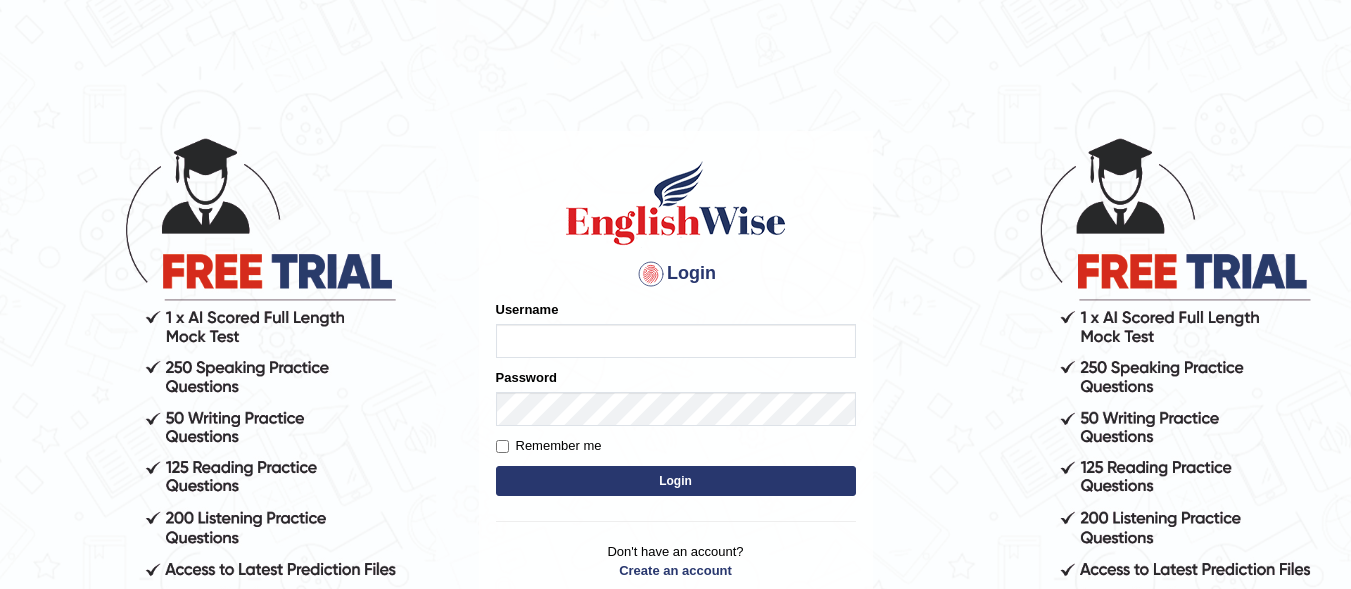 scroll, scrollTop: 0, scrollLeft: 0, axis: both 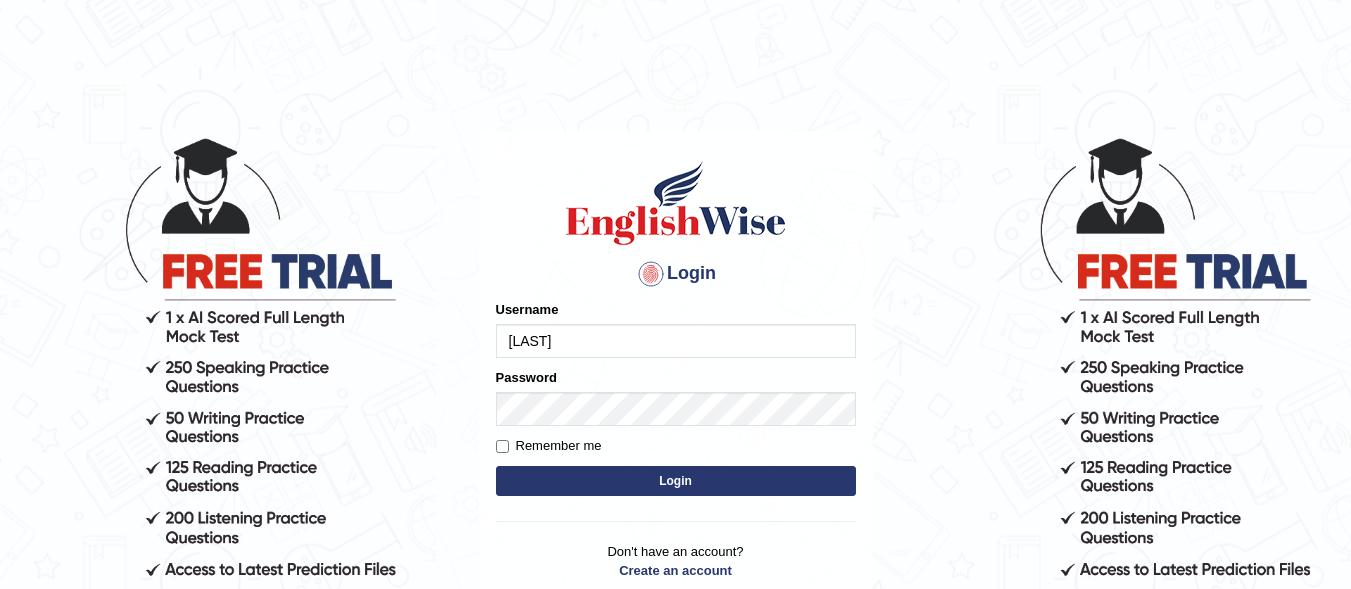 click on "Login" at bounding box center [676, 481] 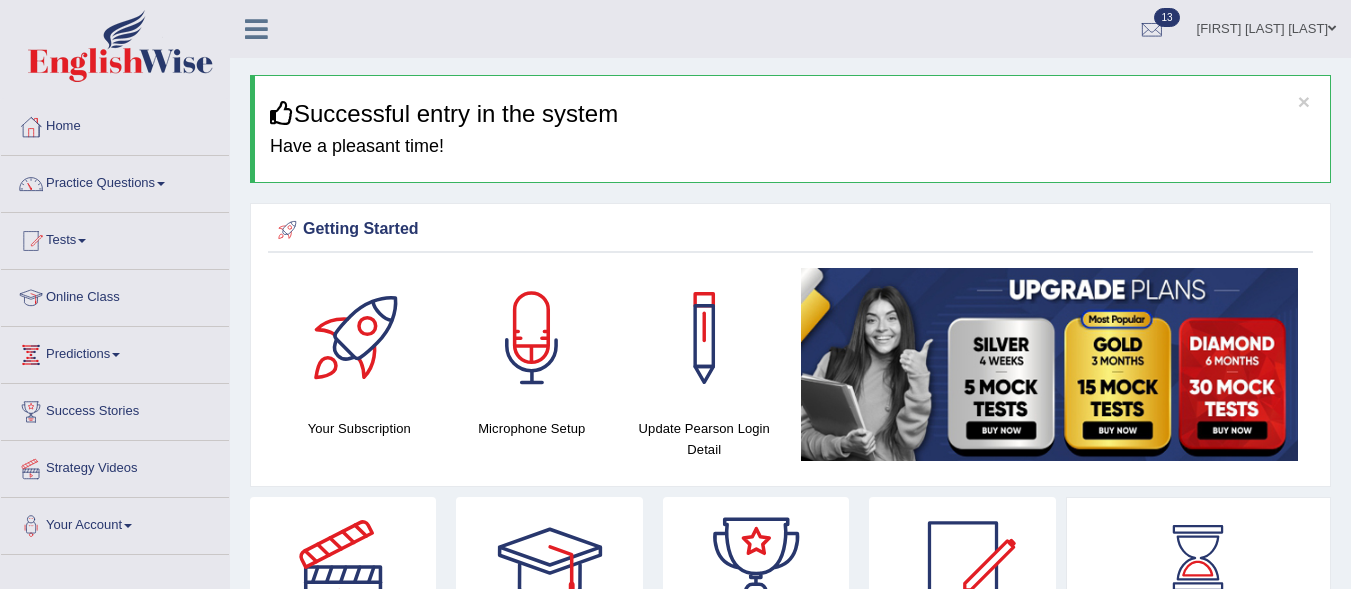 scroll, scrollTop: 0, scrollLeft: 0, axis: both 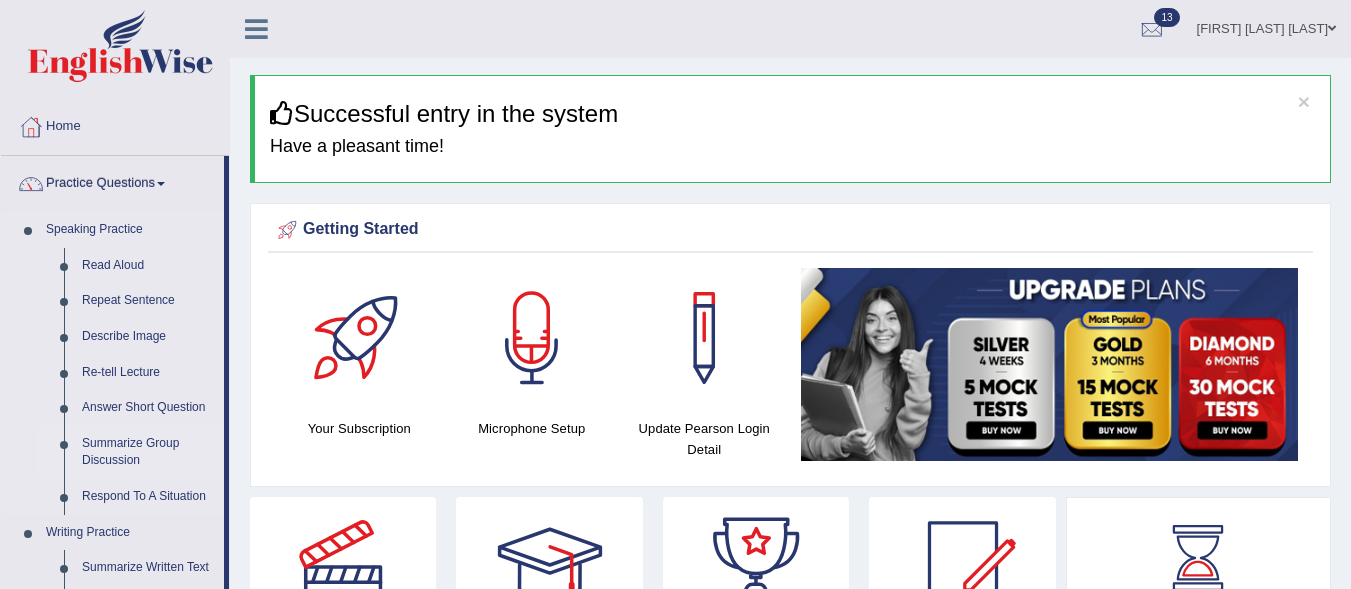 click on "Summarize Group Discussion" at bounding box center [148, 452] 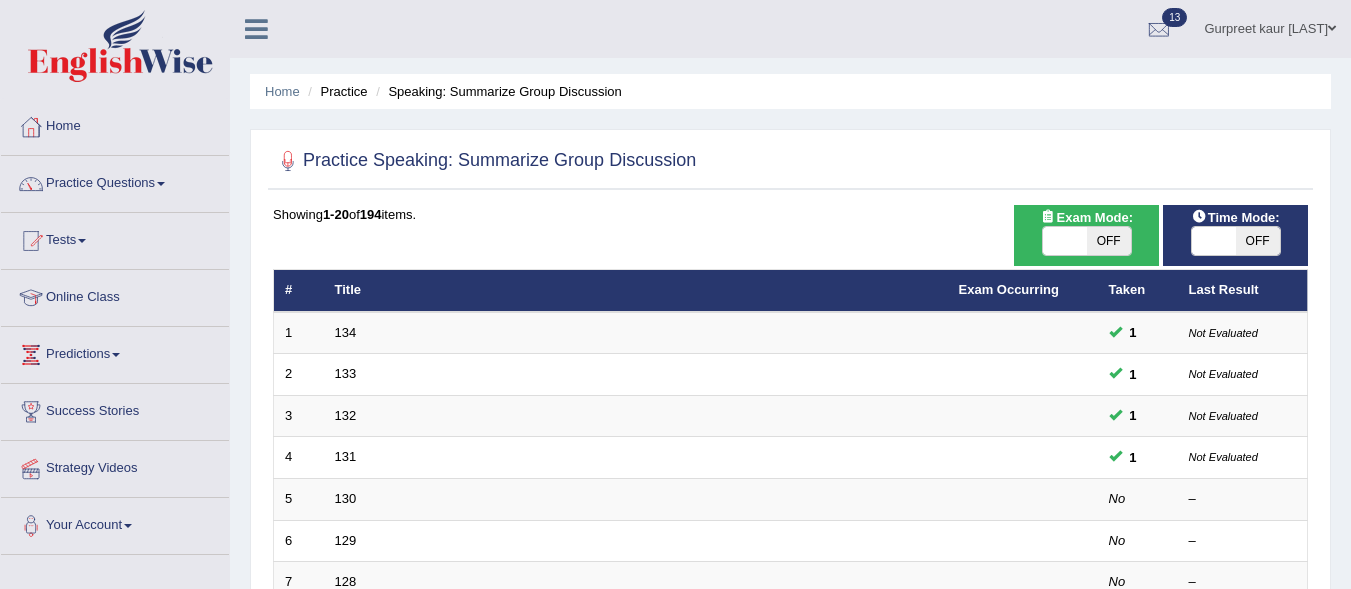 scroll, scrollTop: 0, scrollLeft: 0, axis: both 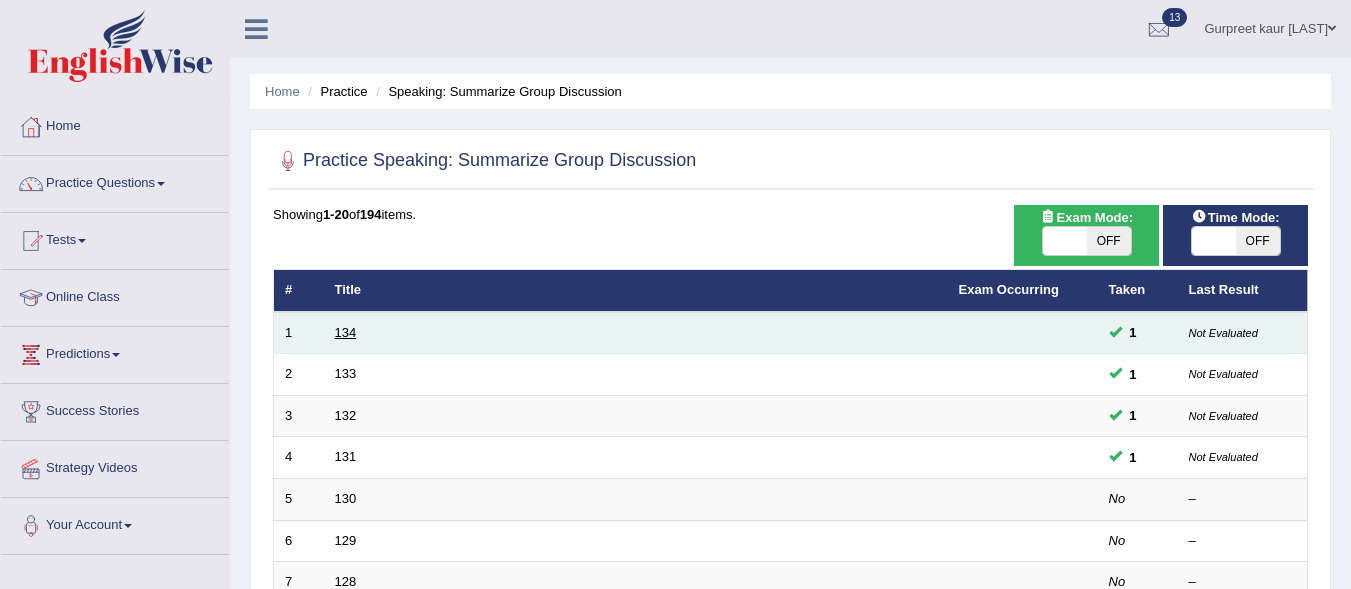 click on "134" at bounding box center [346, 332] 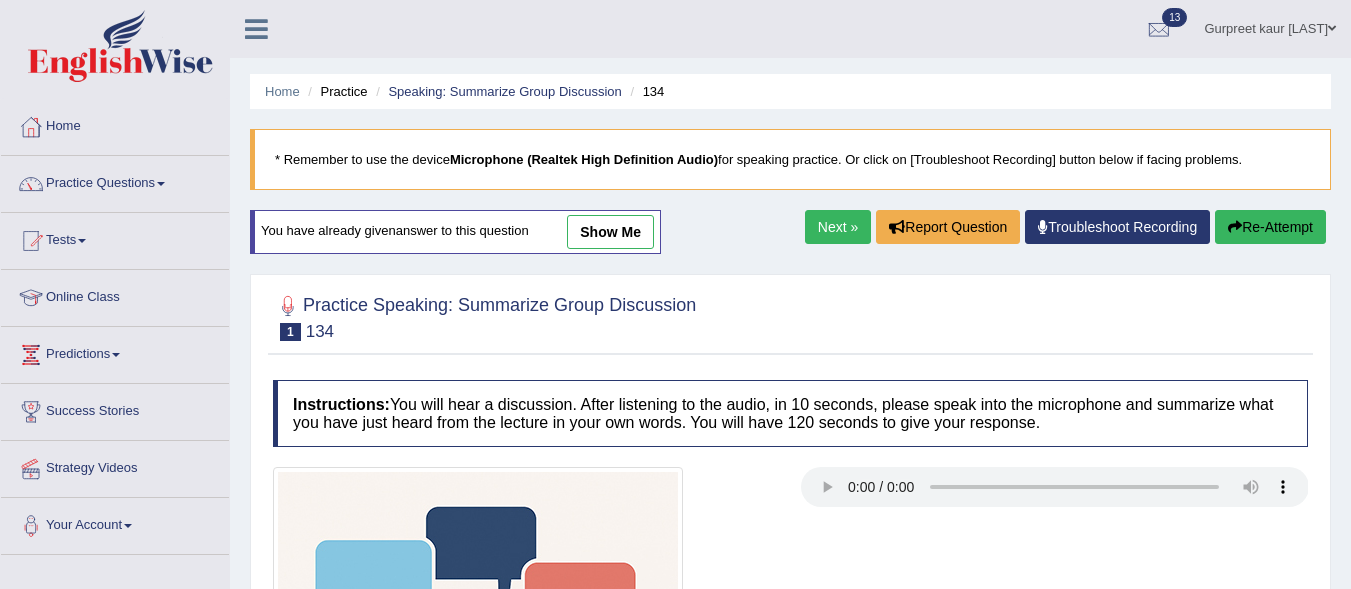 scroll, scrollTop: 0, scrollLeft: 0, axis: both 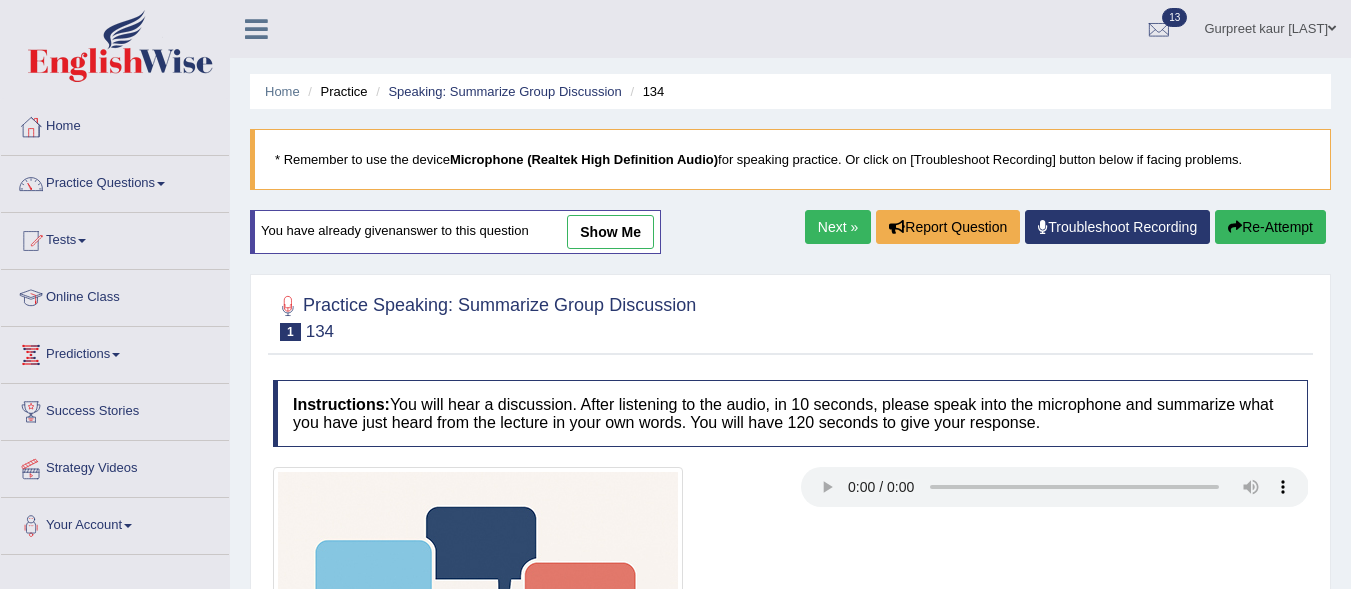 click on "show me" at bounding box center (610, 232) 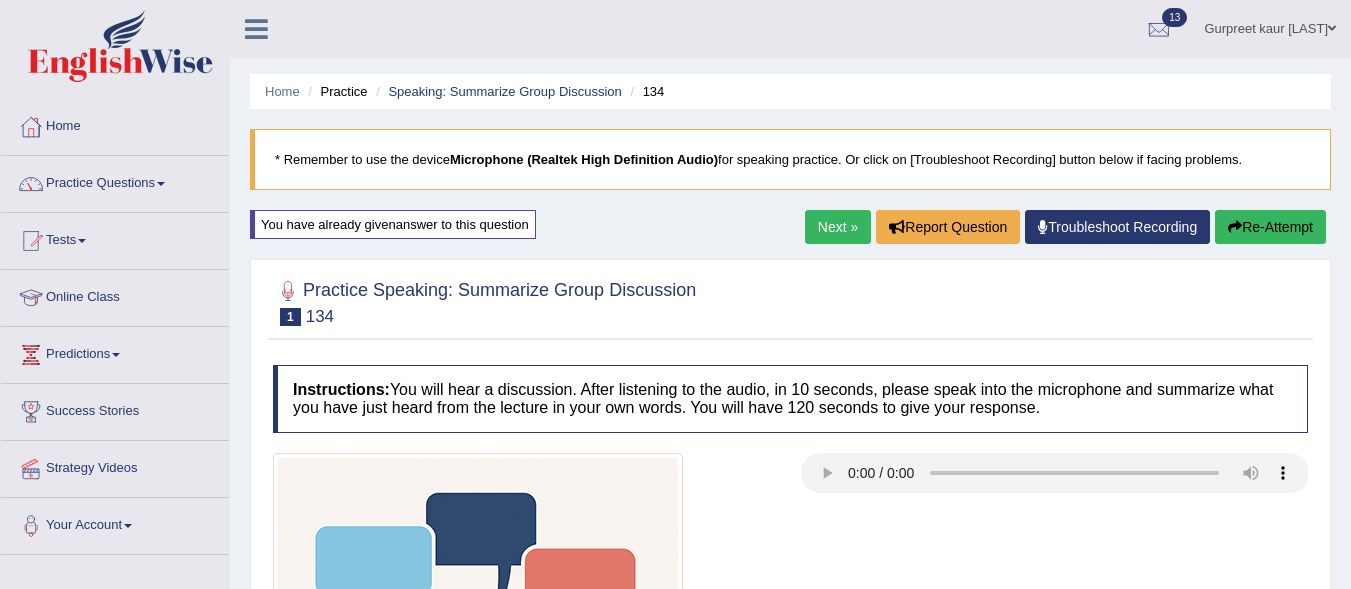scroll, scrollTop: 91, scrollLeft: 0, axis: vertical 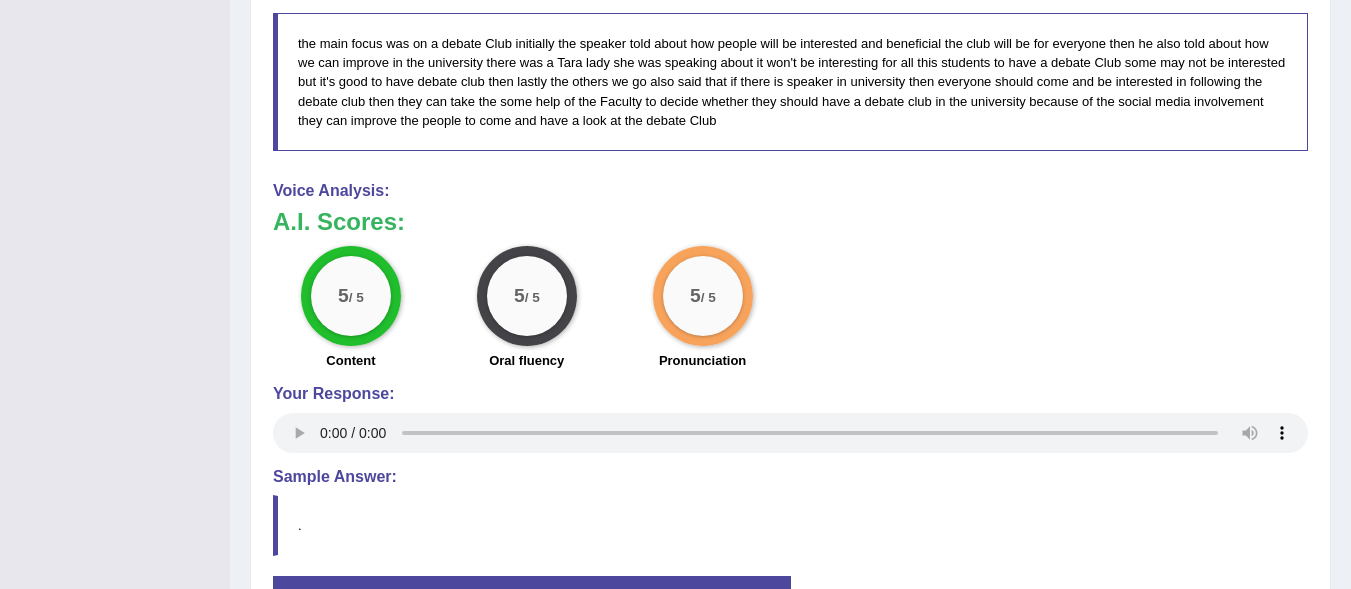 type 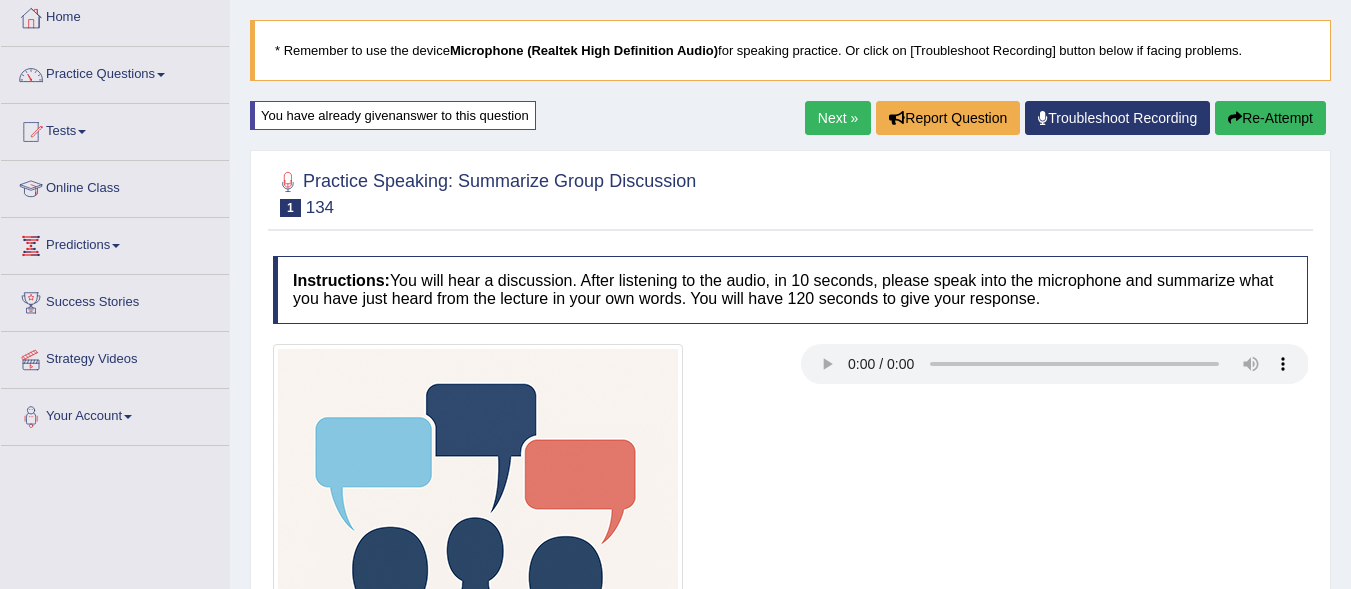 scroll, scrollTop: 102, scrollLeft: 0, axis: vertical 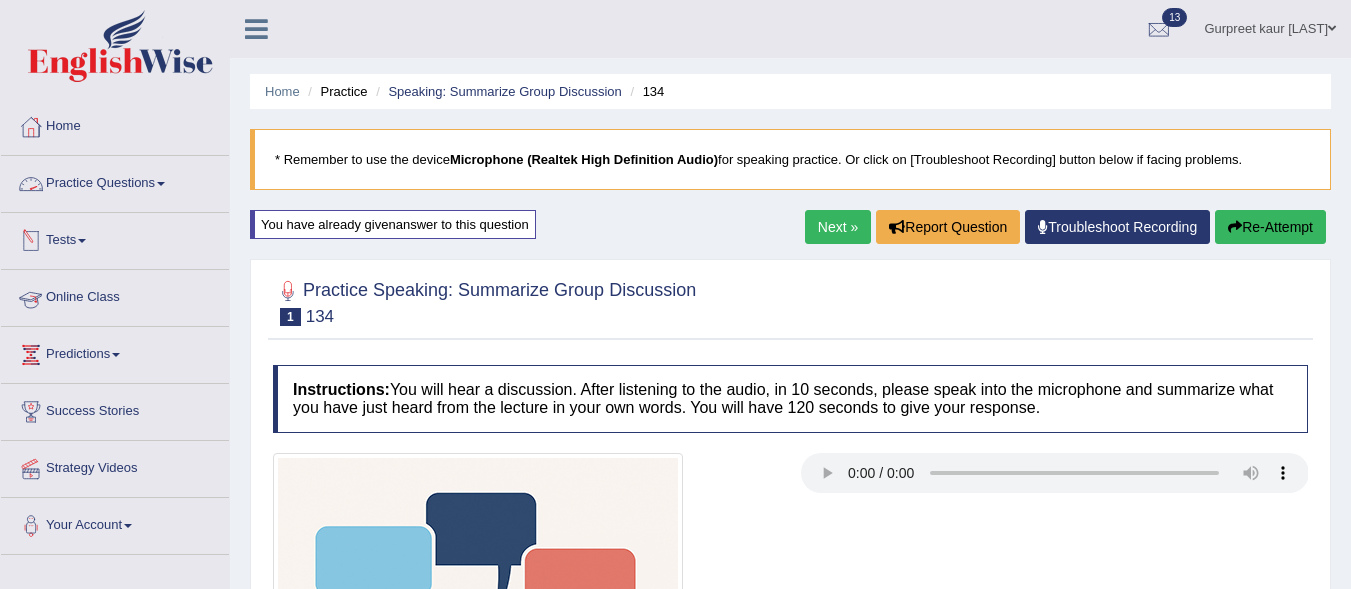 click on "Practice Questions" at bounding box center (115, 181) 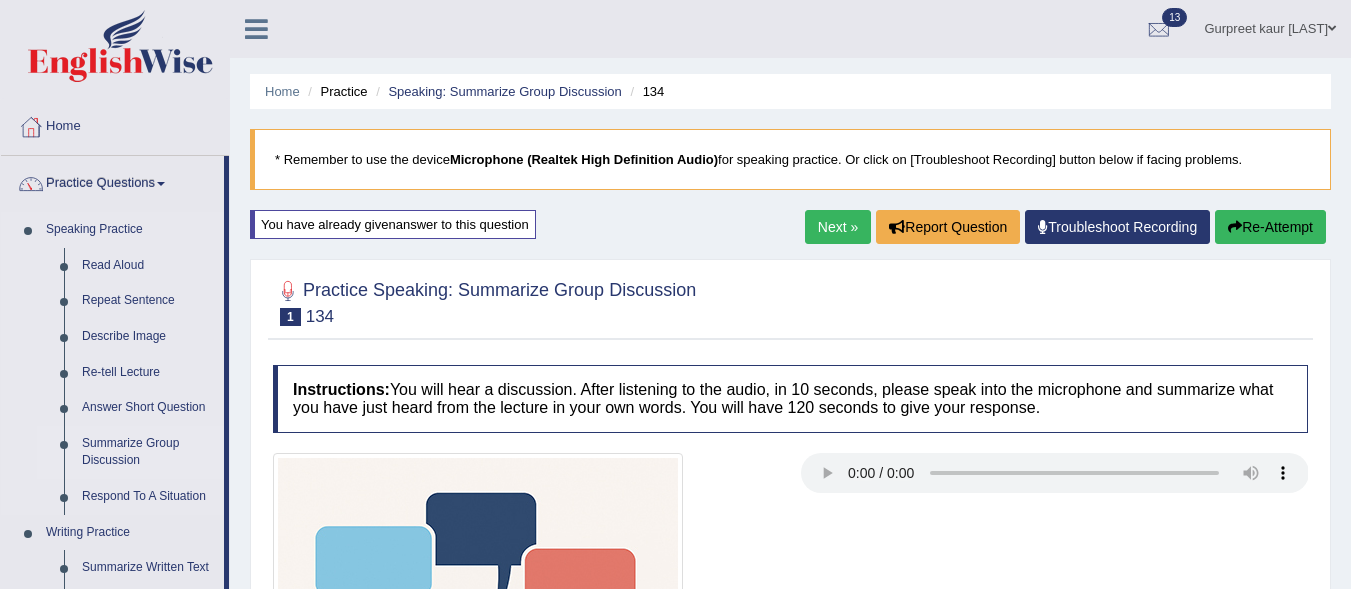 click on "Summarize Group Discussion" at bounding box center (148, 452) 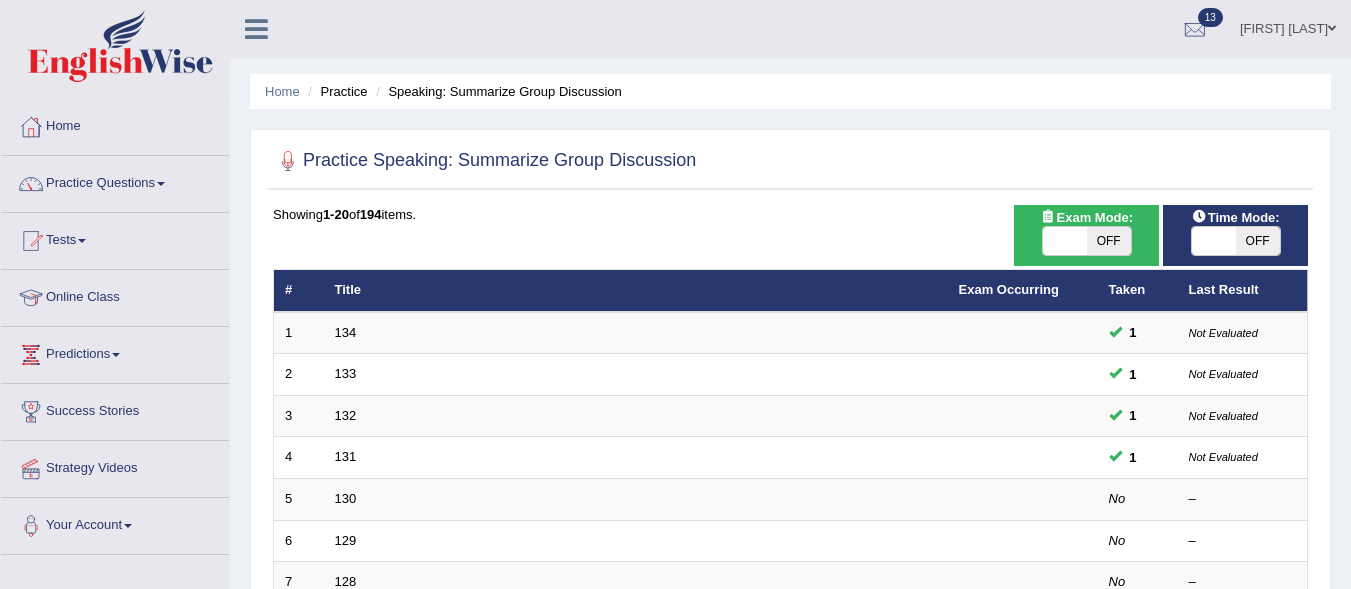 scroll, scrollTop: 0, scrollLeft: 0, axis: both 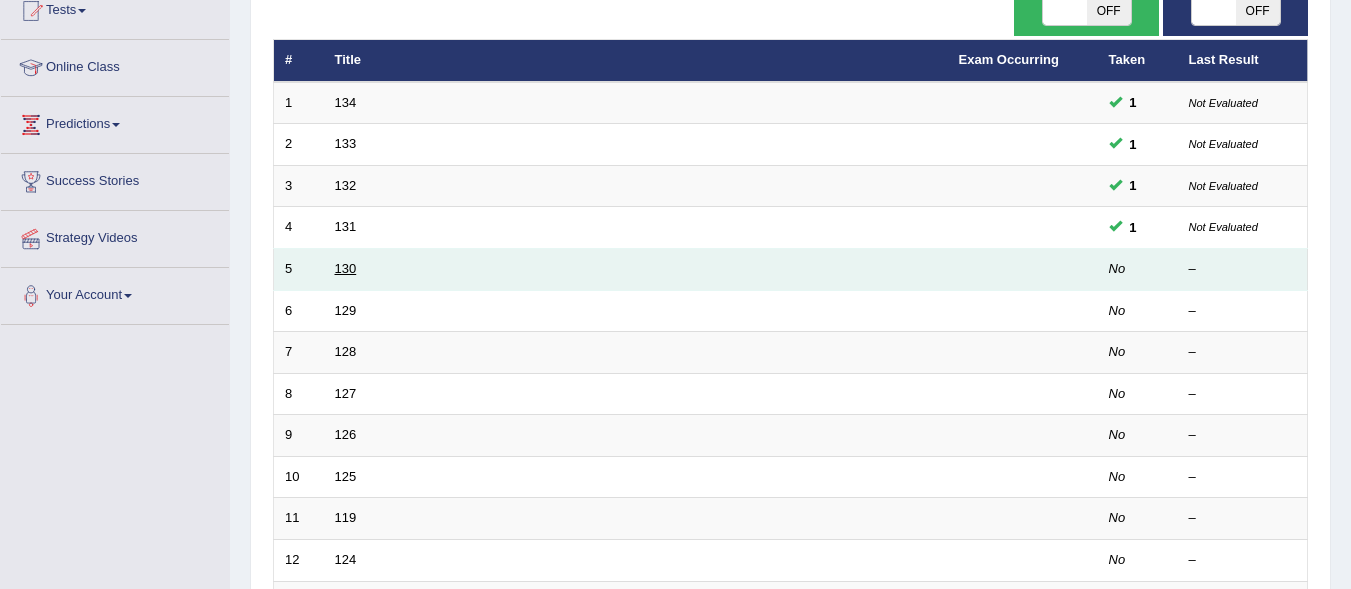 click on "130" at bounding box center [346, 268] 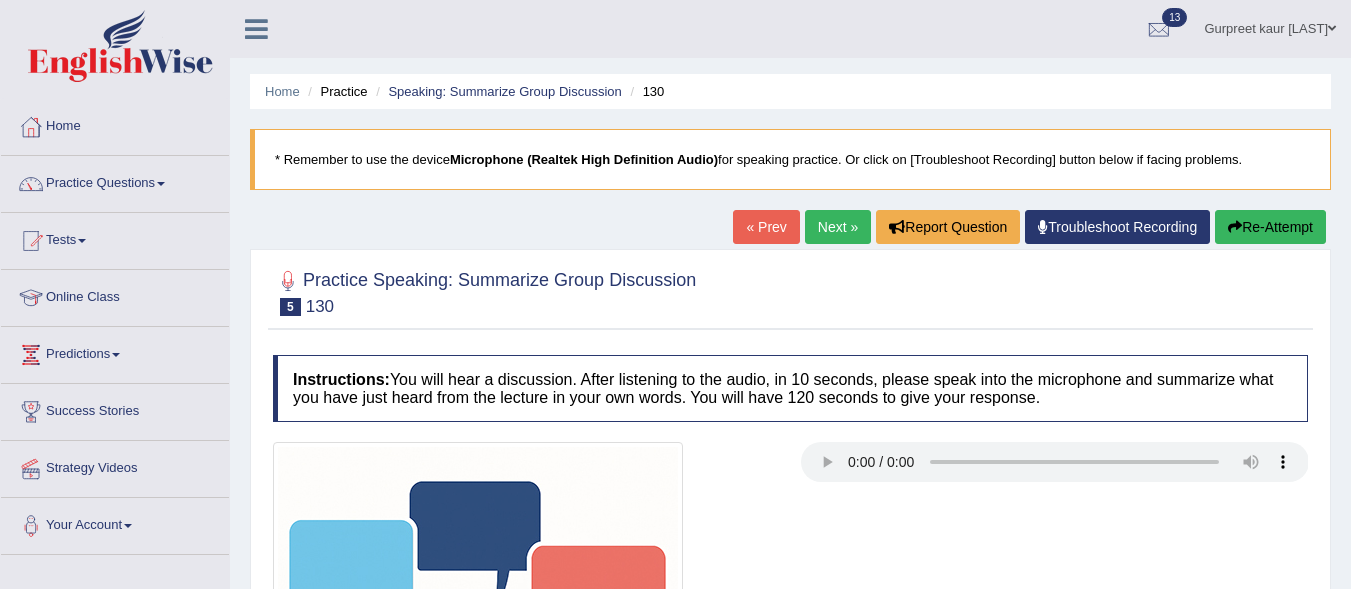 scroll, scrollTop: 0, scrollLeft: 0, axis: both 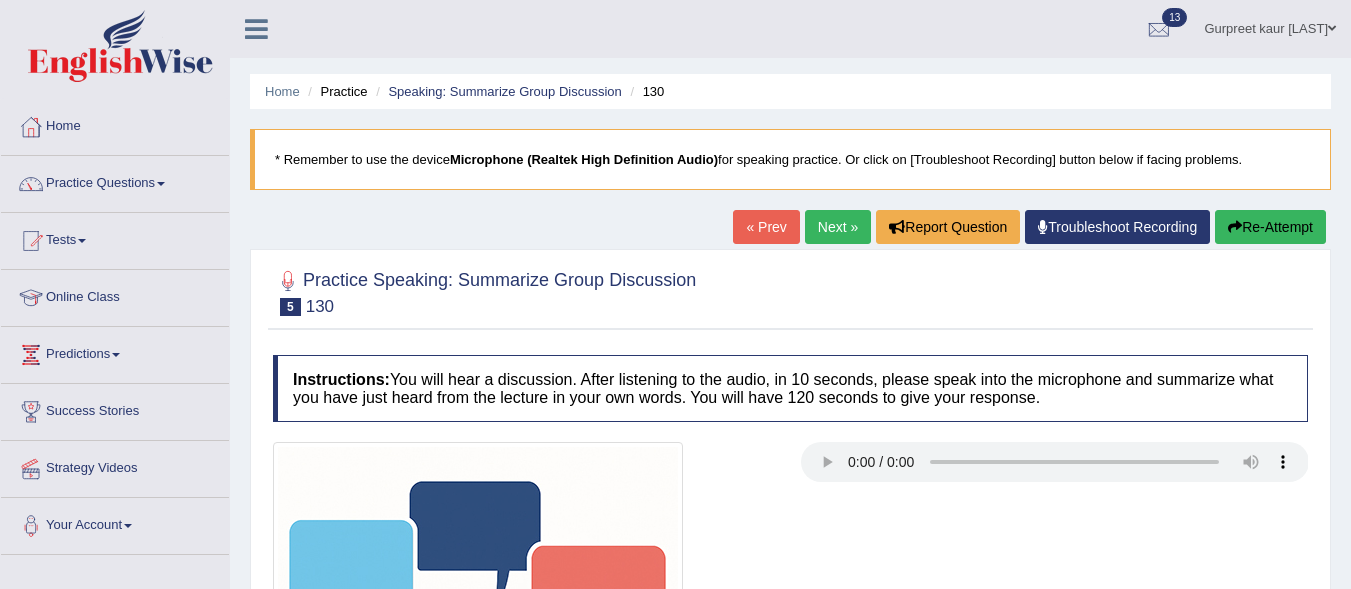 type 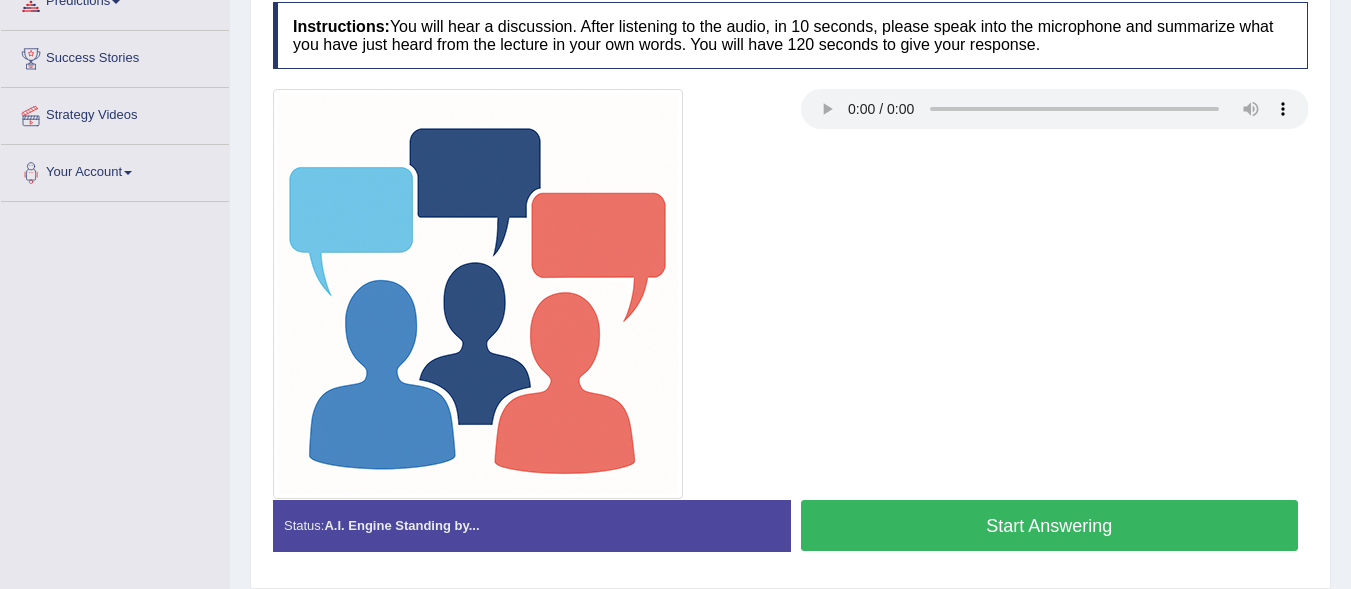 scroll, scrollTop: 355, scrollLeft: 0, axis: vertical 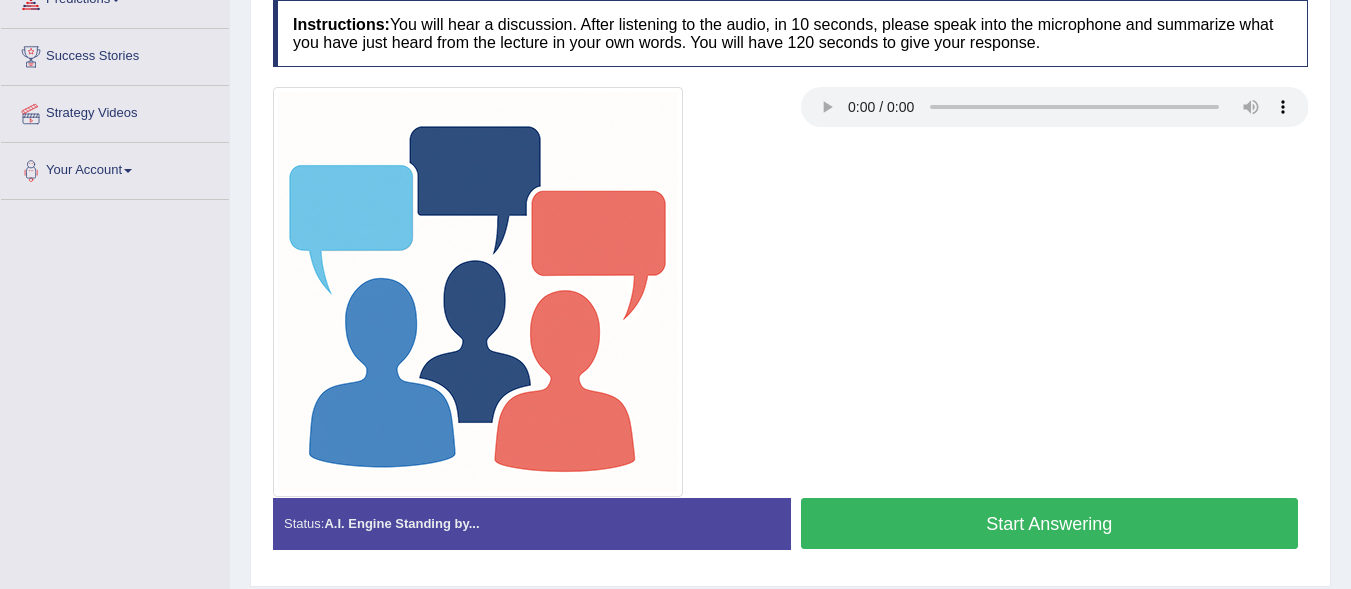 click on "Start Answering" at bounding box center (1050, 523) 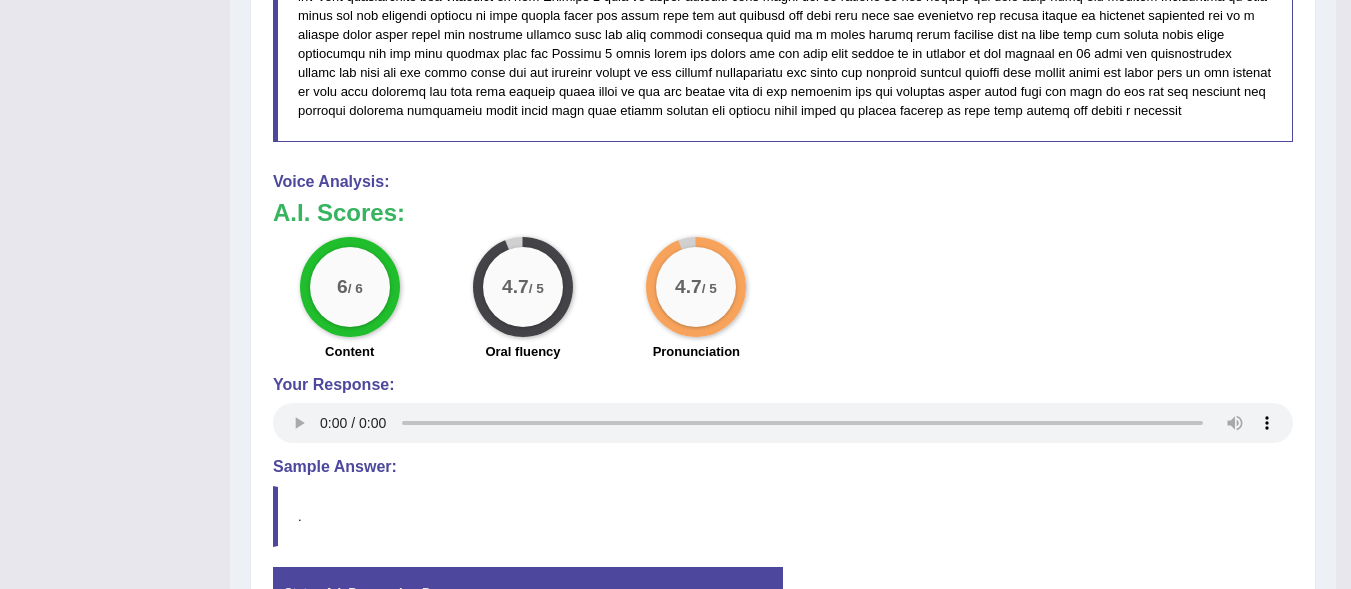 scroll, scrollTop: 1411, scrollLeft: 0, axis: vertical 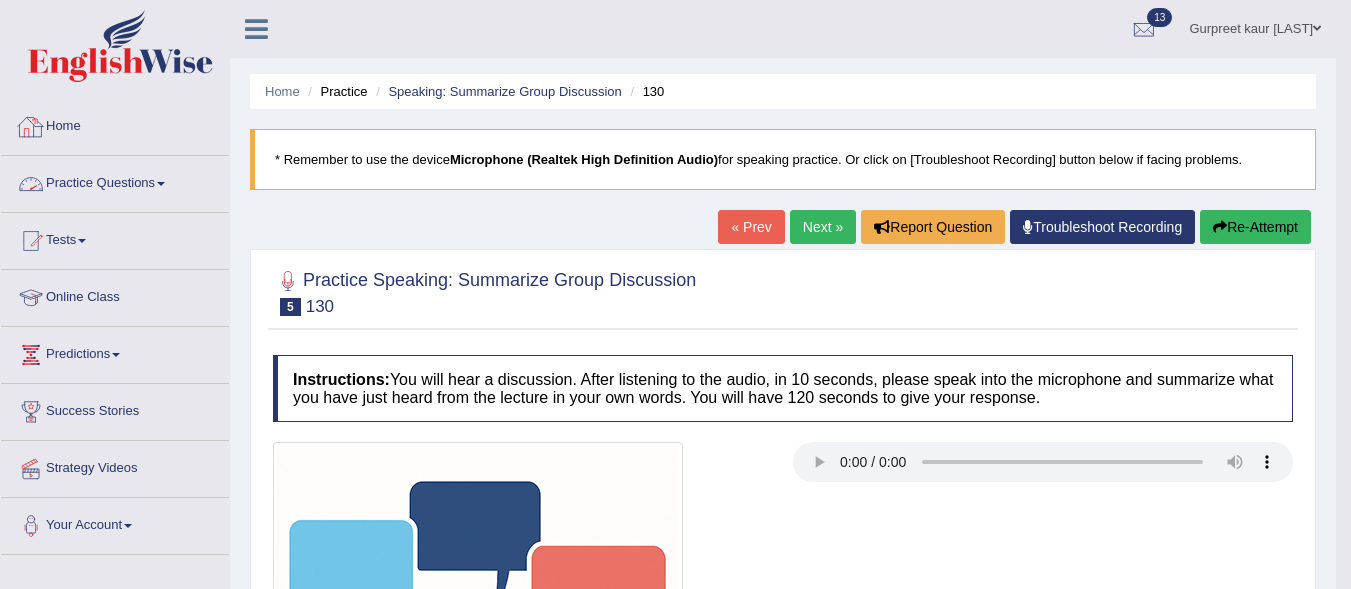 click on "Practice Questions" at bounding box center (115, 181) 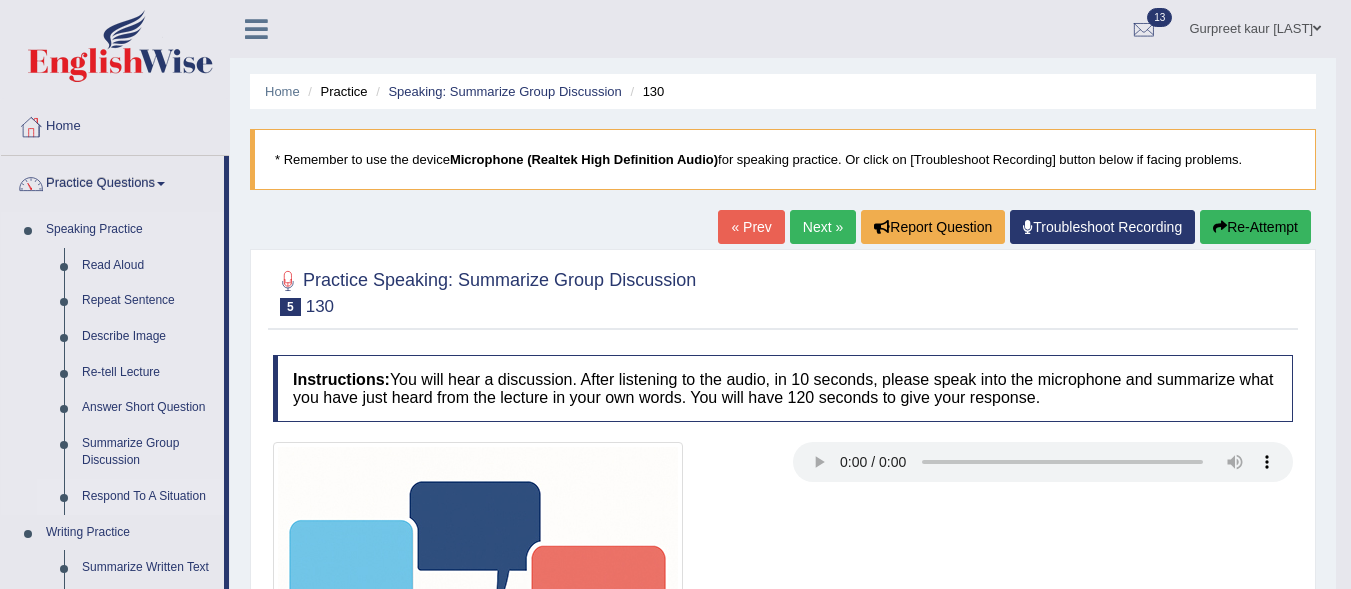 click on "Respond To A Situation" at bounding box center (148, 497) 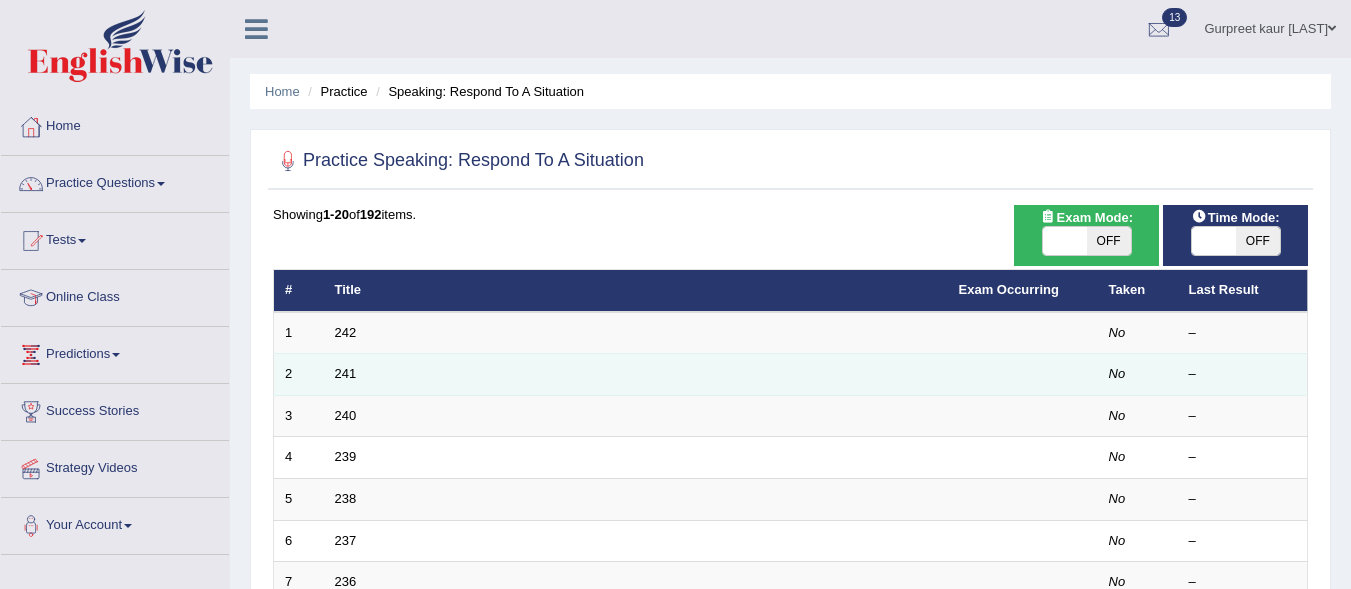 scroll, scrollTop: 0, scrollLeft: 0, axis: both 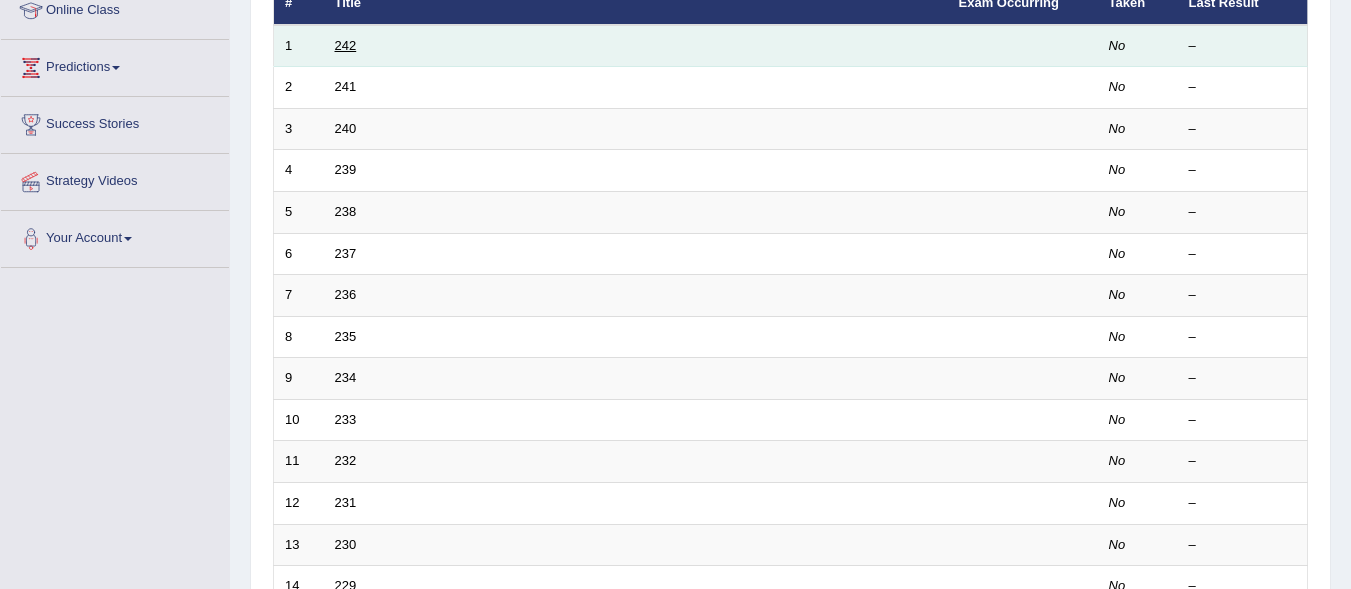 click on "242" at bounding box center [346, 45] 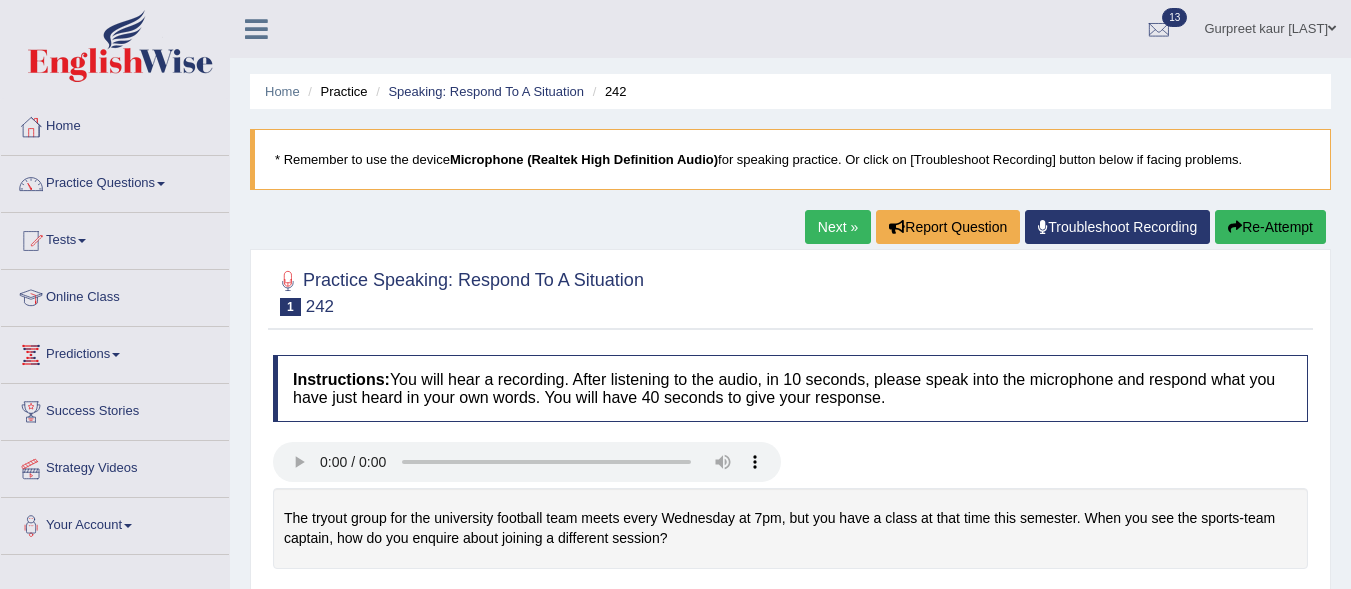 scroll, scrollTop: 0, scrollLeft: 0, axis: both 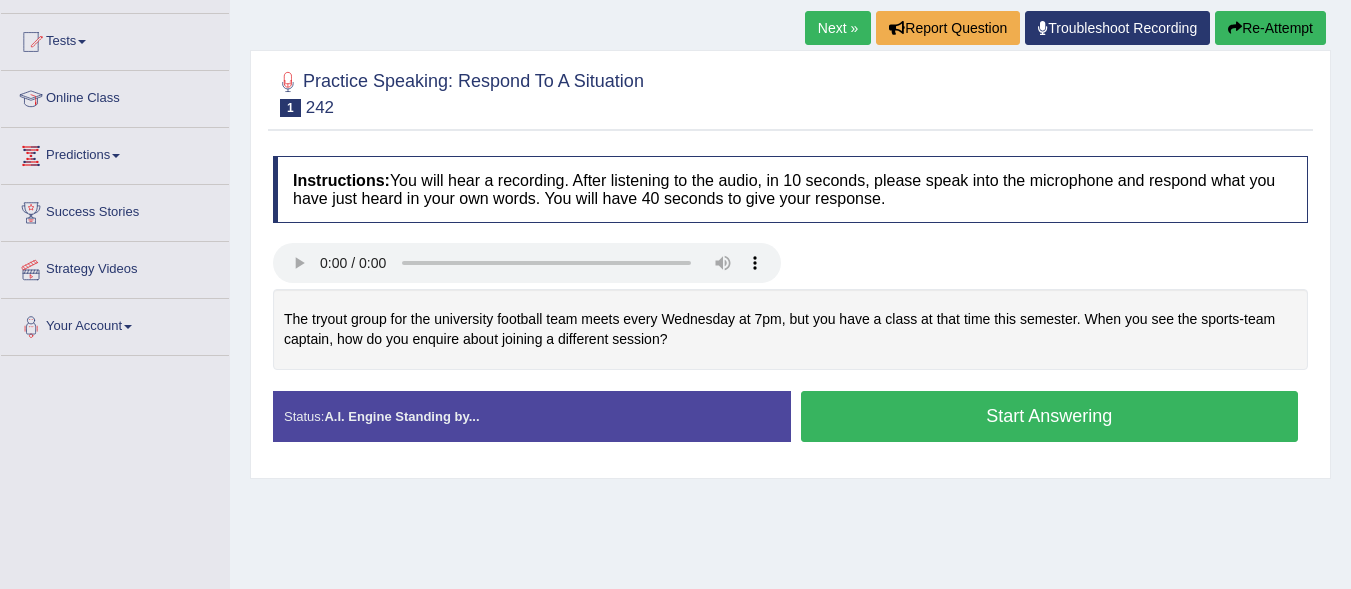 click on "Start Answering" at bounding box center [1050, 416] 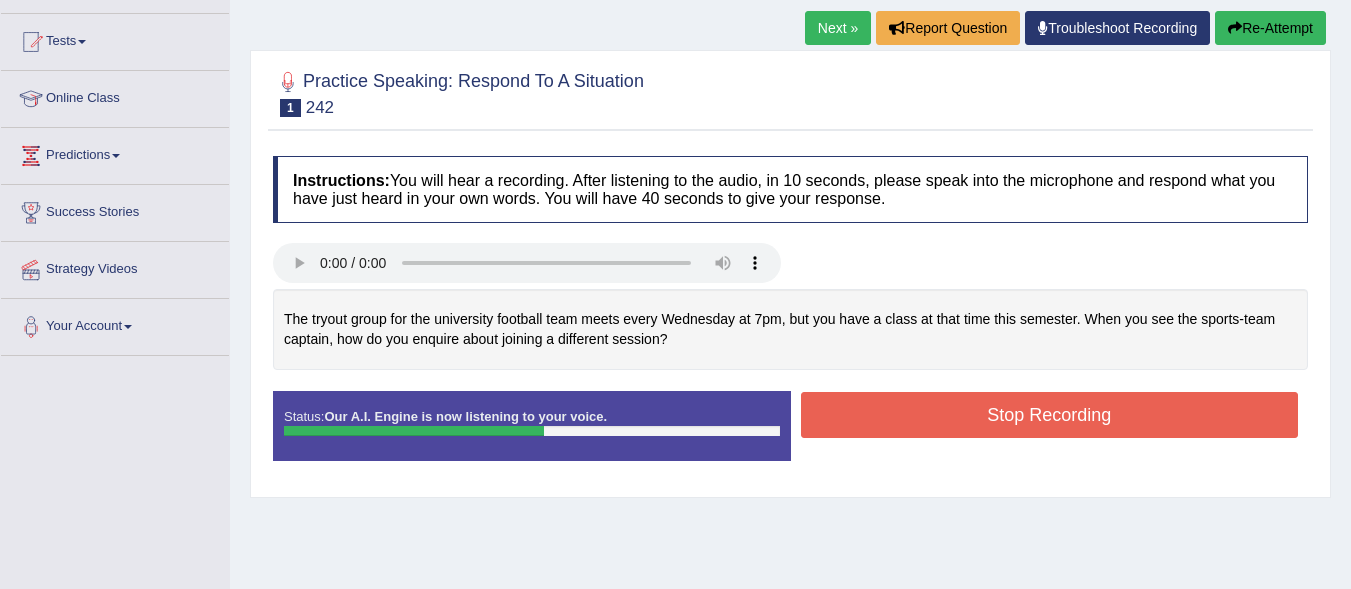 click on "Stop Recording" at bounding box center [1050, 415] 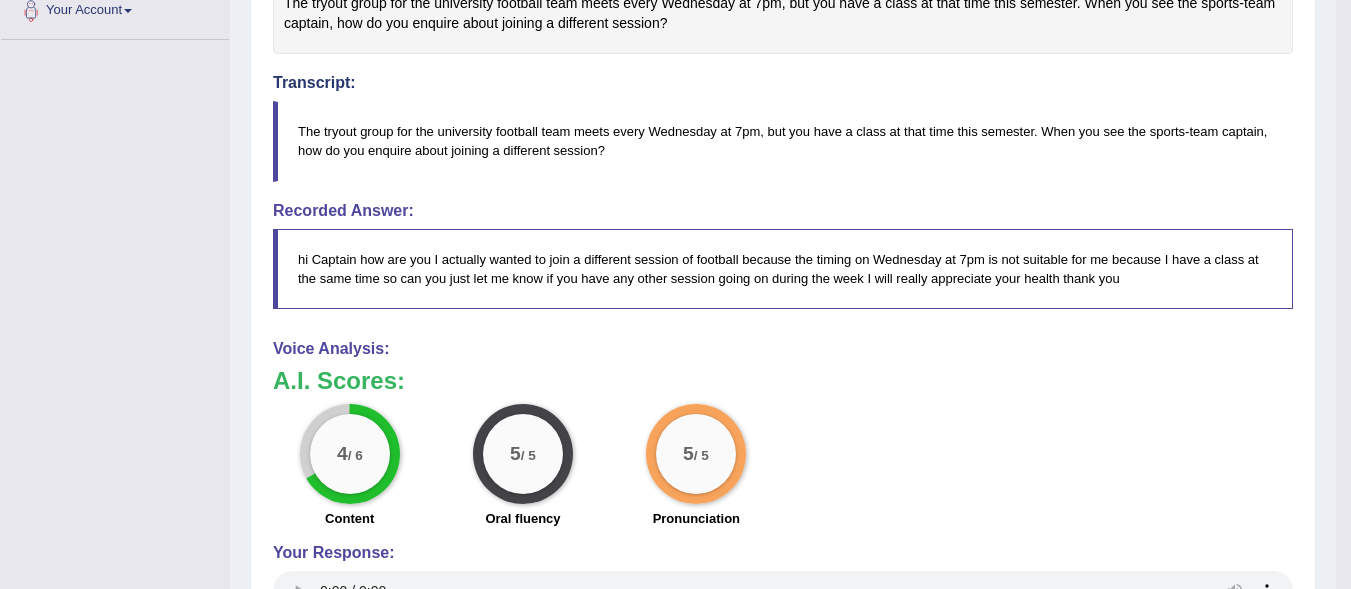 scroll, scrollTop: 513, scrollLeft: 0, axis: vertical 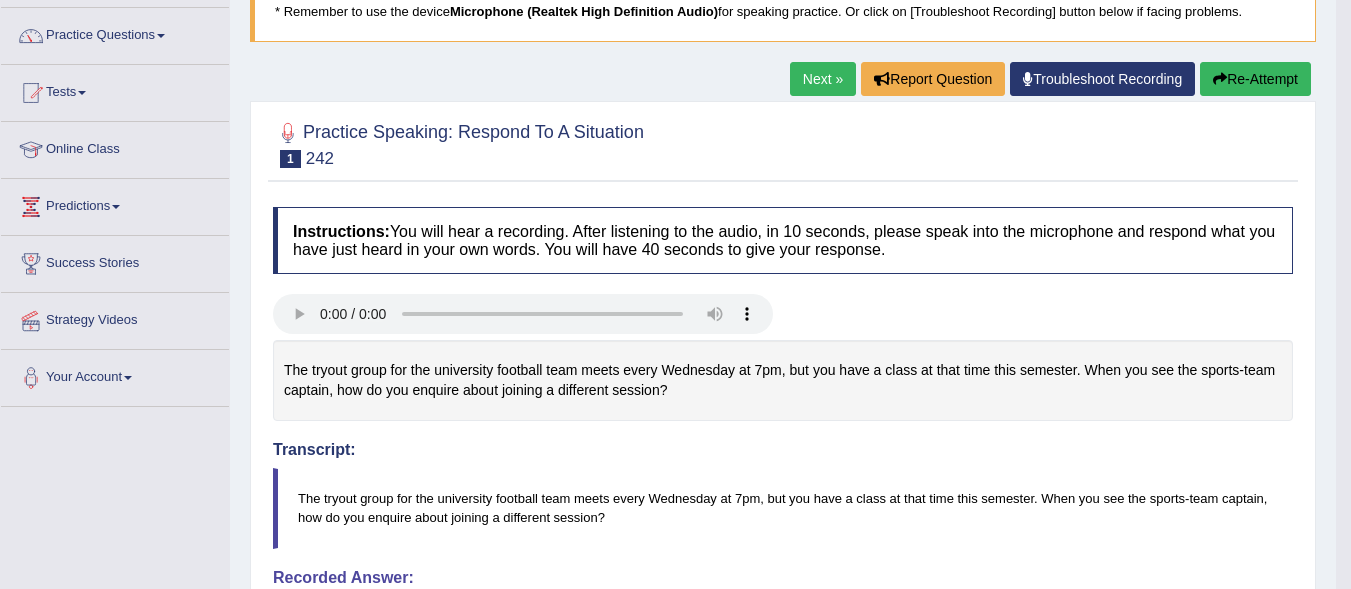 click on "Re-Attempt" at bounding box center [1255, 79] 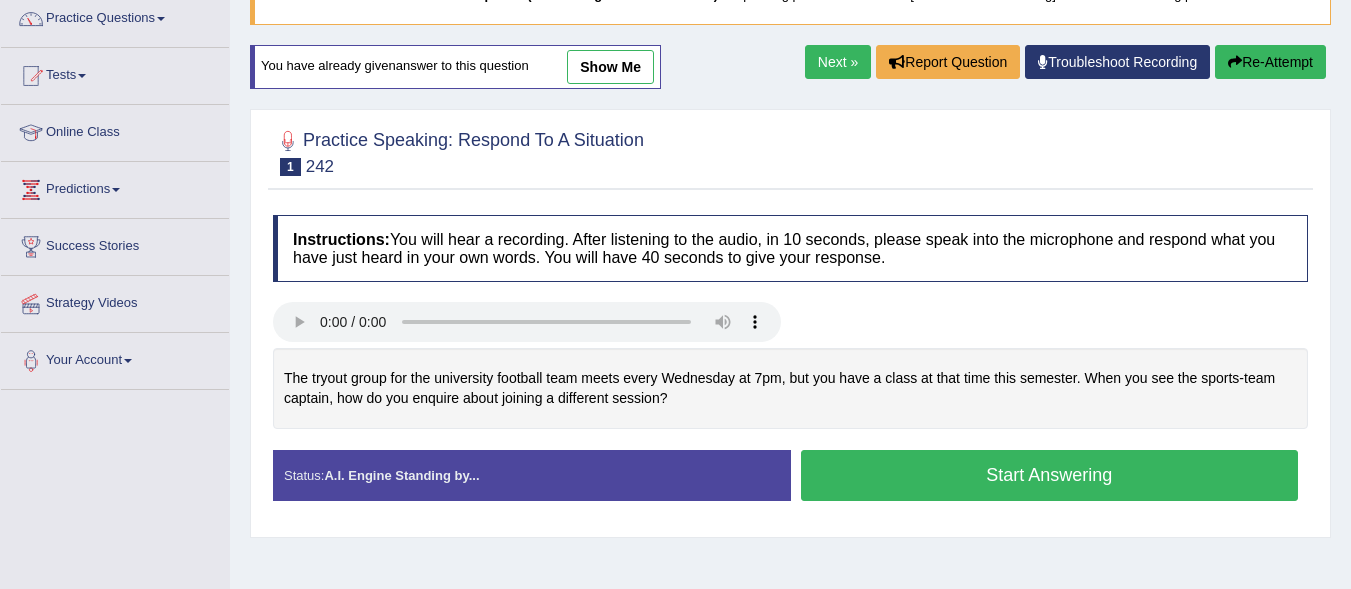 scroll, scrollTop: 207, scrollLeft: 0, axis: vertical 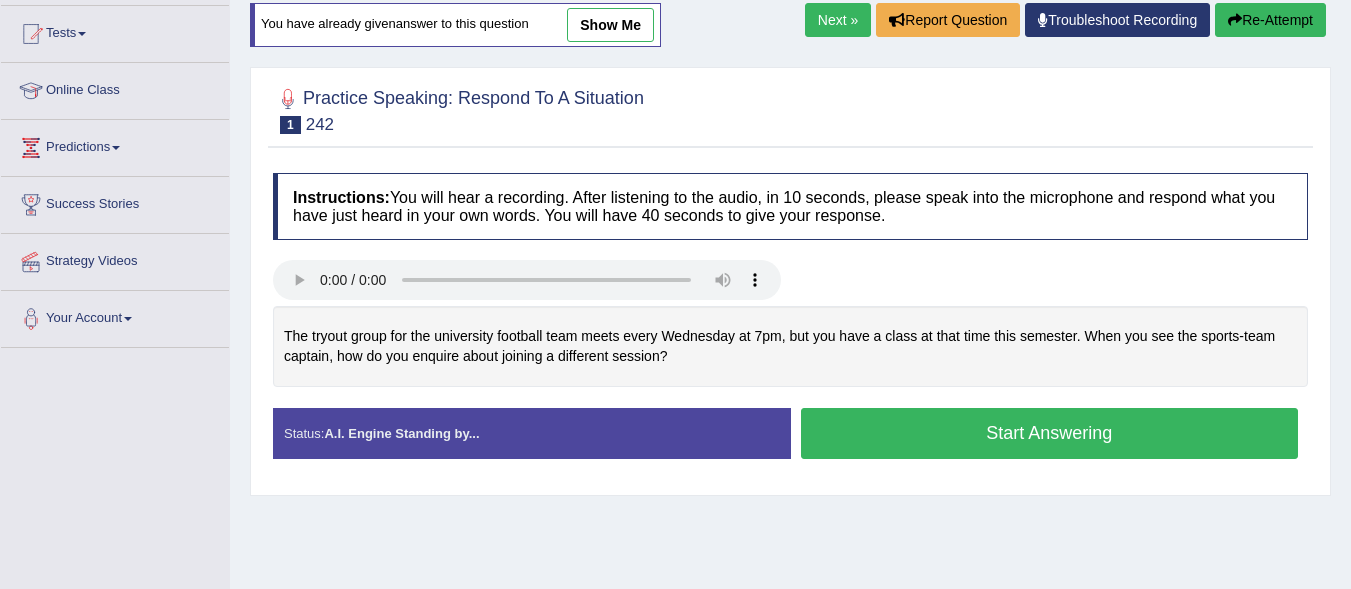 drag, startPoint x: 1356, startPoint y: 137, endPoint x: 1357, endPoint y: 148, distance: 11.045361 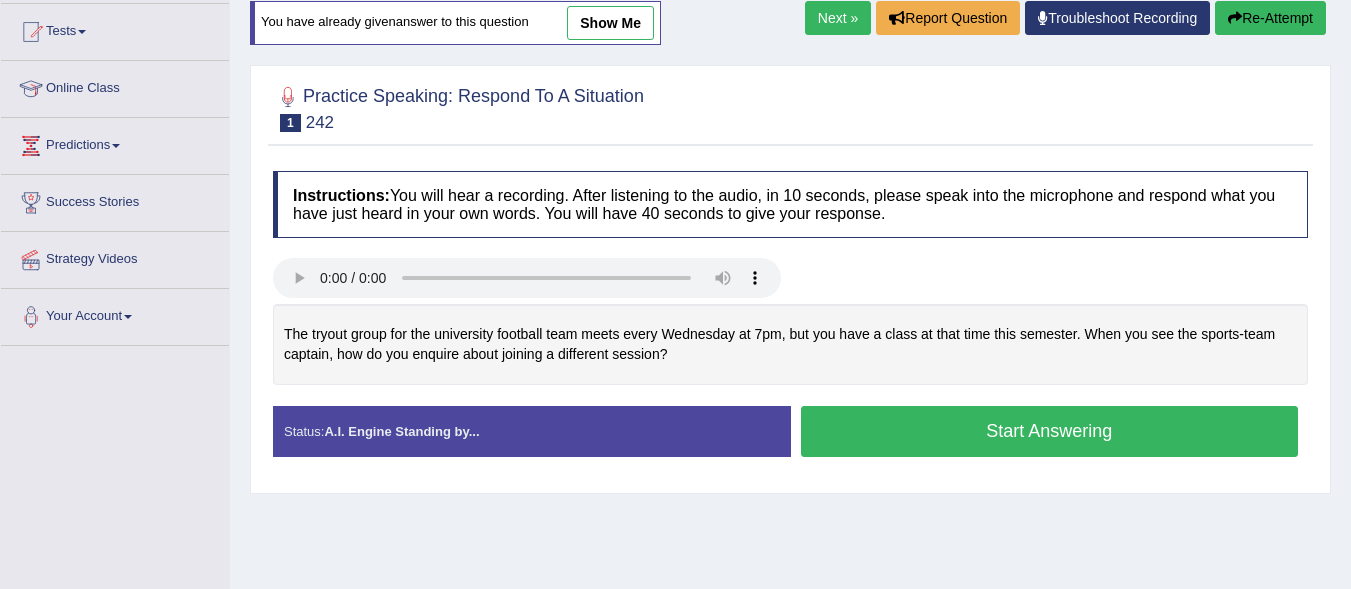 click on "Start Answering" at bounding box center (1050, 431) 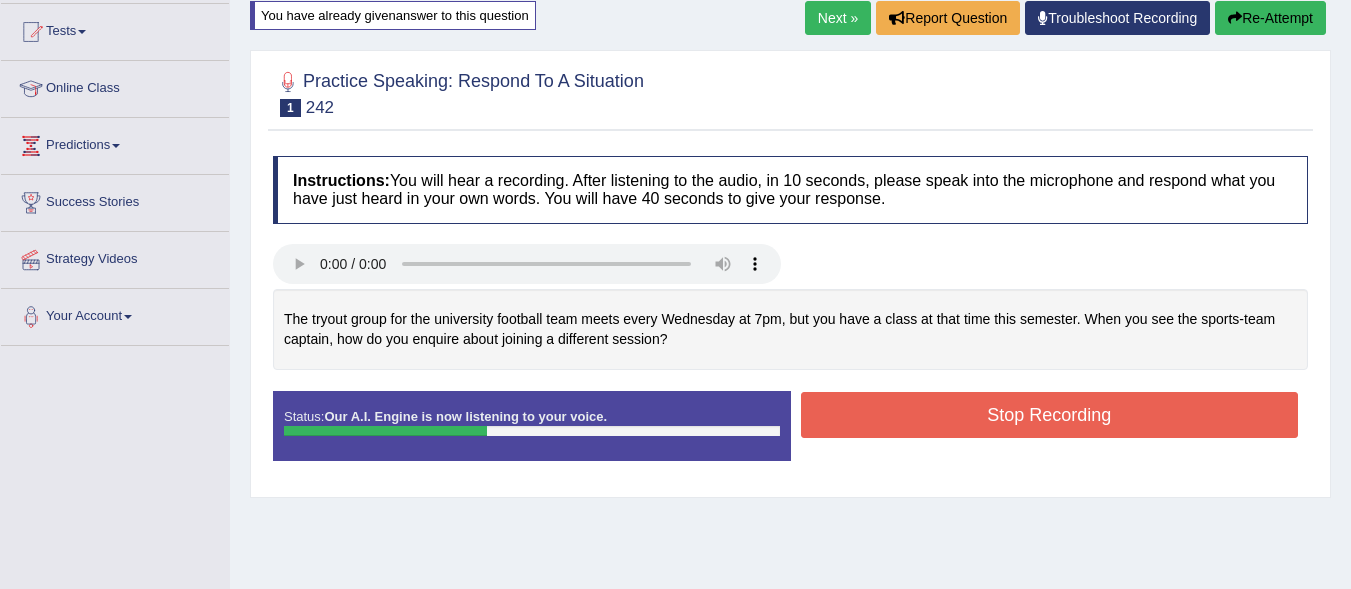 click on "Stop Recording" at bounding box center [1050, 415] 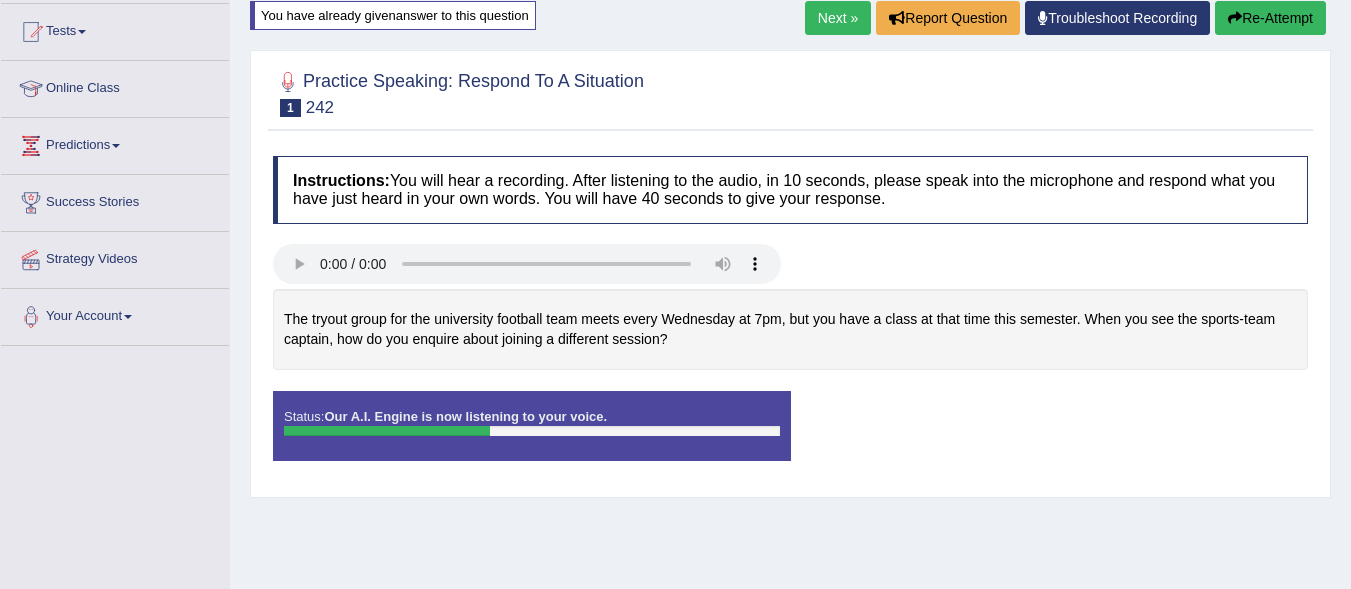 click on "Status:  Our A.I. Engine is now listening to your voice. Start Answering Stop Recording" at bounding box center [790, 436] 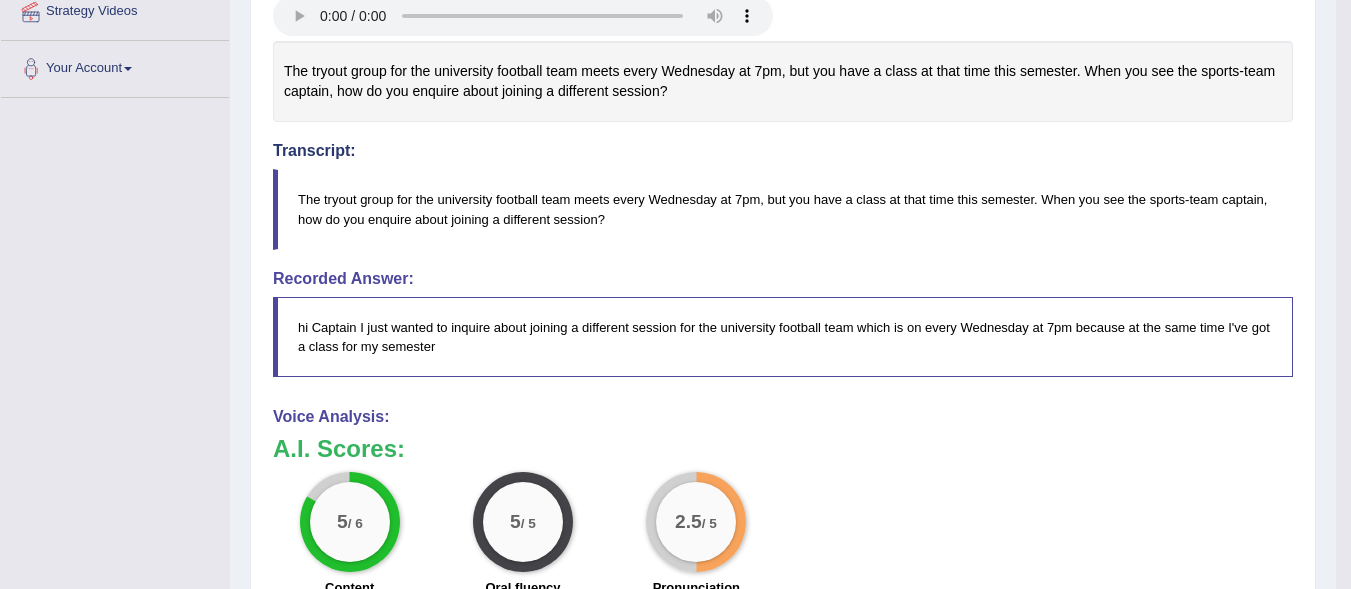 scroll, scrollTop: 472, scrollLeft: 0, axis: vertical 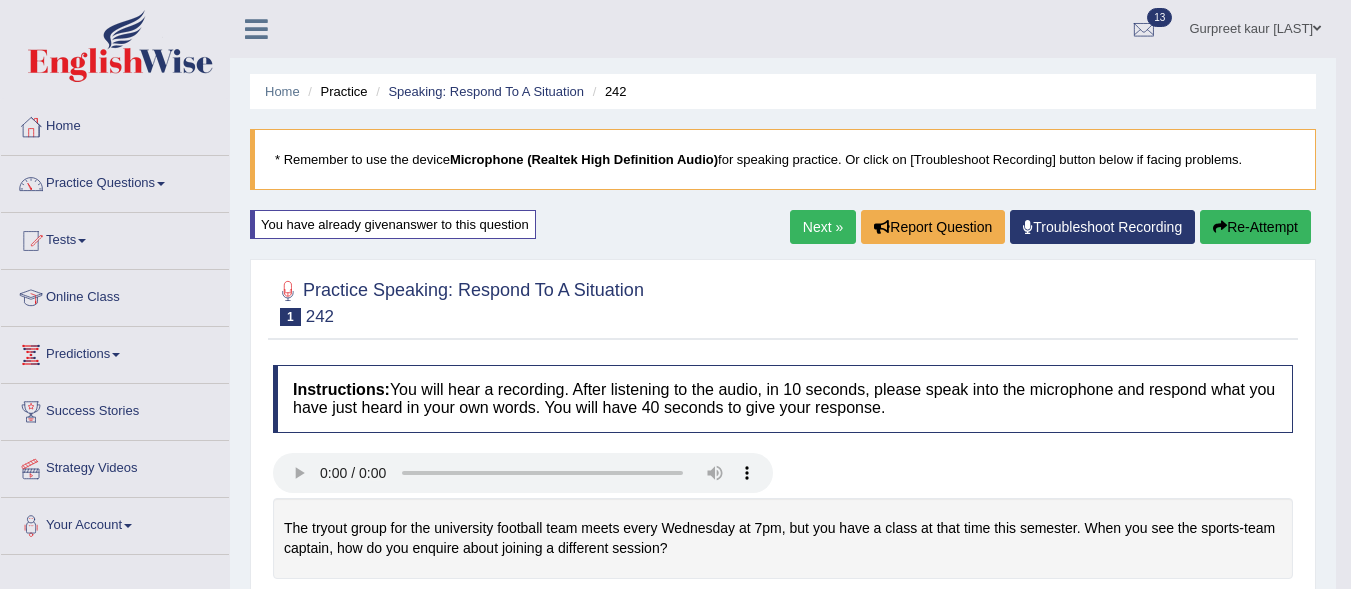 click on "Re-Attempt" at bounding box center (1255, 227) 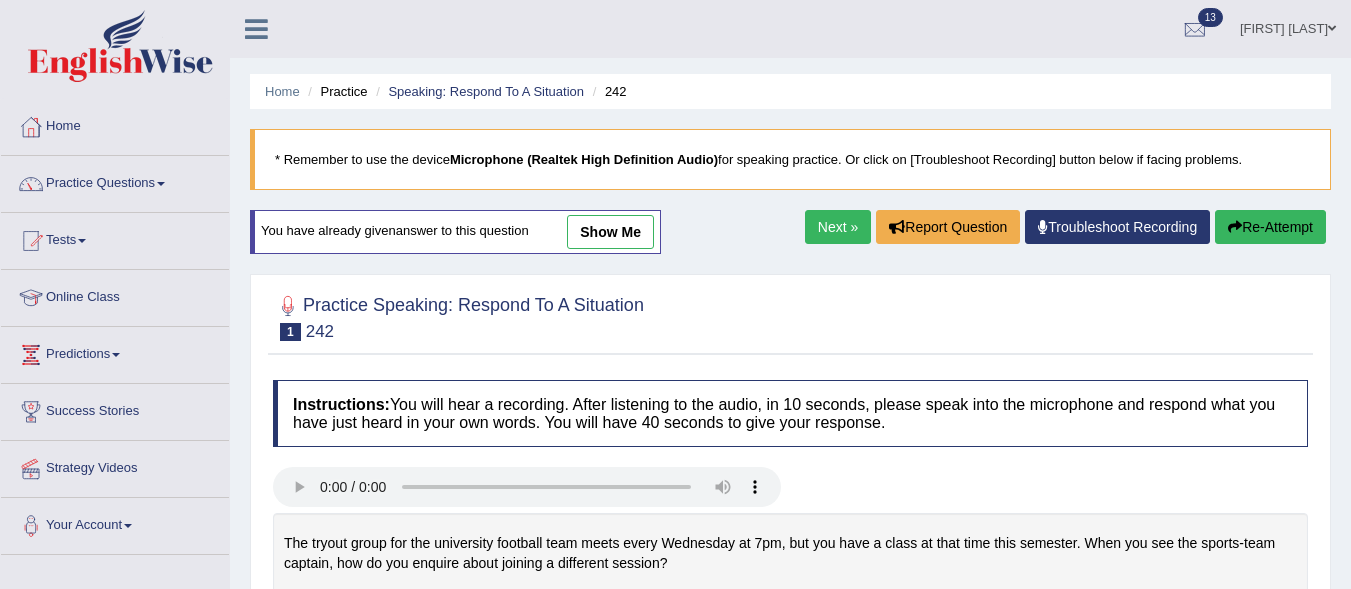 scroll, scrollTop: 360, scrollLeft: 0, axis: vertical 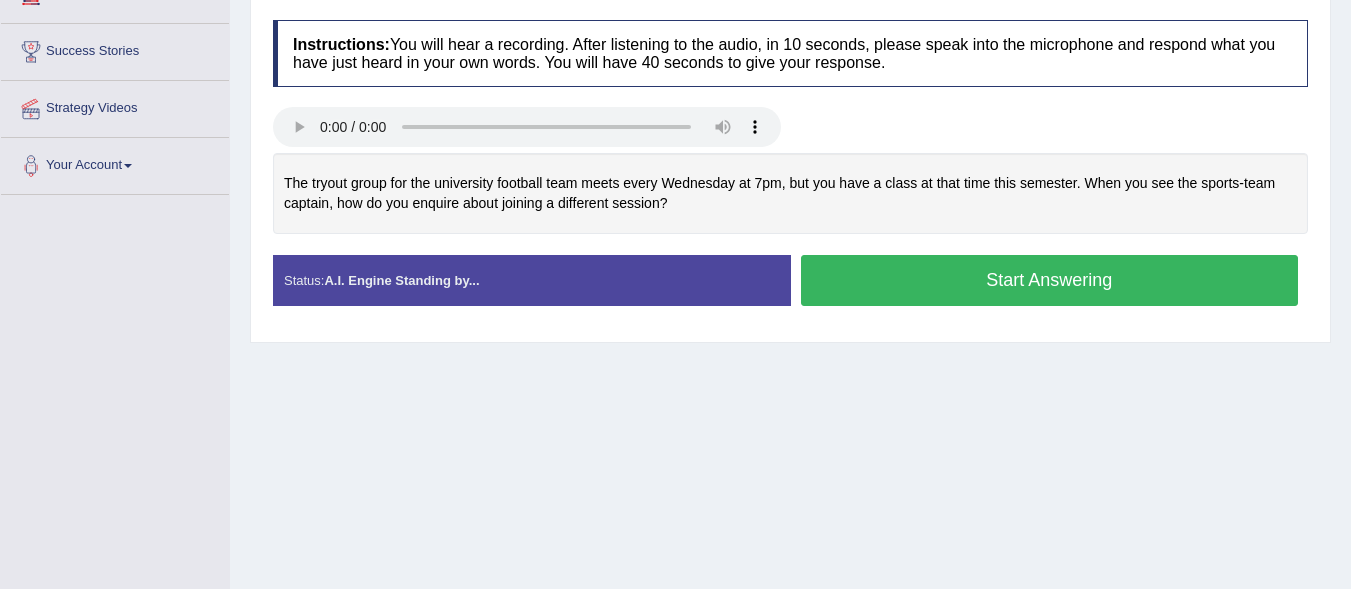 click on "Start Answering" at bounding box center [1050, 280] 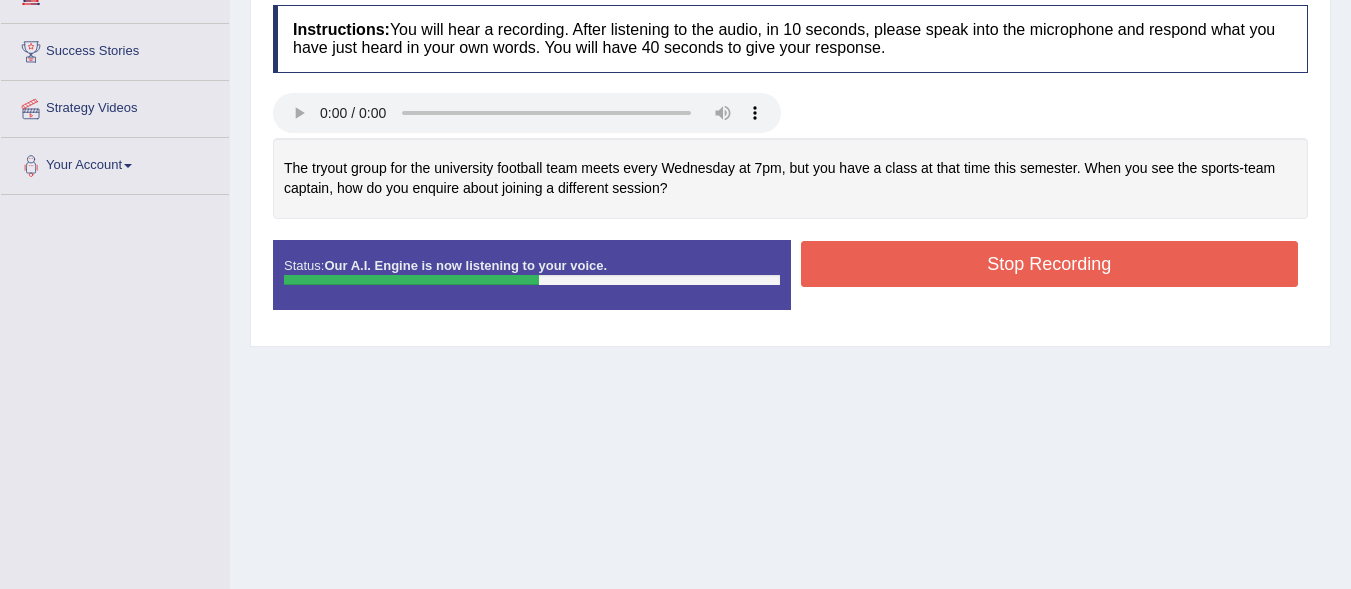 click on "Stop Recording" at bounding box center (1050, 264) 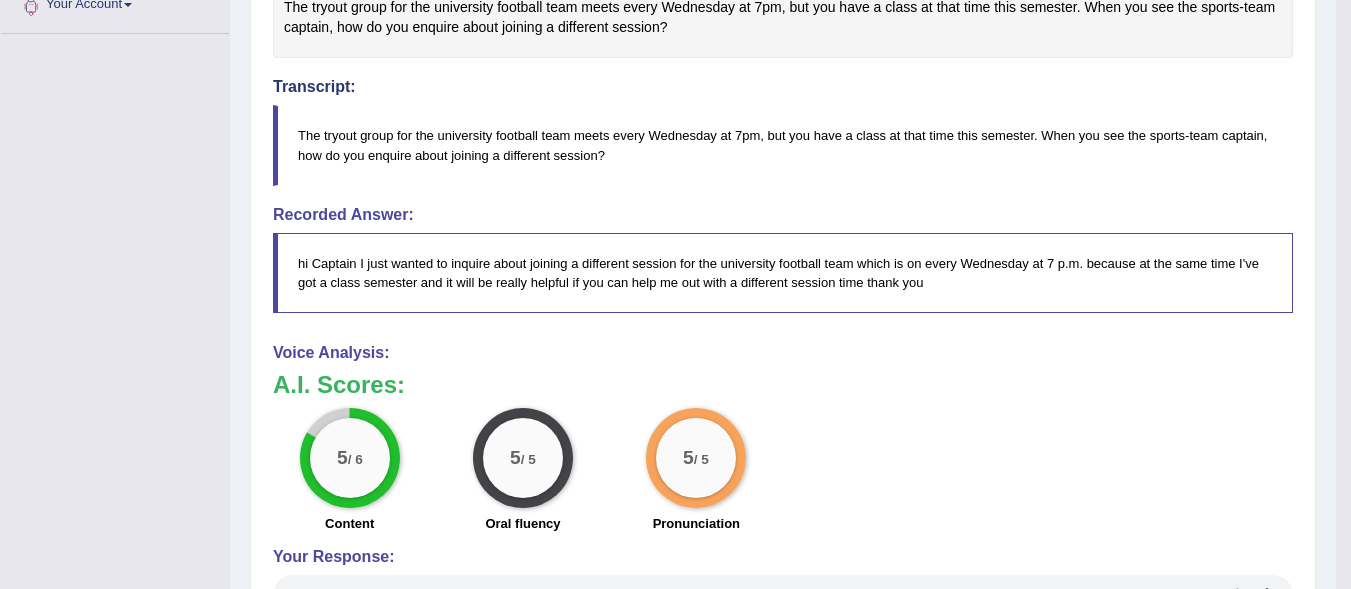 scroll, scrollTop: 539, scrollLeft: 0, axis: vertical 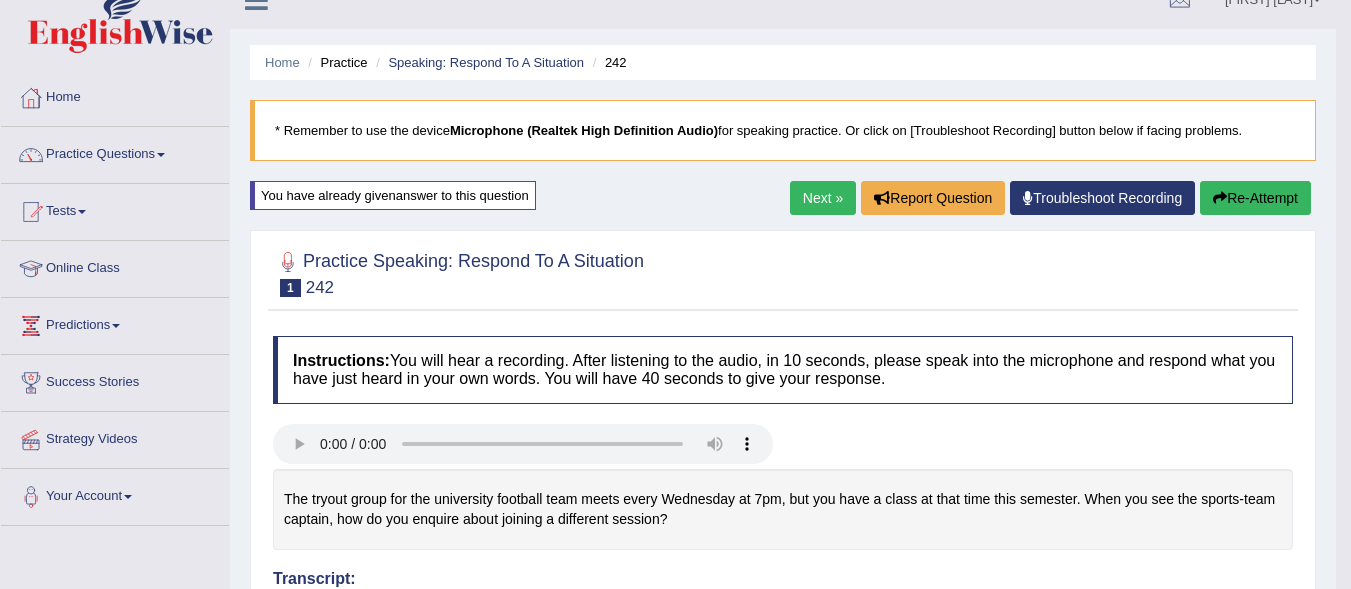 click on "Next »" at bounding box center [823, 198] 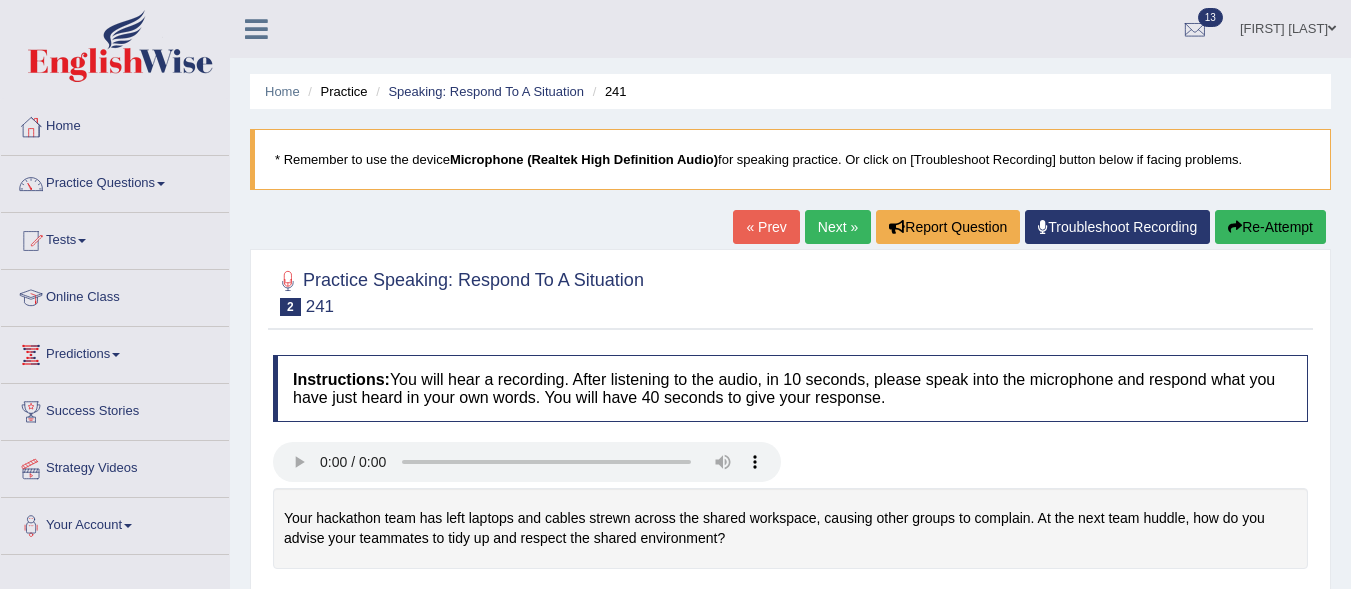 scroll, scrollTop: 0, scrollLeft: 0, axis: both 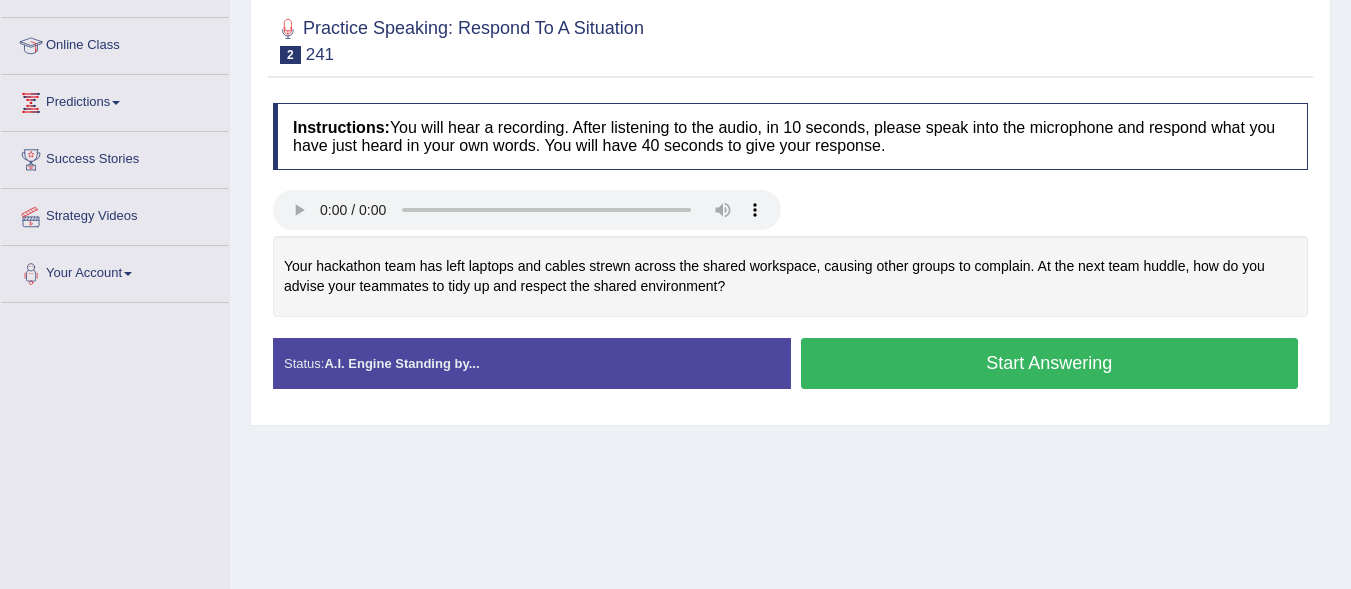 click on "Start Answering" at bounding box center [1050, 363] 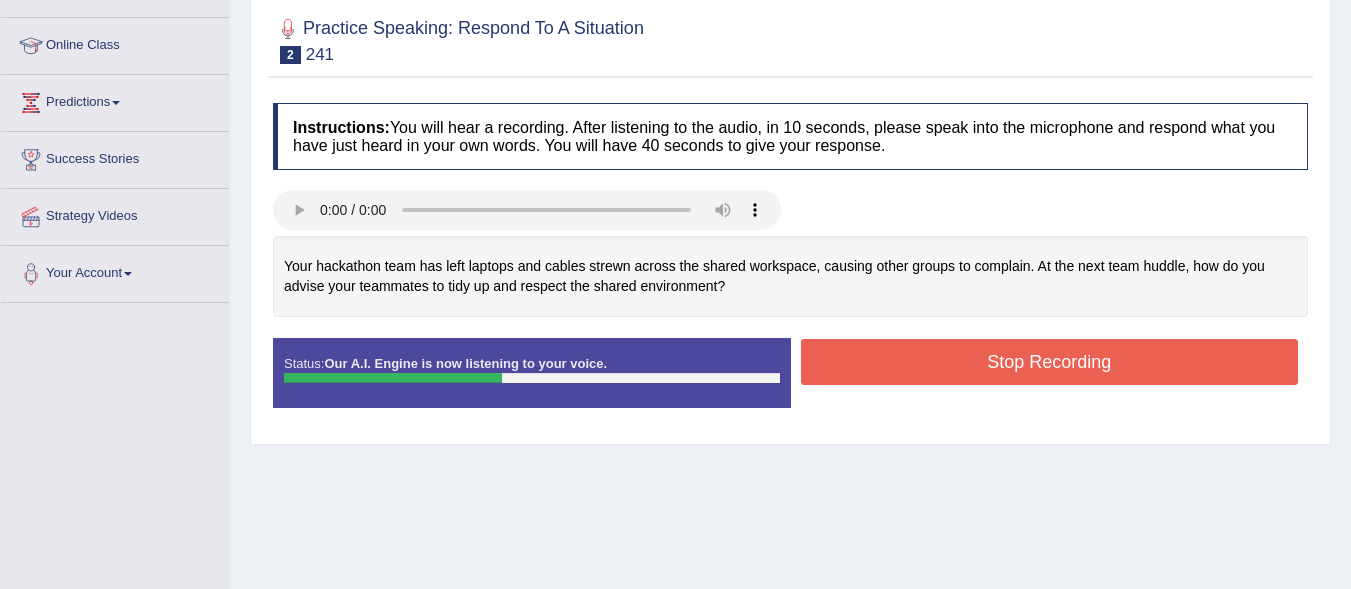 click on "Stop Recording" at bounding box center (1050, 362) 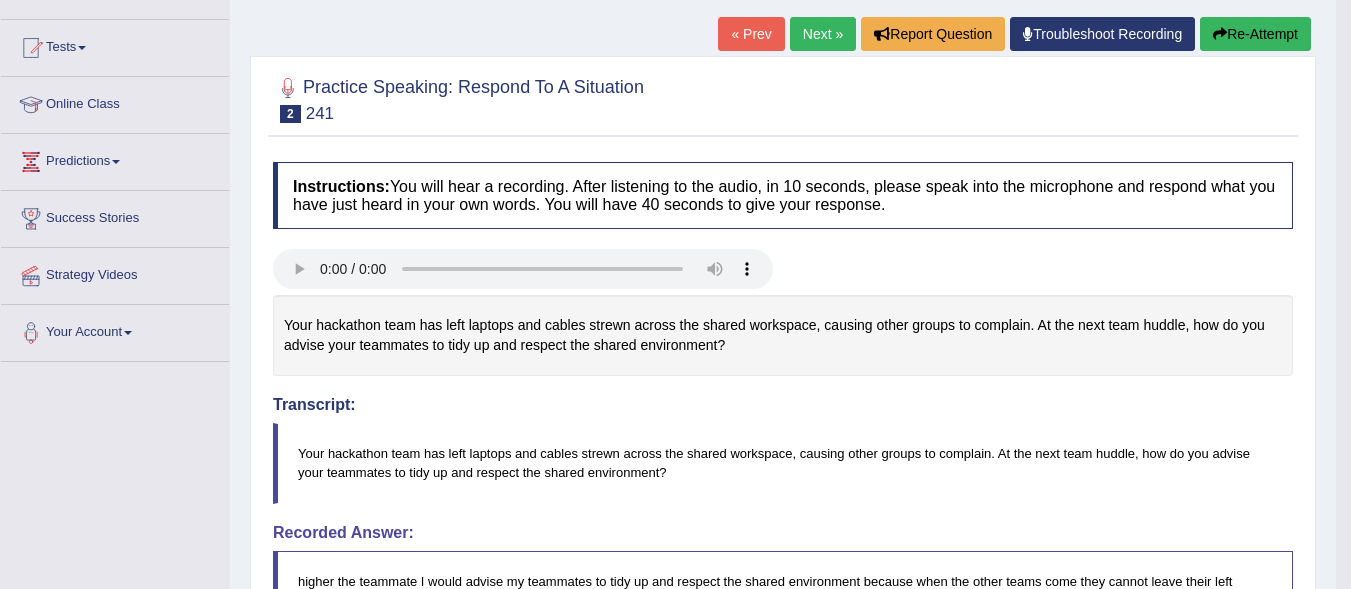 scroll, scrollTop: 191, scrollLeft: 0, axis: vertical 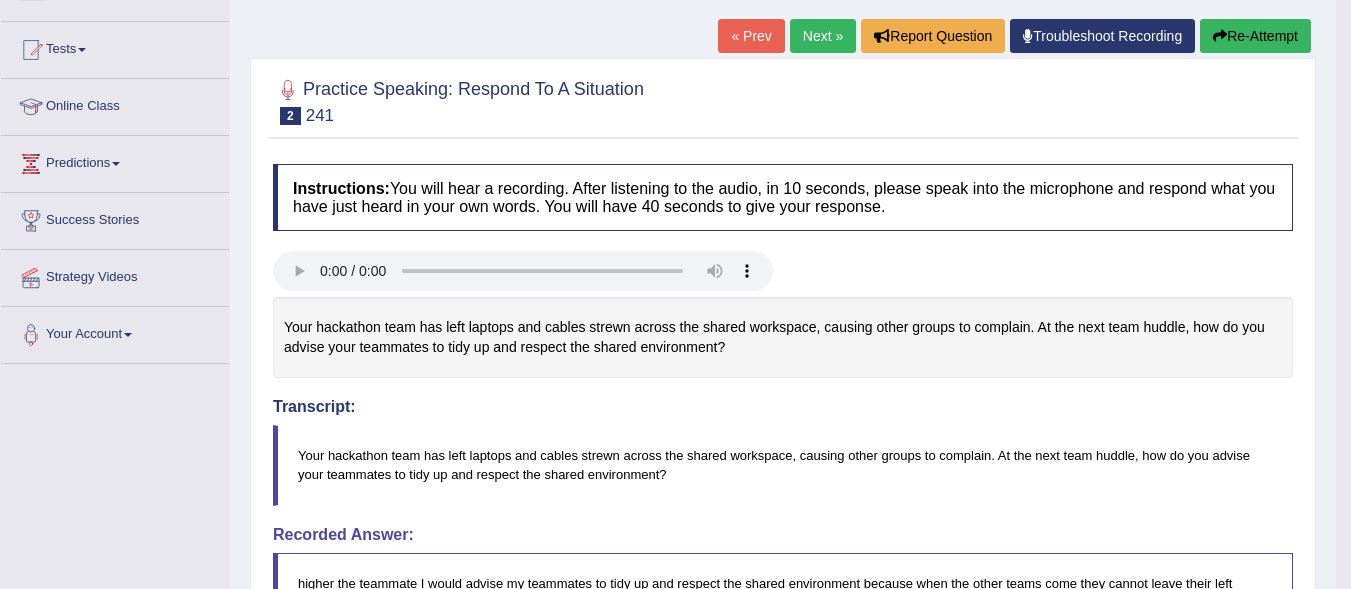 click on "Next »" at bounding box center (823, 36) 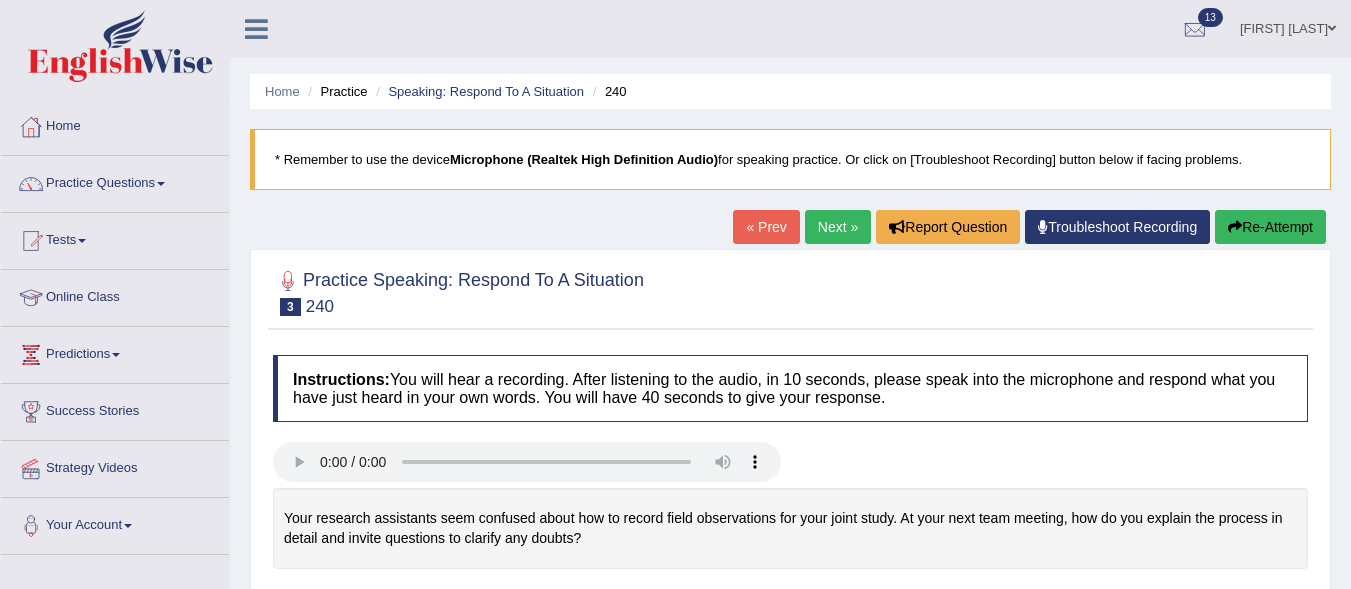 scroll, scrollTop: 0, scrollLeft: 0, axis: both 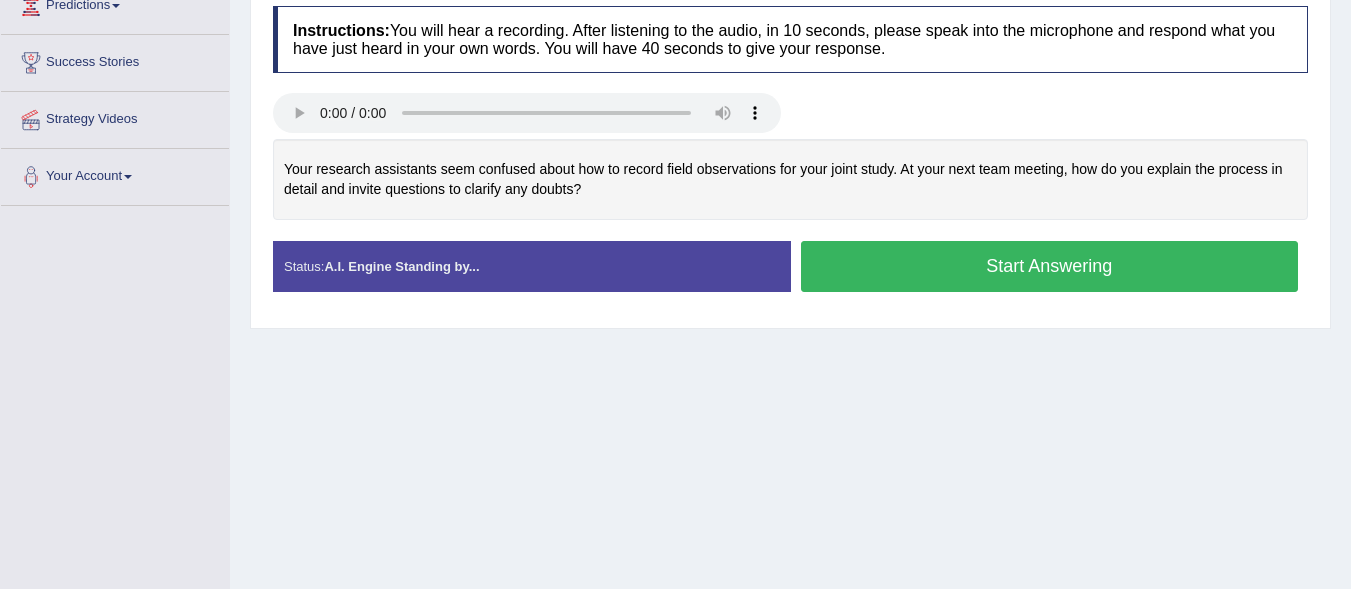 click on "Start Answering" at bounding box center [1050, 266] 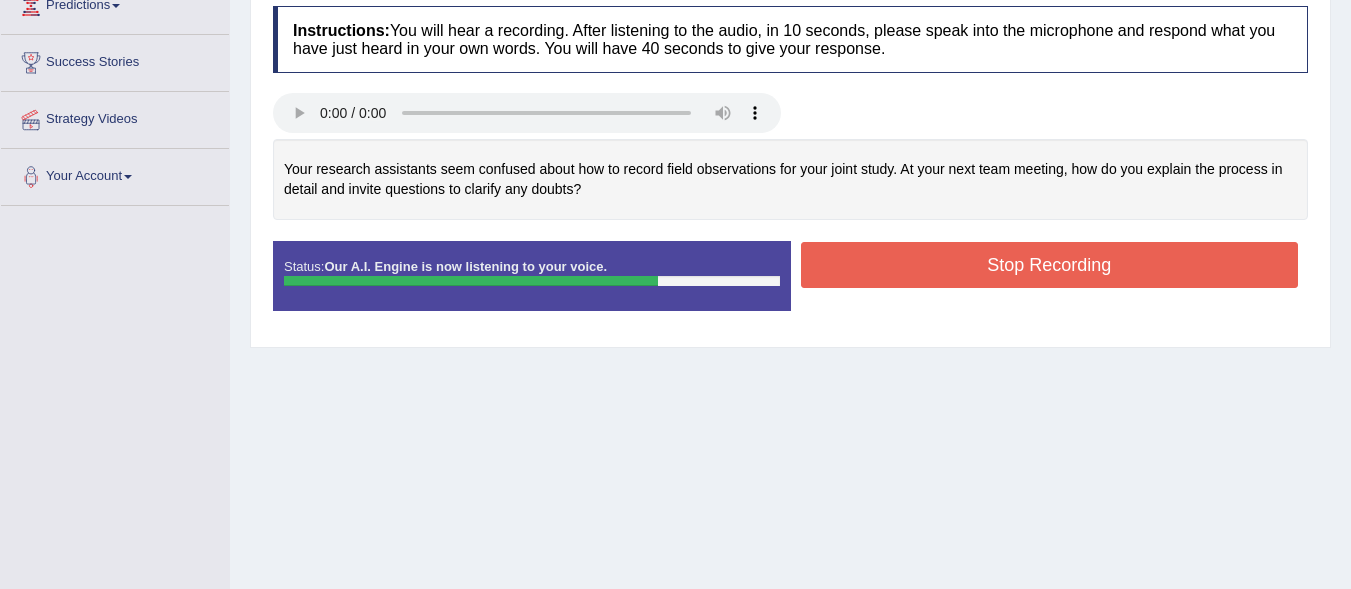 click on "Stop Recording" at bounding box center (1050, 265) 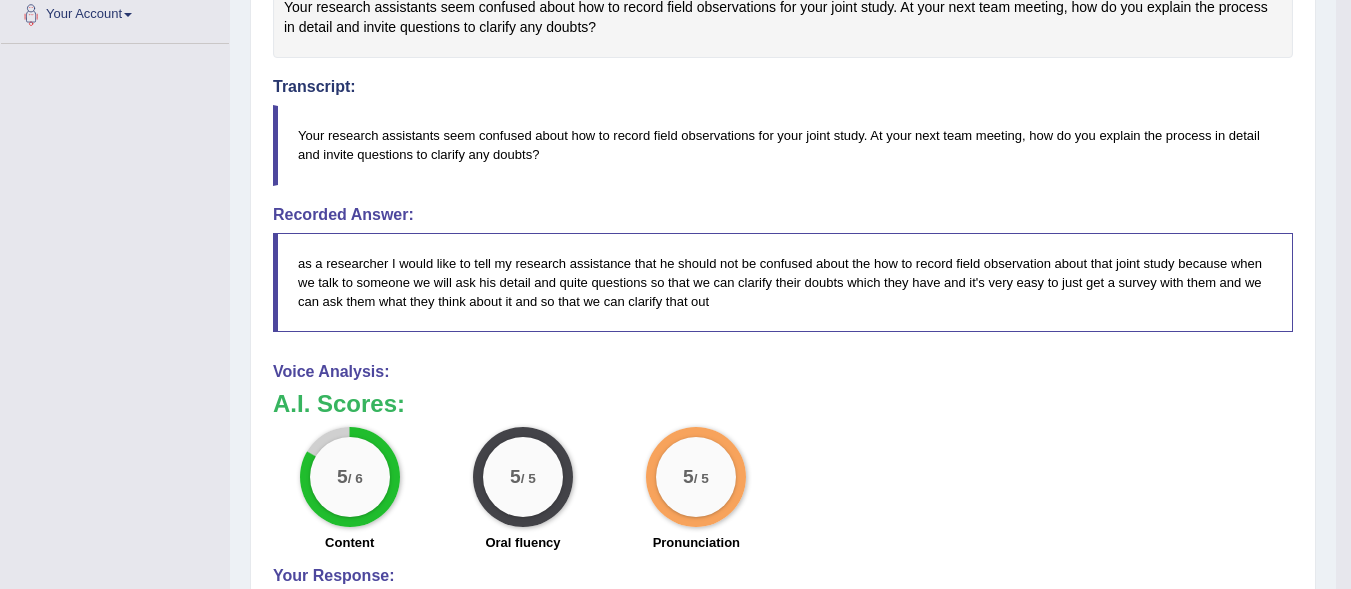 scroll, scrollTop: 591, scrollLeft: 0, axis: vertical 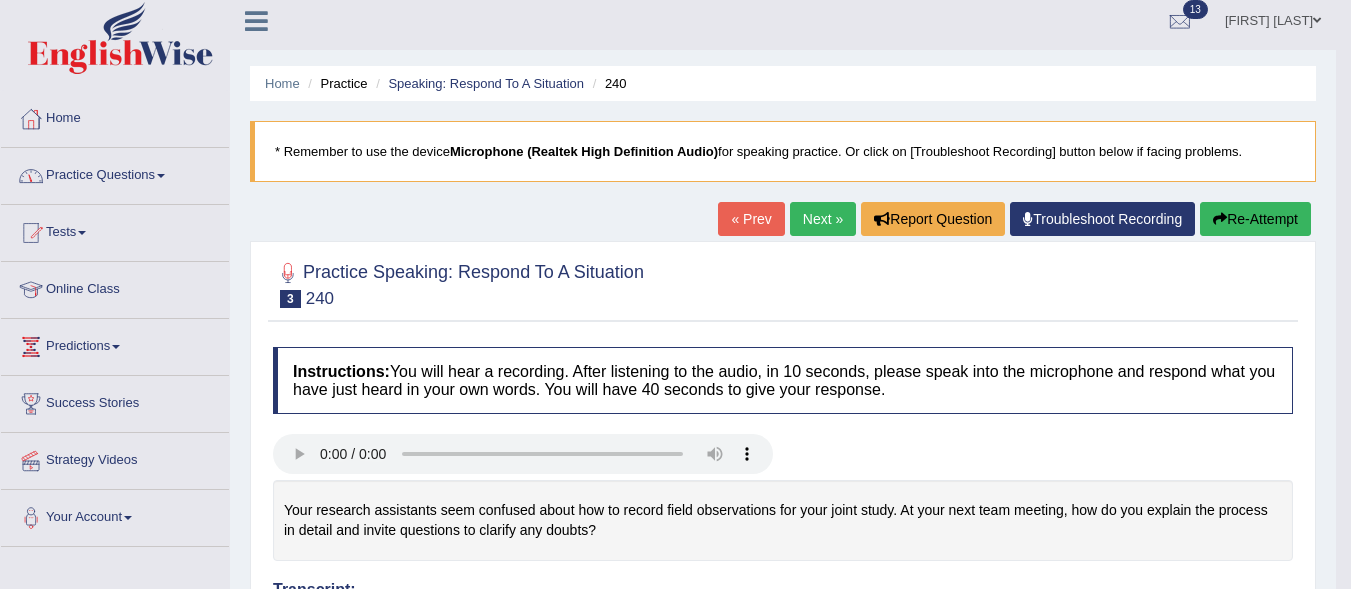 click on "Practice Questions" at bounding box center [115, 173] 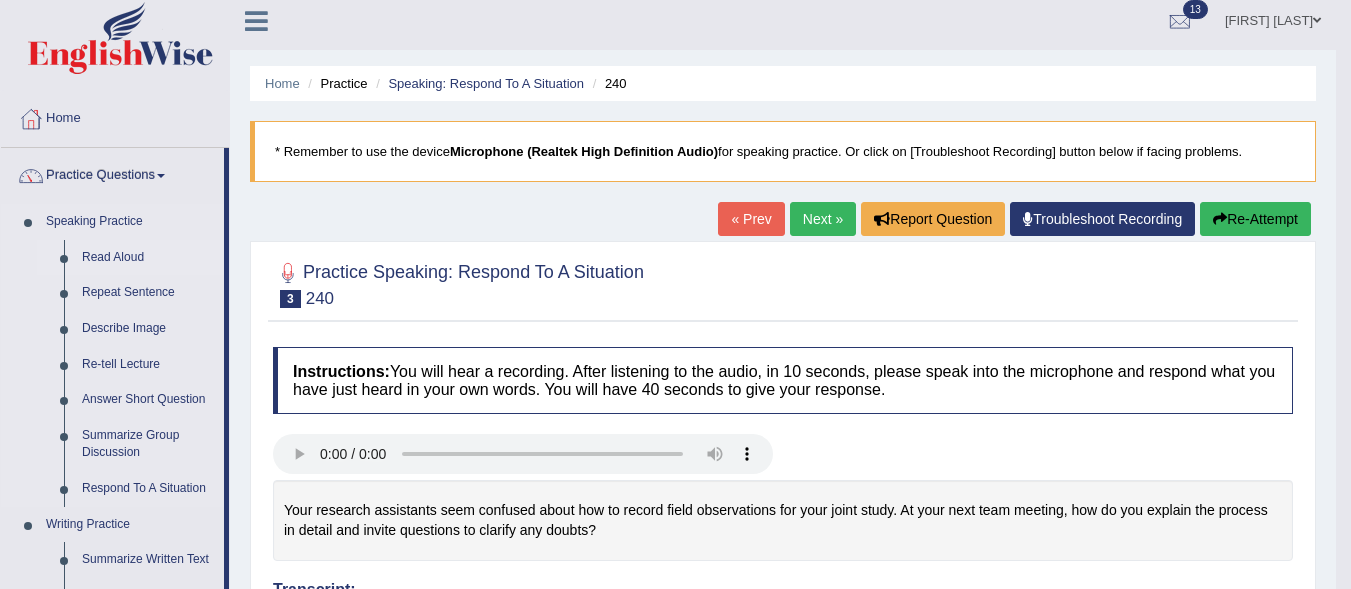 click on "Read Aloud" at bounding box center (148, 258) 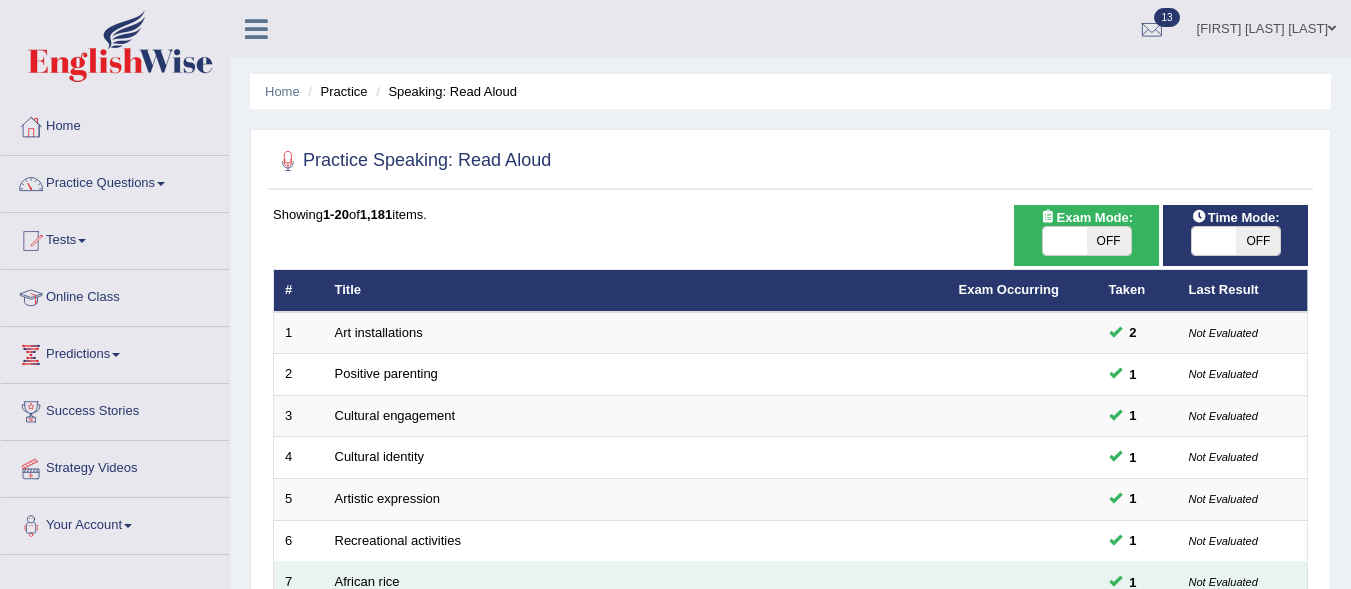scroll, scrollTop: 0, scrollLeft: 0, axis: both 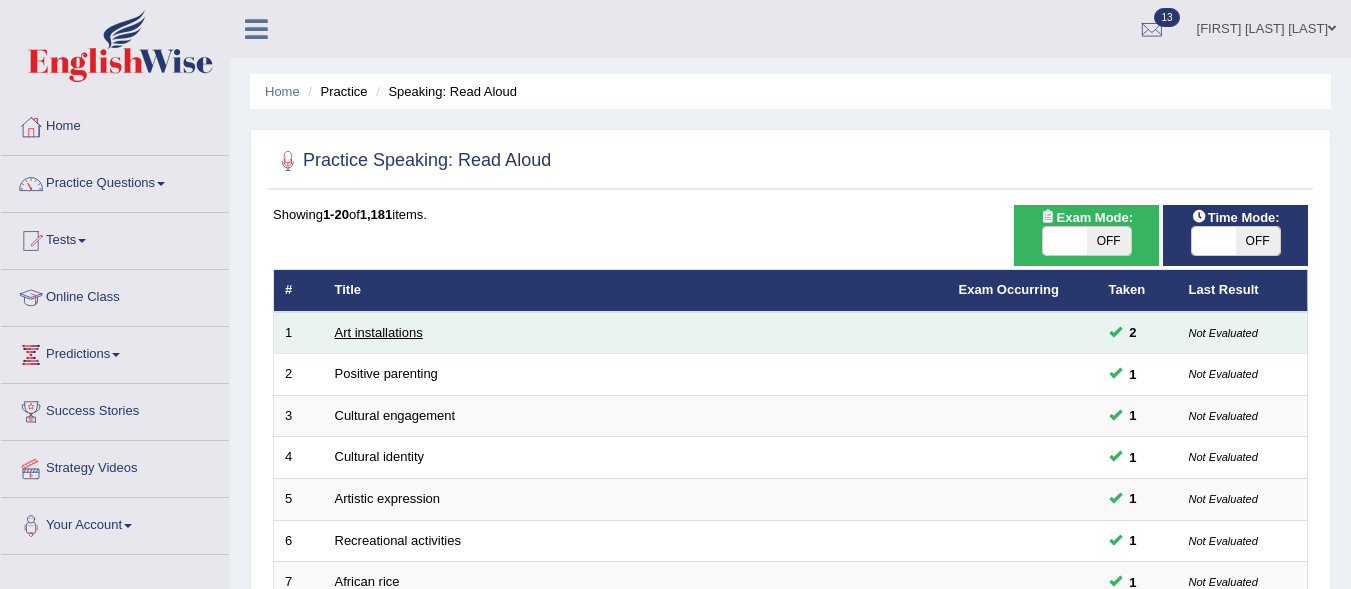 click on "Art installations" at bounding box center (379, 332) 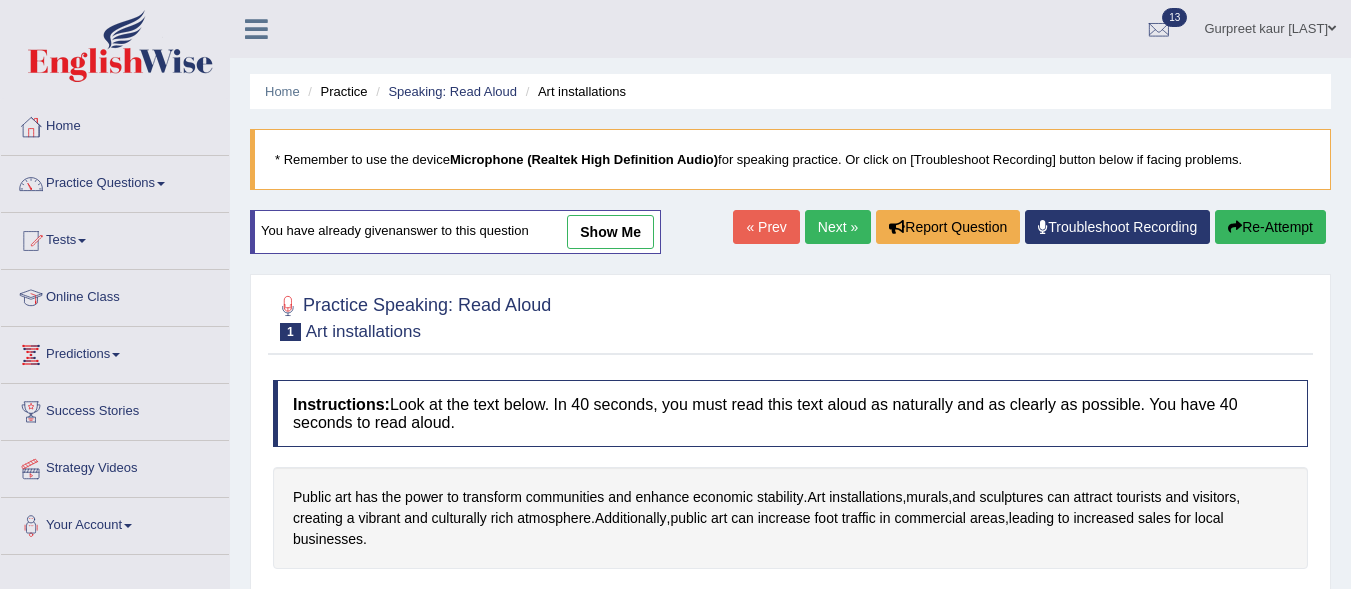 scroll, scrollTop: 0, scrollLeft: 0, axis: both 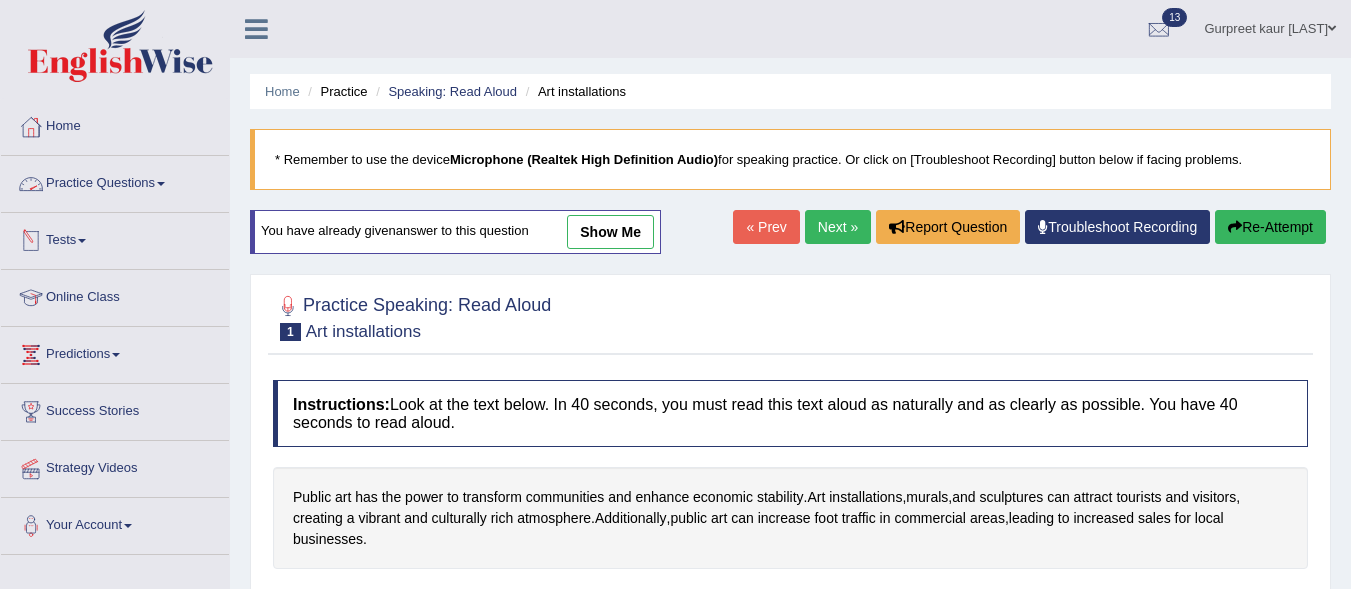 click on "Practice Questions" at bounding box center (115, 181) 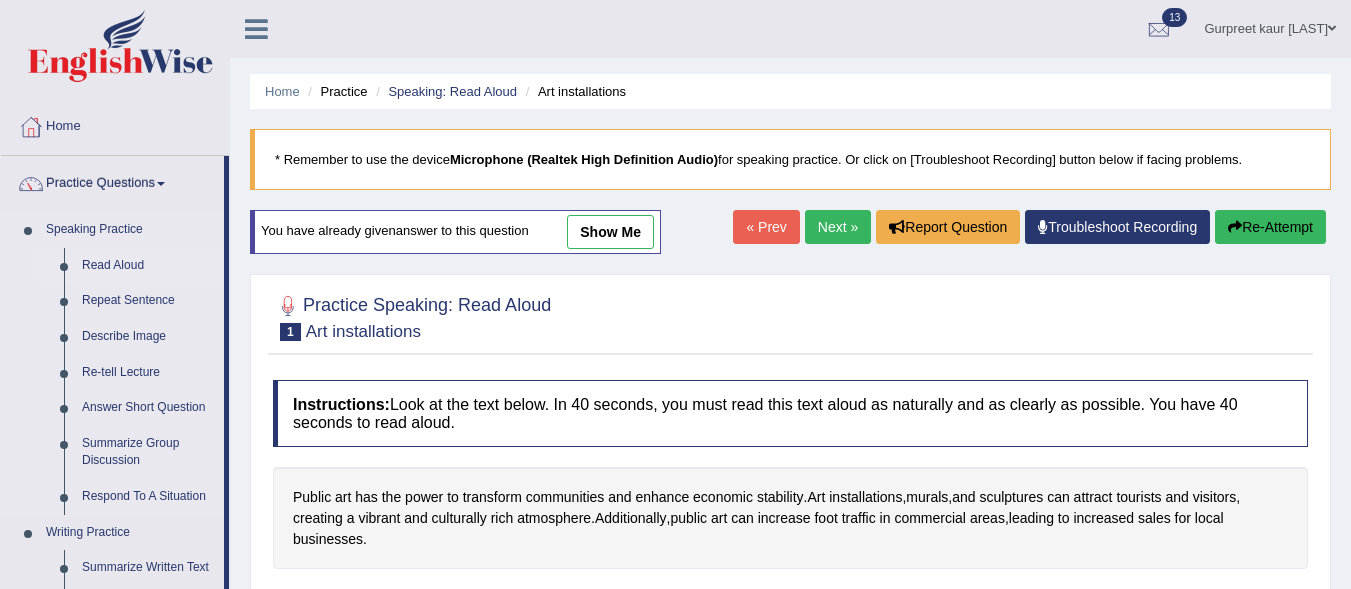 click on "Read Aloud" at bounding box center (148, 266) 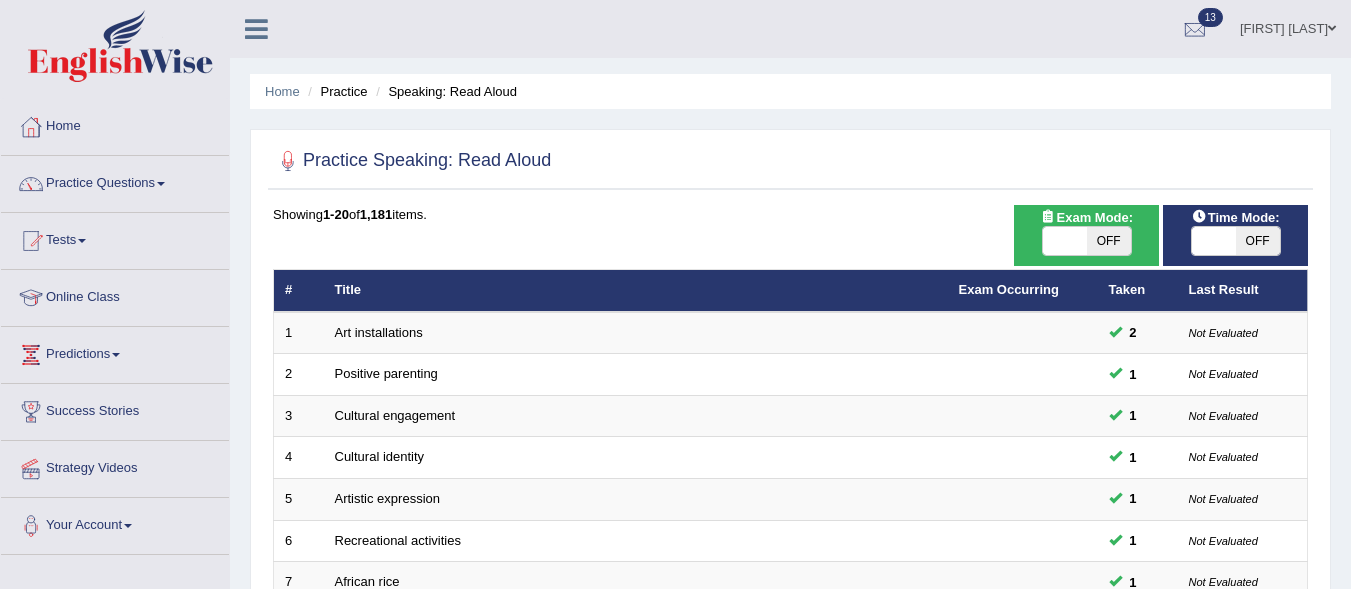 scroll, scrollTop: 0, scrollLeft: 0, axis: both 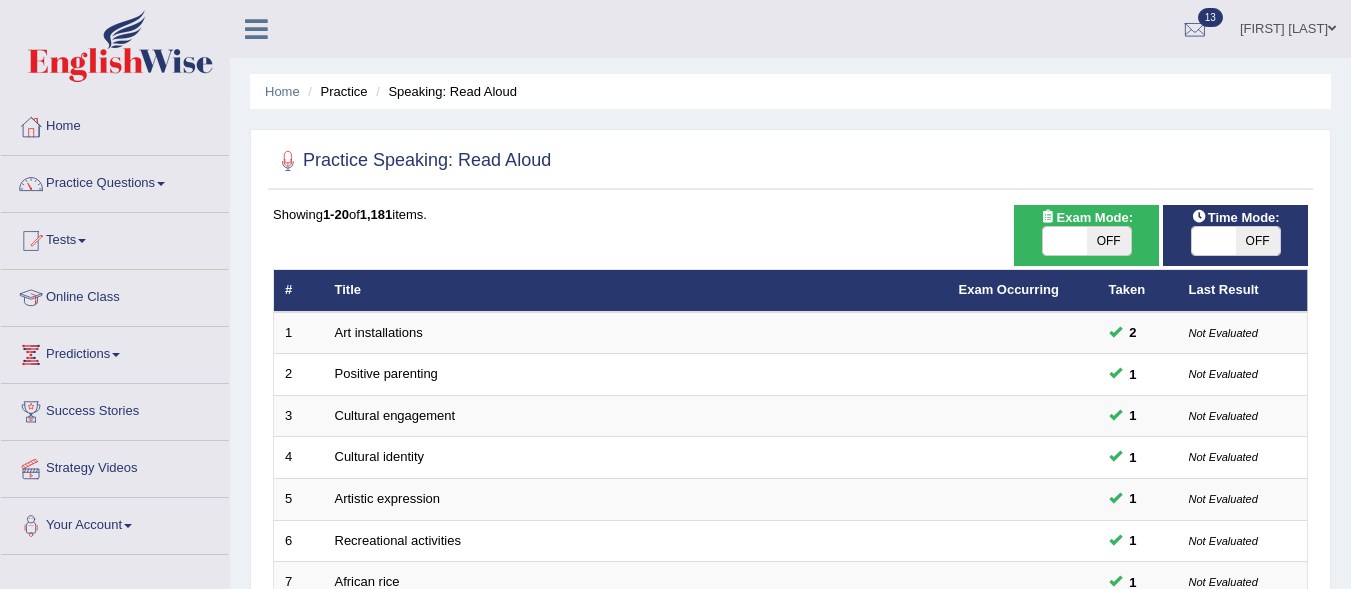 click on "OFF" at bounding box center [1109, 241] 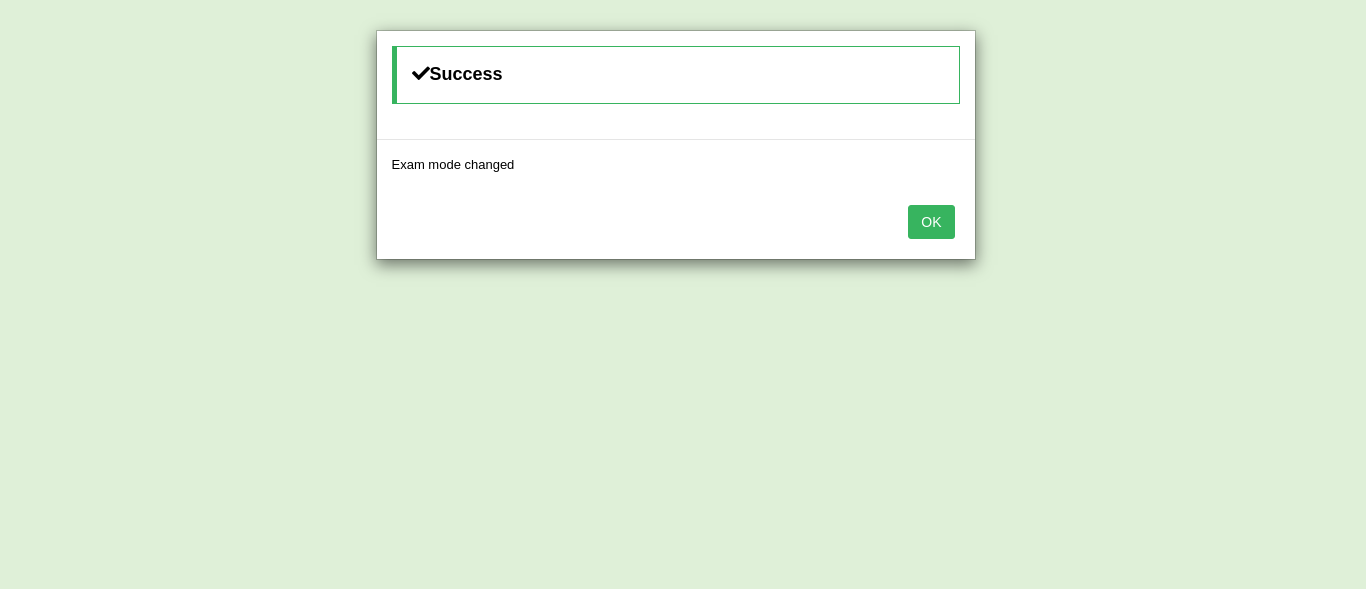 click on "OK" at bounding box center [931, 222] 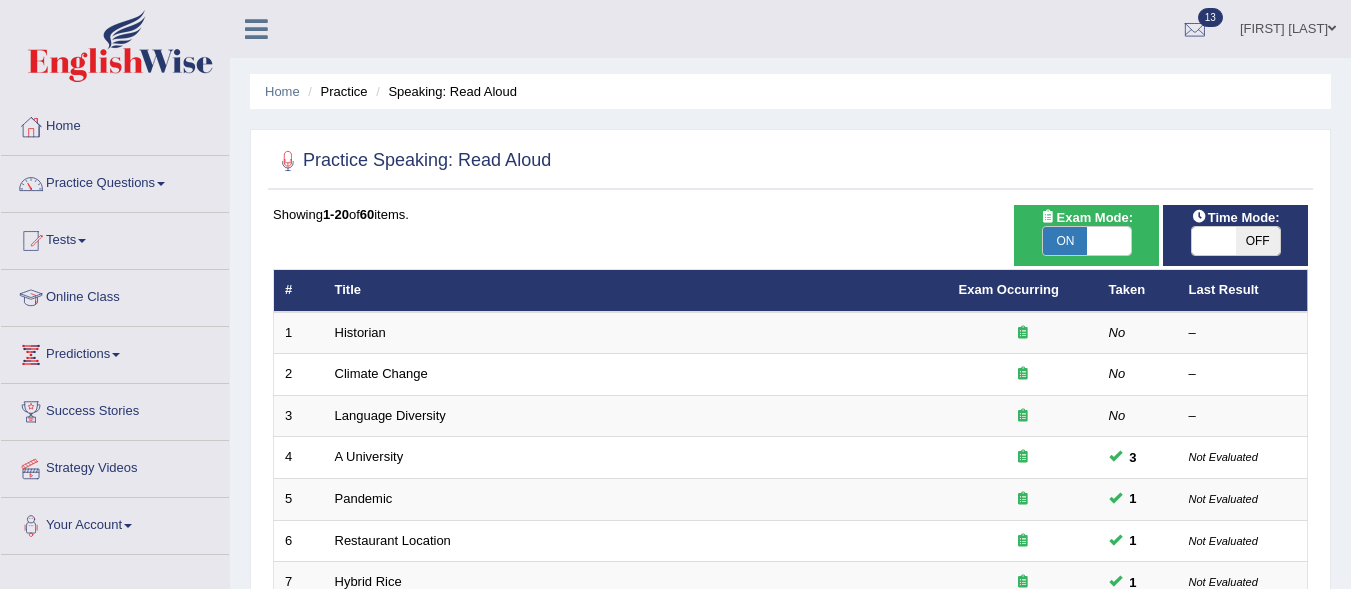 scroll, scrollTop: 0, scrollLeft: 0, axis: both 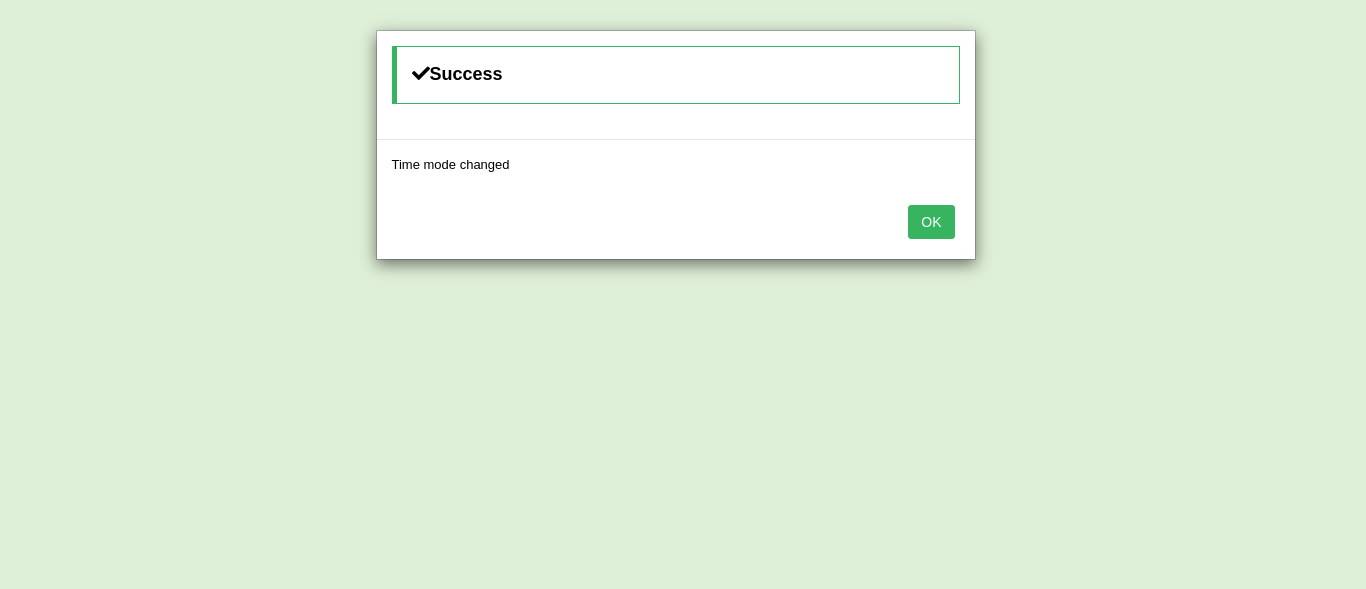click on "OK" at bounding box center (931, 222) 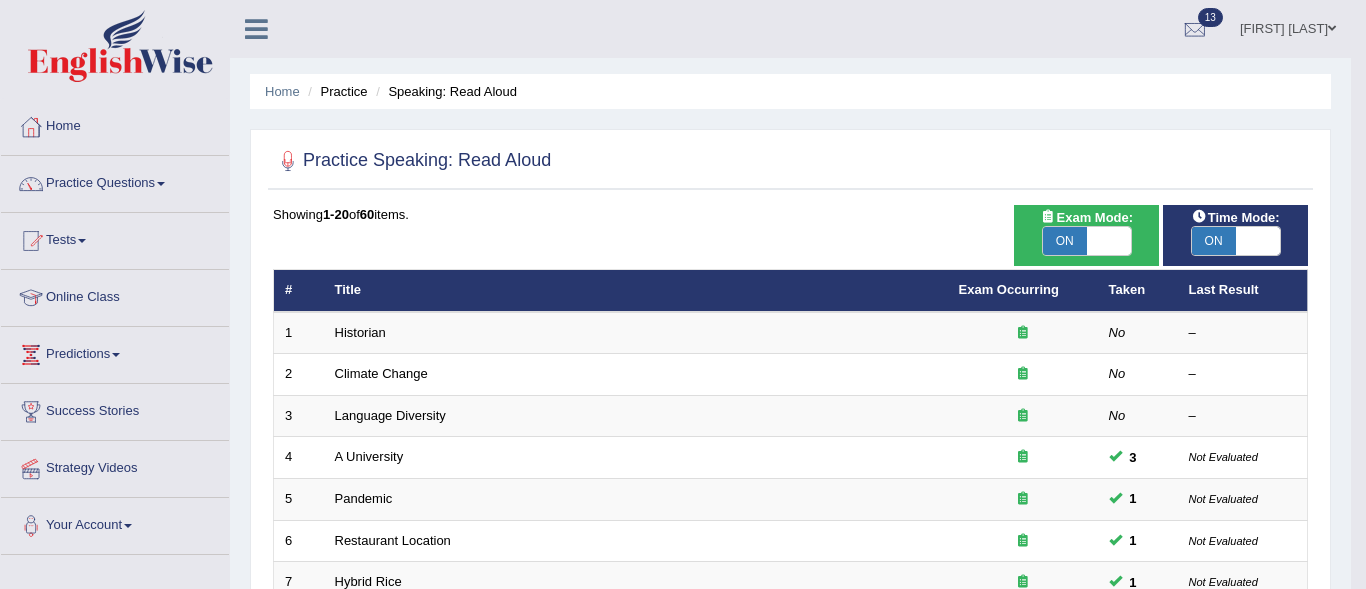 click on "Showing  1-20  of  60  items.
# Title Exam Occurring Taken Last Result
1 Historian No –
2 Climate Change No –
3 Language Diversity No –
4 A University 3 Not Evaluated
5 Pandemic 1 Not Evaluated
6 Restaurant Location 1 Not Evaluated
7 Hybrid Rice 1 Not Evaluated
8 Tourism 1 Not Evaluated
9 Parent Teacher Conferences 1 Not Evaluated
10 Baby Hearing 4 Not Evaluated
11 Volcano Behaviors 2 Not Evaluated
12 Rates of Depression 1 Not Evaluated
13 Hunter-gatherer 1 Not Evaluated
14 Antarctic 1 Not Evaluated
15 Brain Efficiency 1 Not Evaluated
16 Tissues and Organs New 1 Not Evaluated
17 William  Shakespeare New 1 Not Evaluated
18 Statistics New 1 Not Evaluated
19 Political Problems New 1 Not Evaluated
20 Child Psychology New 1 Not Evaluated
«
1
2
3
»" at bounding box center [790, 723] 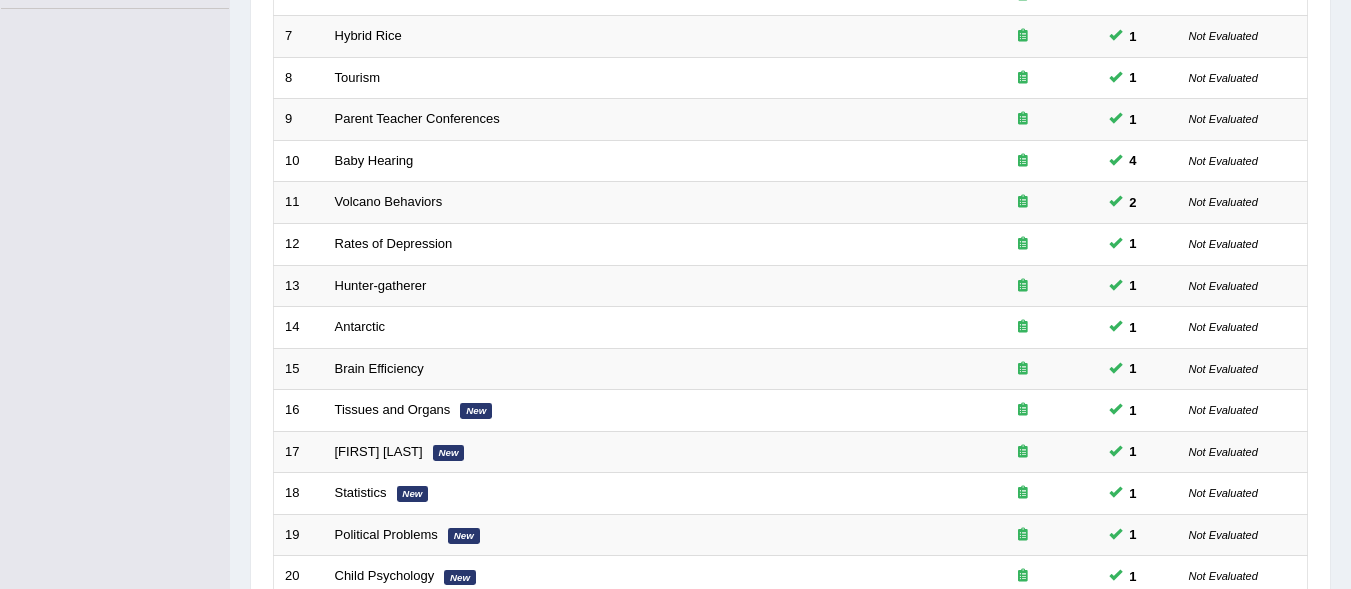scroll, scrollTop: 735, scrollLeft: 0, axis: vertical 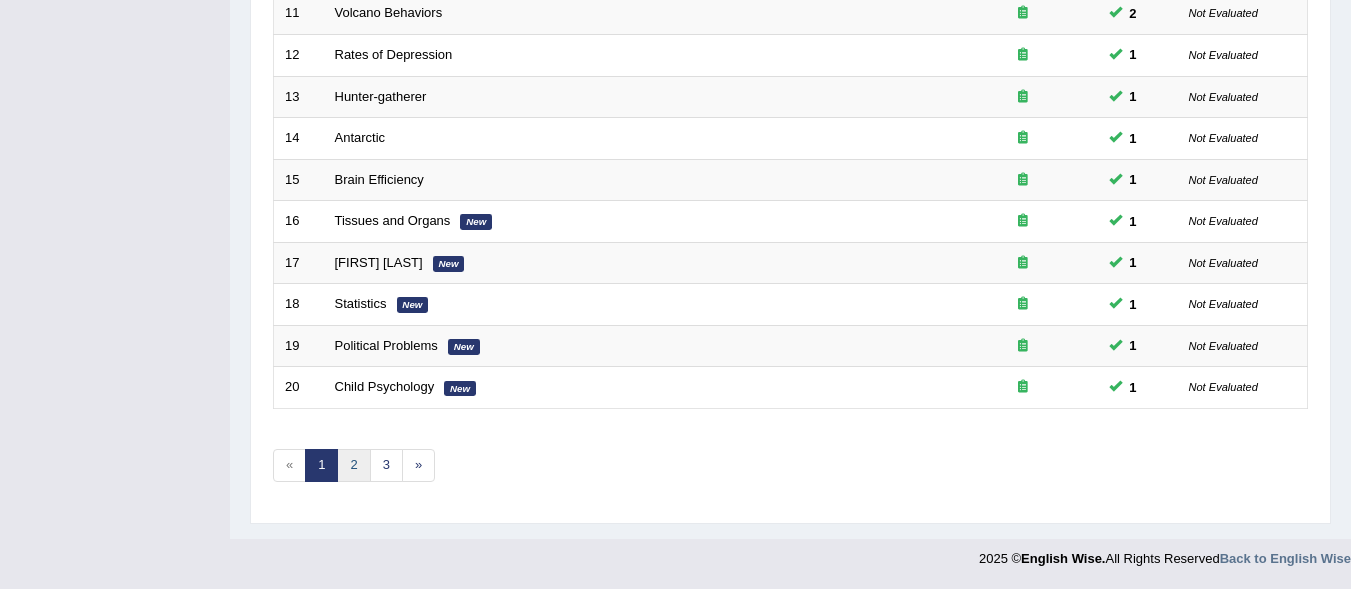 click on "2" at bounding box center (353, 465) 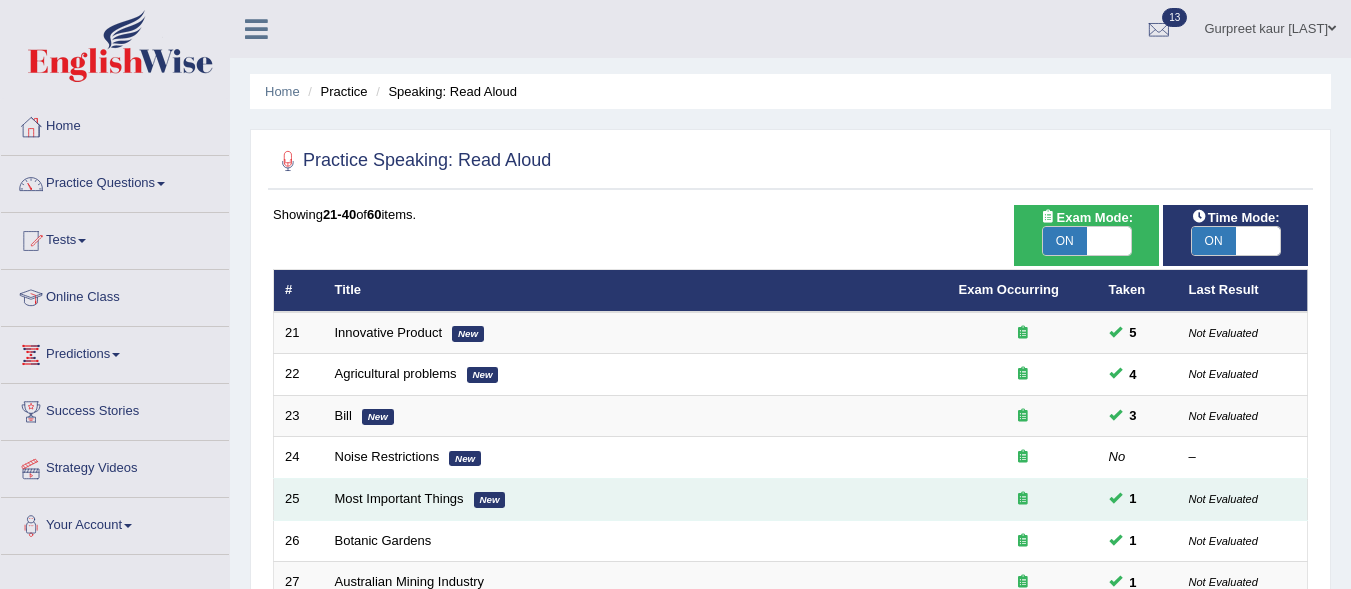 scroll, scrollTop: 0, scrollLeft: 0, axis: both 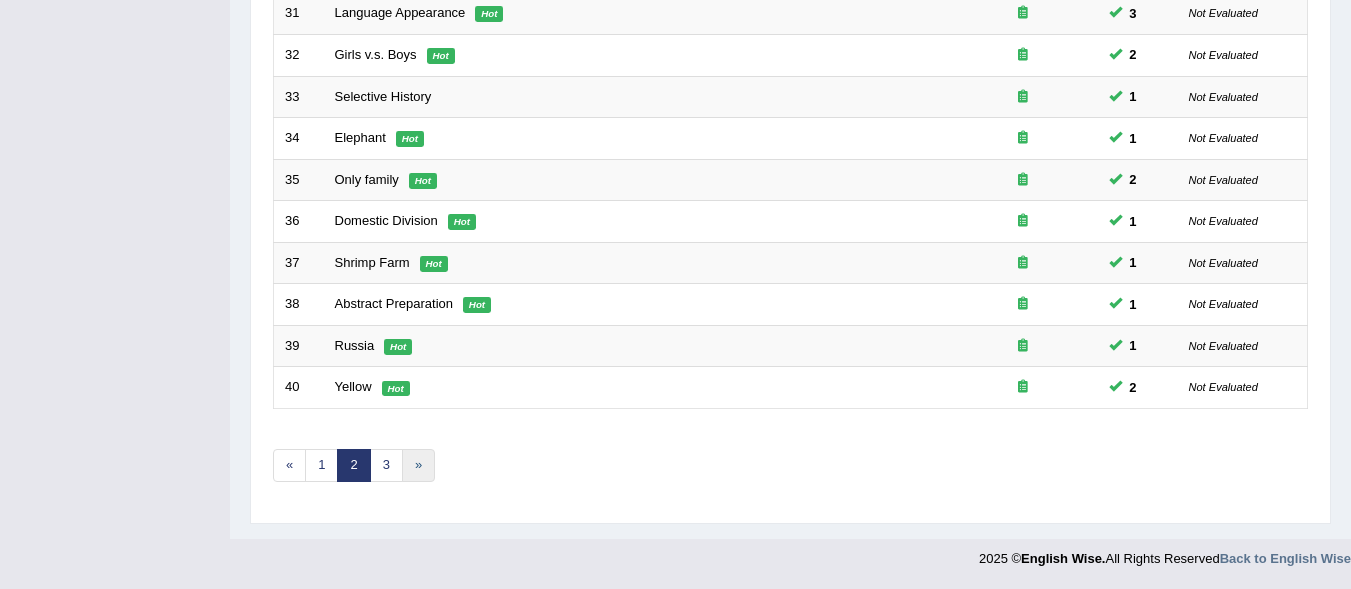 click on "»" at bounding box center (418, 465) 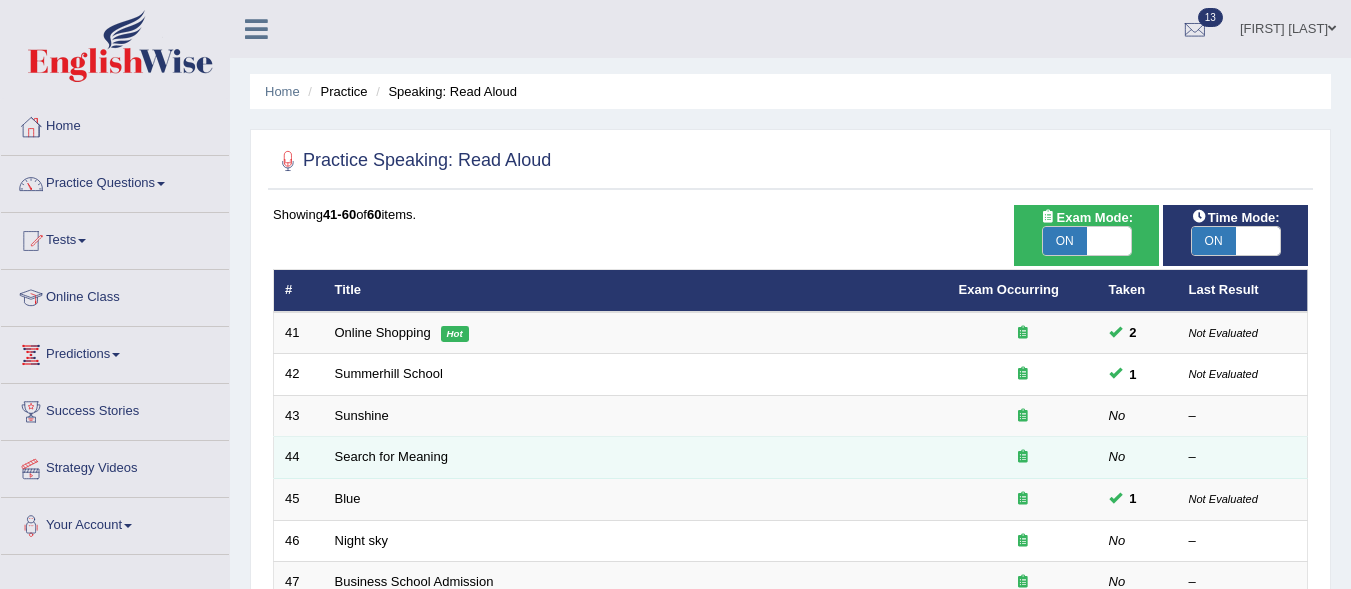 scroll, scrollTop: 0, scrollLeft: 0, axis: both 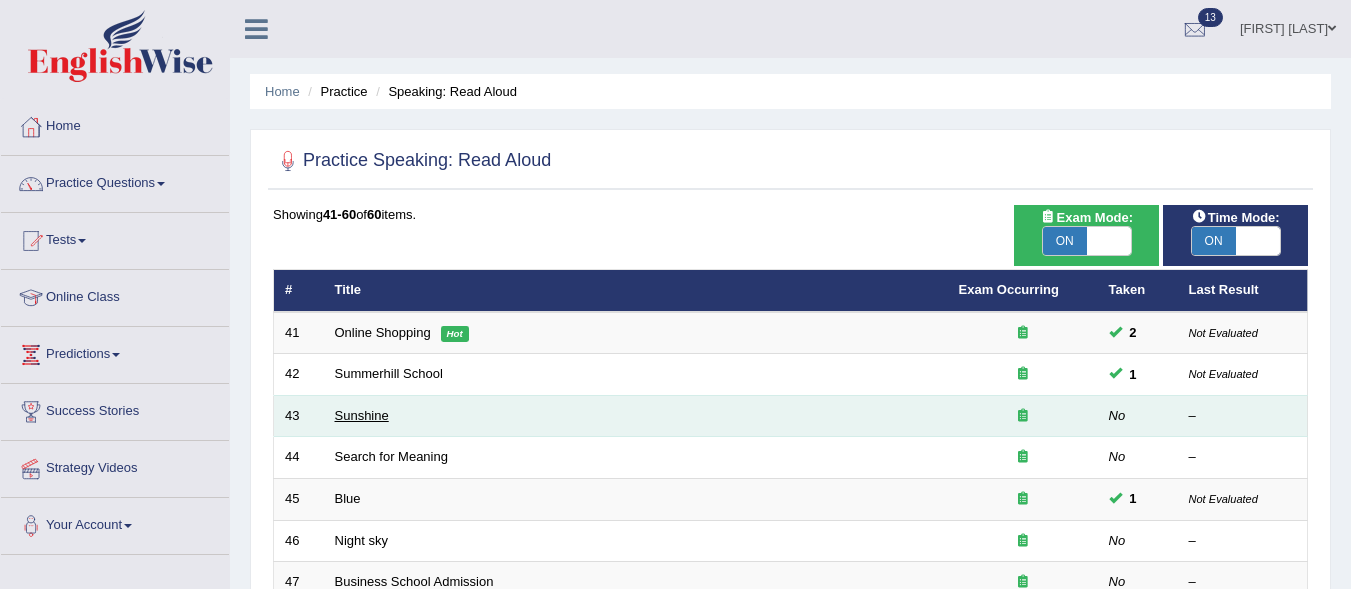click on "Sunshine" at bounding box center [362, 415] 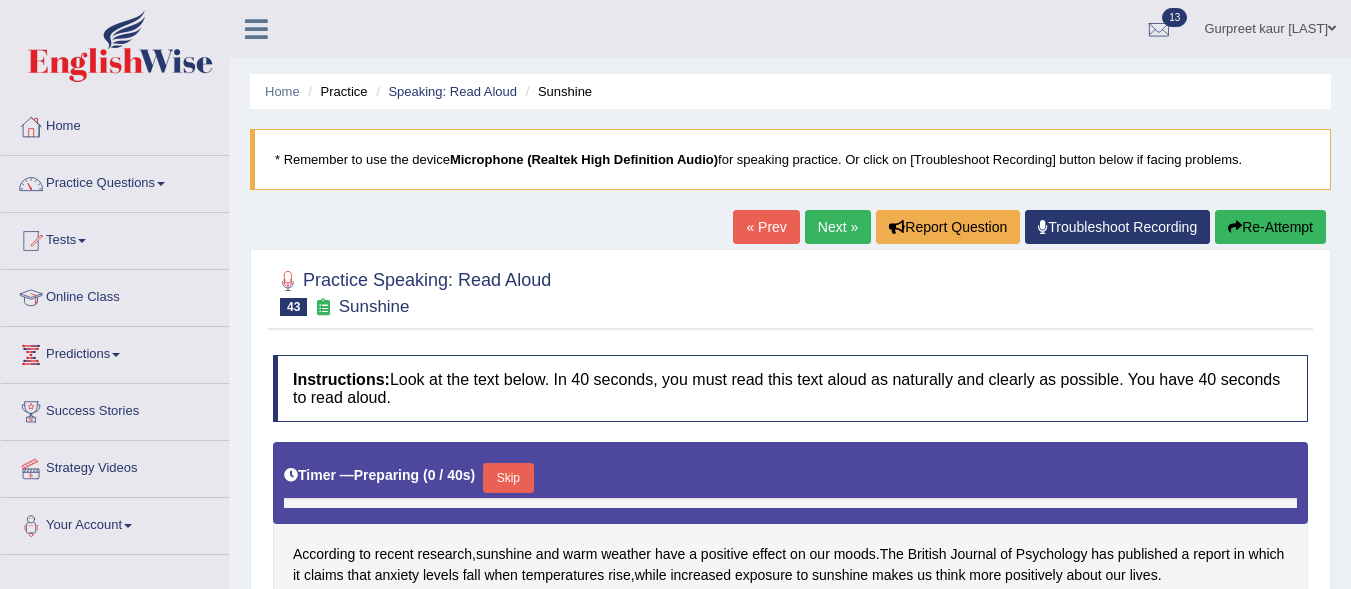 scroll, scrollTop: 0, scrollLeft: 0, axis: both 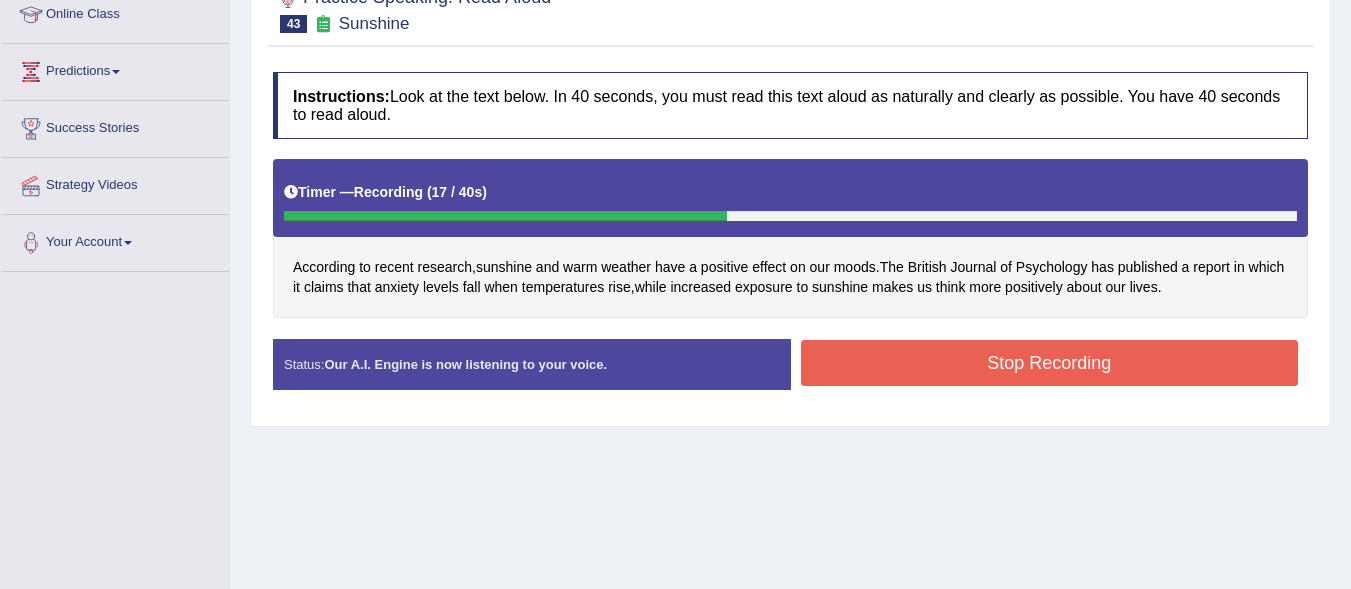 click on "Stop Recording" at bounding box center [1050, 365] 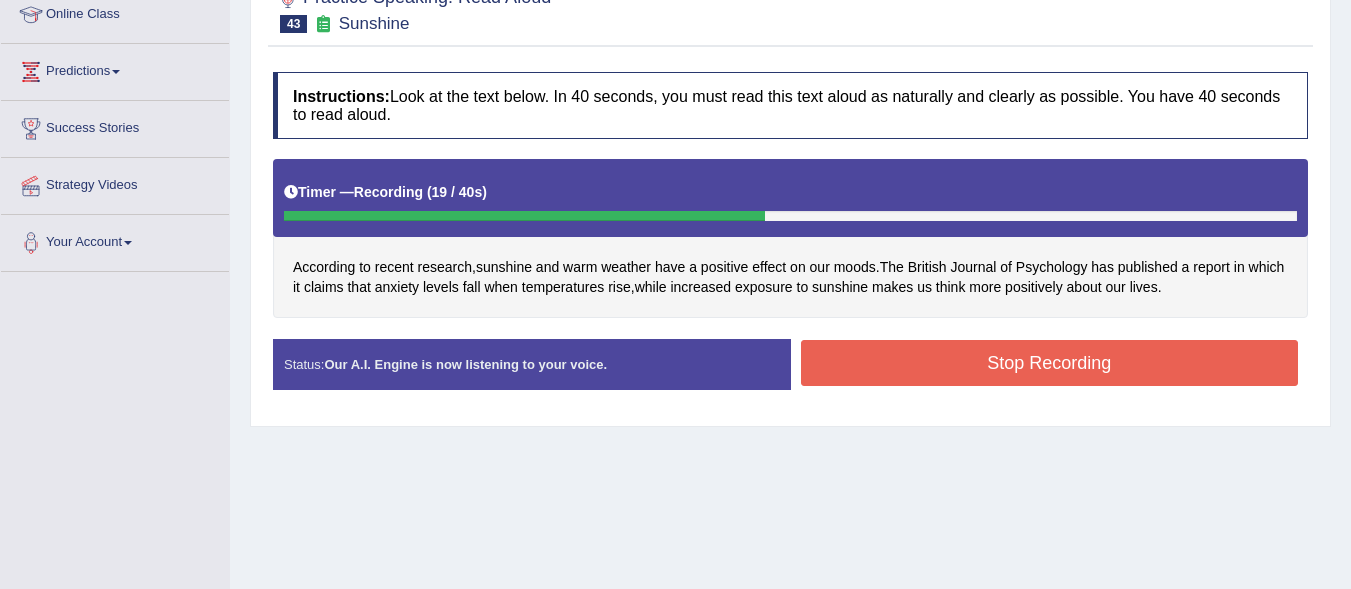 click on "Stop Recording" at bounding box center [1050, 363] 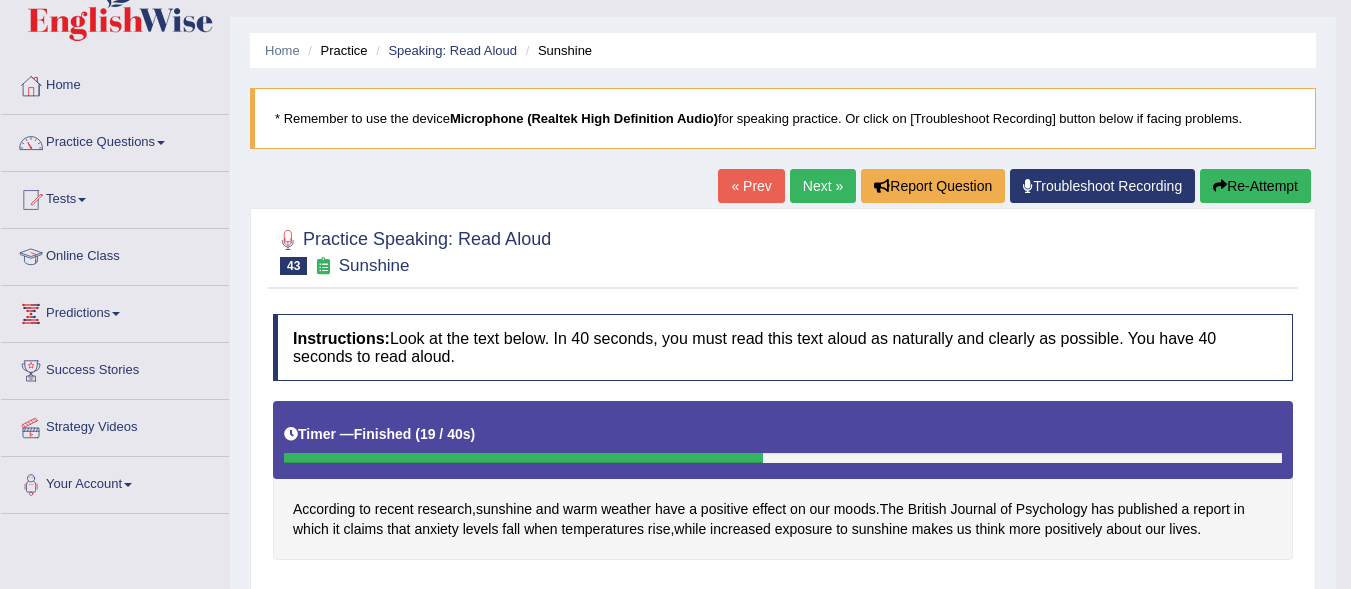 scroll, scrollTop: 23, scrollLeft: 0, axis: vertical 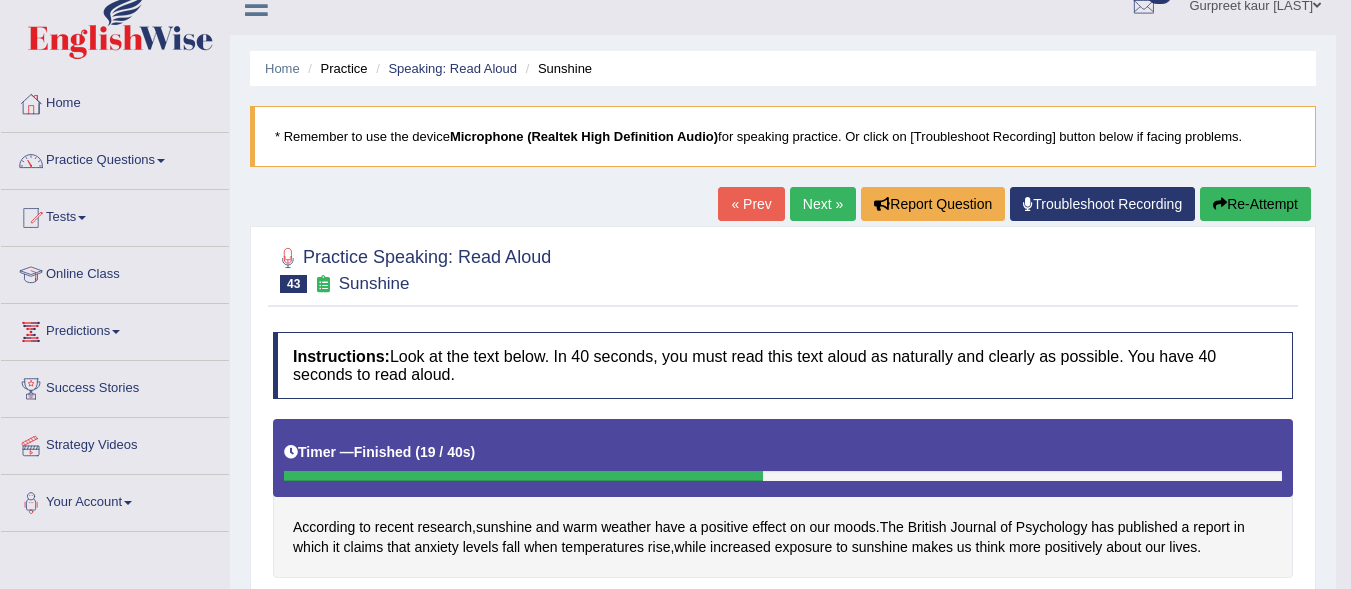 click on "Re-Attempt" at bounding box center (1255, 204) 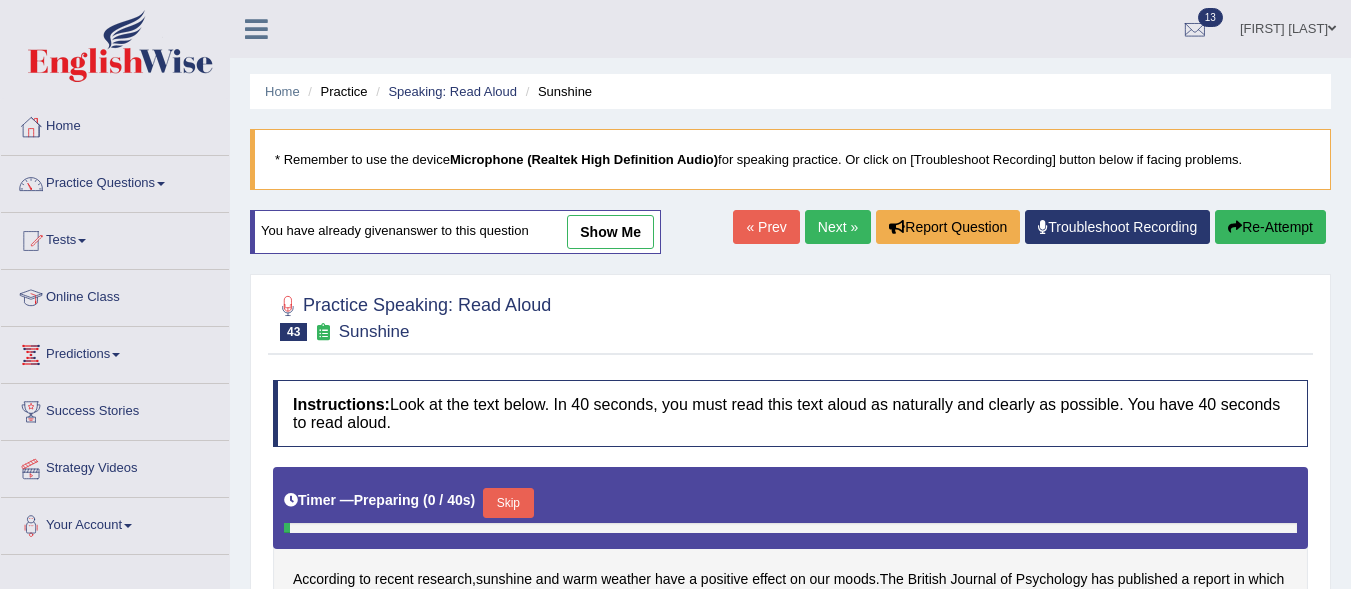 scroll, scrollTop: 23, scrollLeft: 0, axis: vertical 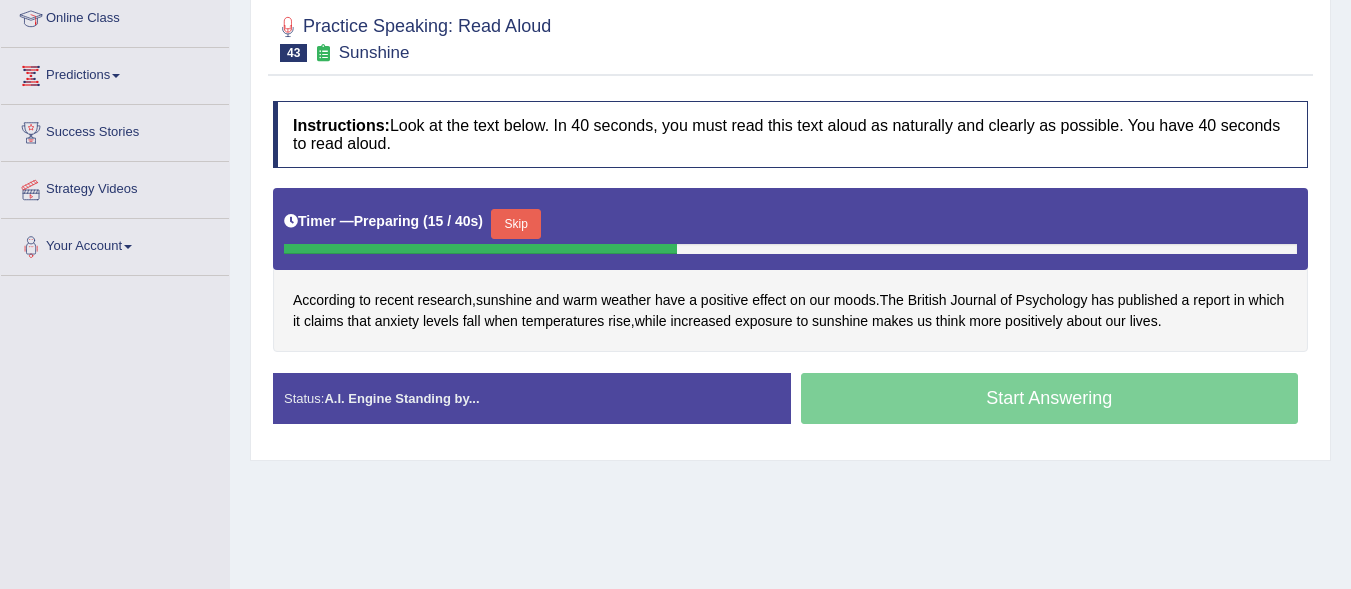 click on "Skip" at bounding box center (516, 224) 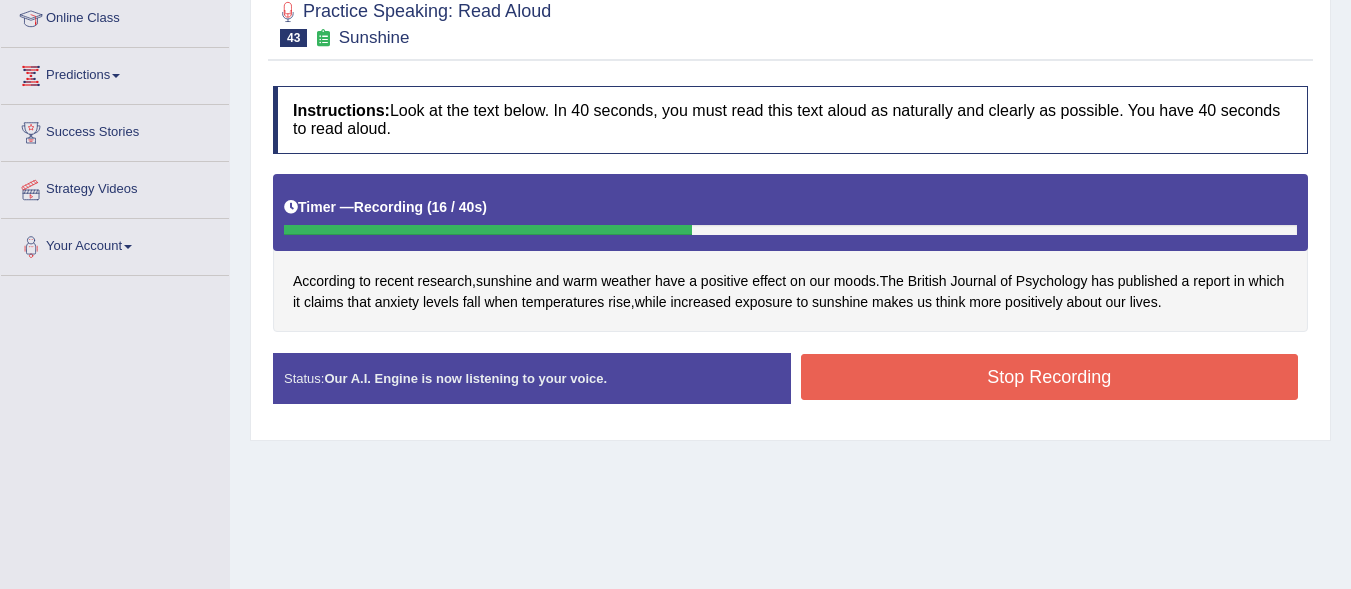 click on "Stop Recording" at bounding box center (1050, 377) 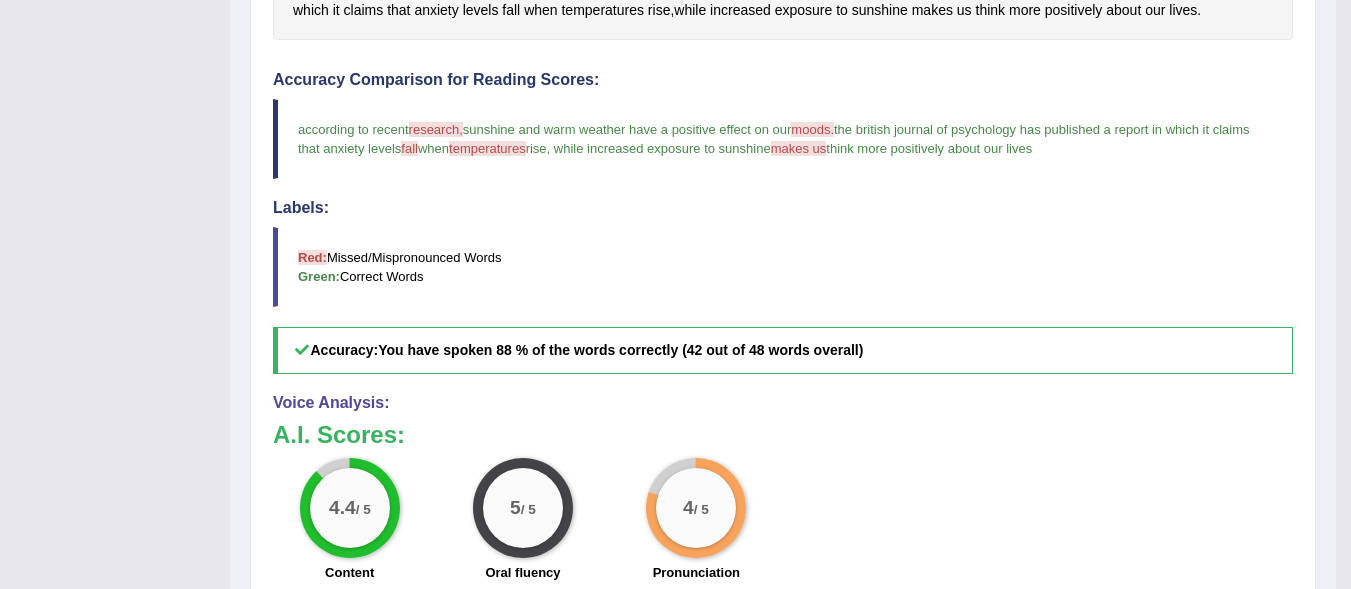 scroll, scrollTop: 595, scrollLeft: 0, axis: vertical 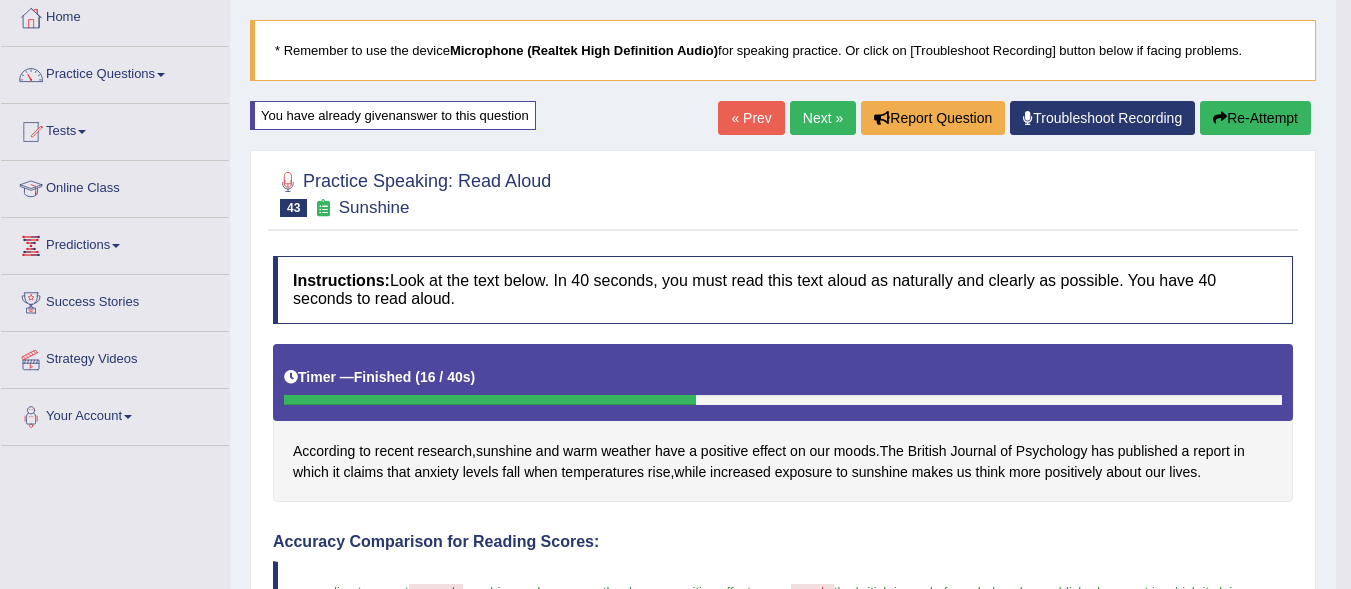 click on "Next »" at bounding box center (823, 118) 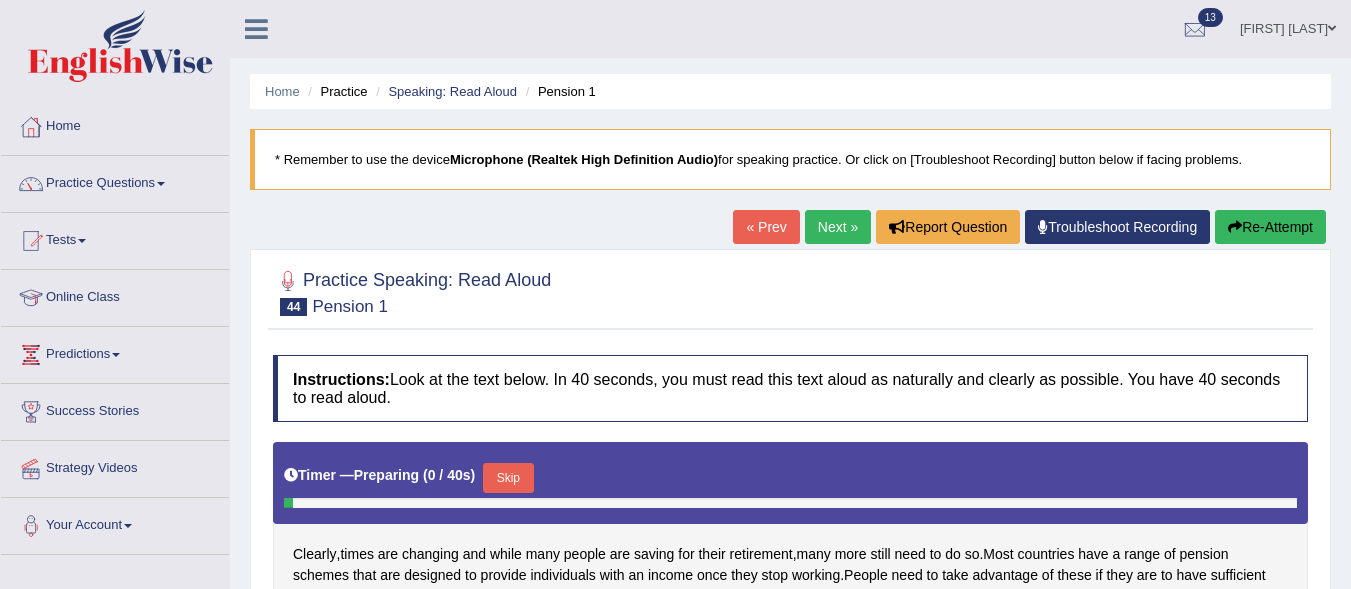 scroll, scrollTop: 0, scrollLeft: 0, axis: both 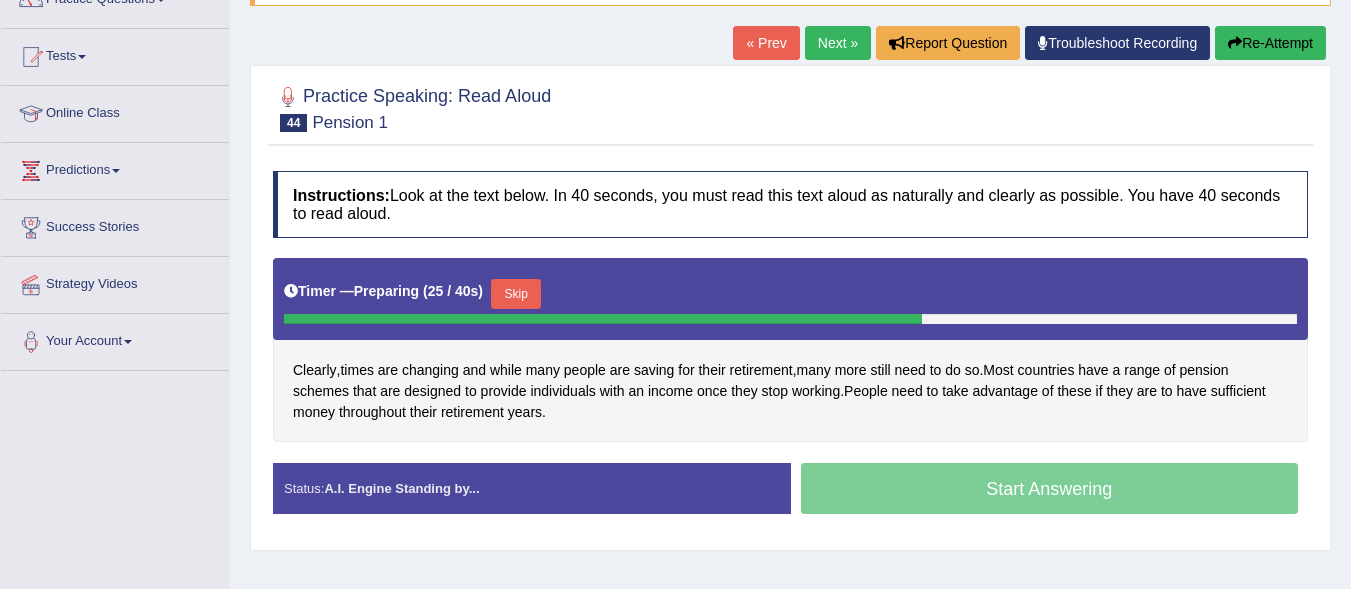 click on "Skip" at bounding box center (516, 294) 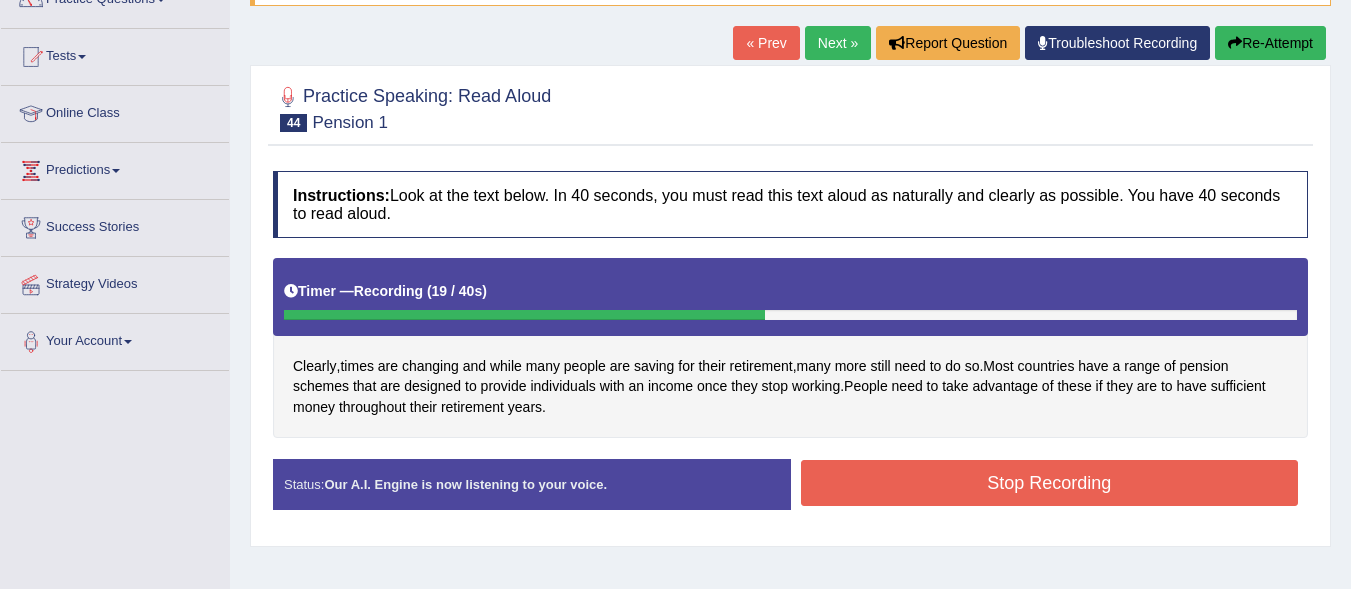click on "Stop Recording" at bounding box center [1050, 483] 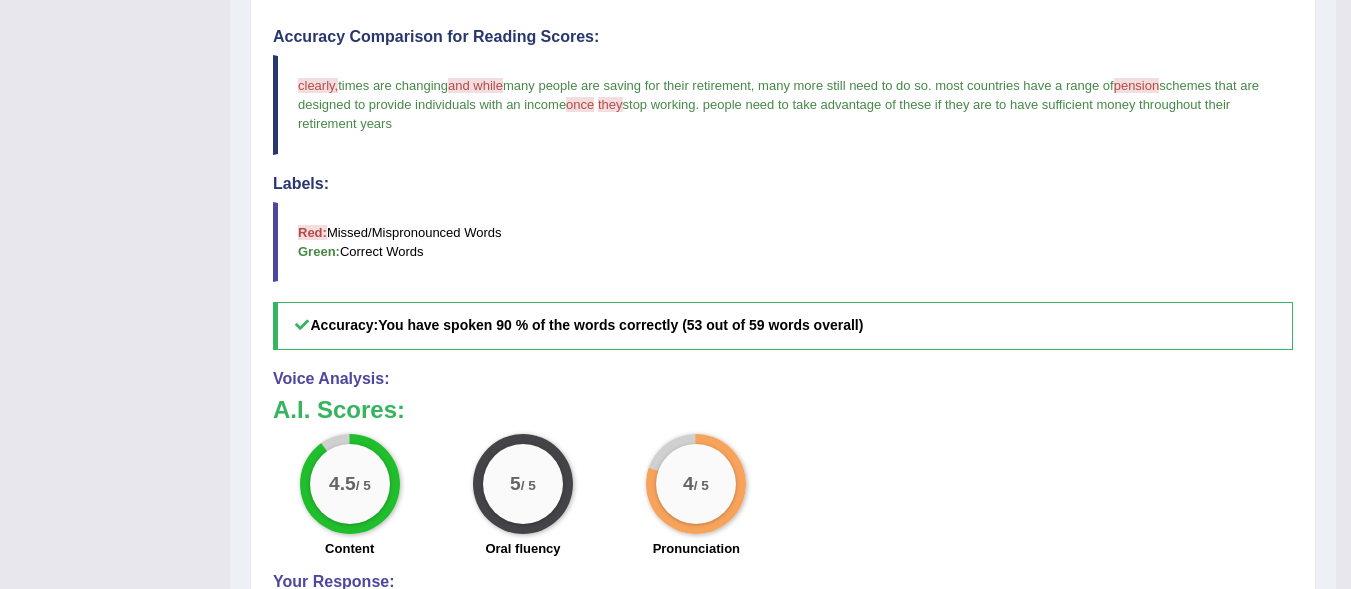 scroll, scrollTop: 633, scrollLeft: 0, axis: vertical 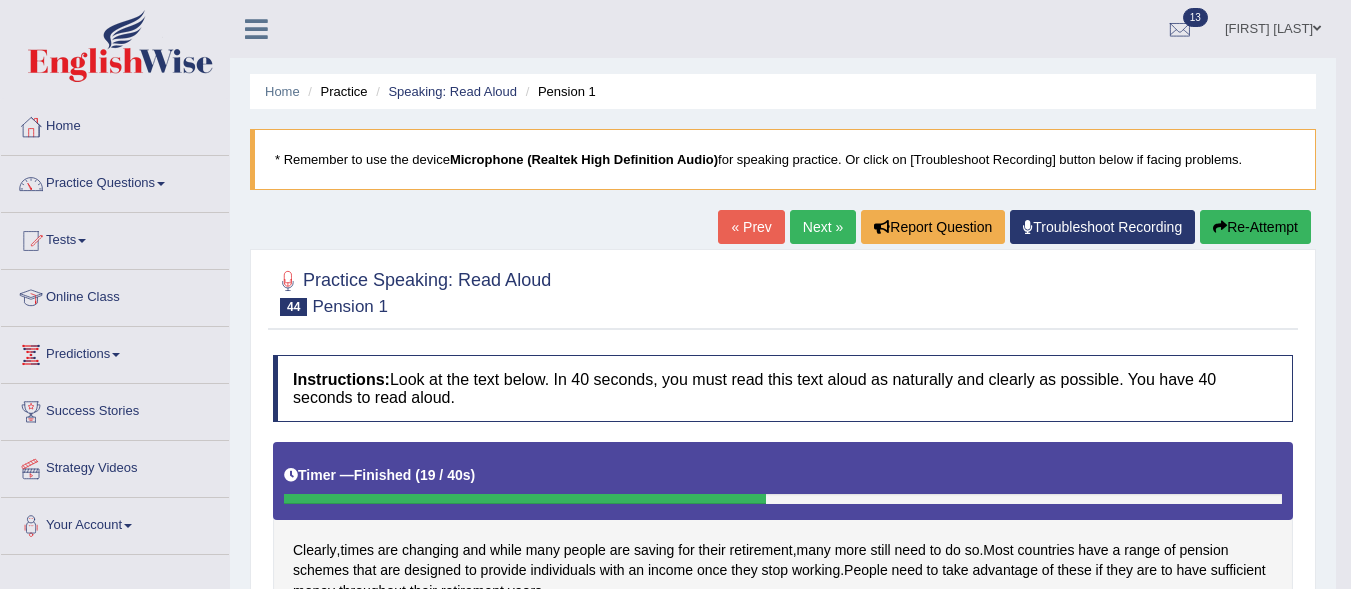 click on "Next »" at bounding box center [823, 227] 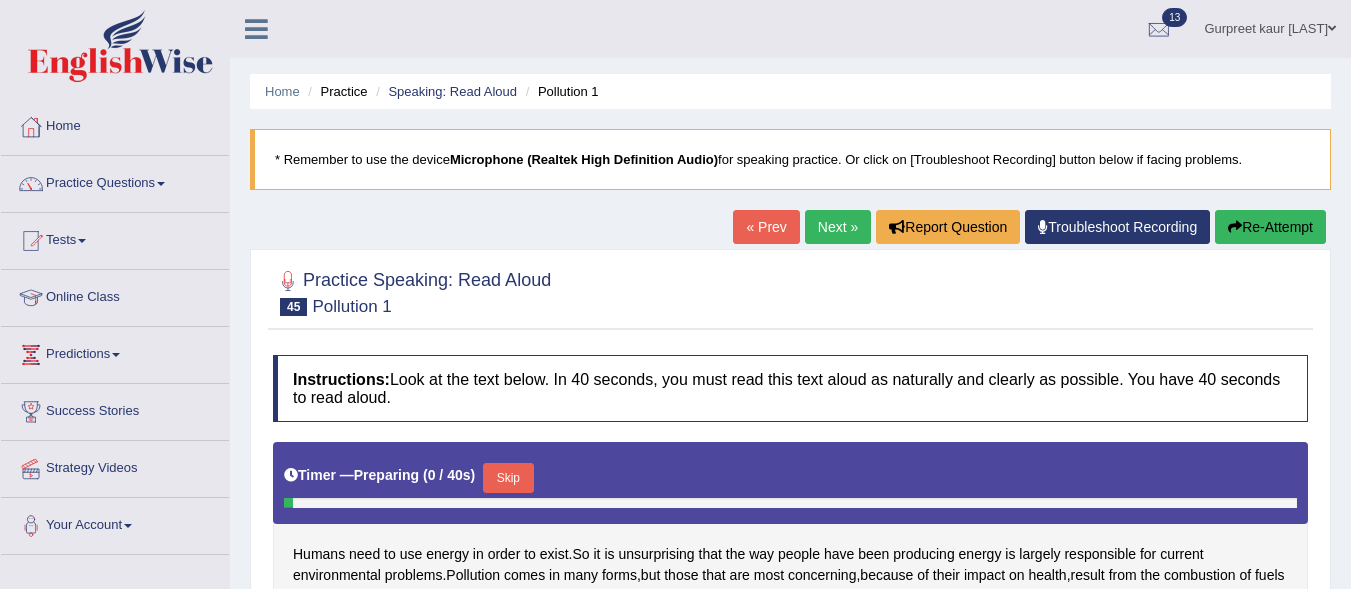 scroll, scrollTop: 0, scrollLeft: 0, axis: both 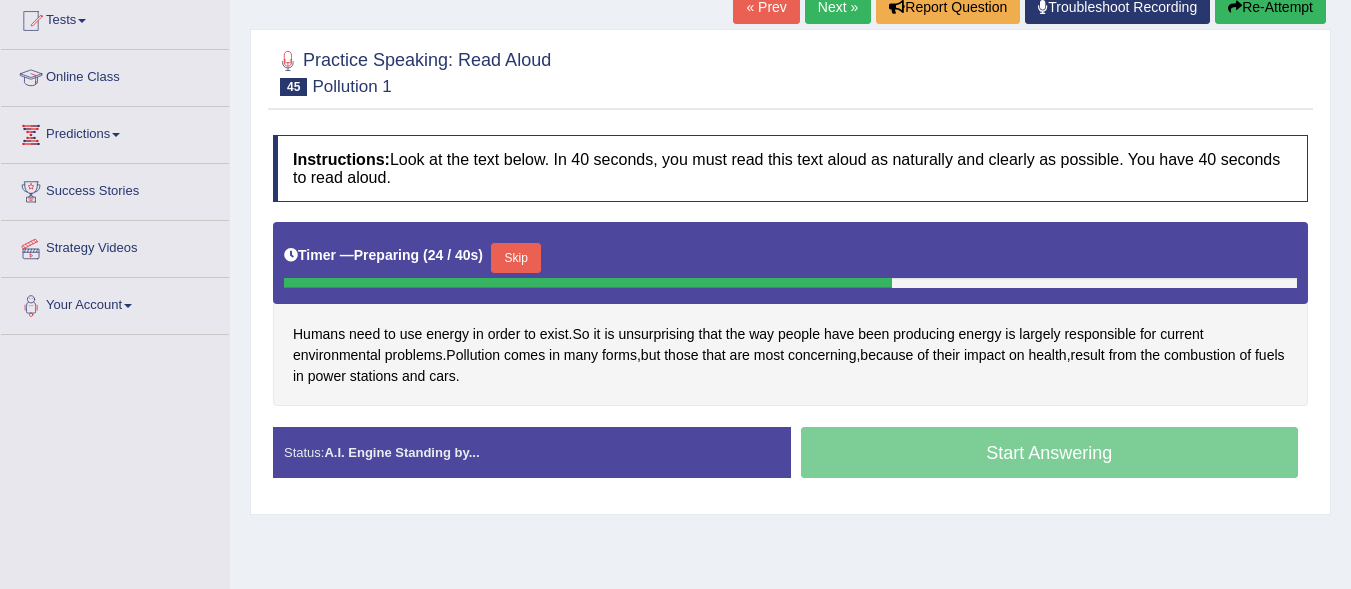 click on "Skip" at bounding box center [516, 258] 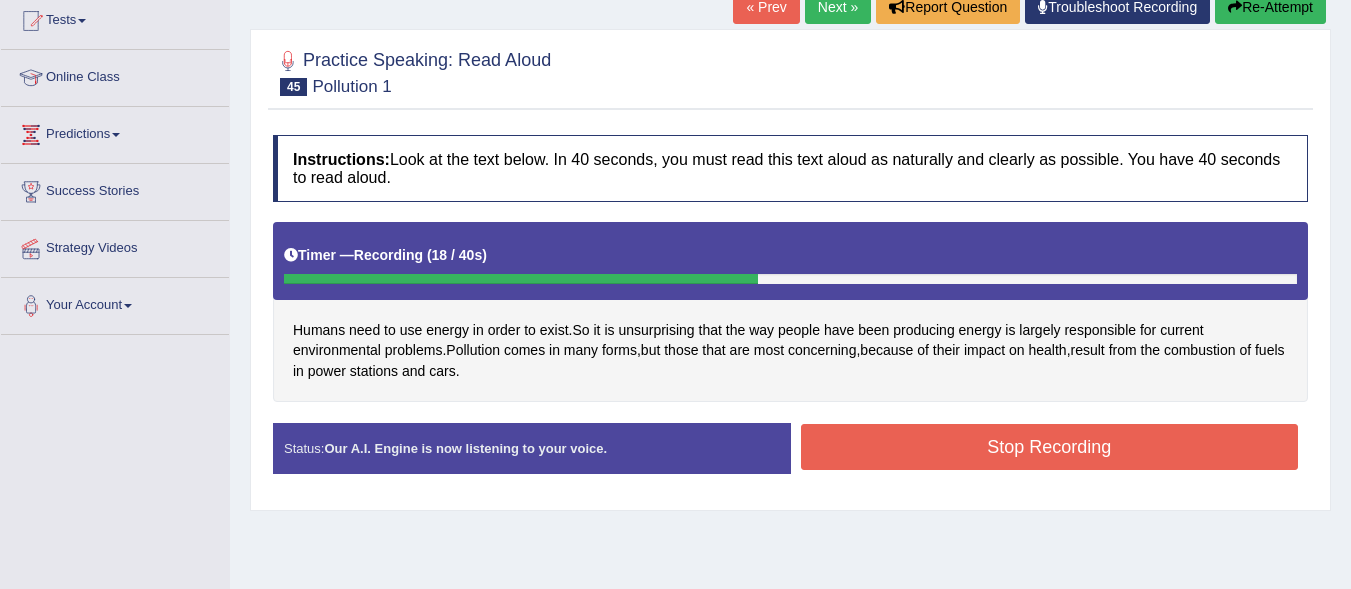 click on "Stop Recording" at bounding box center (1050, 447) 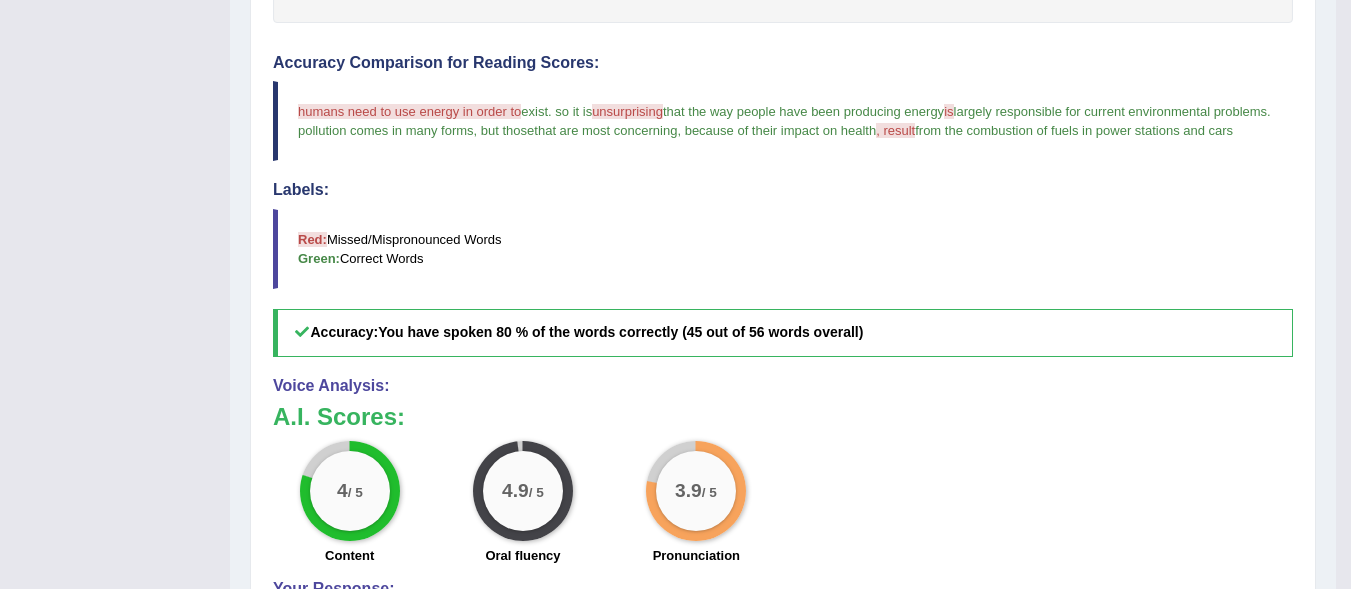 scroll, scrollTop: 610, scrollLeft: 0, axis: vertical 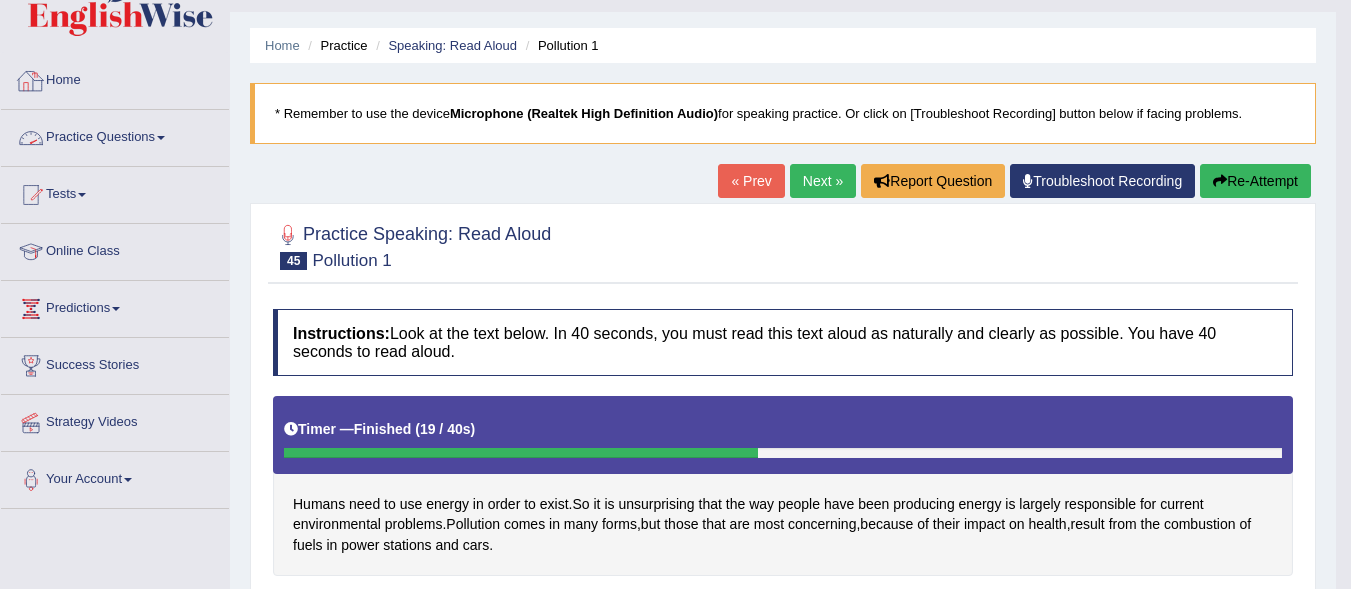 click on "Practice Questions" at bounding box center (115, 135) 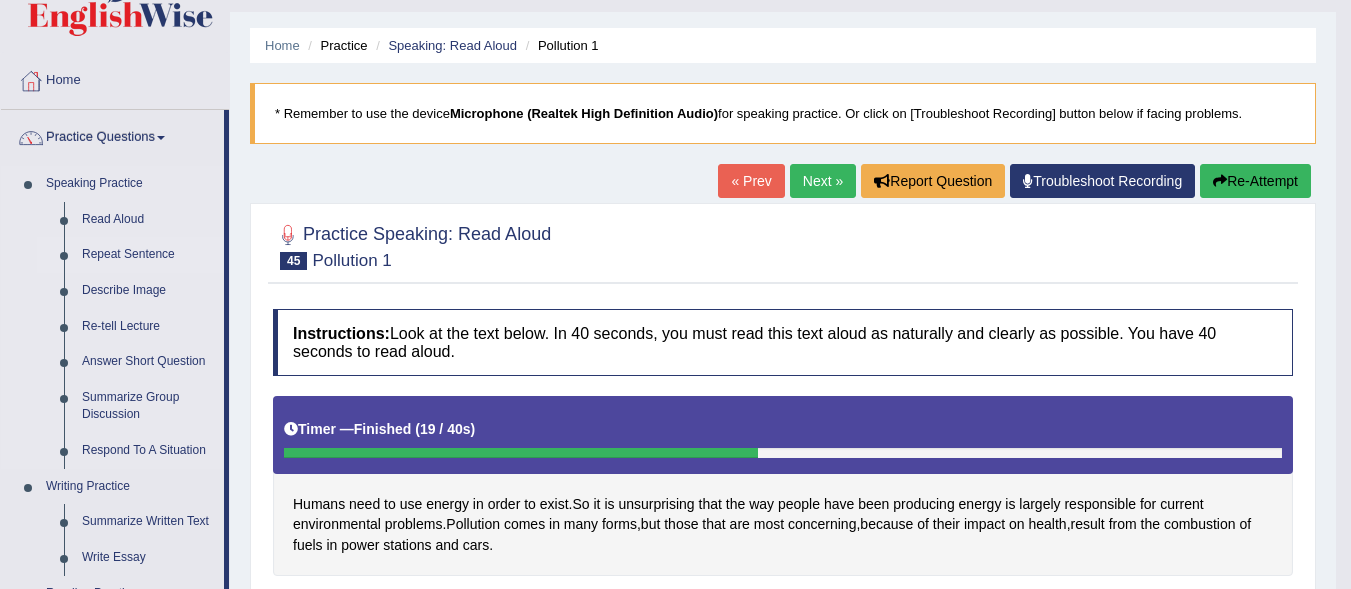 click on "Repeat Sentence" at bounding box center (148, 255) 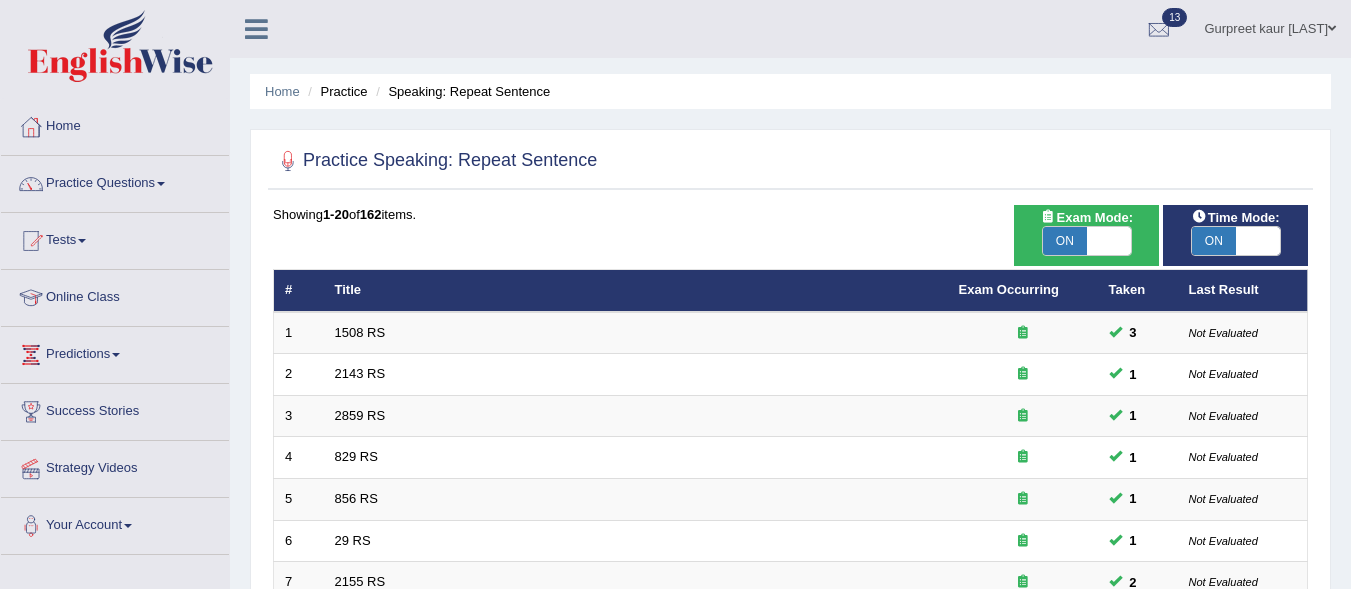 scroll, scrollTop: 0, scrollLeft: 0, axis: both 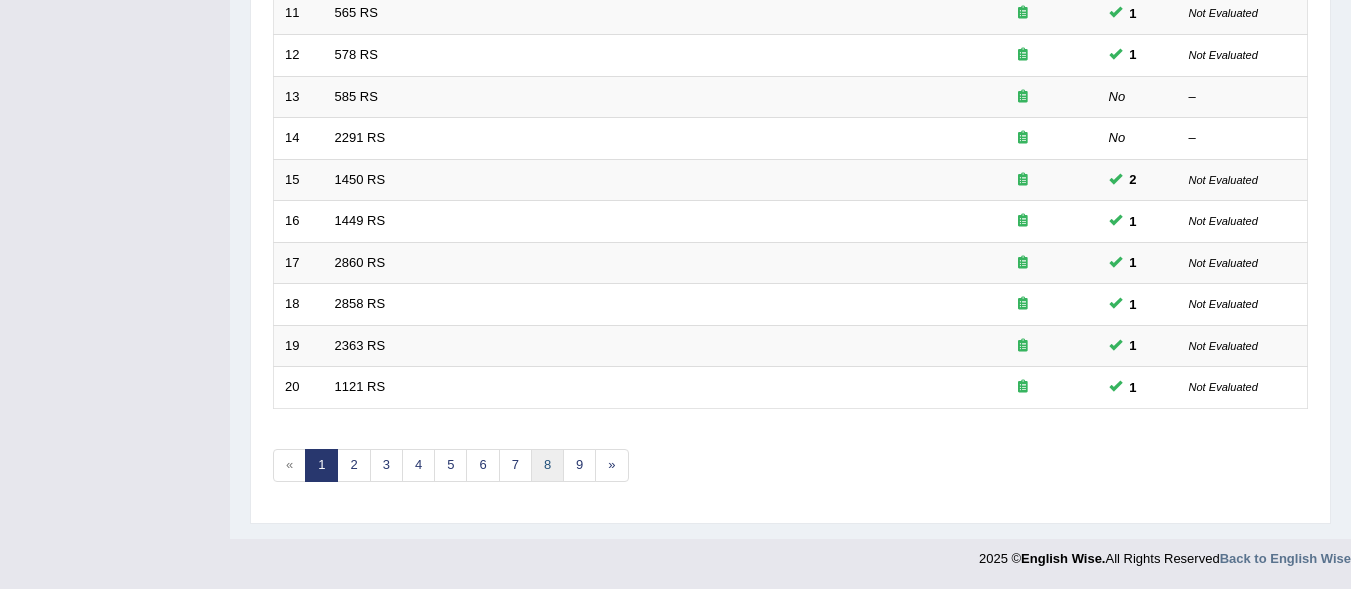click on "8" at bounding box center (547, 465) 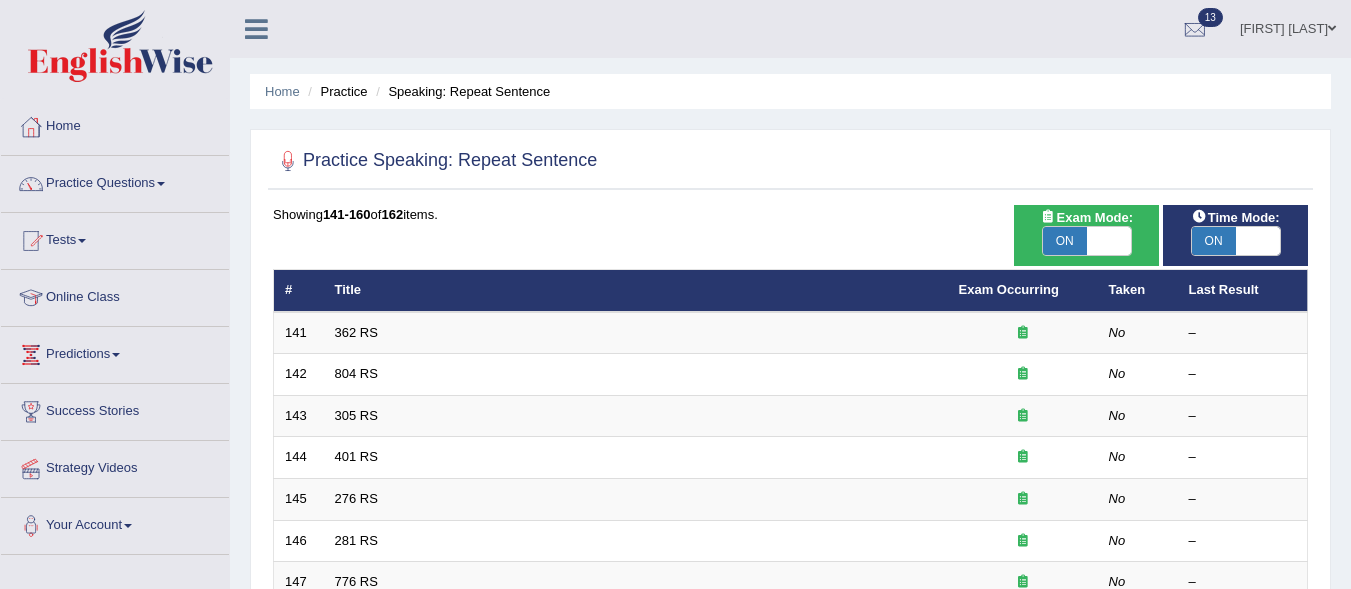 scroll, scrollTop: 0, scrollLeft: 0, axis: both 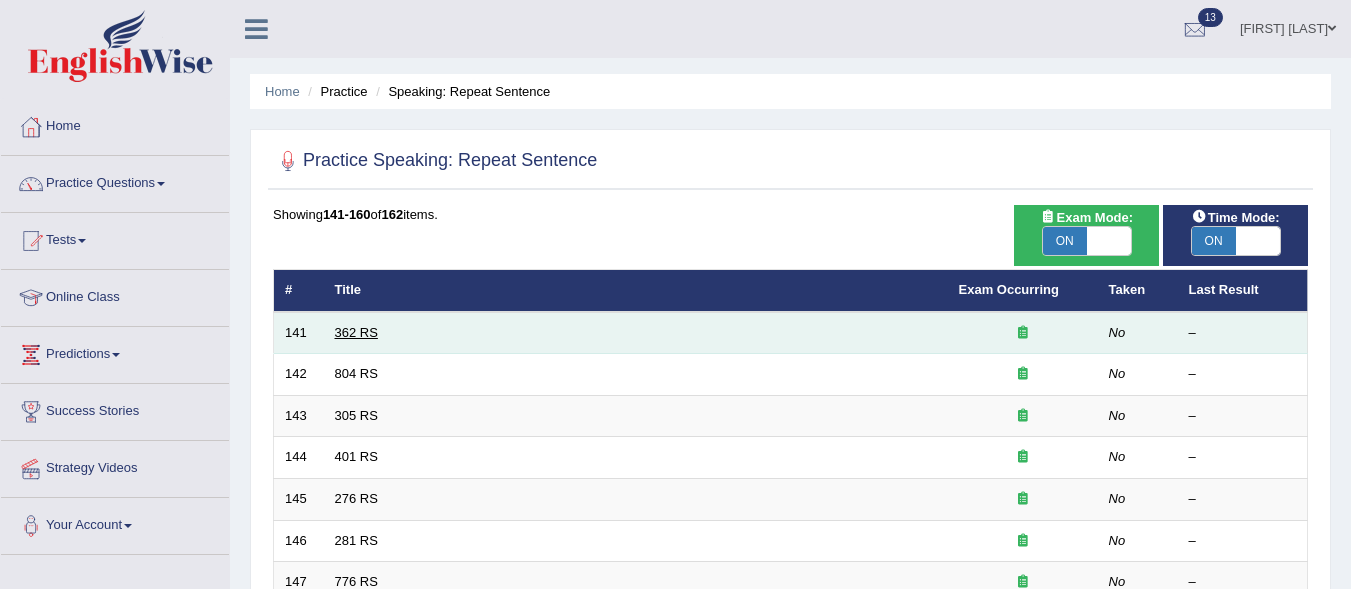 click on "362 RS" at bounding box center (356, 332) 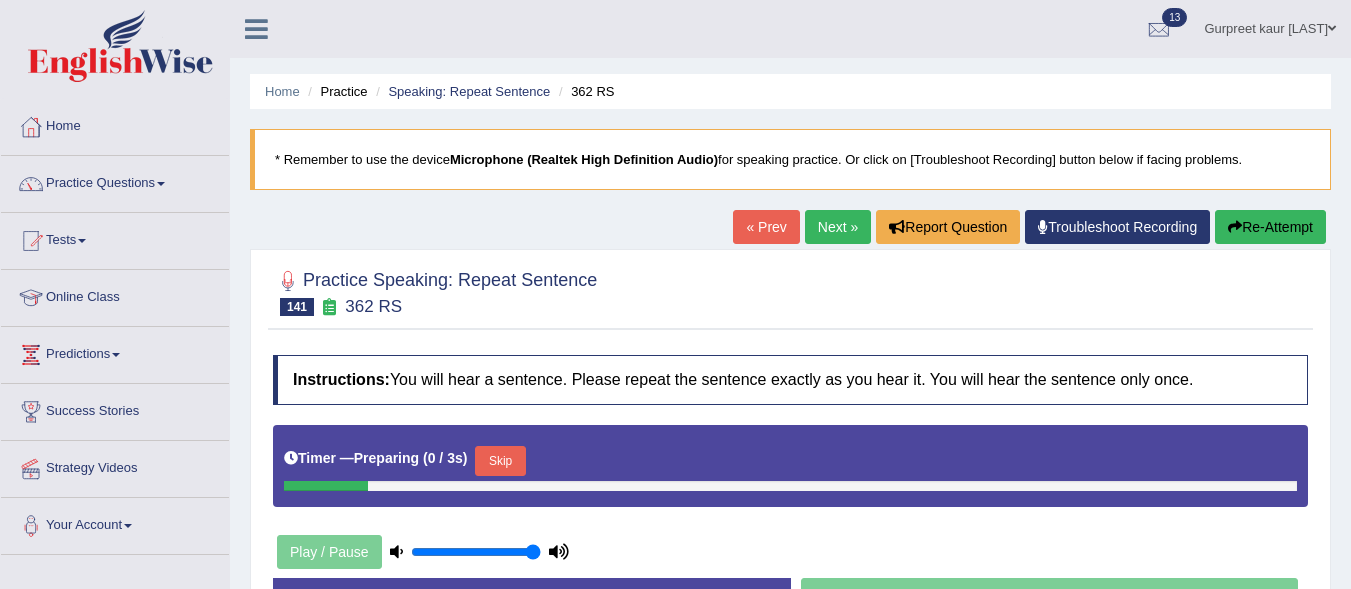 scroll, scrollTop: 0, scrollLeft: 0, axis: both 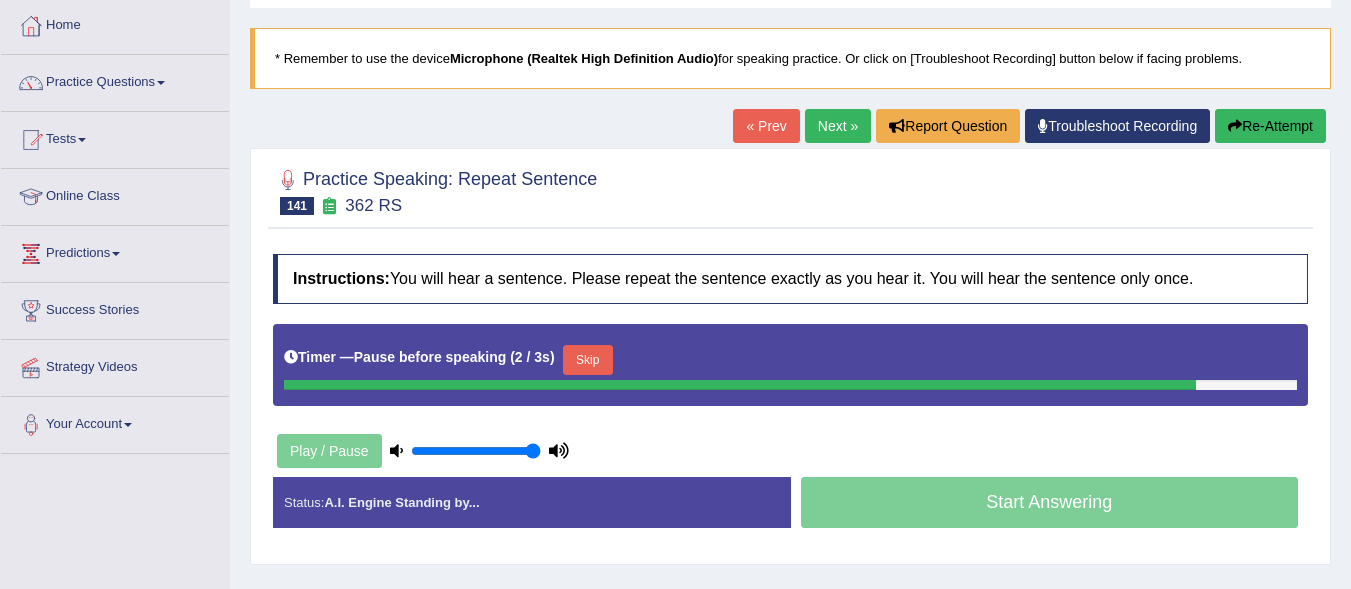 click on "Skip" at bounding box center (588, 360) 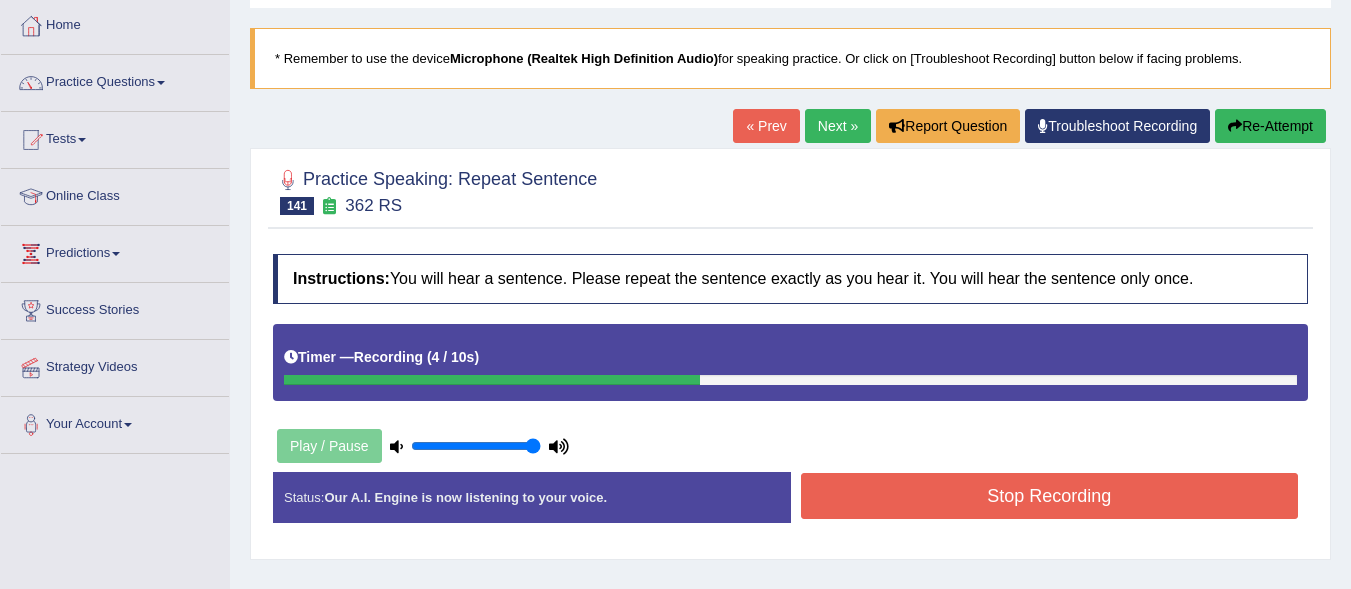 click on "Stop Recording" at bounding box center [1050, 496] 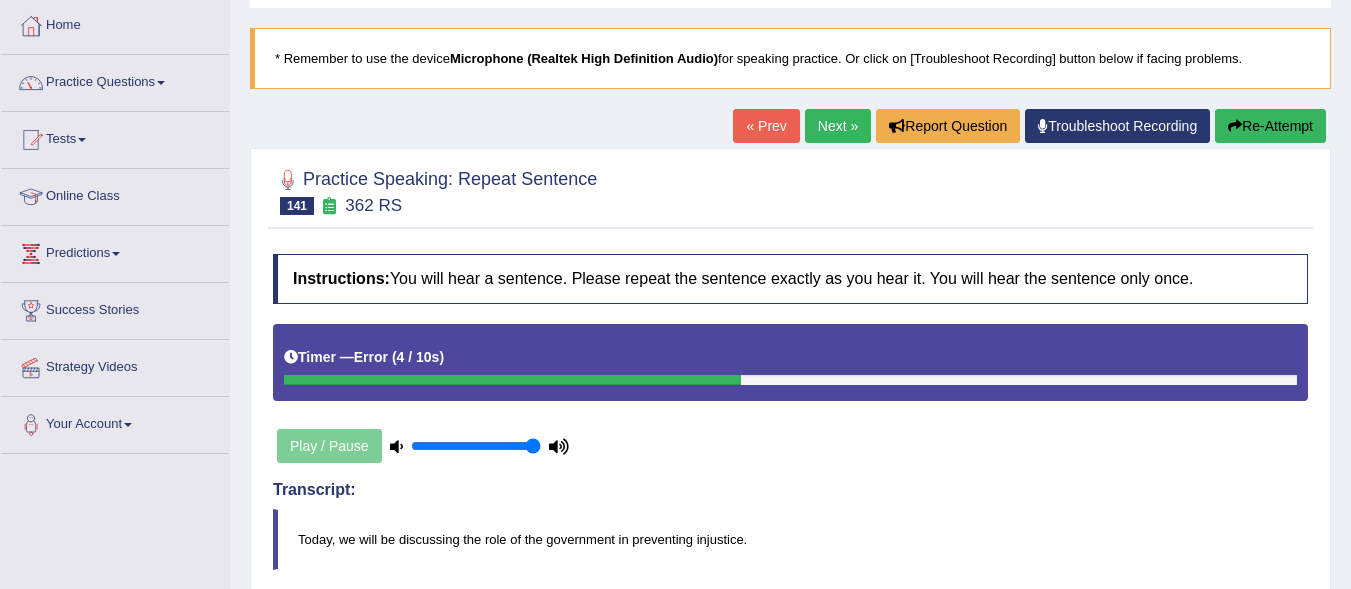click on "Re-Attempt" at bounding box center [1270, 126] 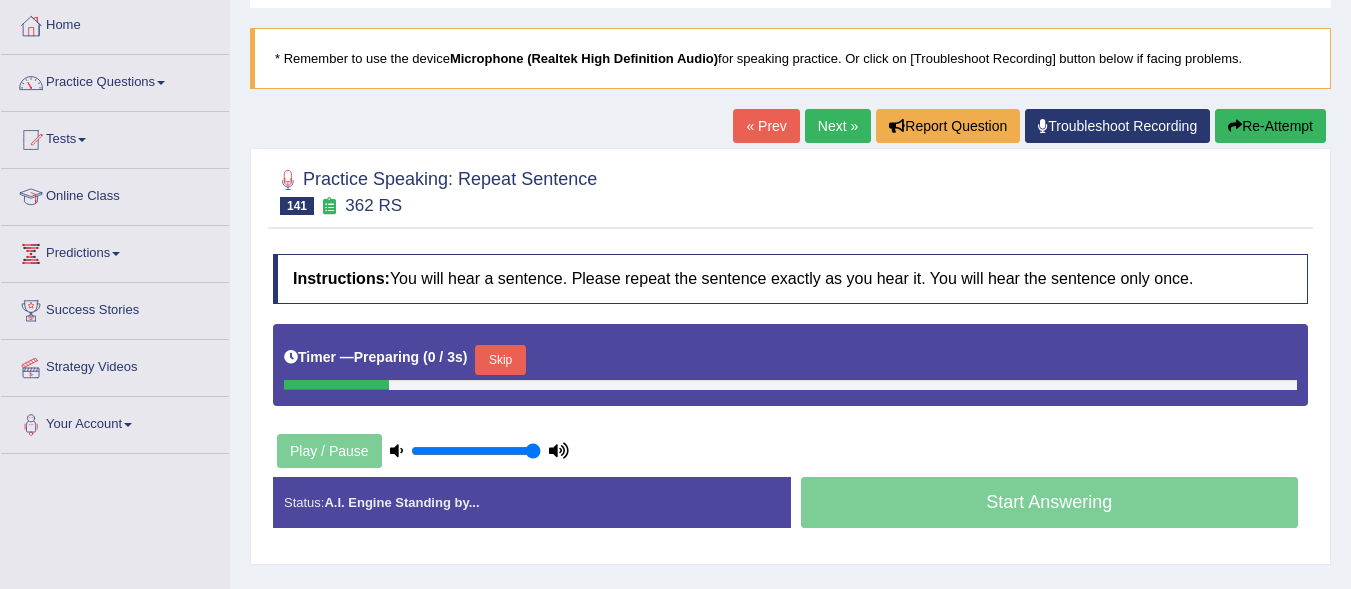 scroll, scrollTop: 0, scrollLeft: 0, axis: both 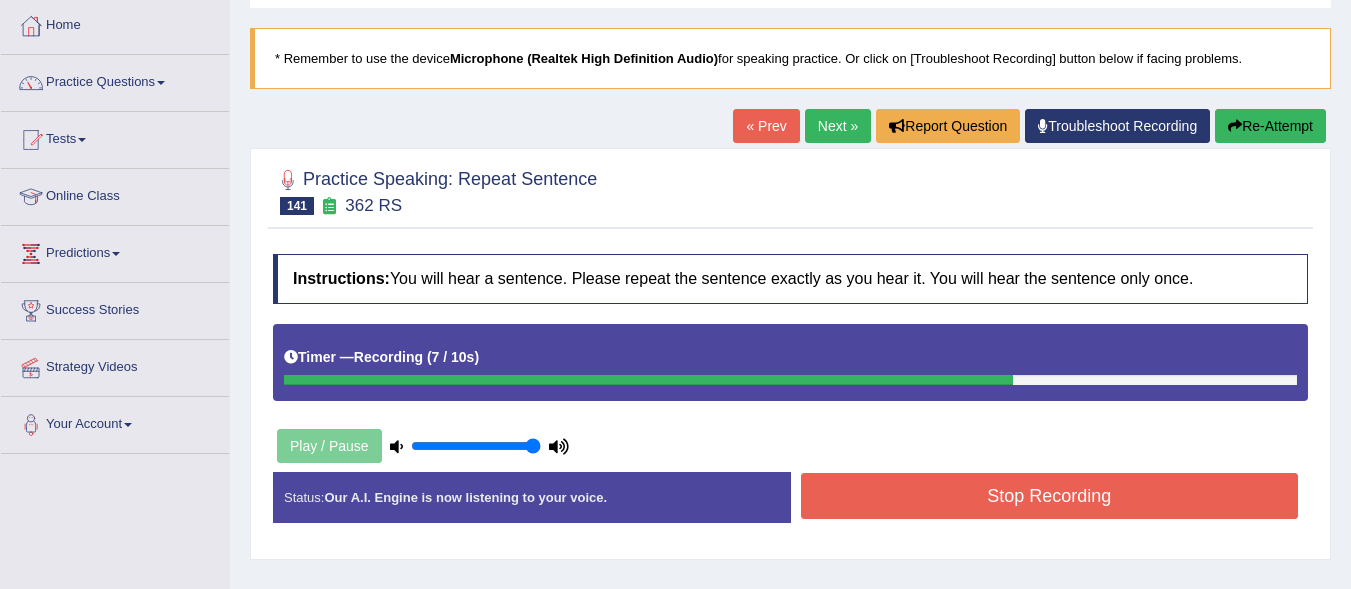 click on "Stop Recording" at bounding box center [1050, 496] 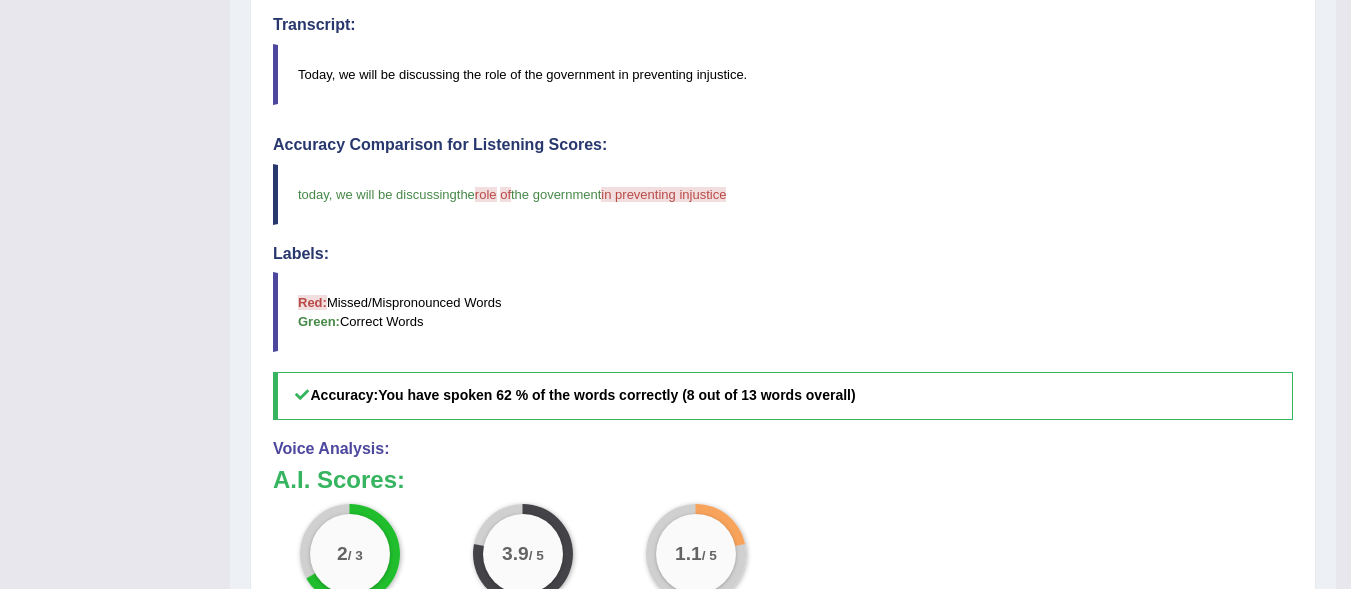 scroll, scrollTop: 628, scrollLeft: 0, axis: vertical 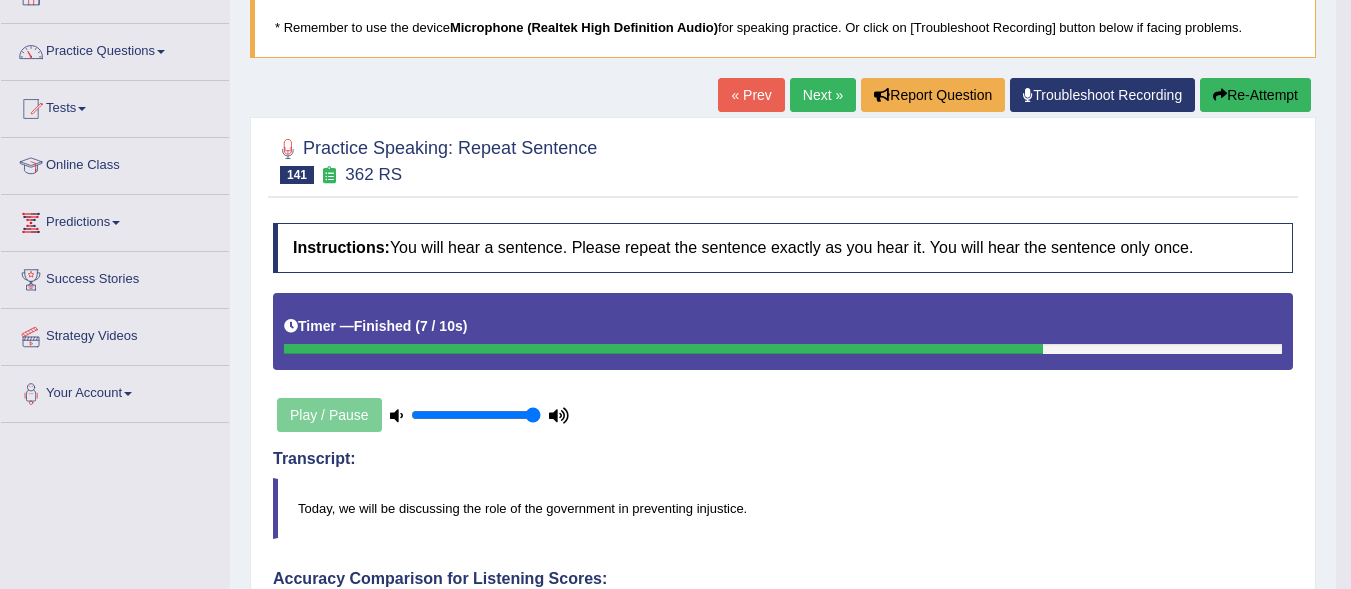 click on "Re-Attempt" at bounding box center [1255, 95] 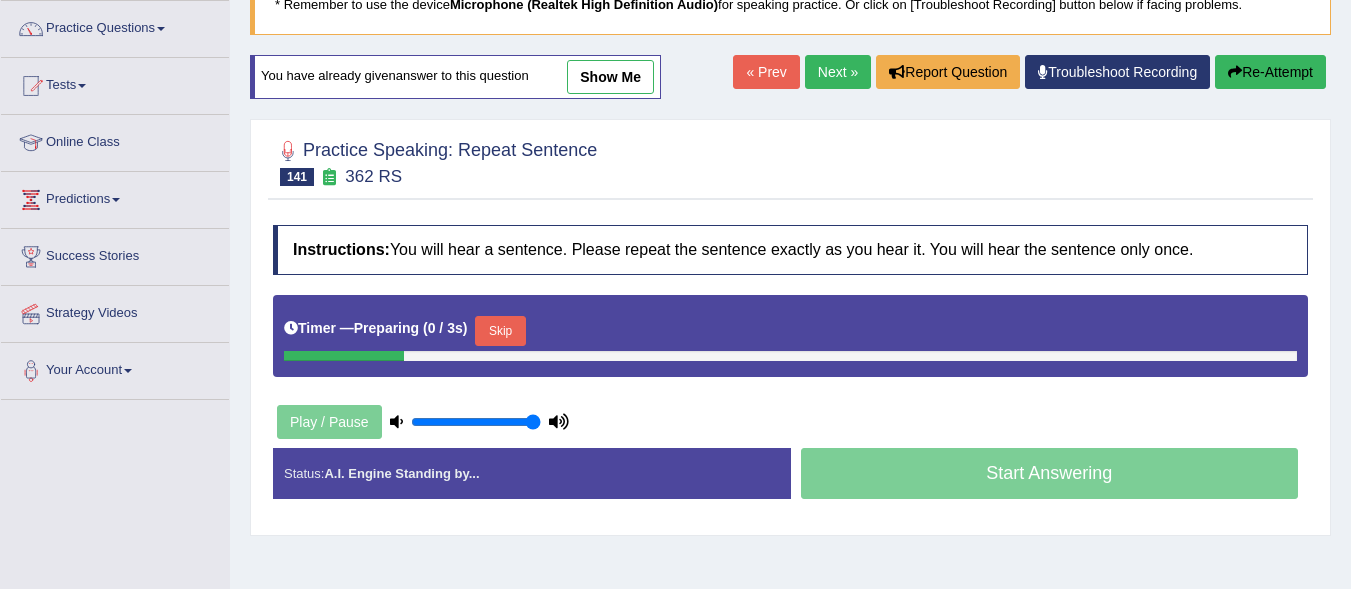 scroll, scrollTop: 289, scrollLeft: 0, axis: vertical 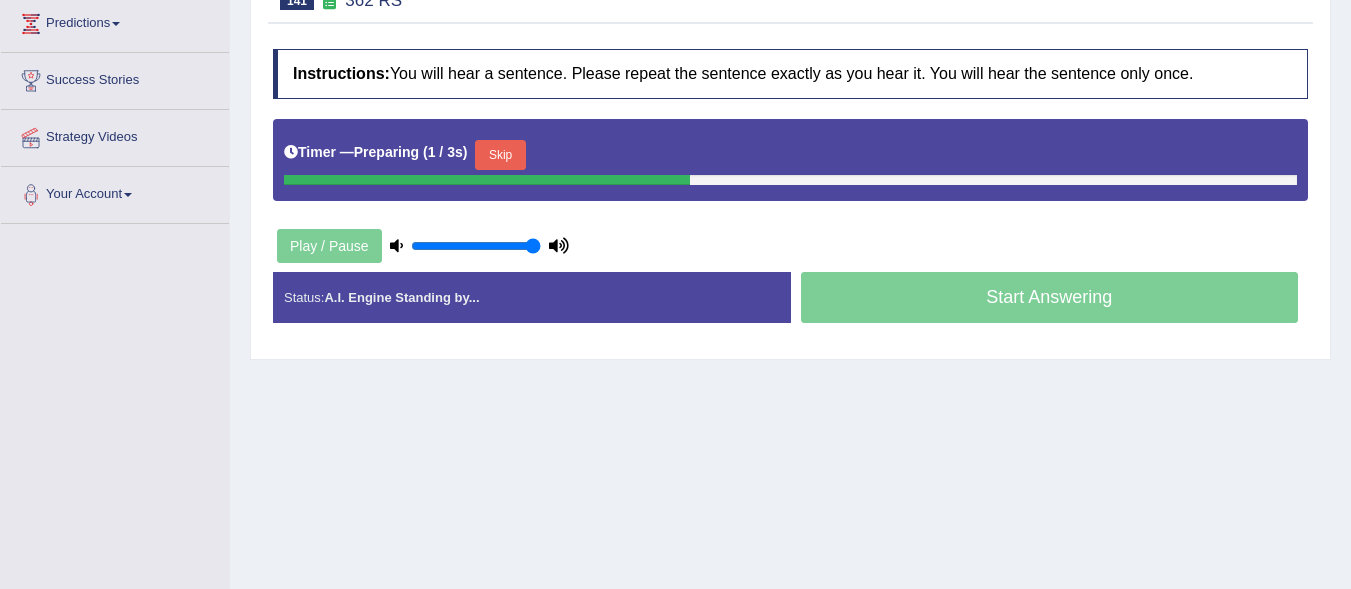click on "Toggle navigation
Home
Practice Questions   Speaking Practice Read Aloud
Repeat Sentence
Describe Image
Re-tell Lecture
Answer Short Question
Summarize Group Discussion
Respond To A Situation
Writing Practice  Summarize Written Text
Write Essay
Reading Practice  Reading & Writing: Fill In The Blanks
Choose Multiple Answers
Re-order Paragraphs
Fill In The Blanks
Choose Single Answer
Listening Practice  Summarize Spoken Text
Highlight Incorrect Words
Highlight Correct Summary
Select Missing Word
Choose Single Answer
Choose Multiple Answers
Fill In The Blanks
Write From Dictation
Pronunciation
Tests
Take Mock Test" at bounding box center [675, -37] 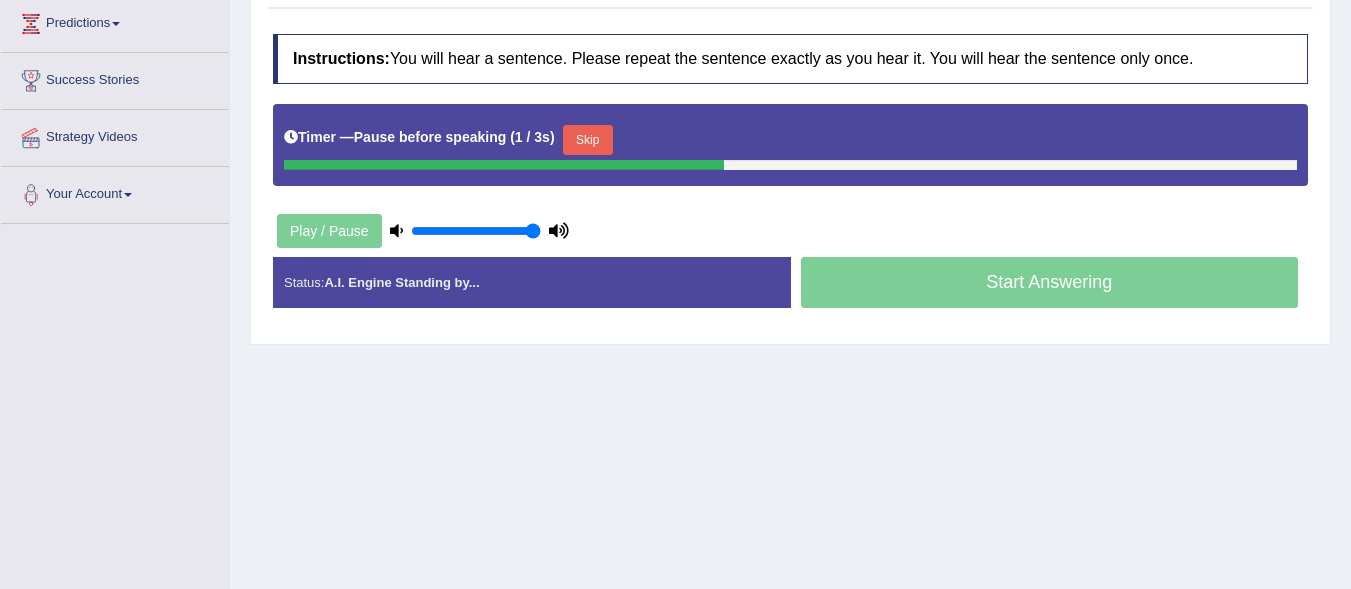click on "Skip" at bounding box center [588, 140] 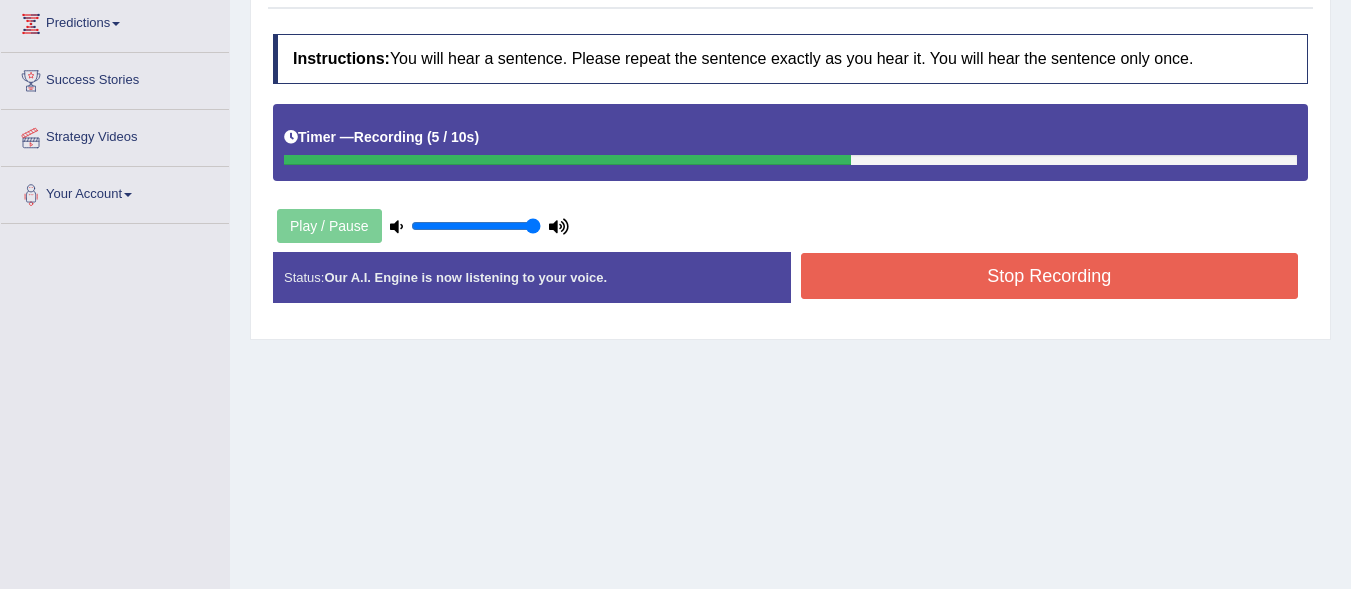 click on "Stop Recording" at bounding box center [1050, 276] 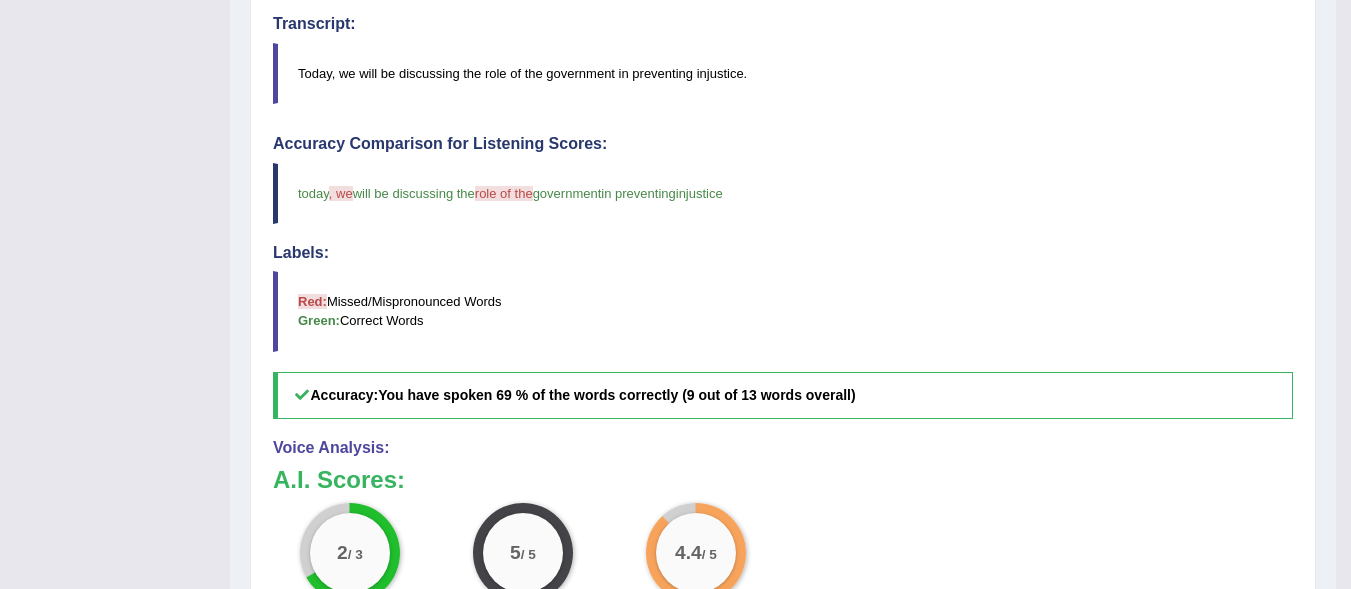 scroll, scrollTop: 856, scrollLeft: 0, axis: vertical 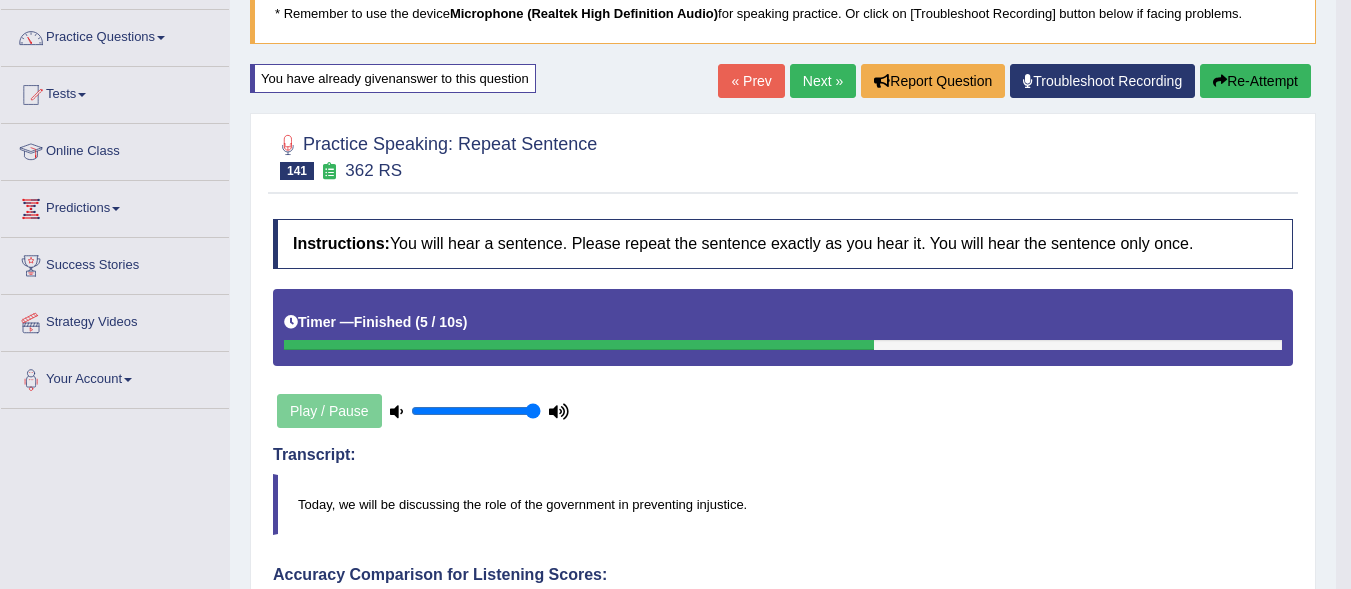 click on "Next »" at bounding box center [823, 81] 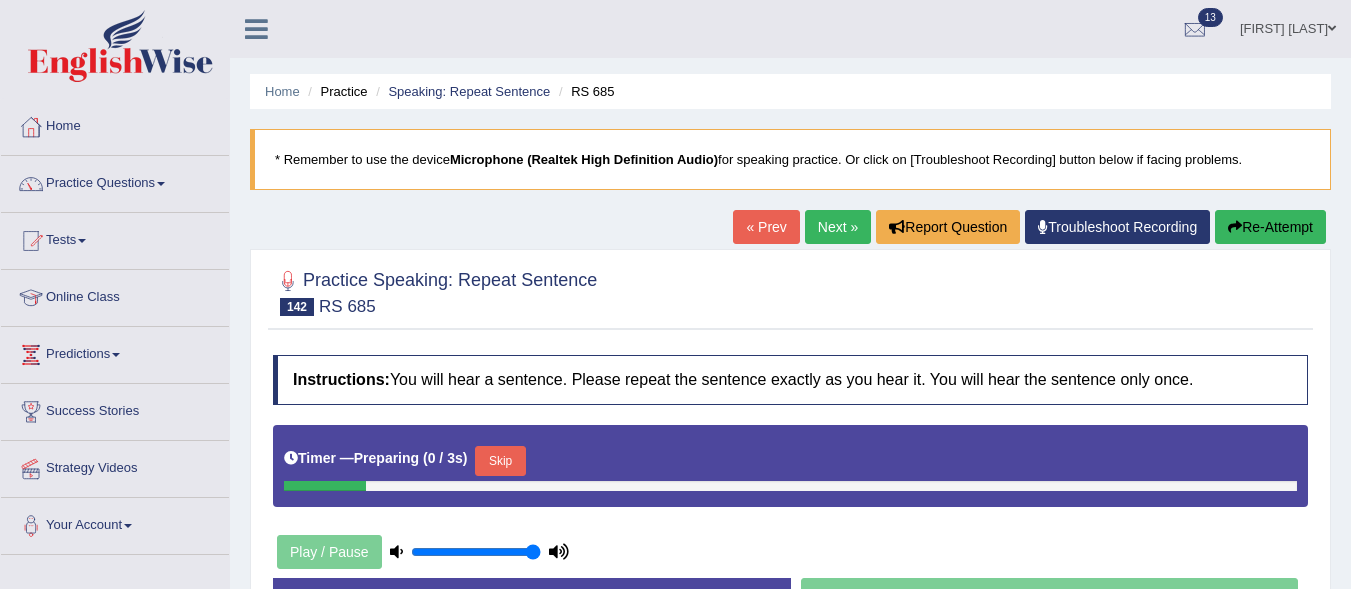 scroll, scrollTop: 0, scrollLeft: 0, axis: both 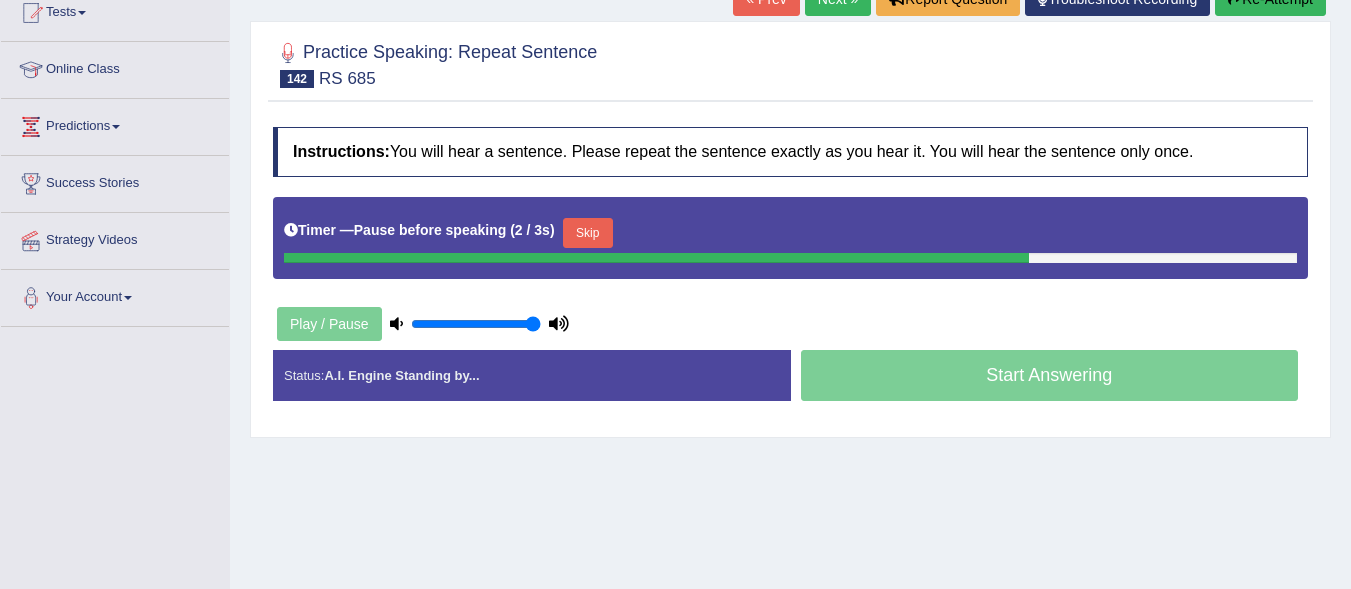 click on "Skip" at bounding box center [588, 233] 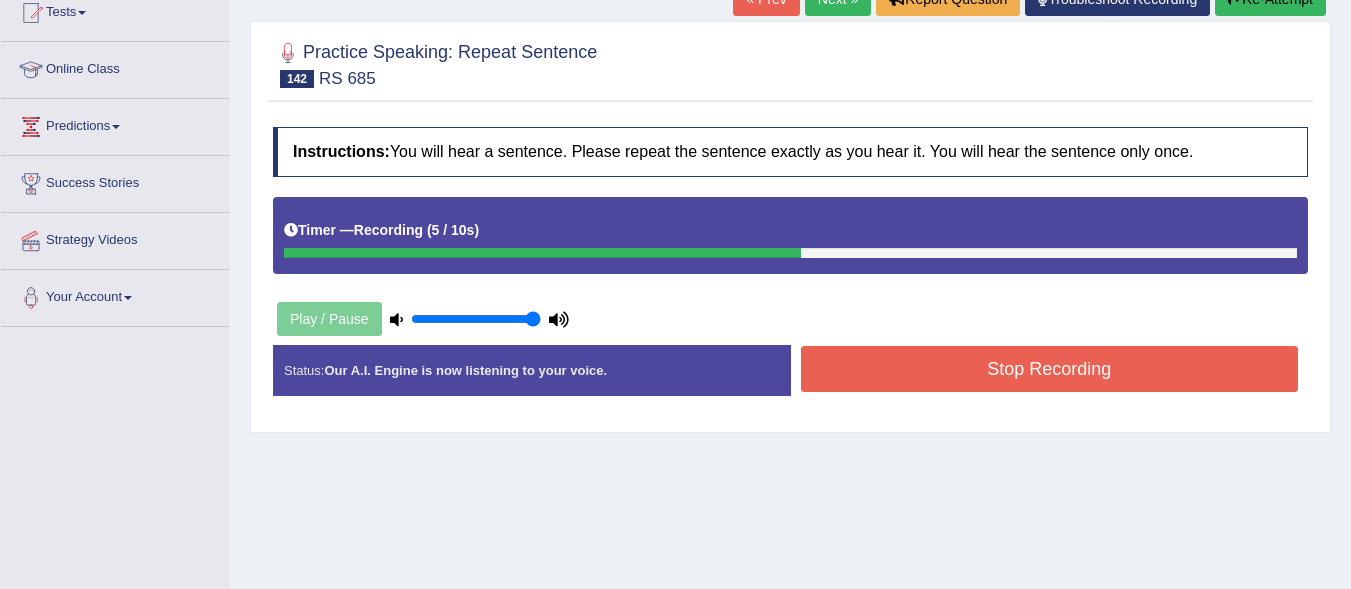 click on "Stop Recording" at bounding box center [1050, 369] 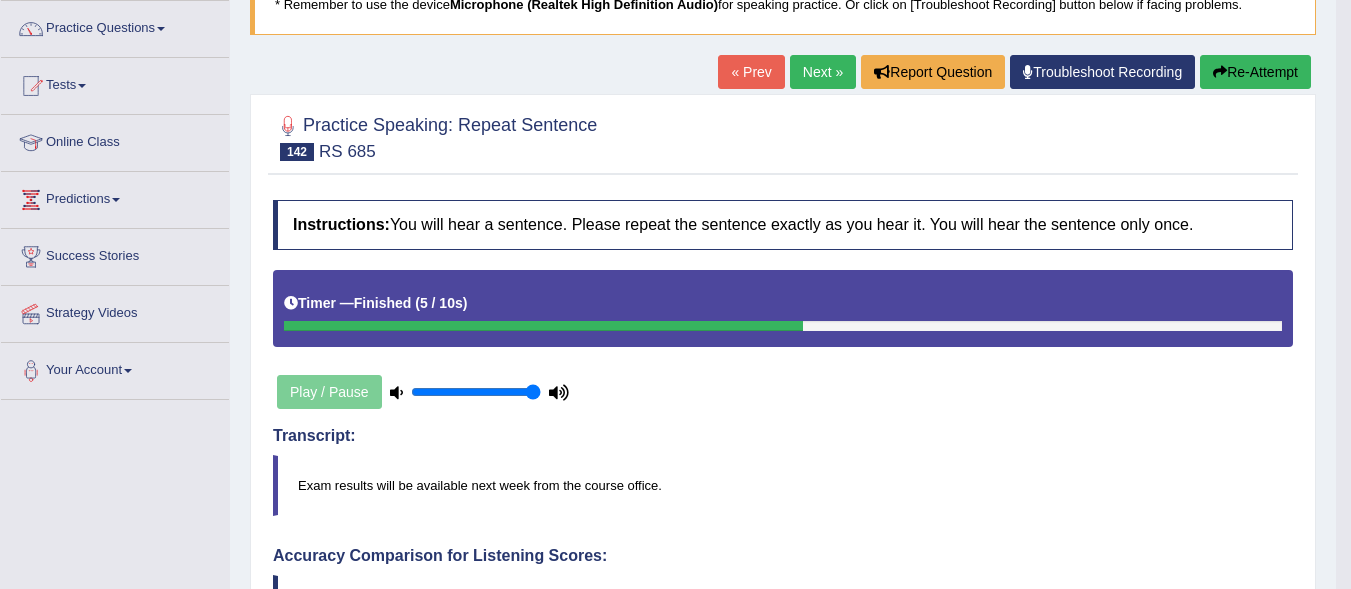 scroll, scrollTop: 147, scrollLeft: 0, axis: vertical 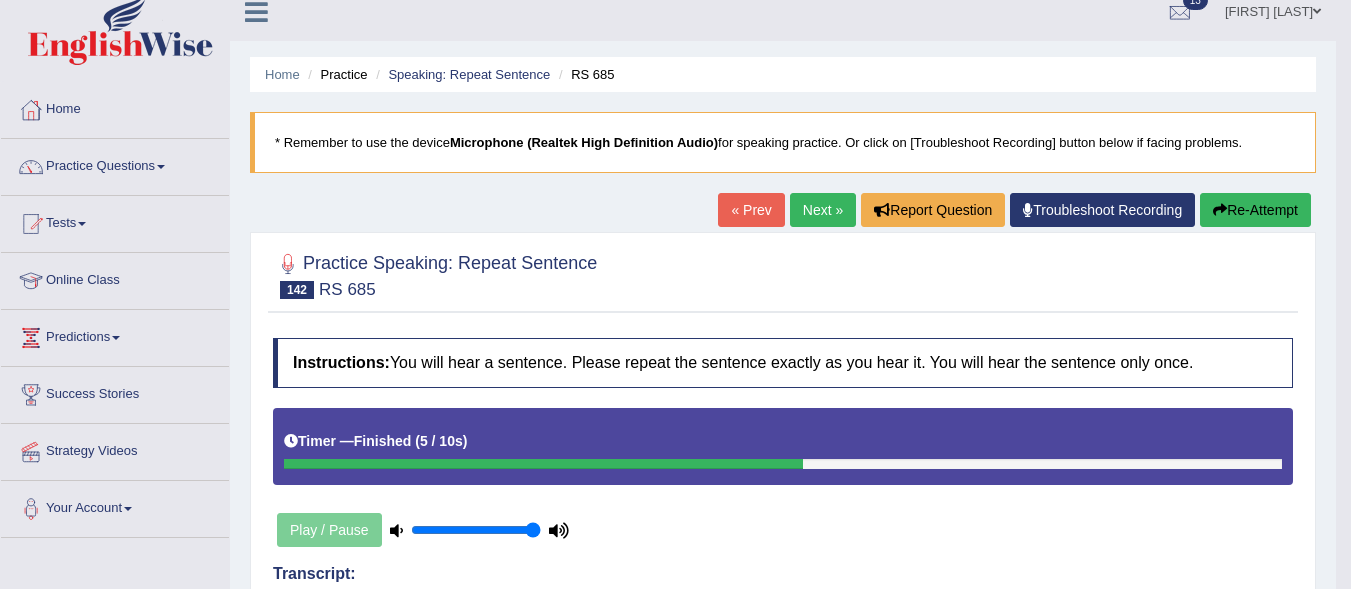 click on "Re-Attempt" at bounding box center [1255, 210] 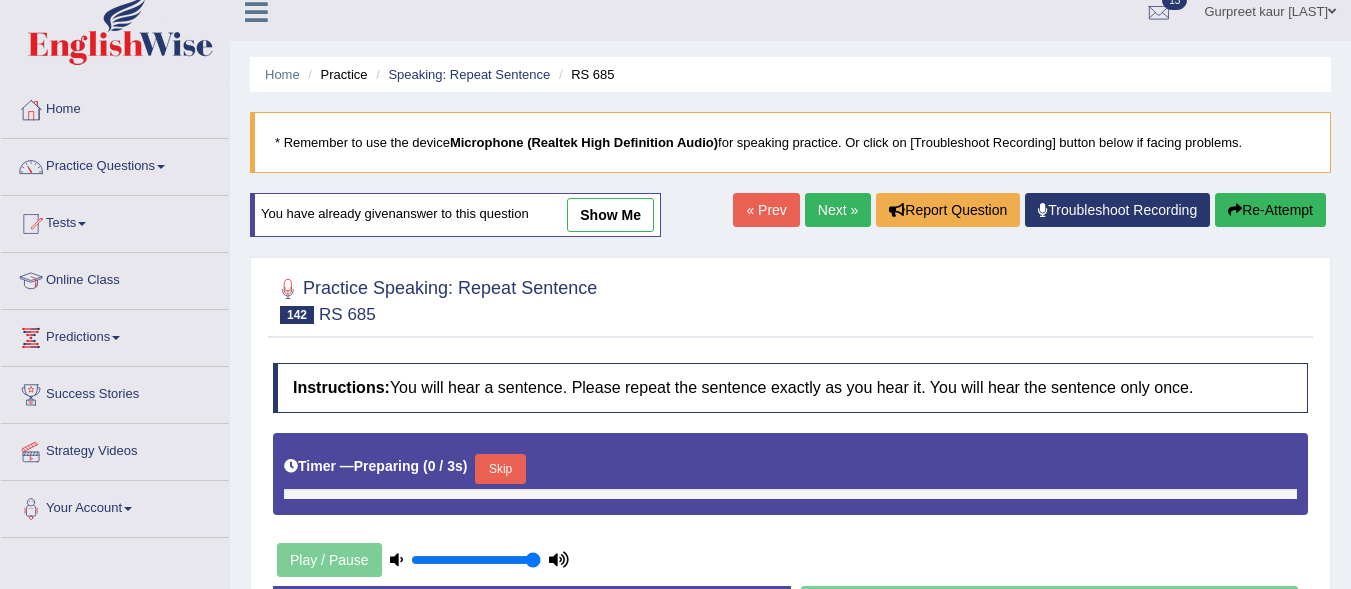 scroll, scrollTop: 17, scrollLeft: 0, axis: vertical 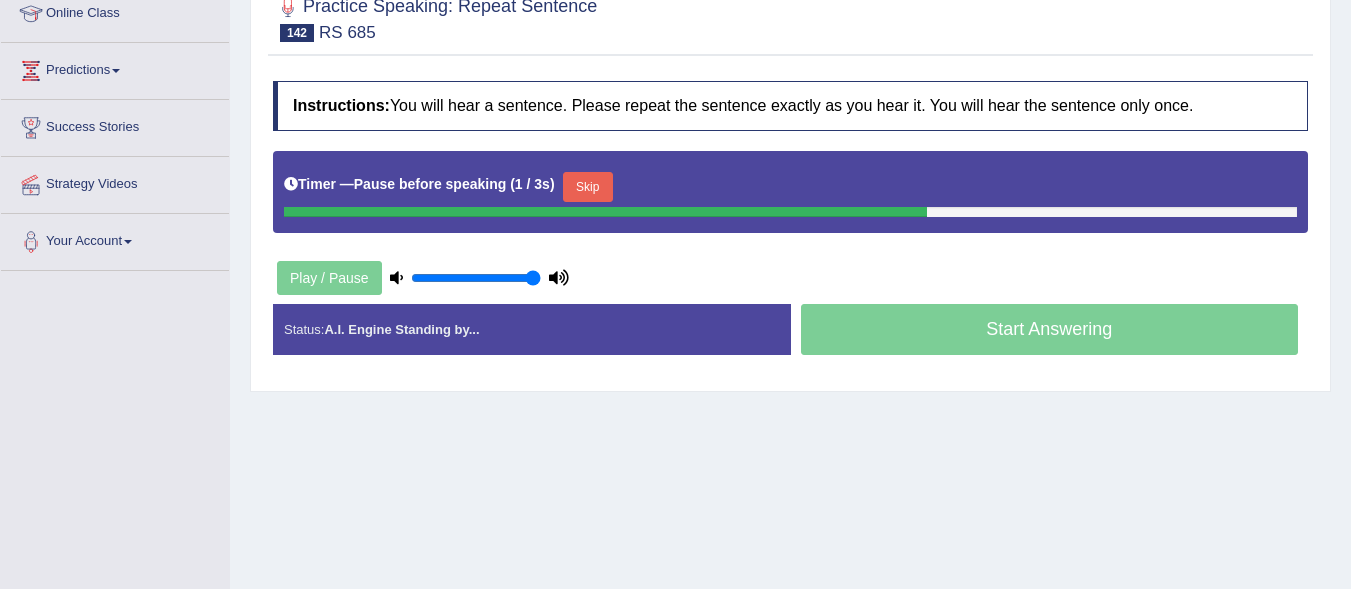 click on "Skip" at bounding box center (588, 187) 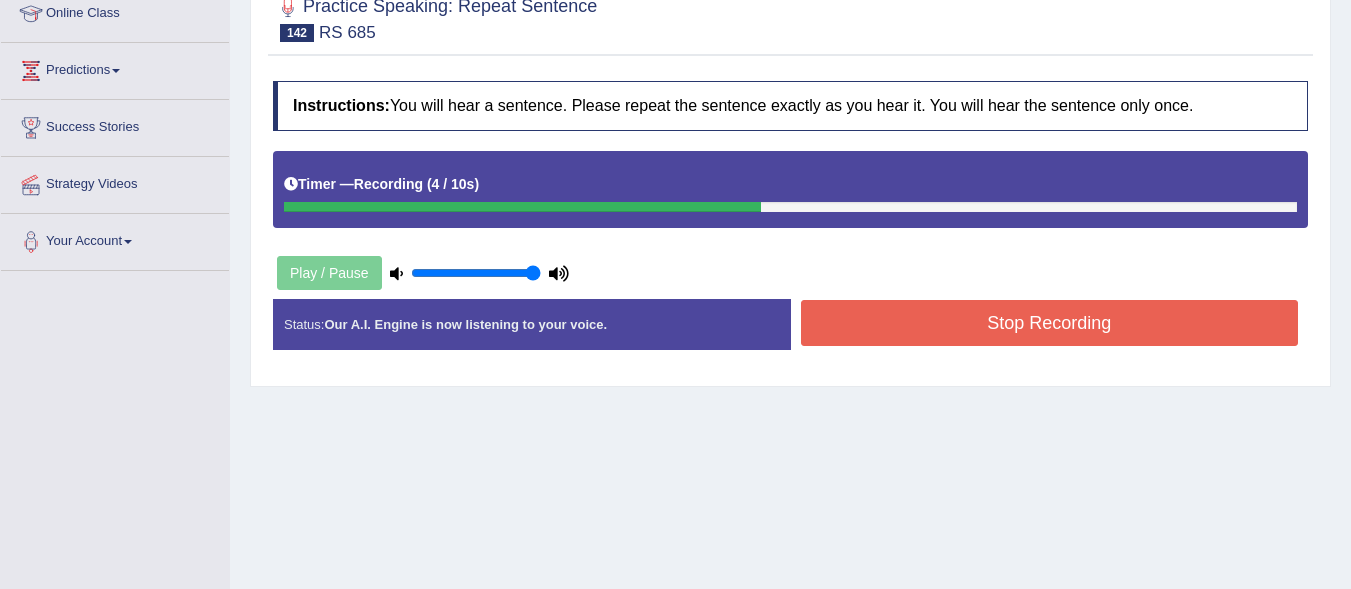 click on "Stop Recording" at bounding box center (1050, 323) 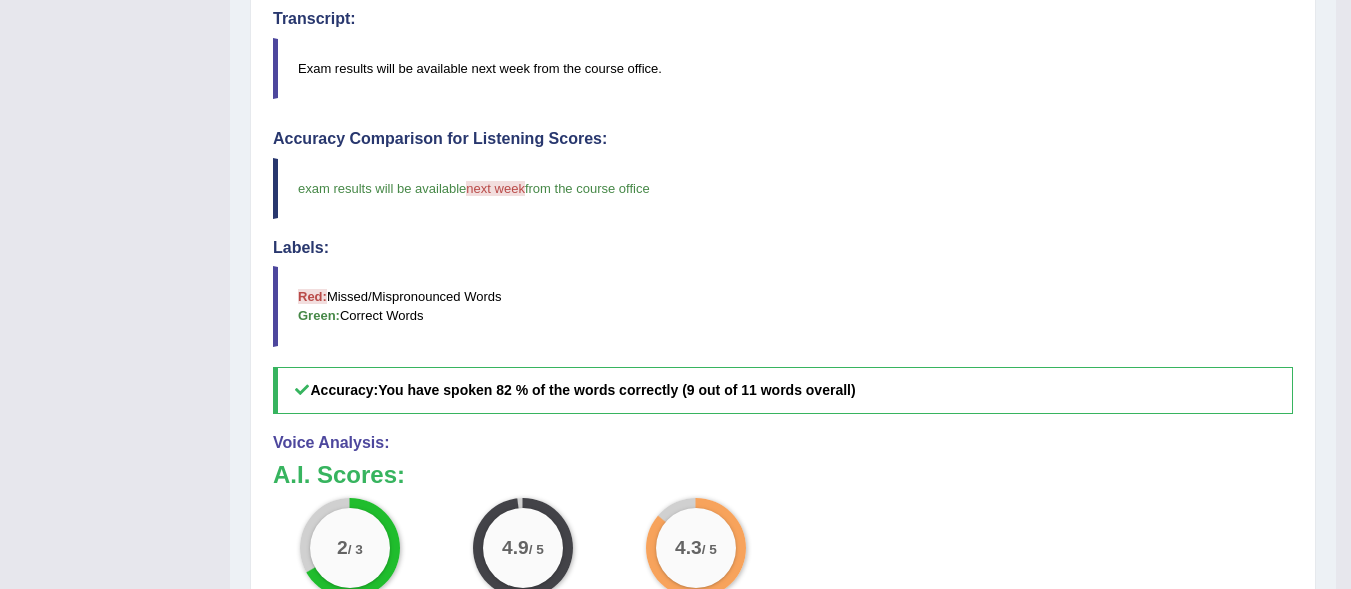 scroll, scrollTop: 603, scrollLeft: 0, axis: vertical 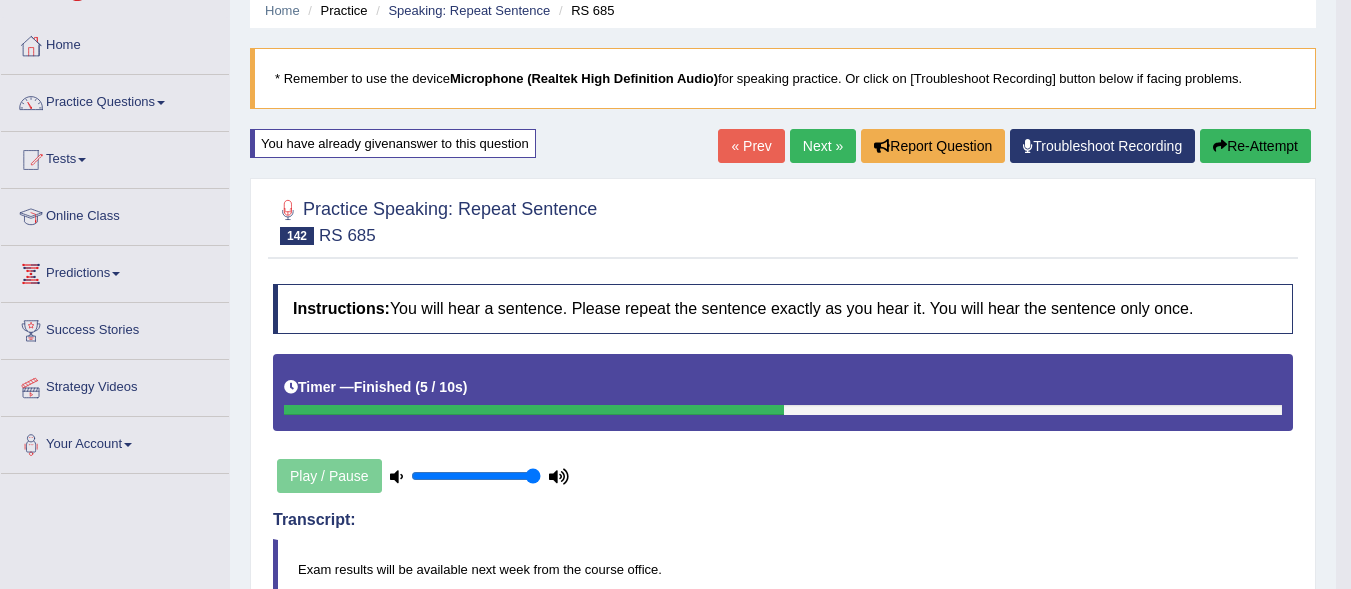 click on "Re-Attempt" at bounding box center [1255, 146] 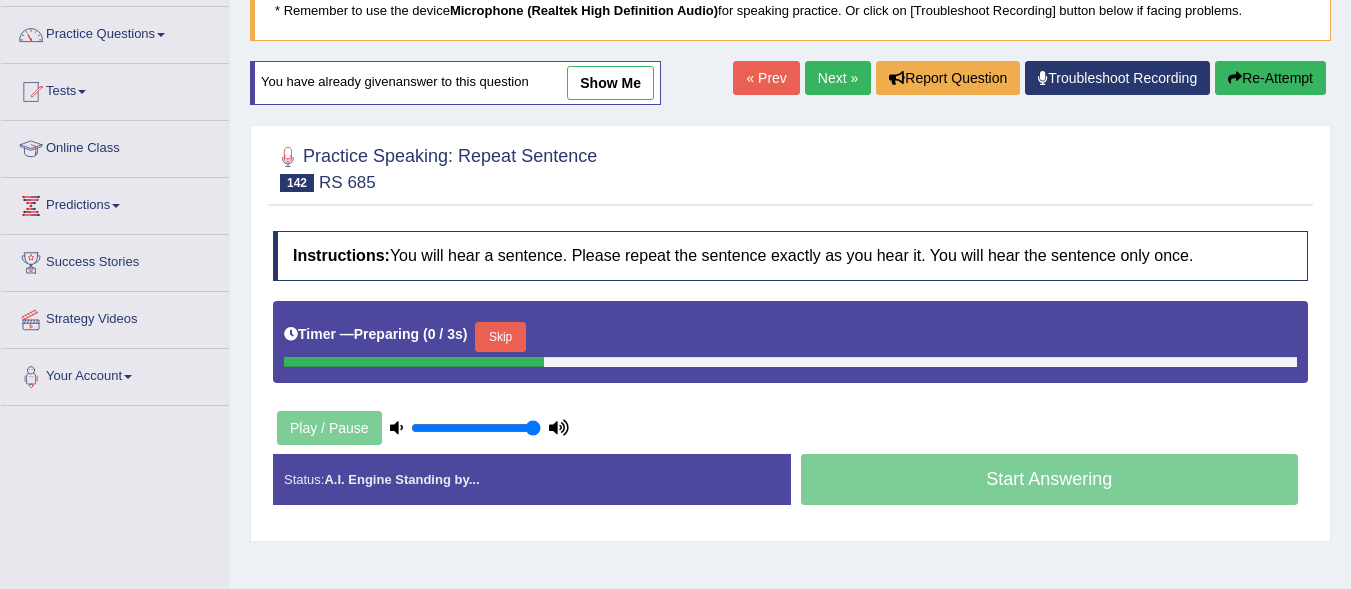 scroll, scrollTop: 307, scrollLeft: 0, axis: vertical 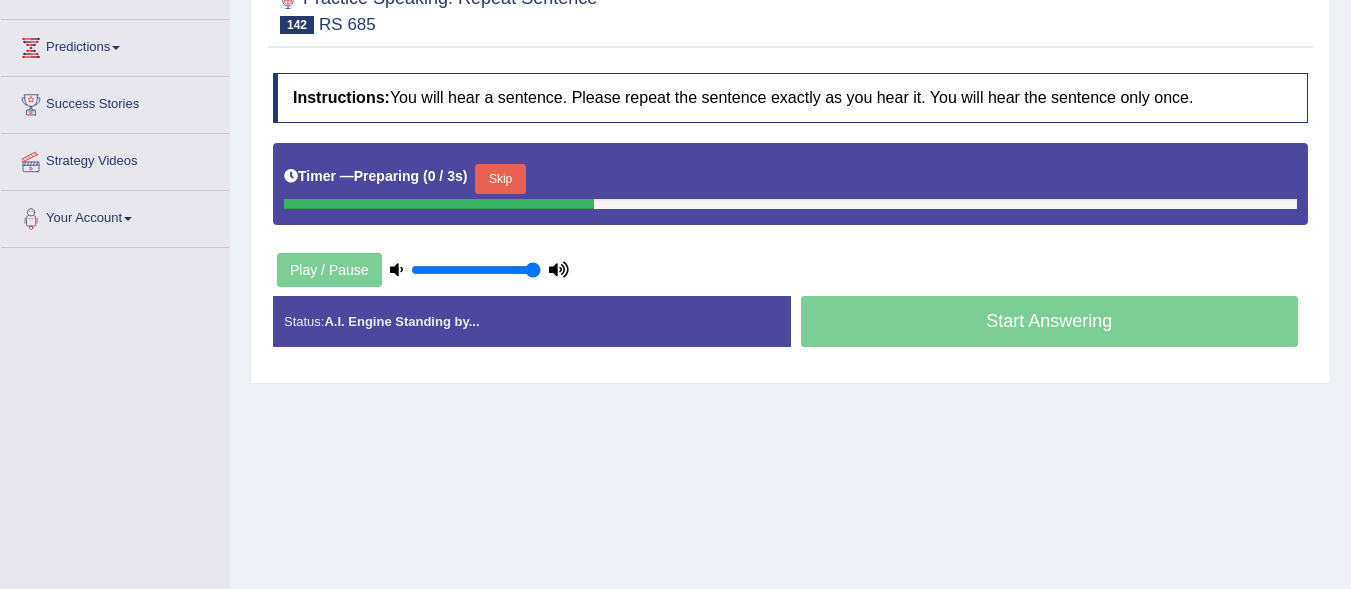 drag, startPoint x: 1358, startPoint y: 158, endPoint x: 1328, endPoint y: 277, distance: 122.72327 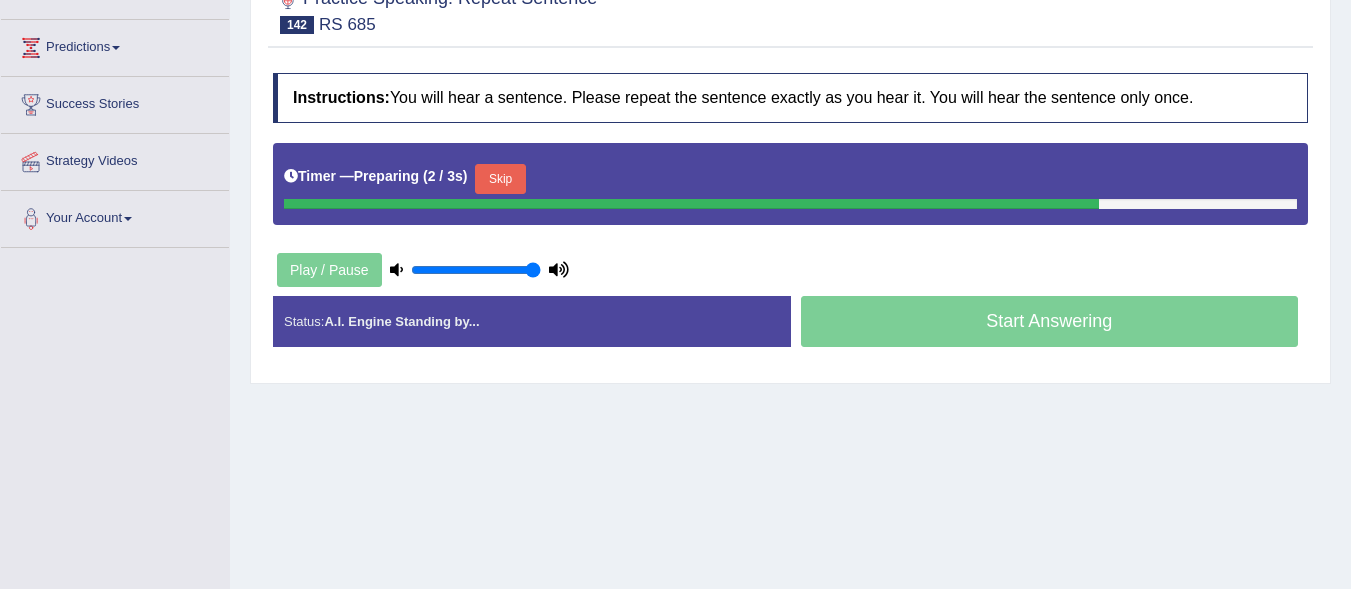 click on "Skip" at bounding box center (500, 179) 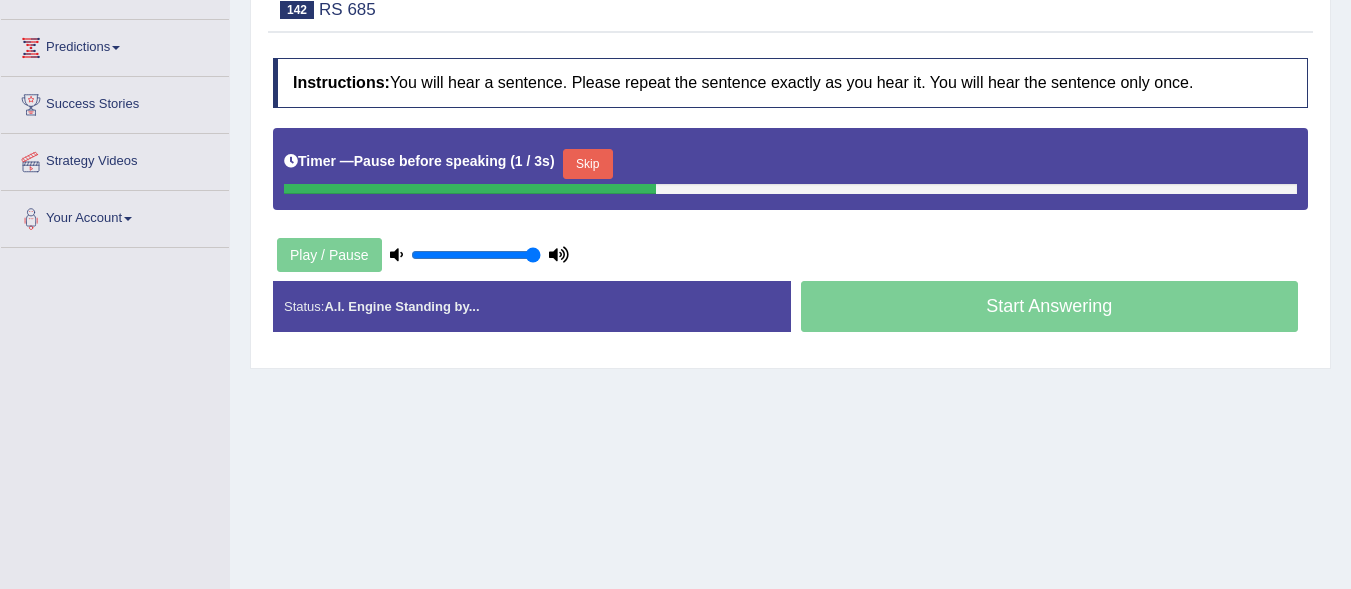 click on "Skip" at bounding box center [588, 164] 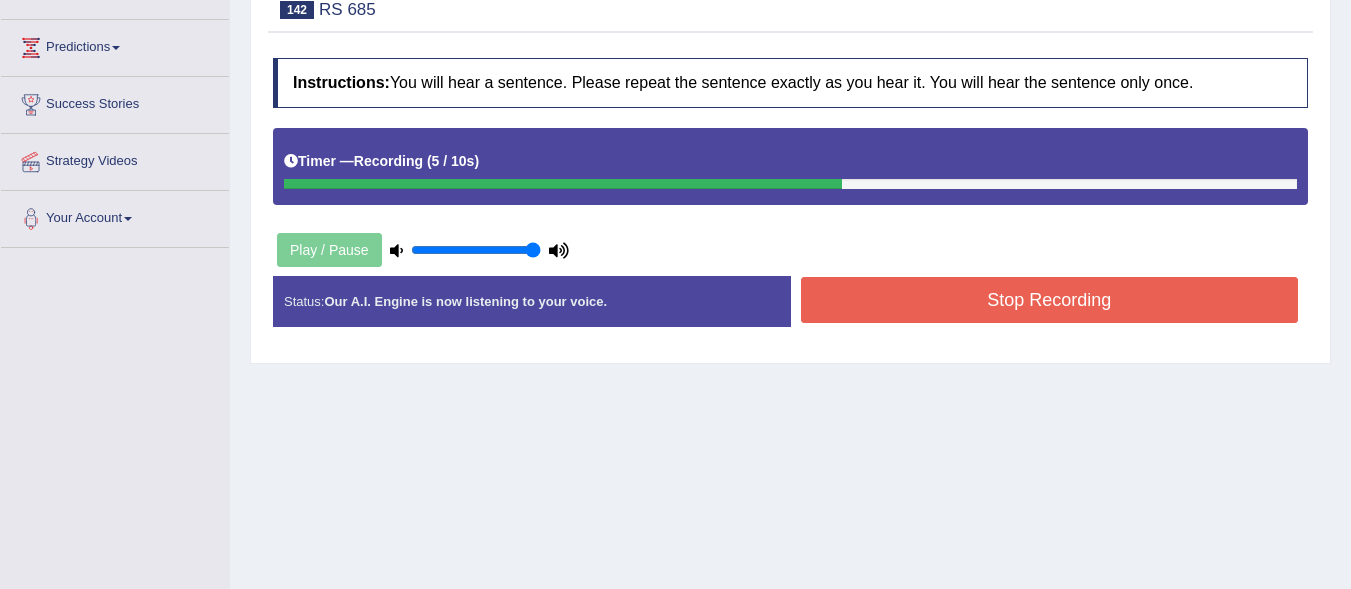 click on "Stop Recording" at bounding box center [1050, 300] 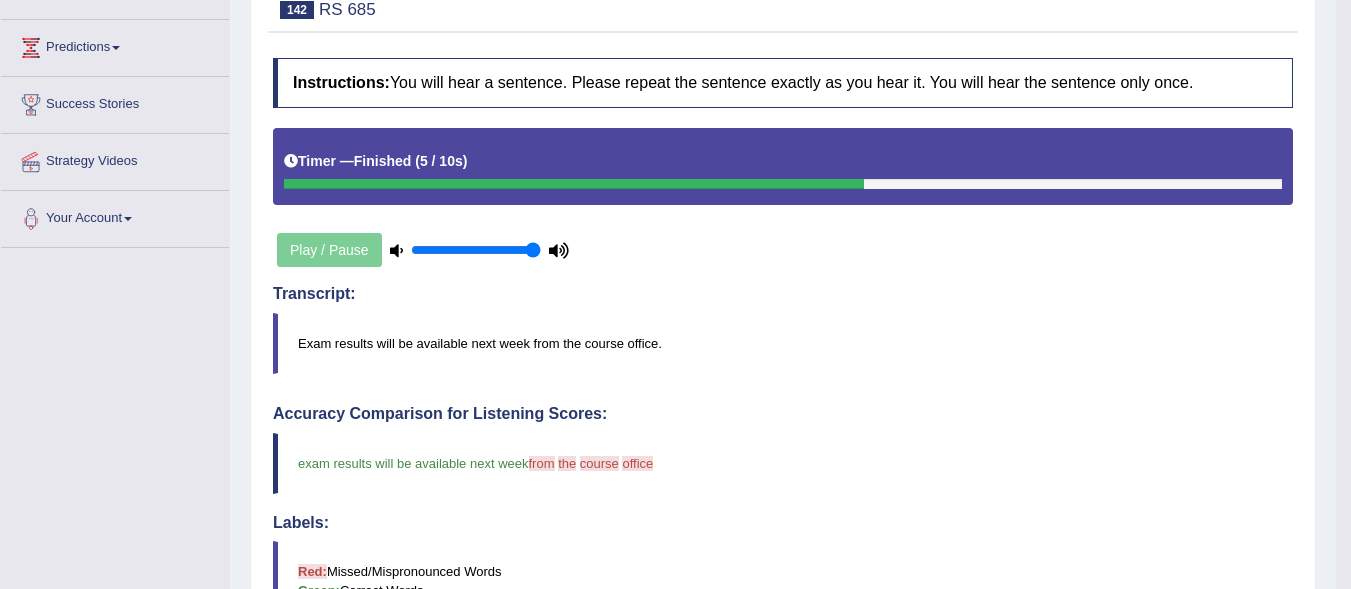 scroll, scrollTop: 602, scrollLeft: 0, axis: vertical 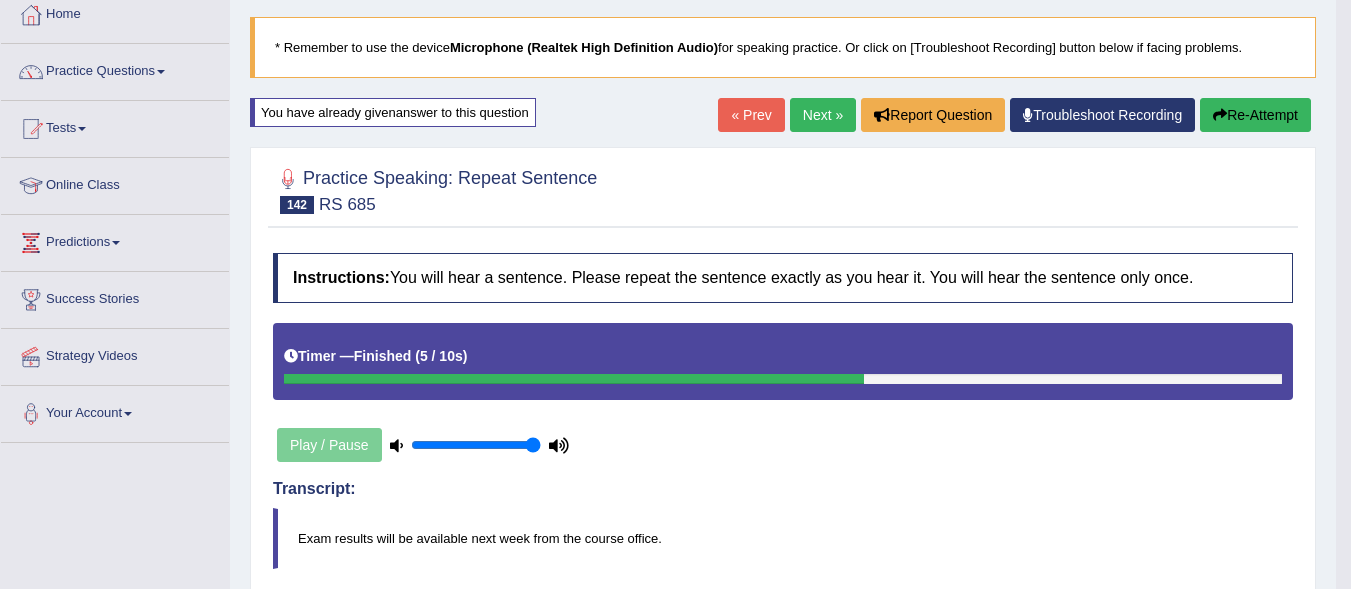 click on "Next »" at bounding box center (823, 115) 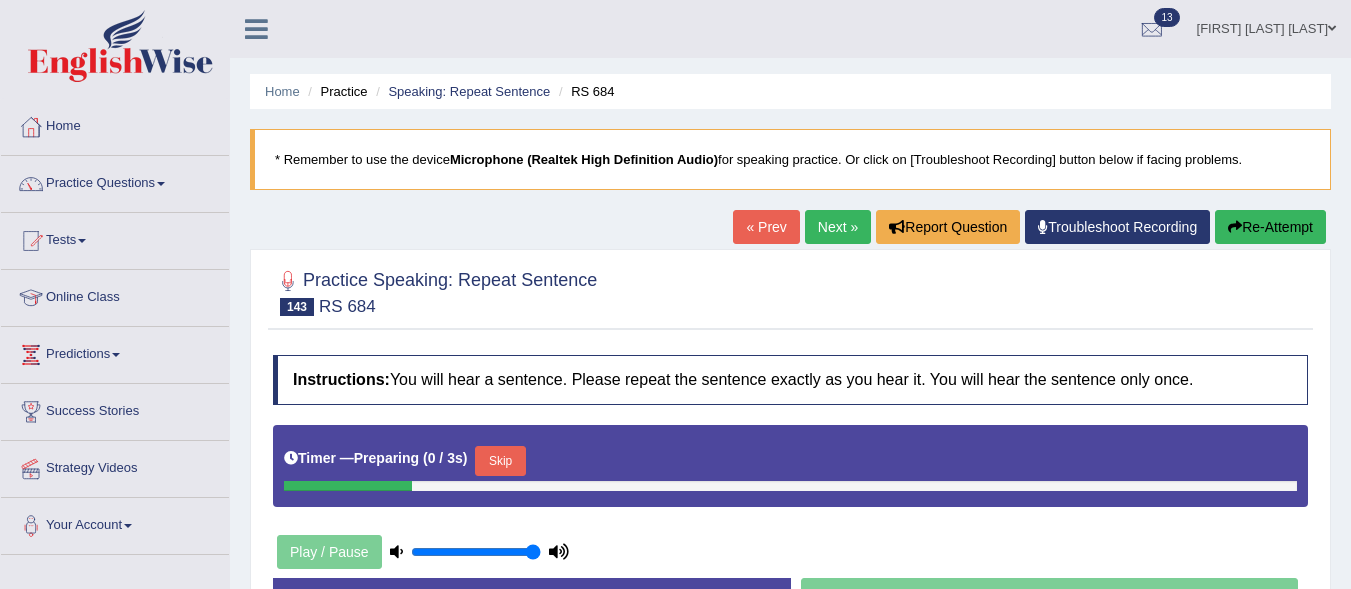 scroll, scrollTop: 0, scrollLeft: 0, axis: both 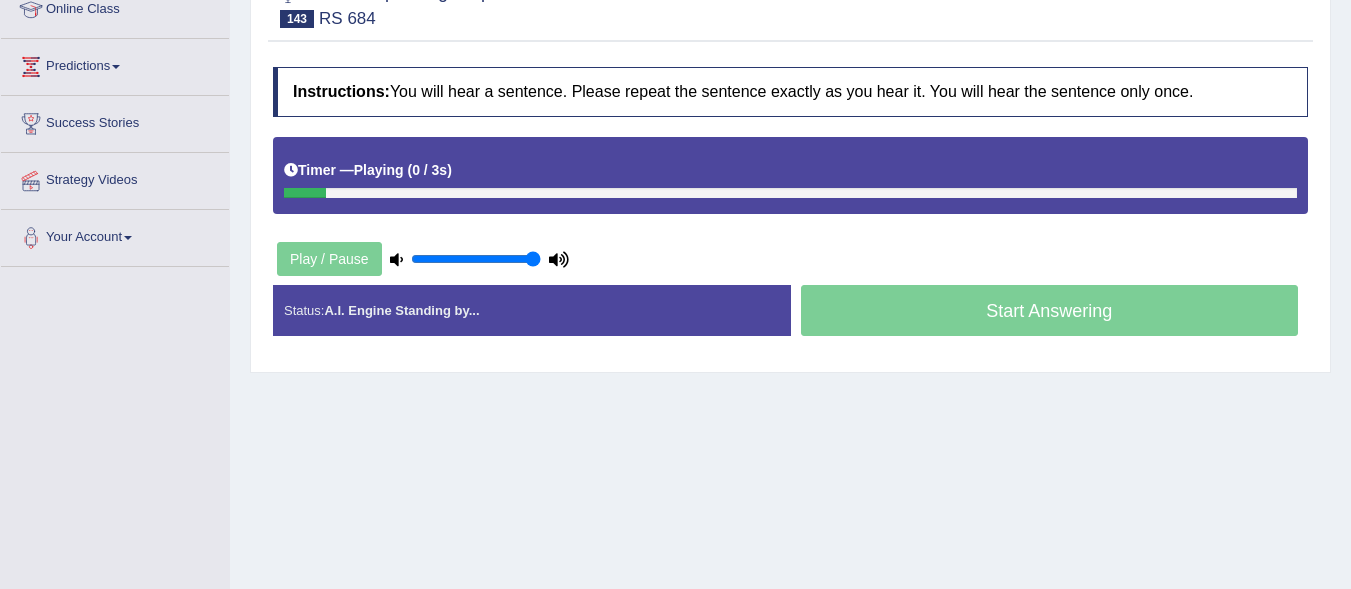 click on "Timer —  Playing   ( 0 / 3s ) Skip" at bounding box center (790, 170) 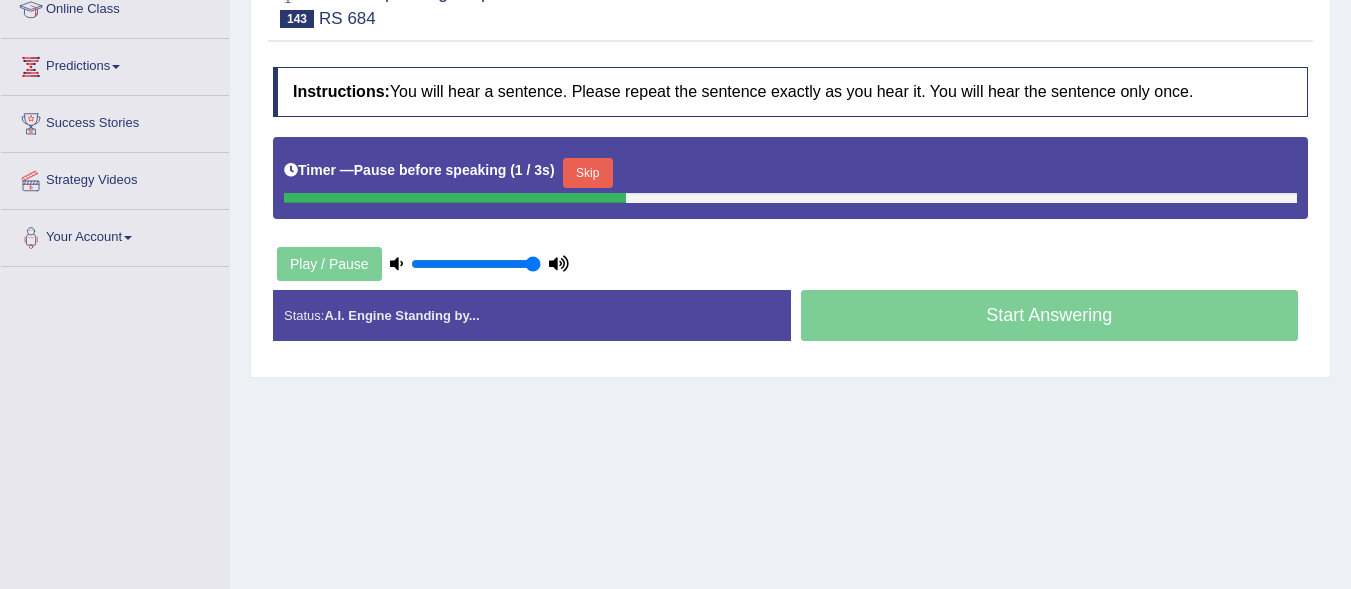 click on "Skip" at bounding box center [588, 173] 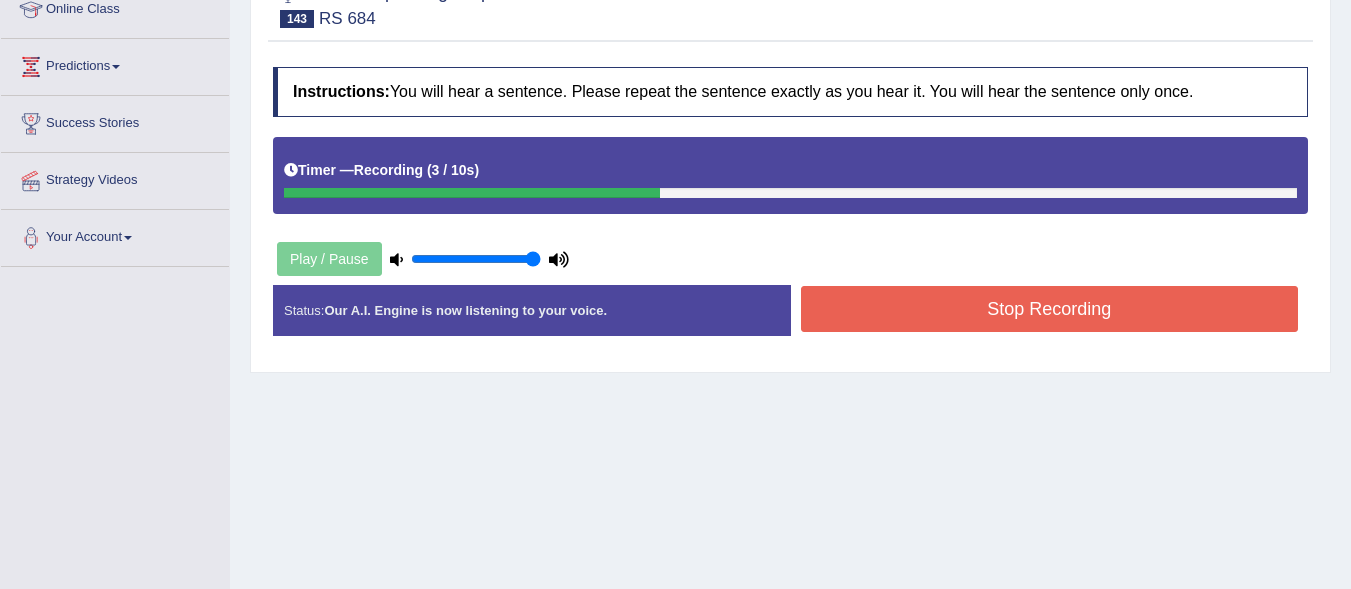 click on "Stop Recording" at bounding box center (1050, 309) 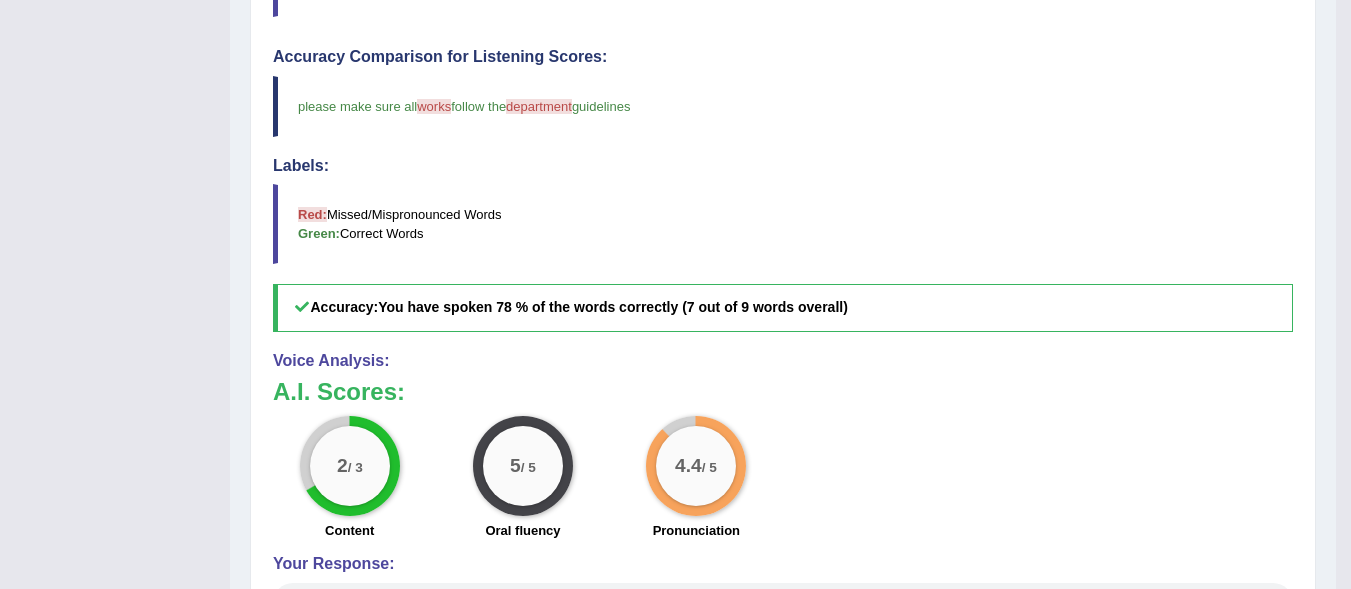 scroll, scrollTop: 659, scrollLeft: 0, axis: vertical 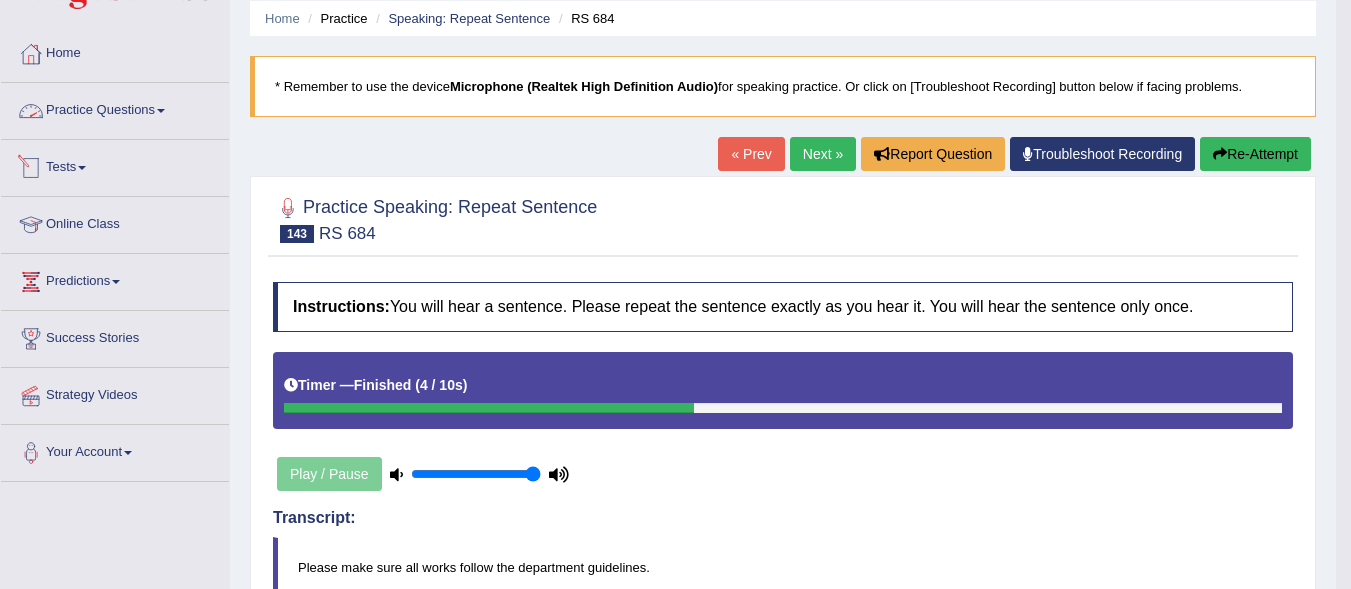 click on "Practice Questions" at bounding box center [115, 108] 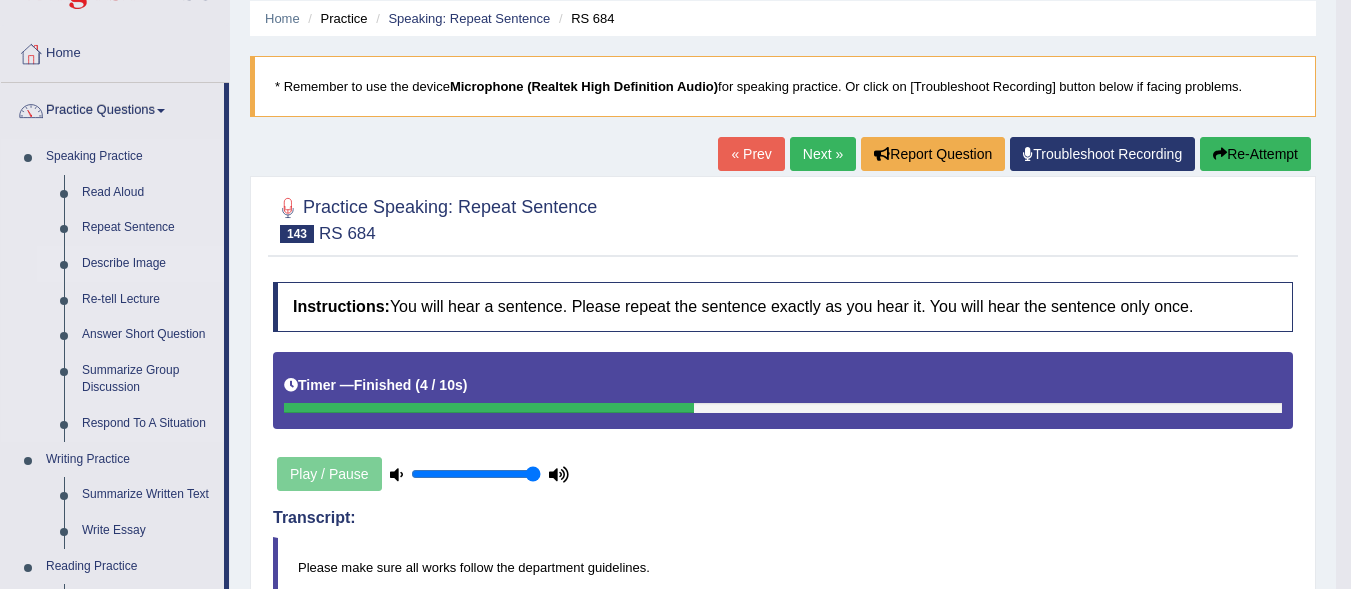 click on "Describe Image" at bounding box center (148, 264) 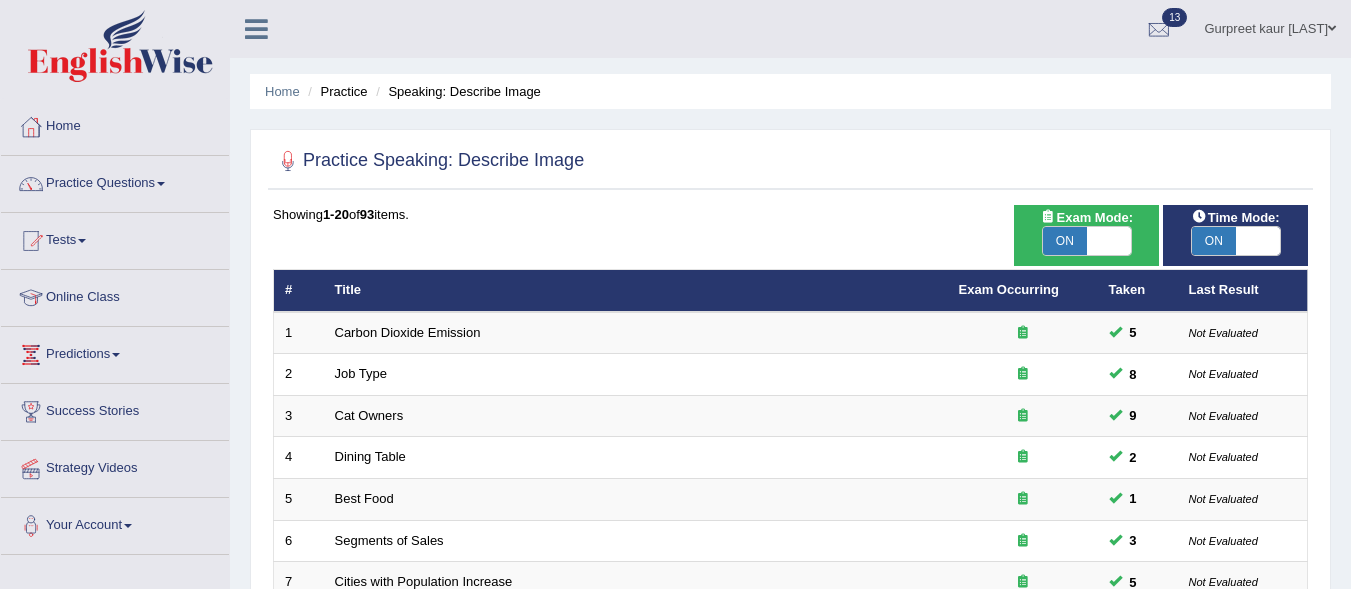 scroll, scrollTop: 0, scrollLeft: 0, axis: both 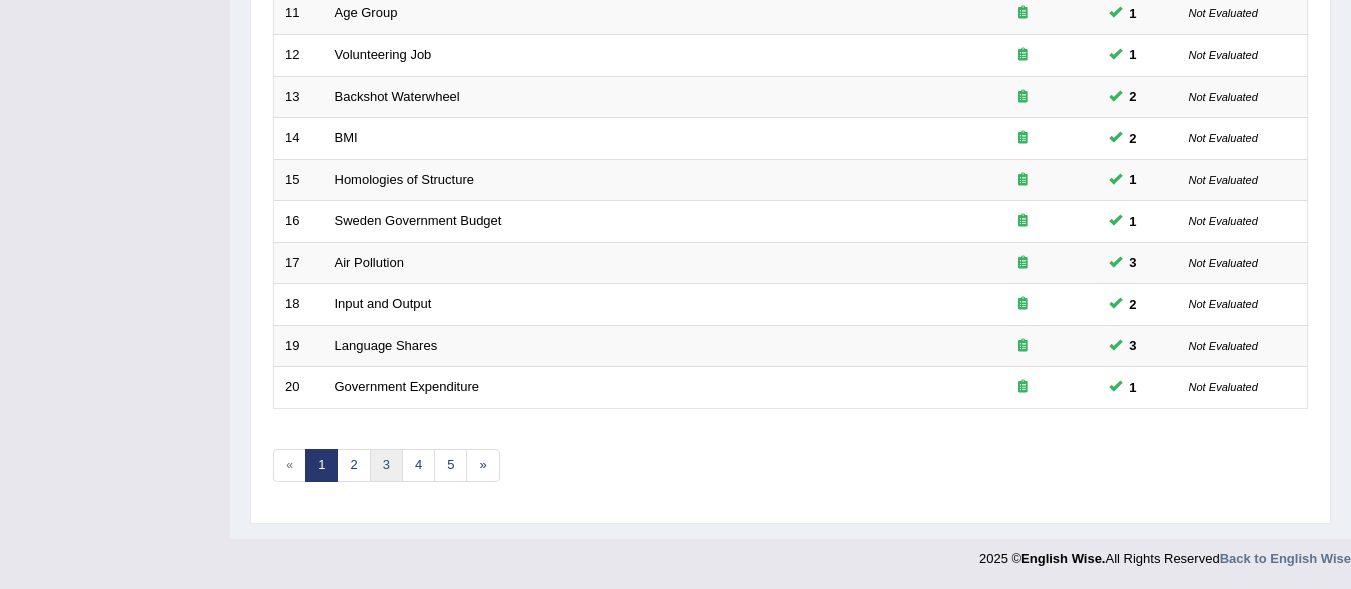 click on "3" at bounding box center [386, 465] 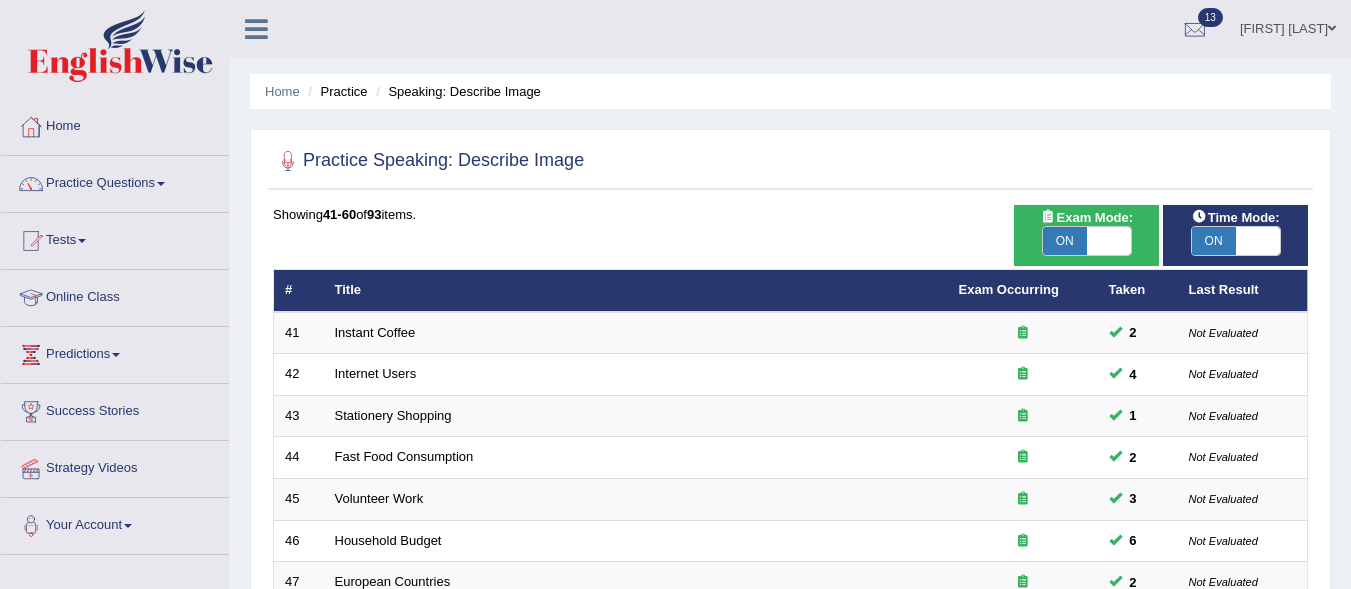 scroll, scrollTop: 0, scrollLeft: 0, axis: both 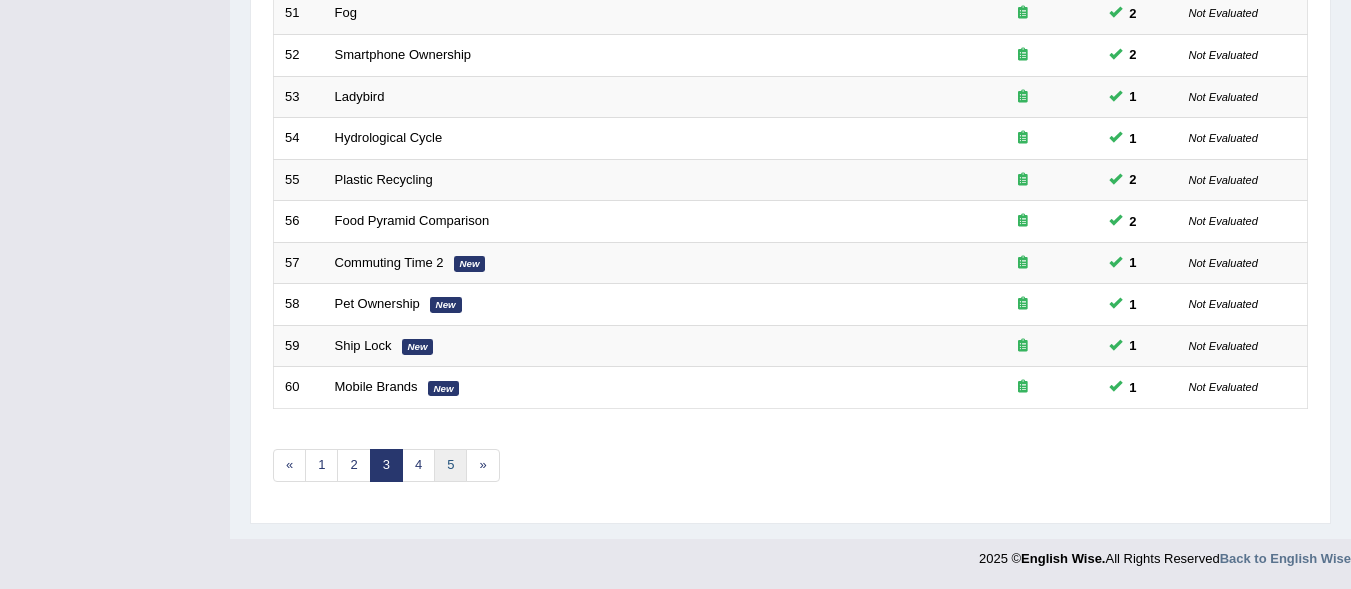click on "5" at bounding box center [450, 465] 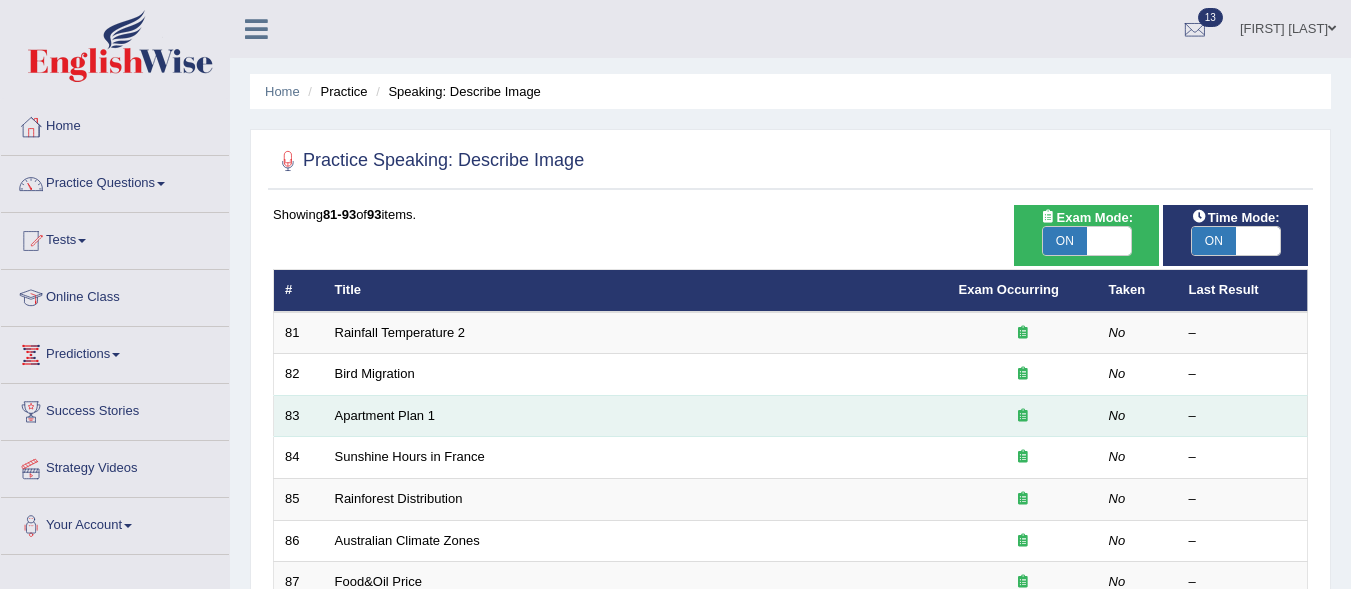 scroll, scrollTop: 0, scrollLeft: 0, axis: both 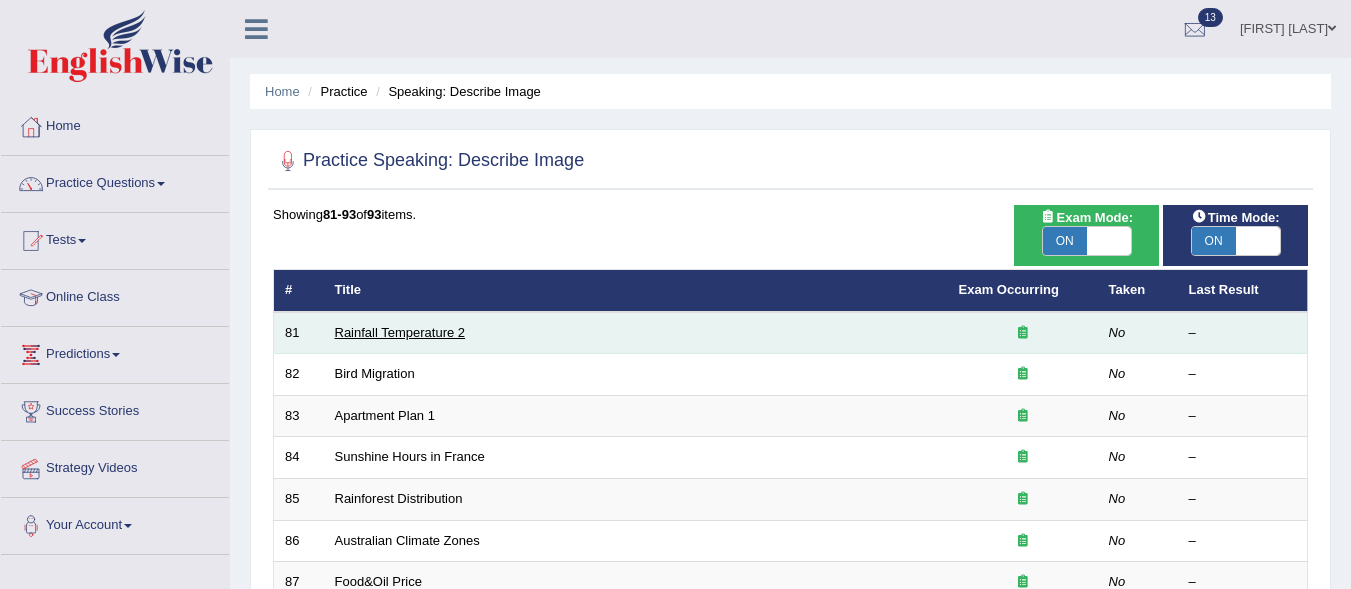 click on "Rainfall Temperature 2" at bounding box center [400, 332] 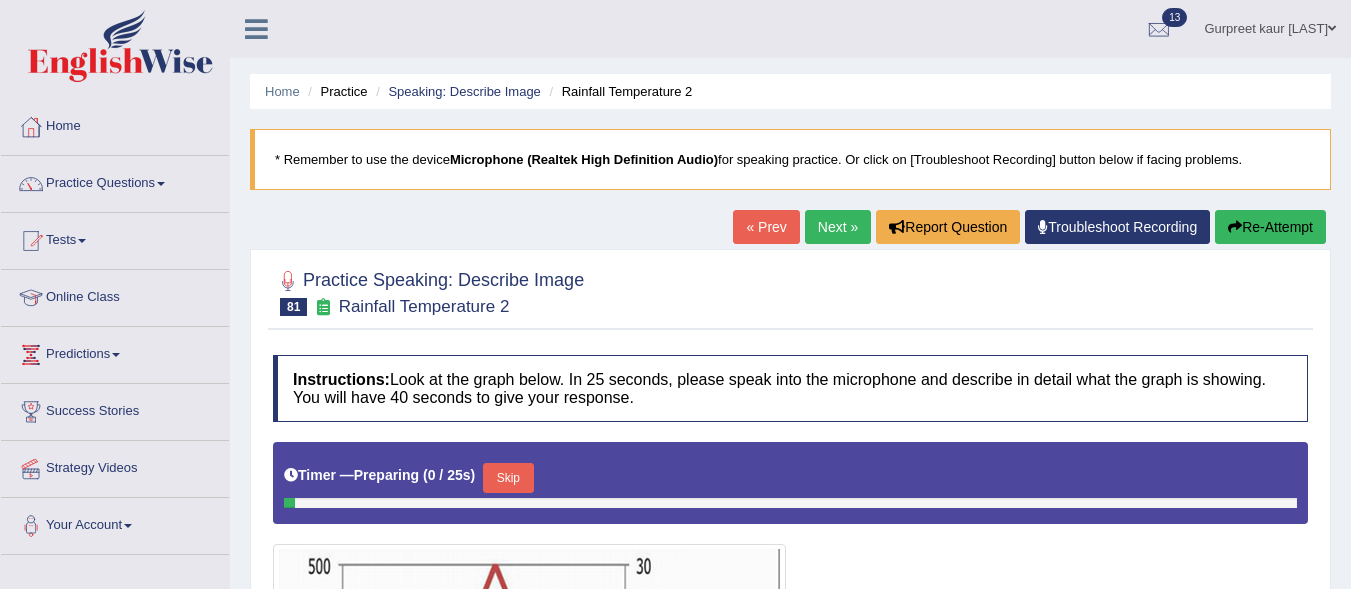 scroll, scrollTop: 0, scrollLeft: 0, axis: both 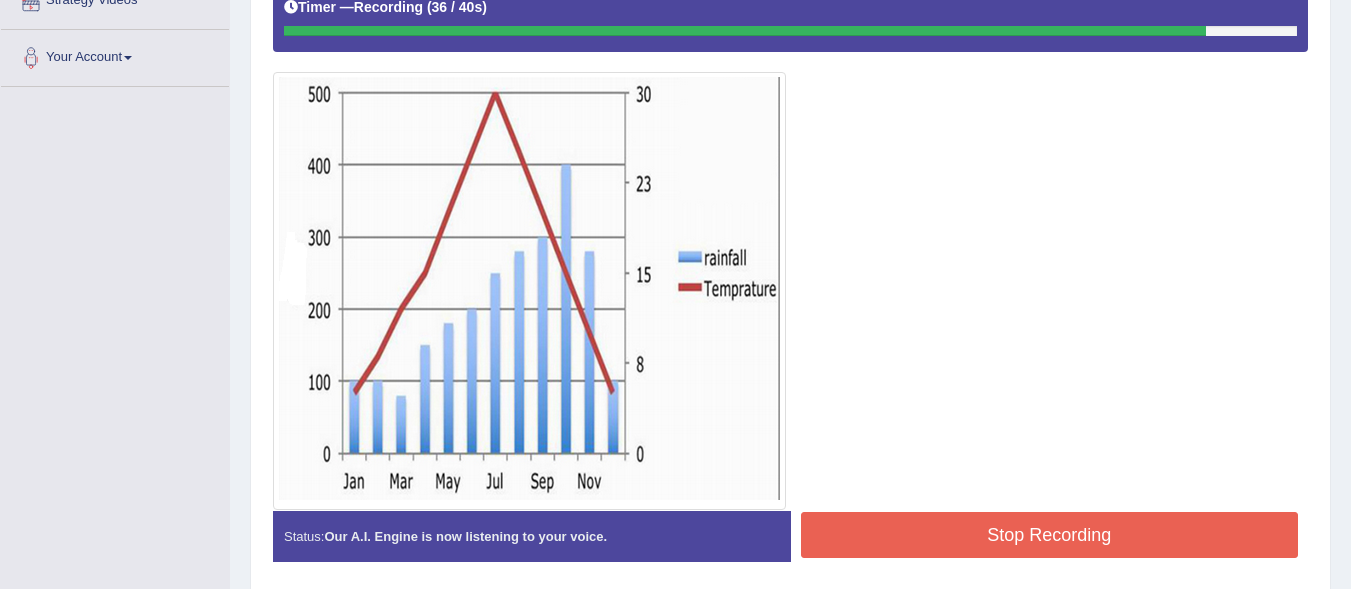 click on "Stop Recording" at bounding box center (1050, 535) 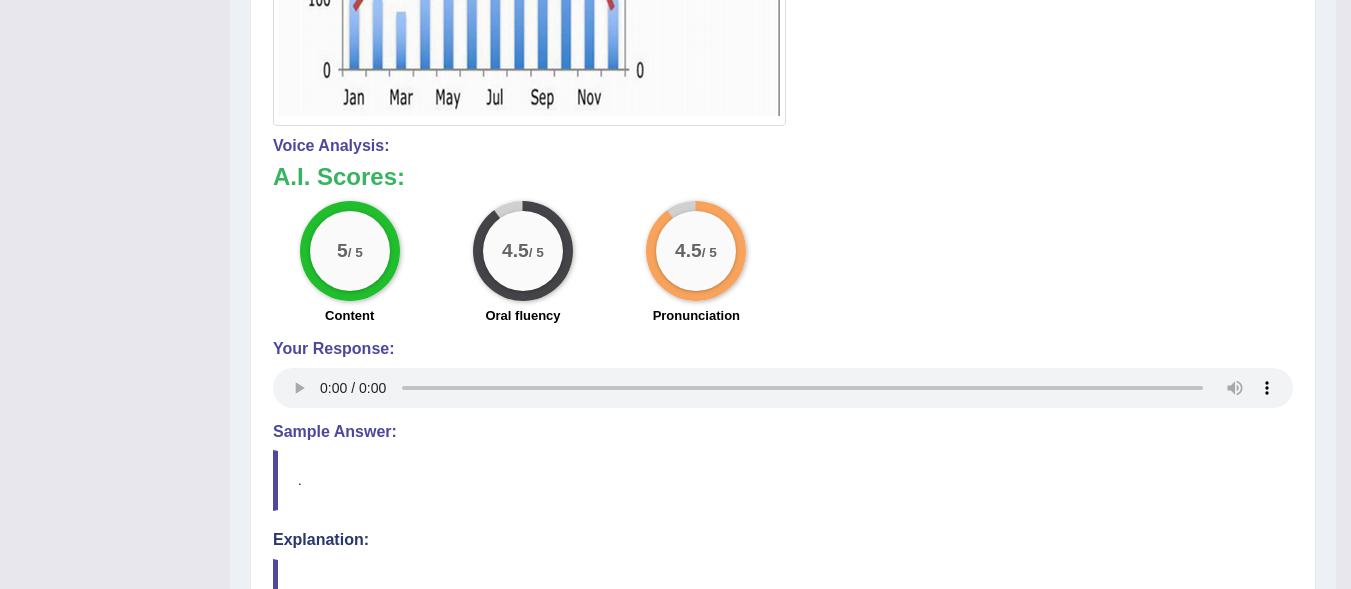 scroll, scrollTop: 849, scrollLeft: 0, axis: vertical 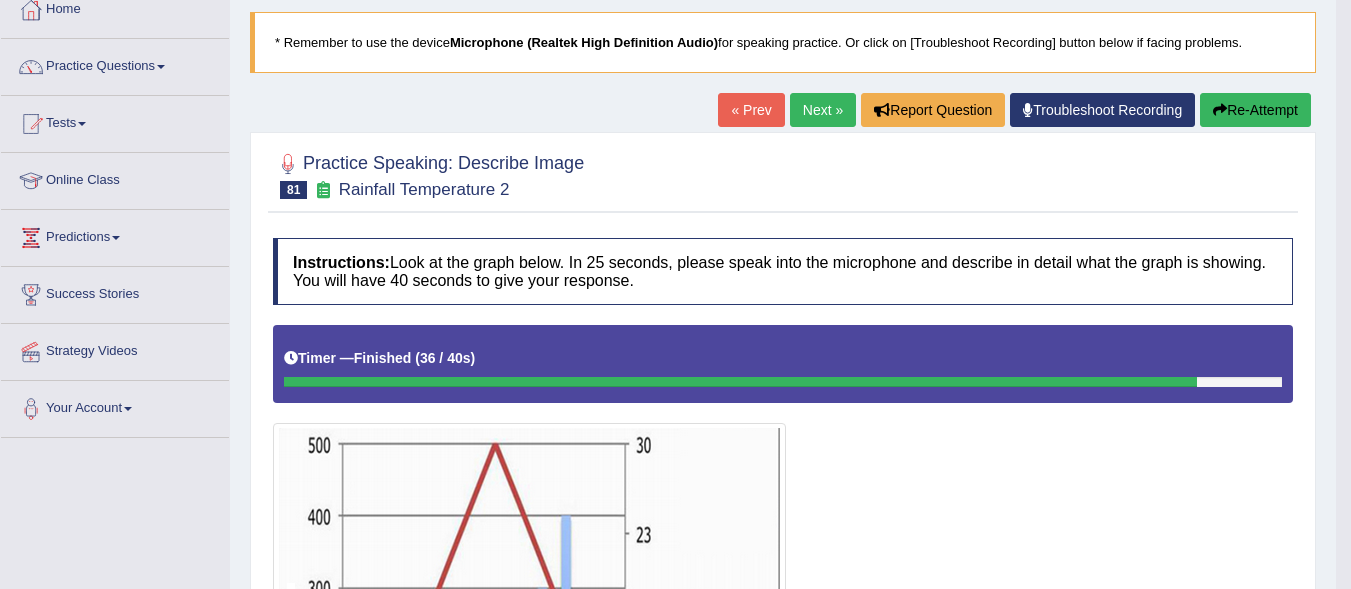 click on "Re-Attempt" at bounding box center [1255, 110] 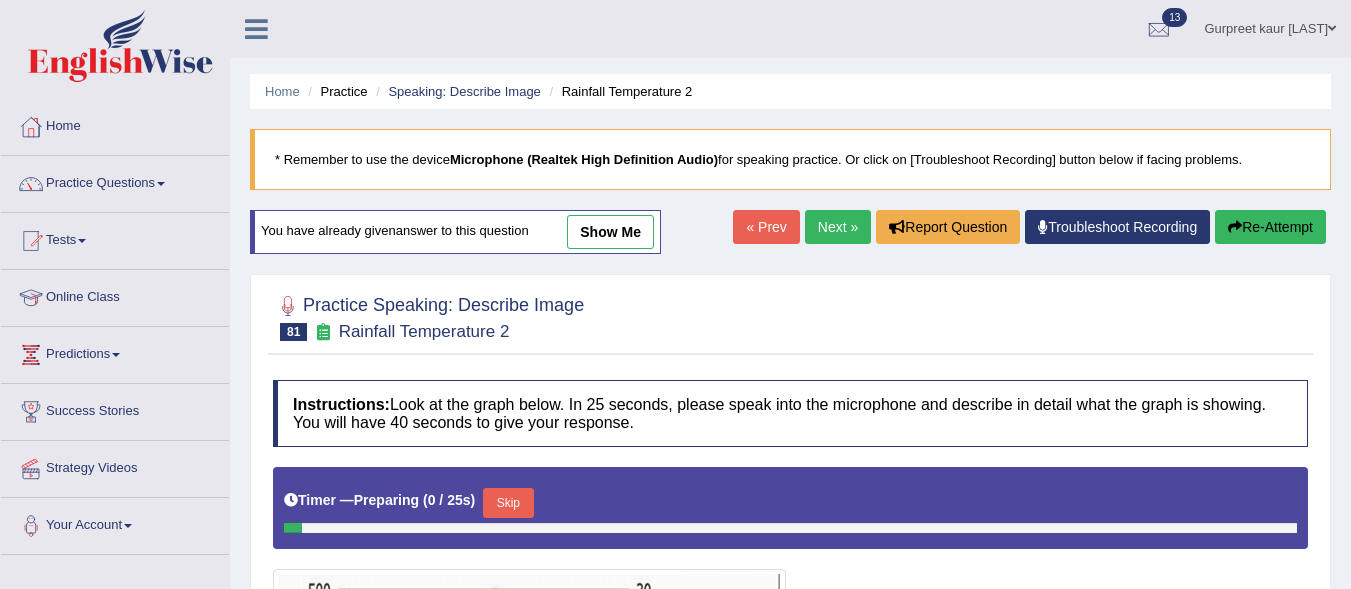 scroll, scrollTop: 490, scrollLeft: 0, axis: vertical 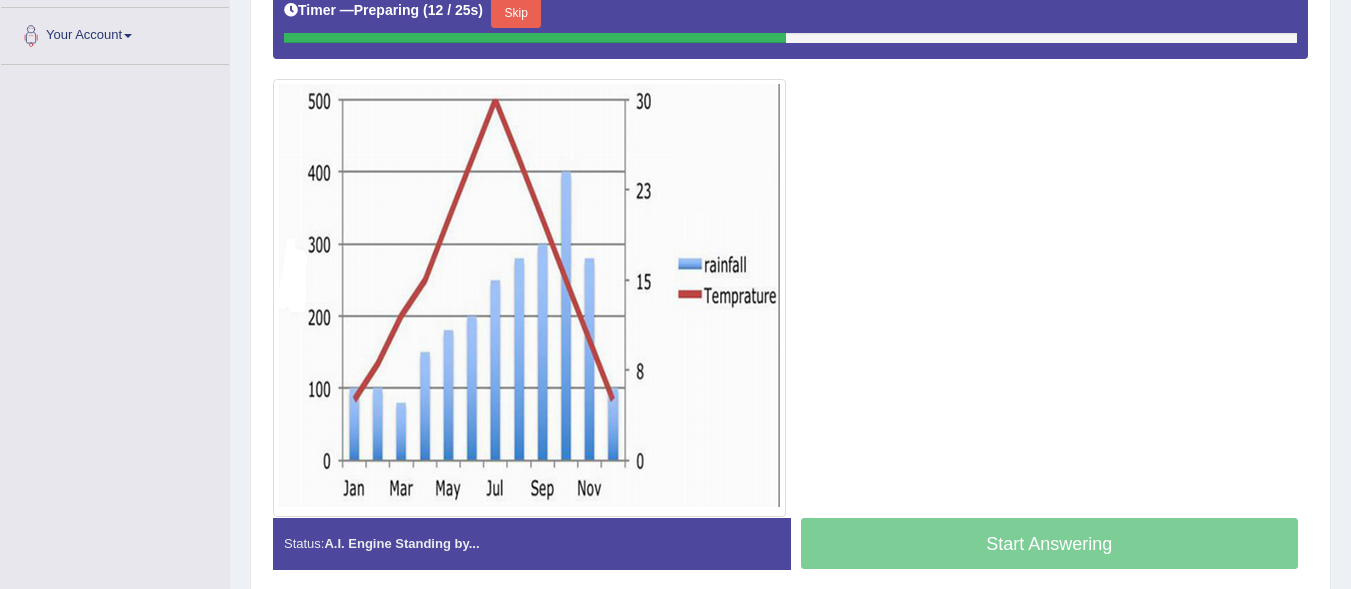 click on "Skip" at bounding box center (516, 13) 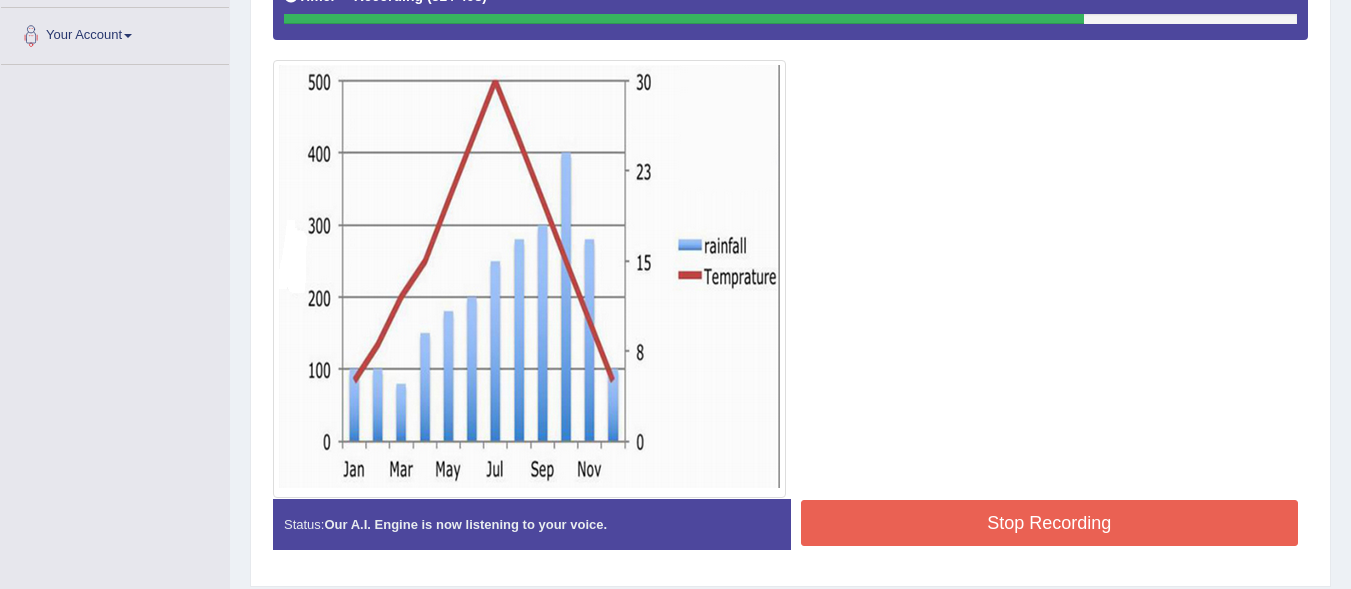 click on "Stop Recording" at bounding box center [1050, 523] 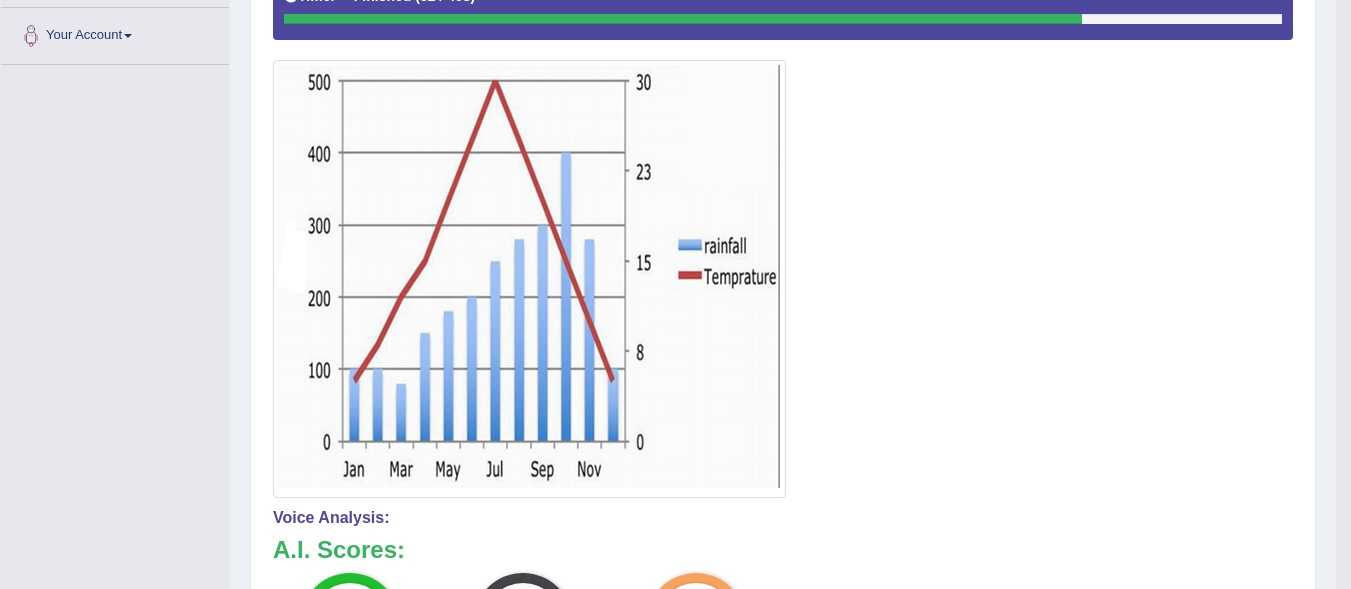 drag, startPoint x: 1355, startPoint y: 233, endPoint x: 1365, endPoint y: 356, distance: 123.40584 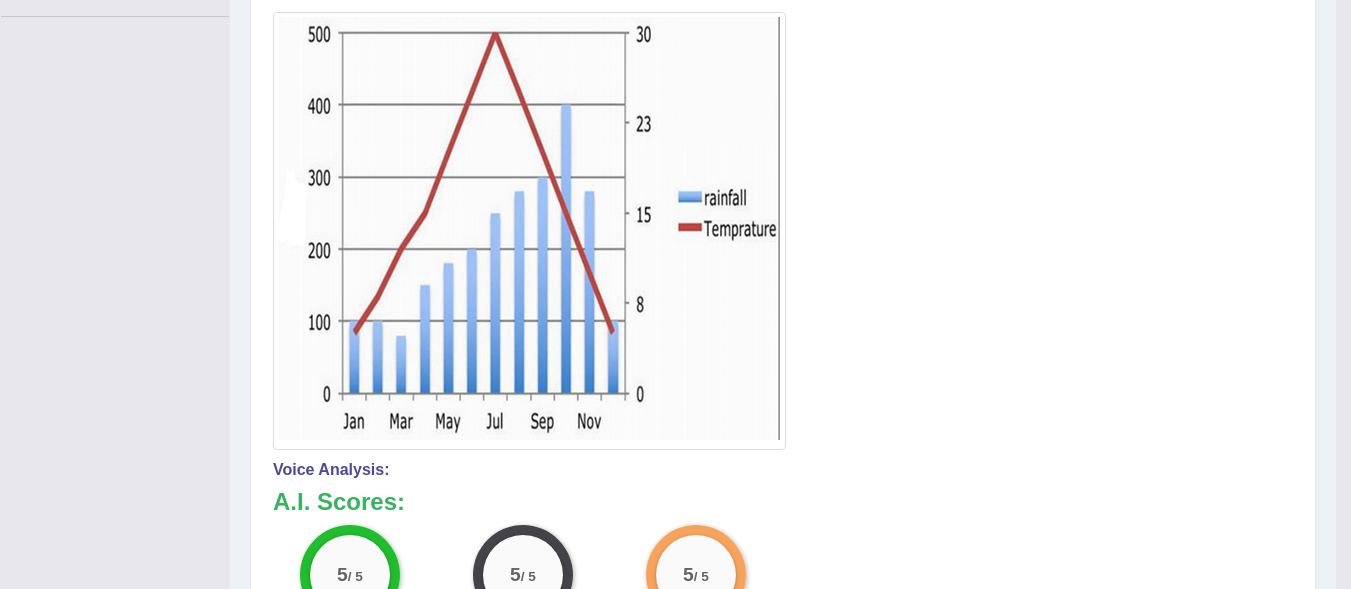 scroll, scrollTop: 526, scrollLeft: 0, axis: vertical 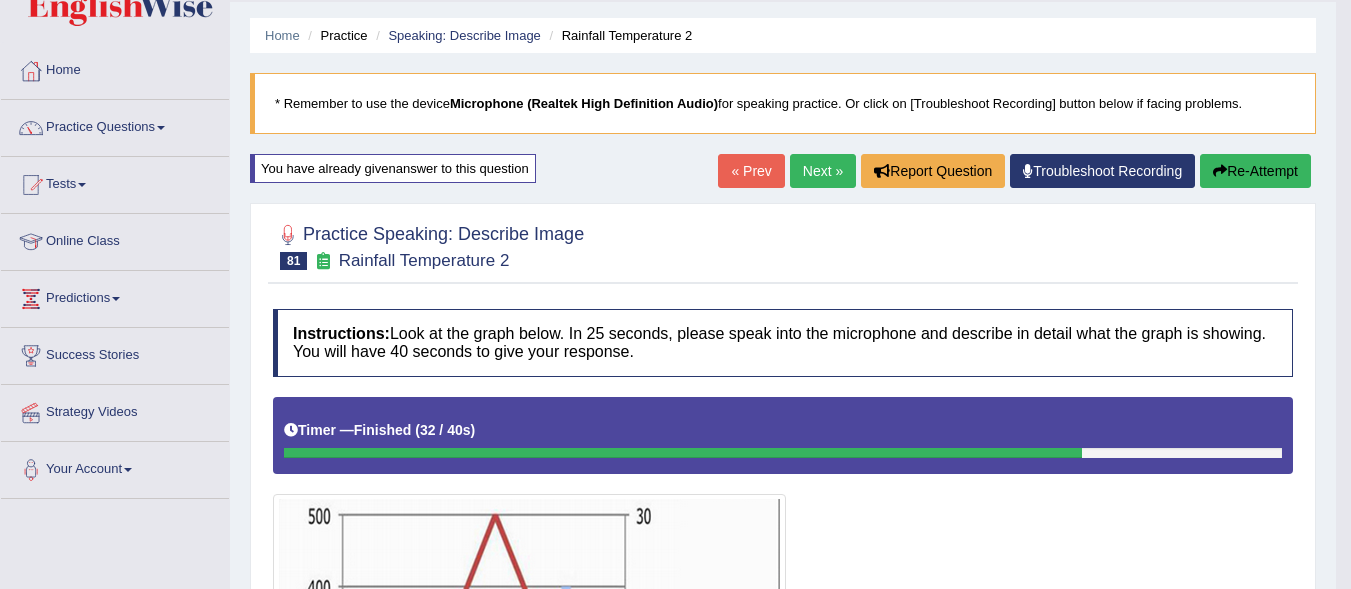 click on "Re-Attempt" at bounding box center (1255, 171) 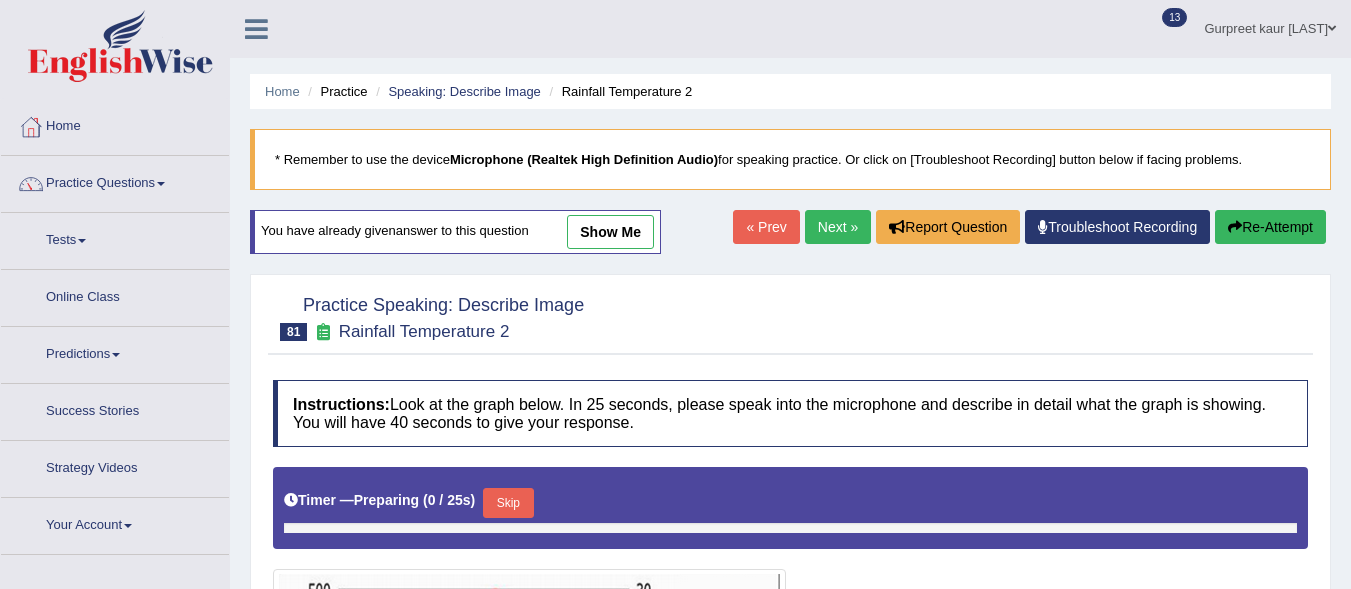scroll, scrollTop: 573, scrollLeft: 0, axis: vertical 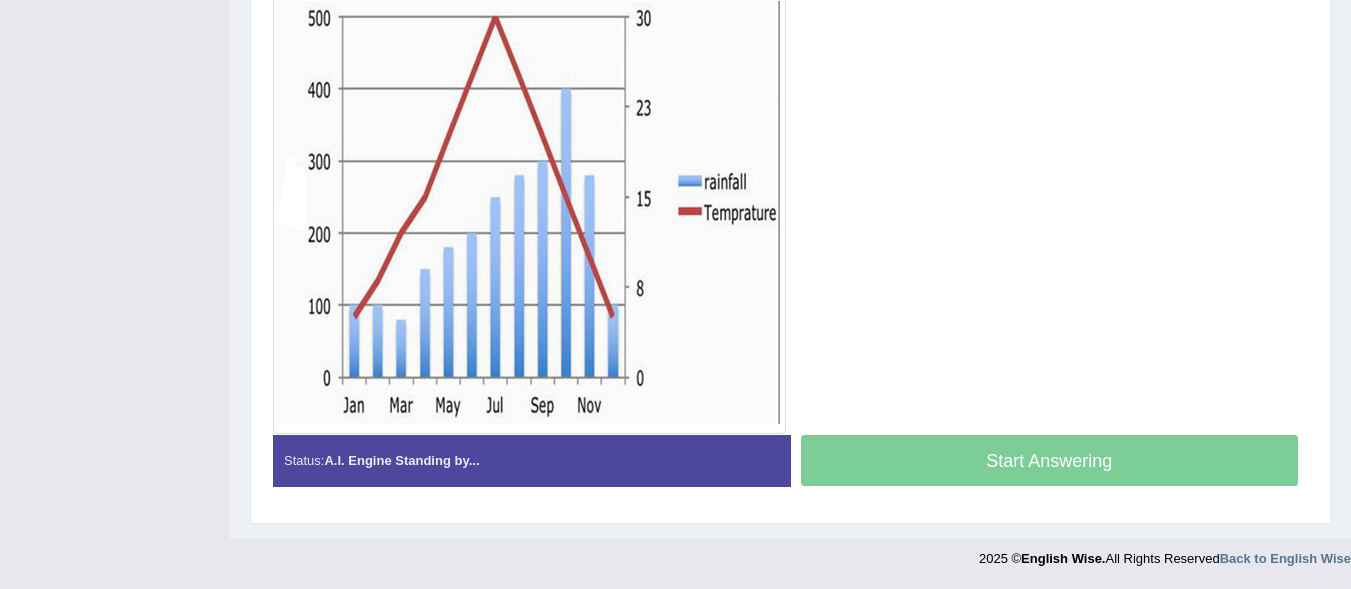 click on "Toggle navigation
Home
Practice Questions   Speaking Practice Read Aloud
Repeat Sentence
Describe Image
Re-tell Lecture
Answer Short Question
Summarize Group Discussion
Respond To A Situation
Writing Practice  Summarize Written Text
Write Essay
Reading Practice  Reading & Writing: Fill In The Blanks
Choose Multiple Answers
Re-order Paragraphs
Fill In The Blanks
Choose Single Answer
Listening Practice  Summarize Spoken Text
Highlight Incorrect Words
Highlight Correct Summary
Select Missing Word
Choose Single Answer
Choose Multiple Answers
Fill In The Blanks
Write From Dictation
Pronunciation
Tests
Take Mock Test" at bounding box center [675, -279] 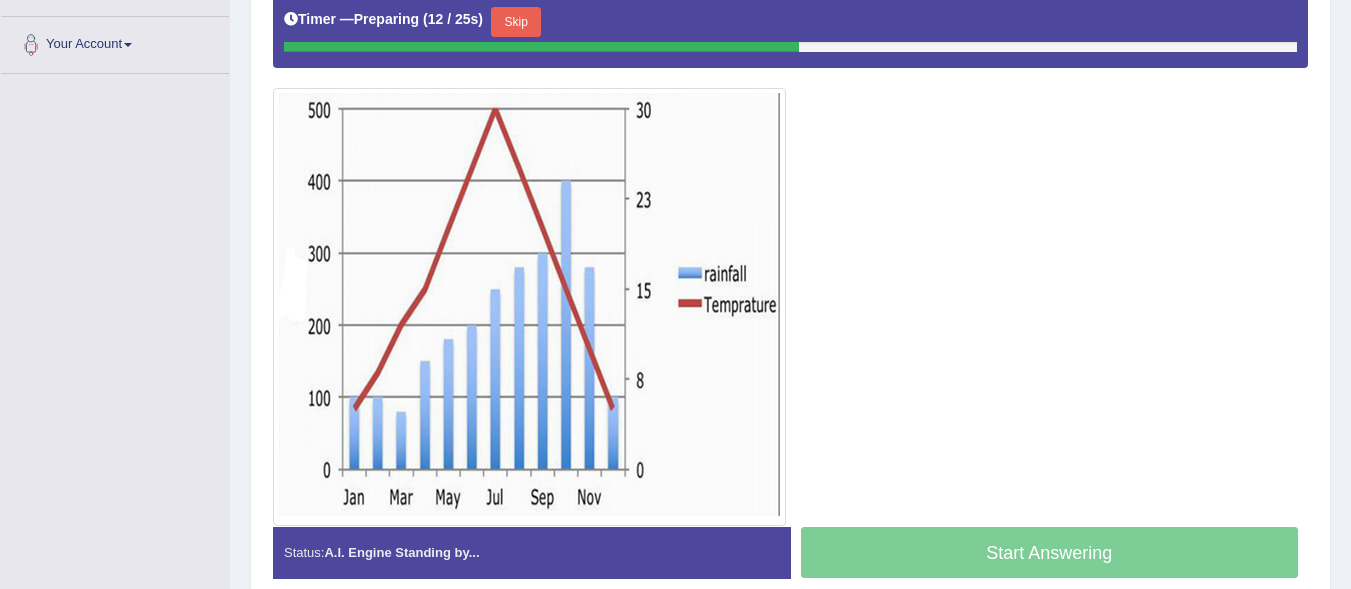 scroll, scrollTop: 479, scrollLeft: 0, axis: vertical 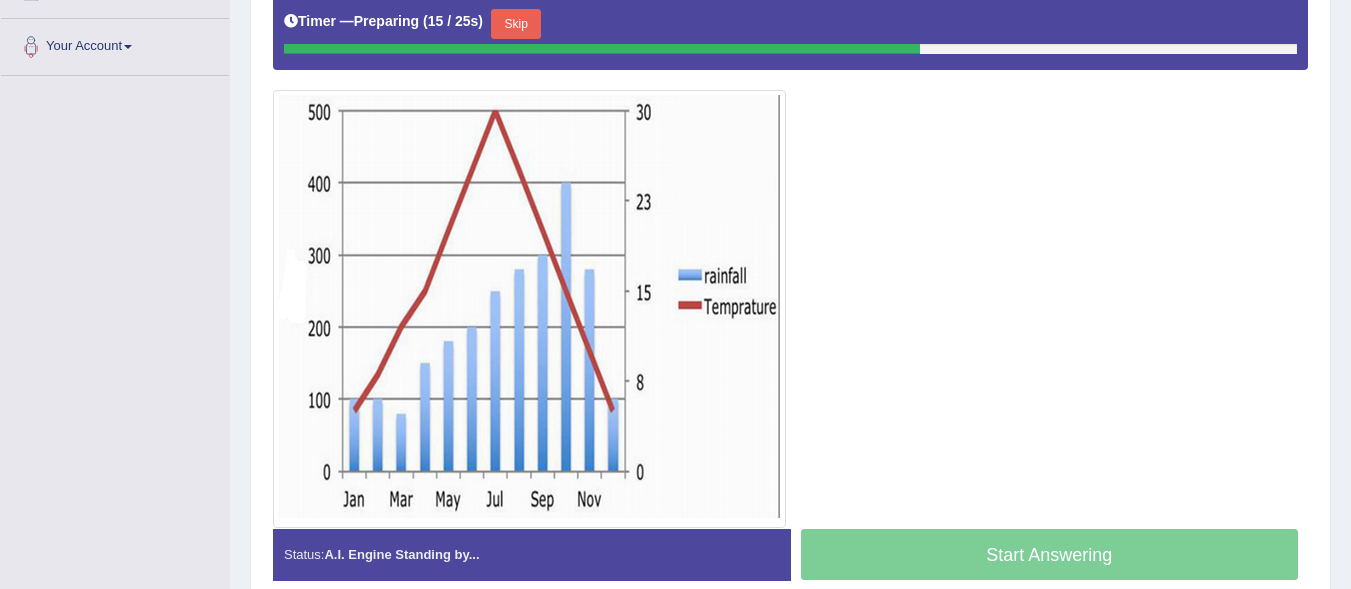 click on "Skip" at bounding box center (516, 24) 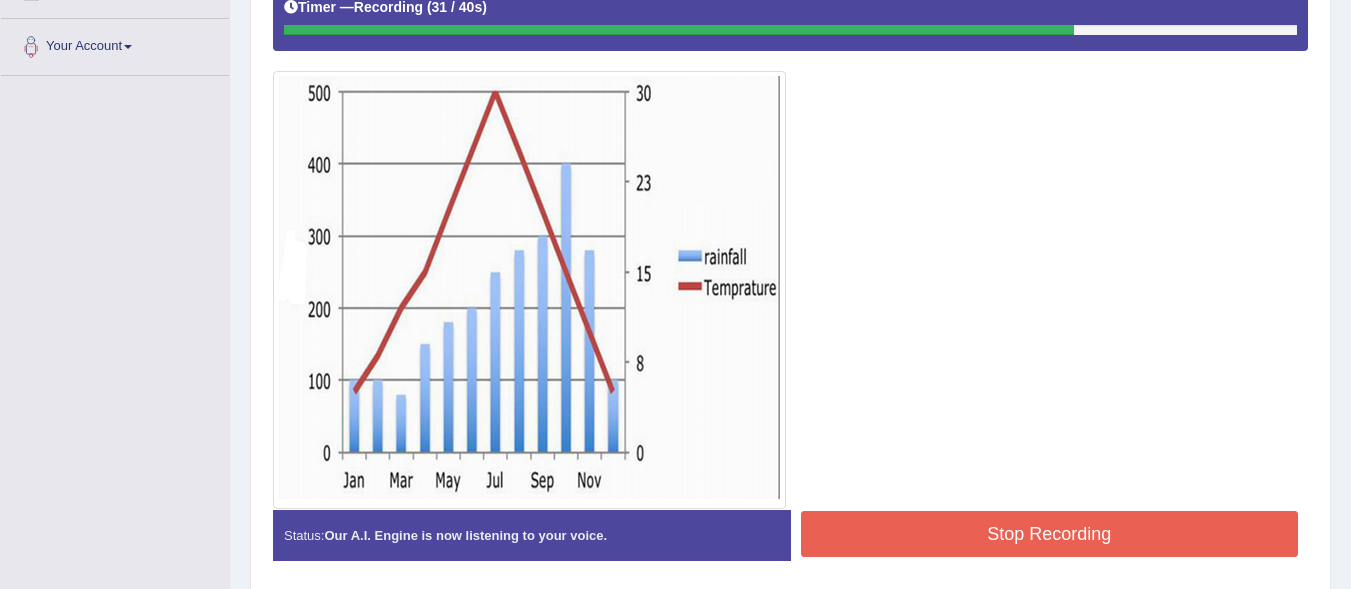 click on "Stop Recording" at bounding box center [1050, 534] 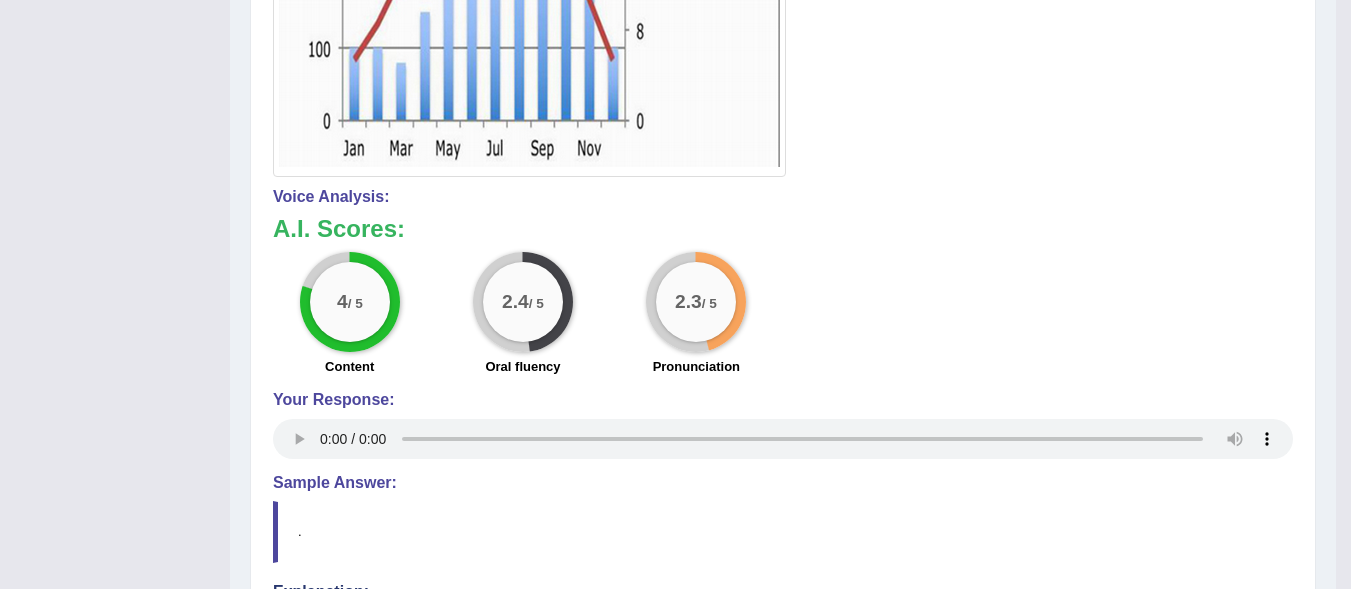 scroll, scrollTop: 814, scrollLeft: 0, axis: vertical 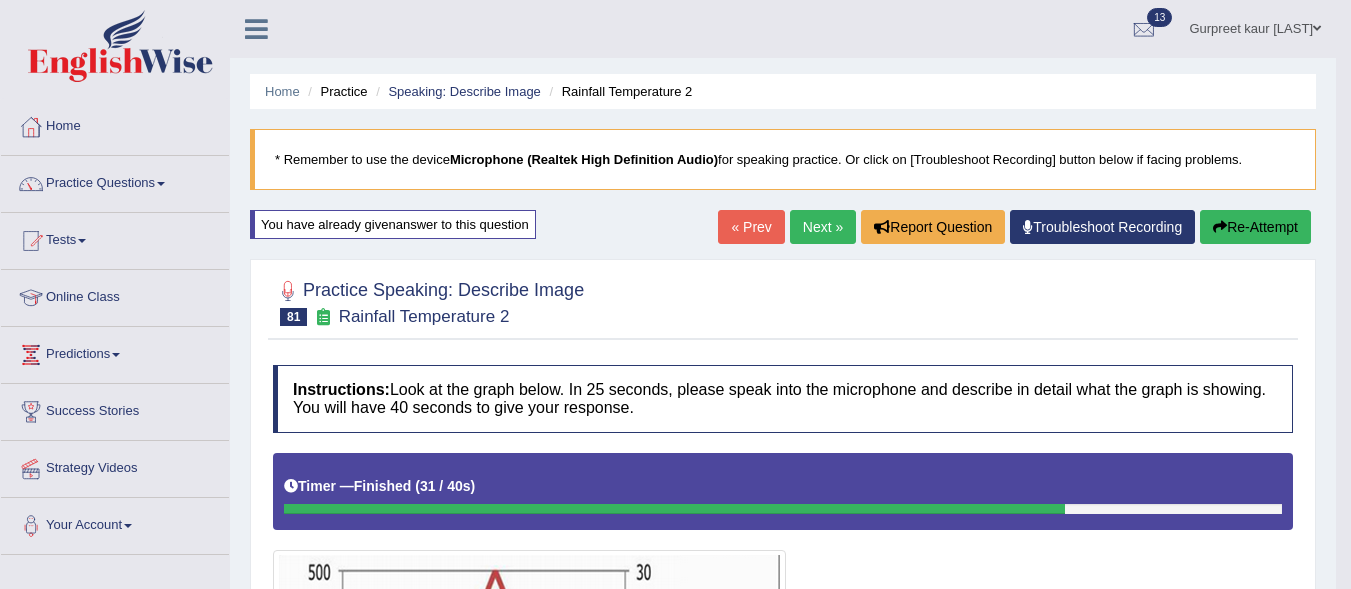 click on "Next »" at bounding box center (823, 227) 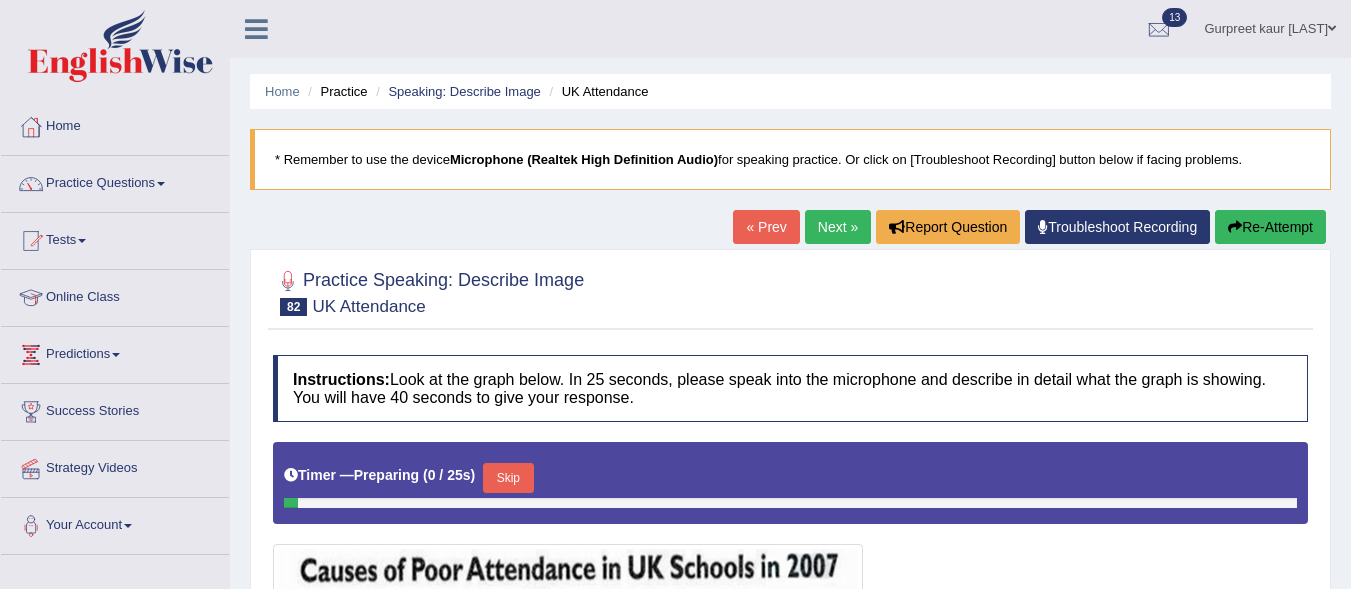 scroll, scrollTop: 0, scrollLeft: 0, axis: both 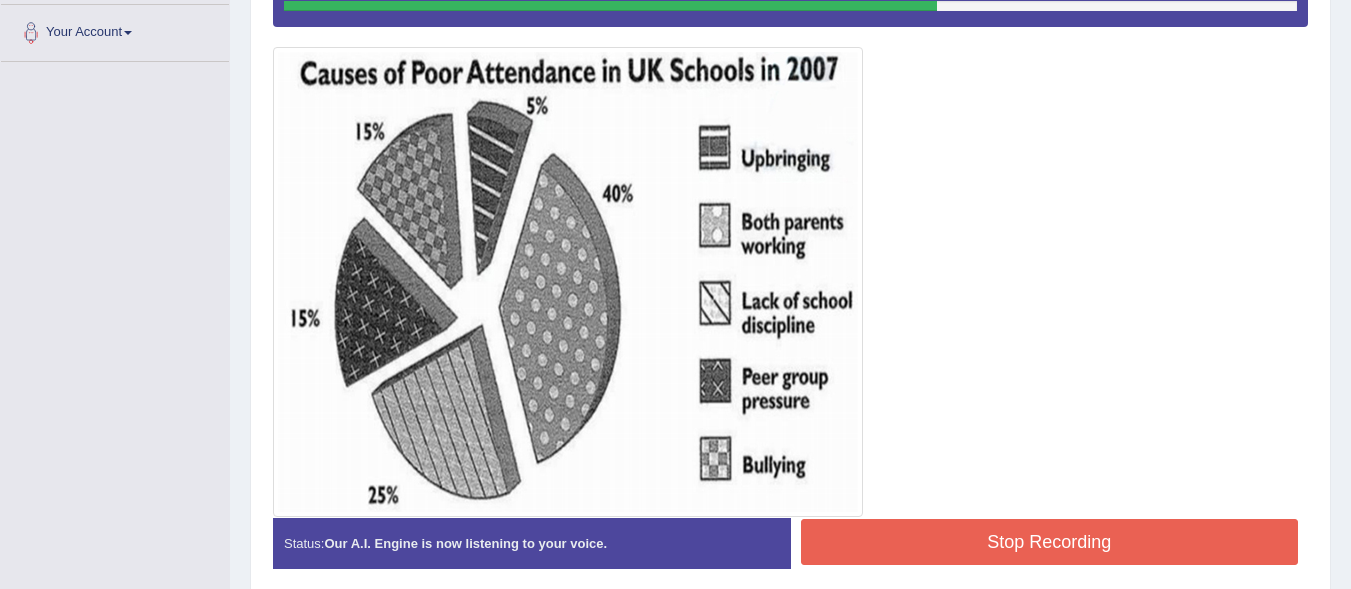 click on "Stop Recording" at bounding box center (1050, 542) 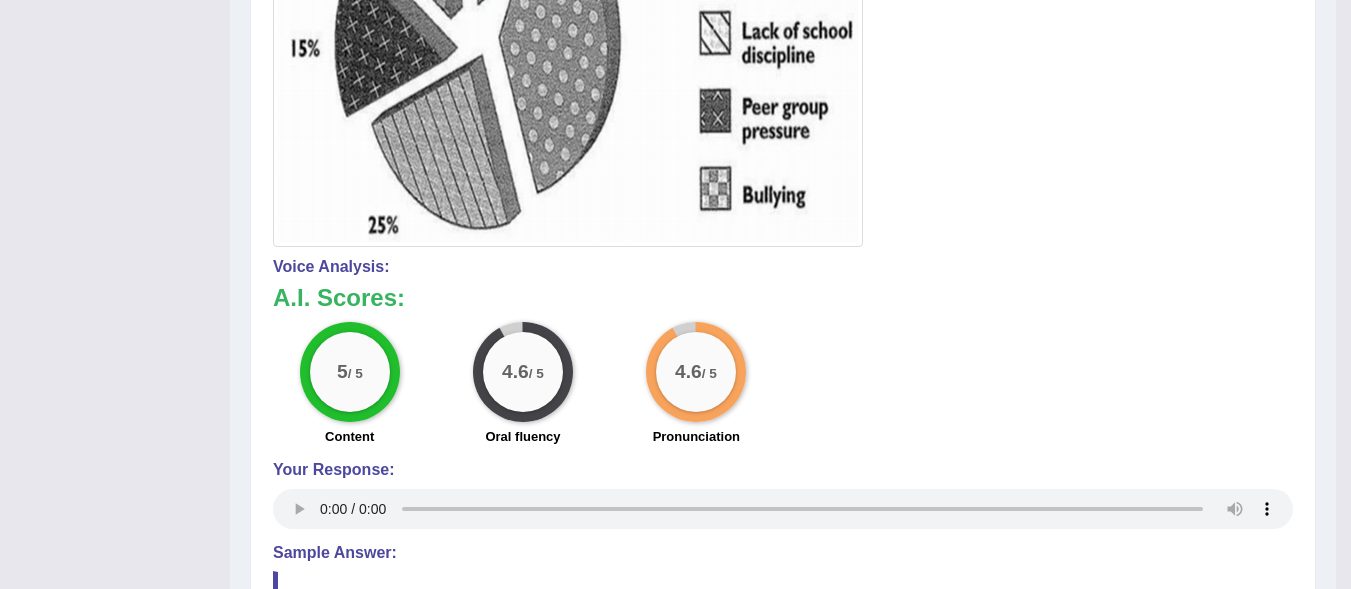 scroll, scrollTop: 760, scrollLeft: 0, axis: vertical 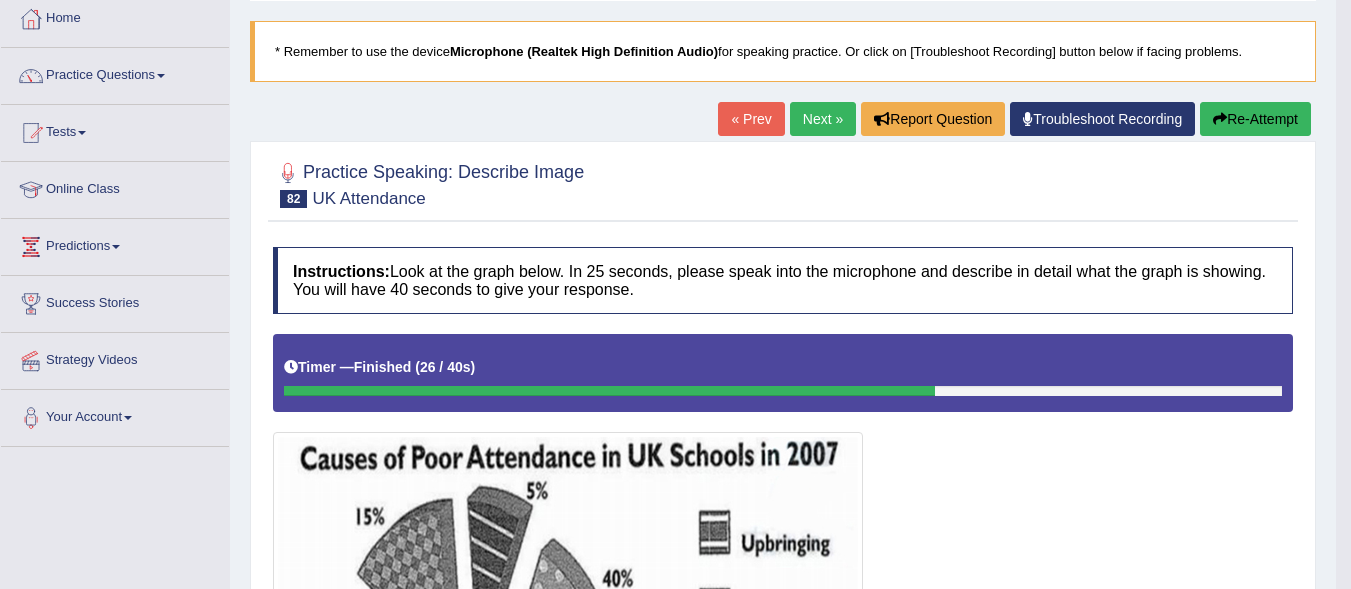 click on "Next »" at bounding box center [823, 119] 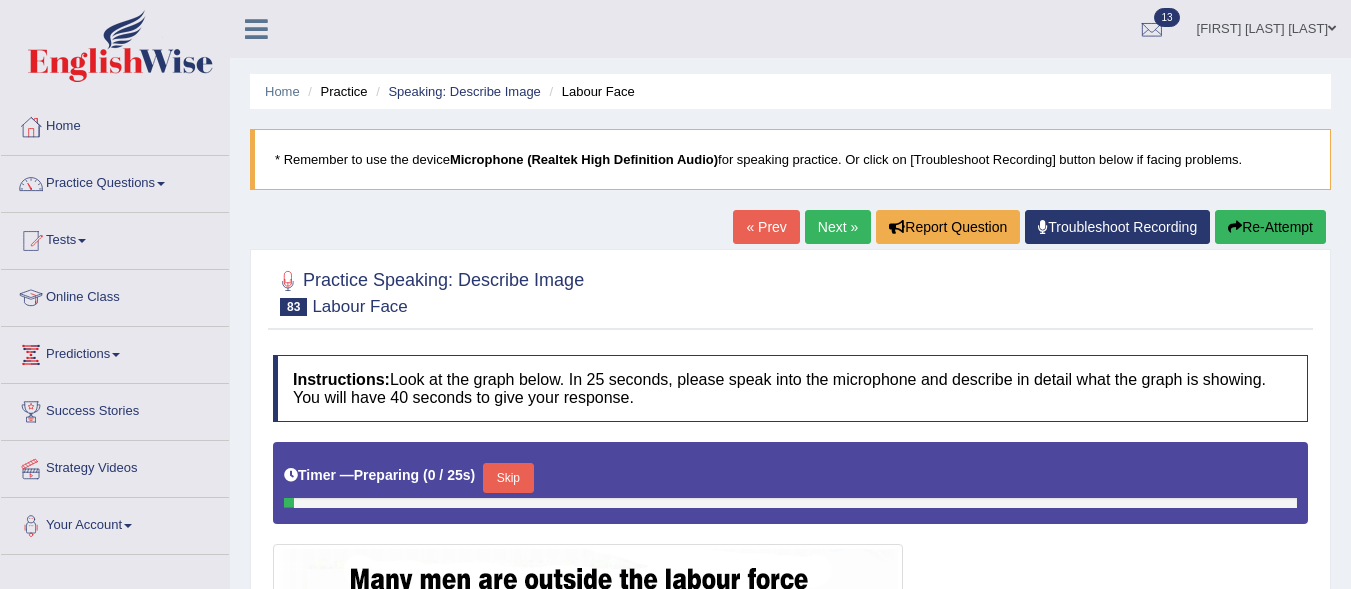 scroll, scrollTop: 0, scrollLeft: 0, axis: both 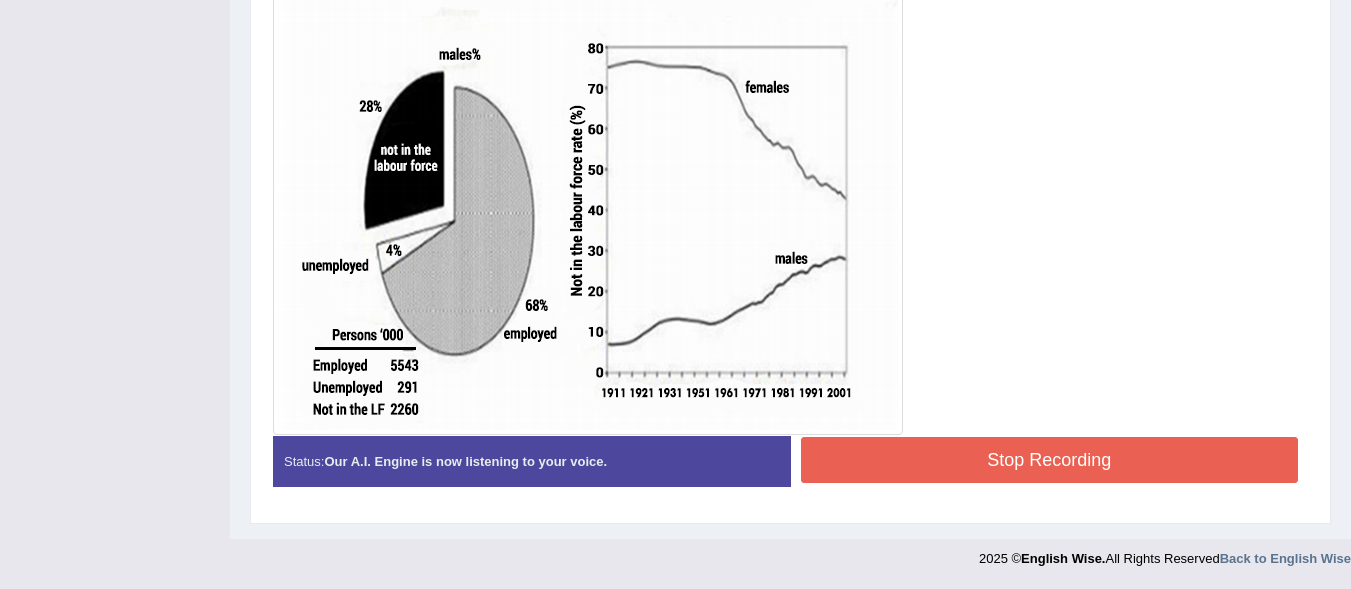 click on "Stop Recording" at bounding box center [1050, 460] 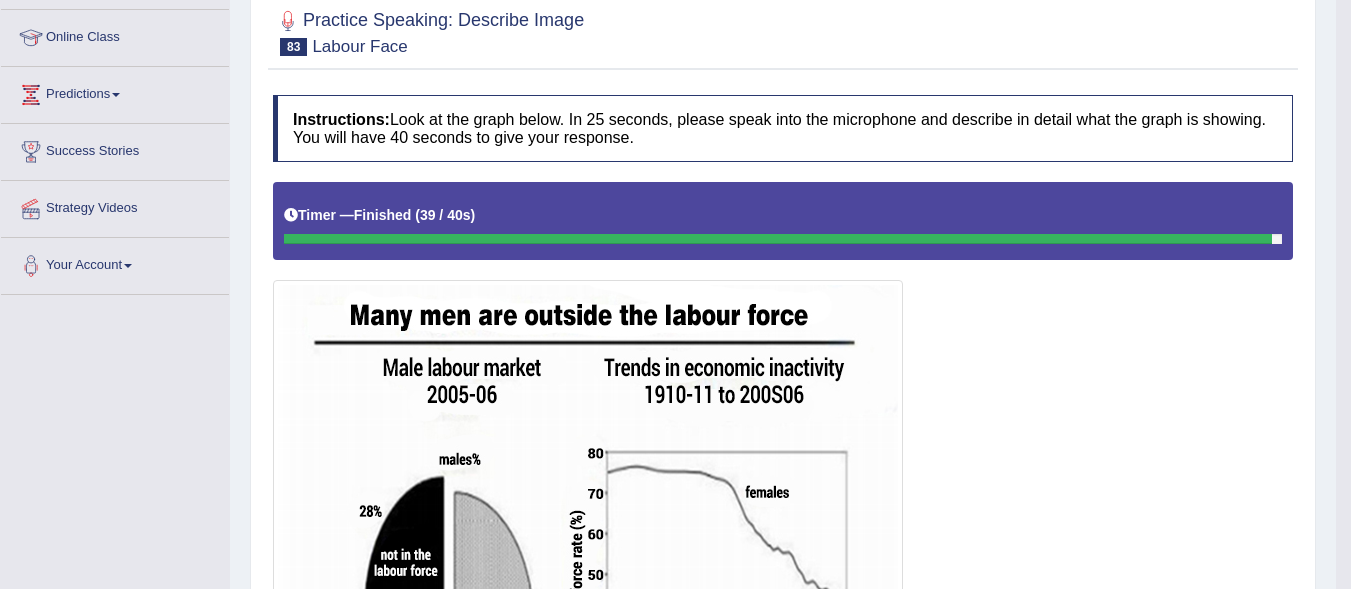 scroll, scrollTop: 183, scrollLeft: 0, axis: vertical 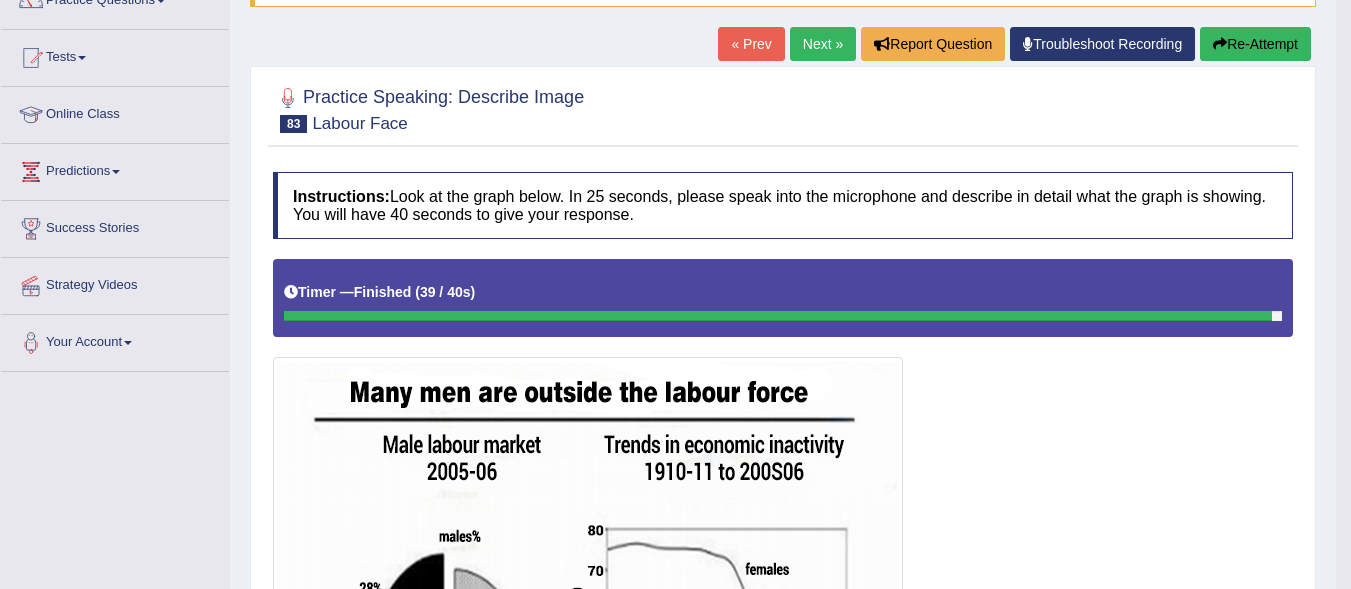 click on "Re-Attempt" at bounding box center (1255, 44) 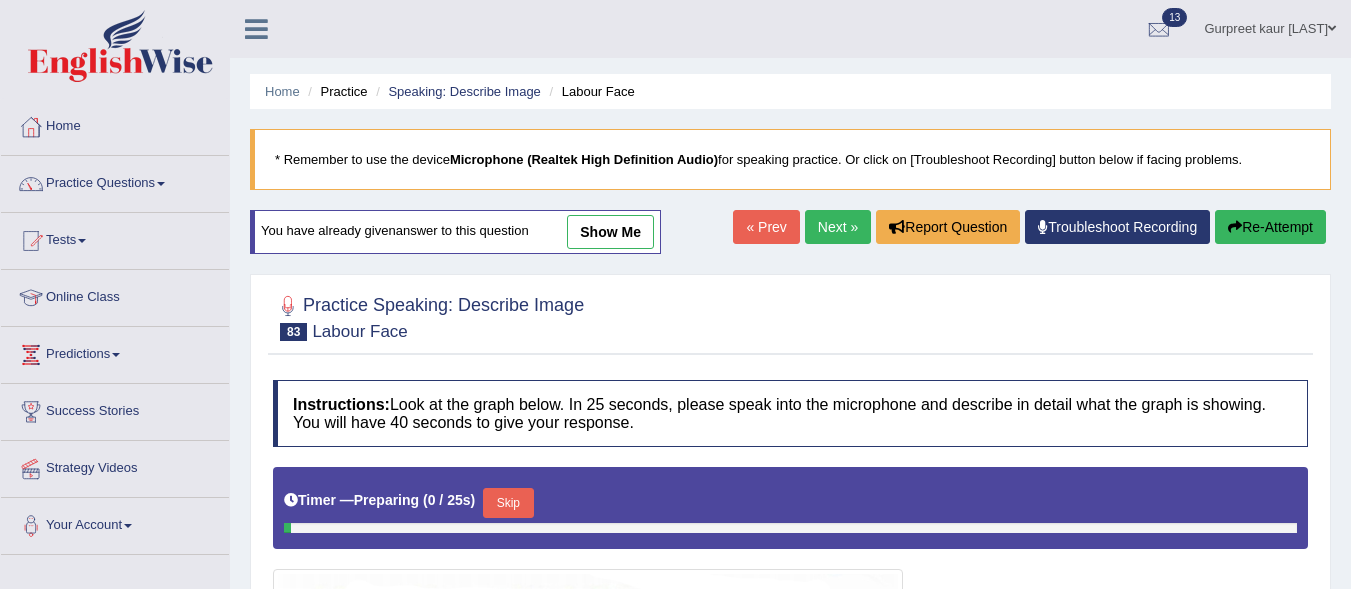 scroll, scrollTop: 320, scrollLeft: 0, axis: vertical 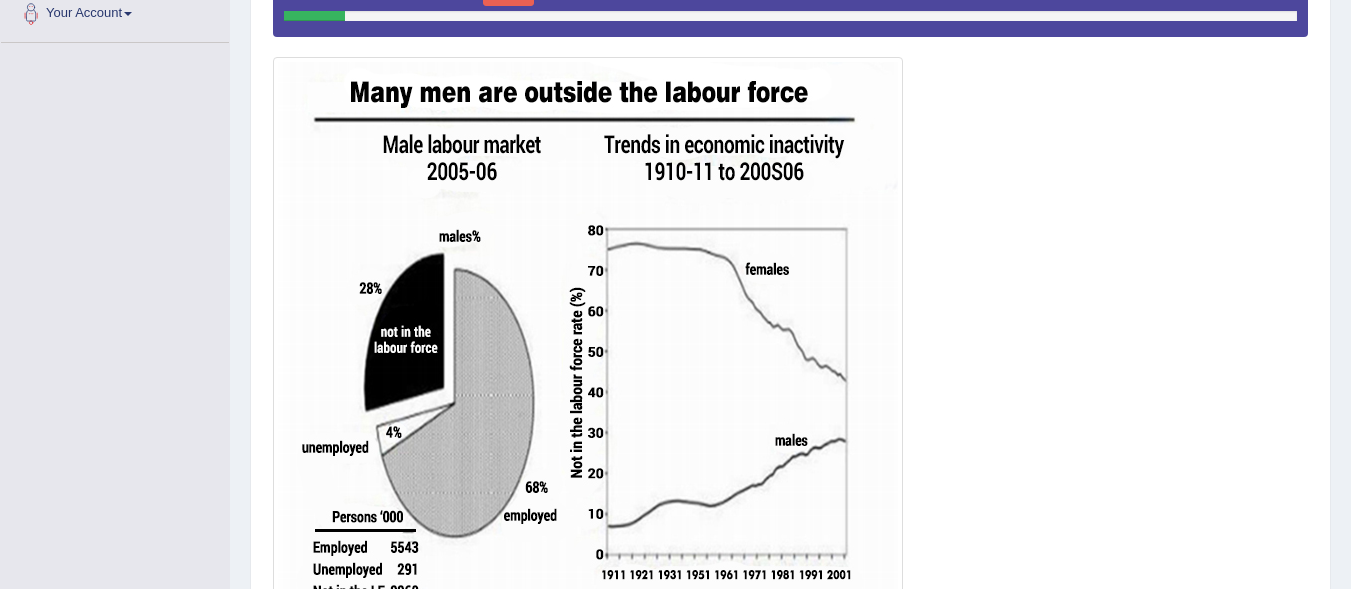 click on "Toggle navigation
Home
Practice Questions   Speaking Practice Read Aloud
Repeat Sentence
Describe Image
Re-tell Lecture
Answer Short Question
Summarize Group Discussion
Respond To A Situation
Writing Practice  Summarize Written Text
Write Essay
Reading Practice  Reading & Writing: Fill In The Blanks
Choose Multiple Answers
Re-order Paragraphs
Fill In The Blanks
Choose Single Answer
Listening Practice  Summarize Spoken Text
Highlight Incorrect Words
Highlight Correct Summary
Select Missing Word
Choose Single Answer
Choose Multiple Answers
Fill In The Blanks
Write From Dictation
Pronunciation
Tests
Take Mock Test" at bounding box center (675, -218) 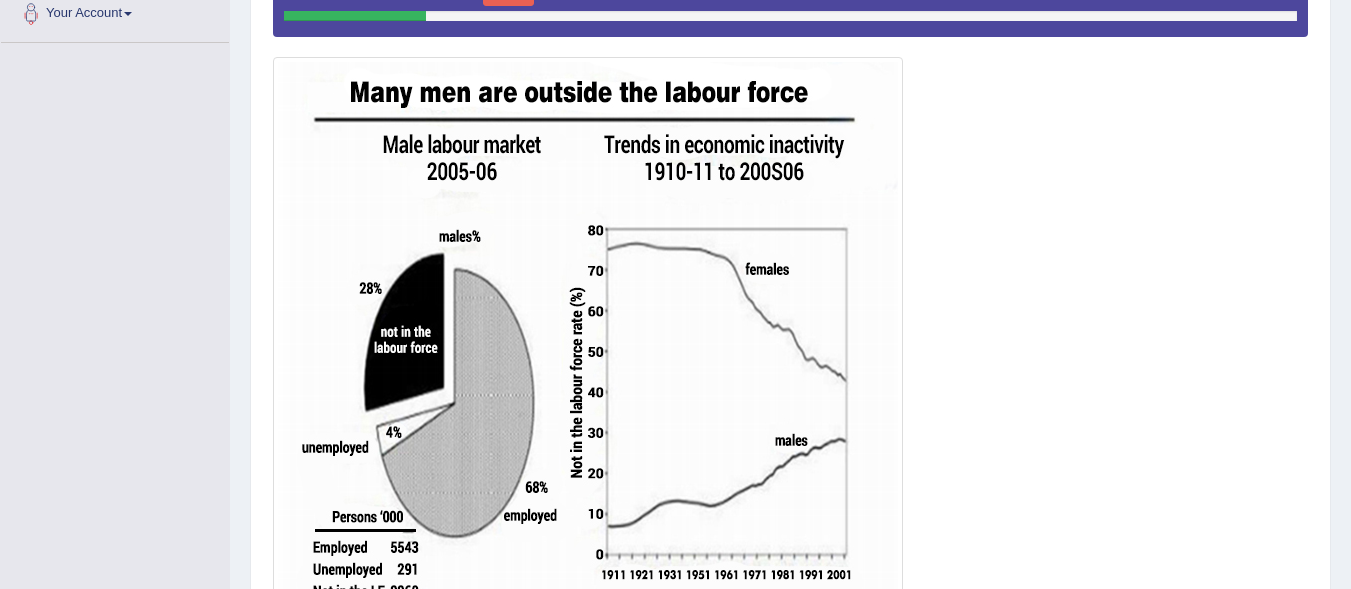 click on "Skip" at bounding box center [508, -9] 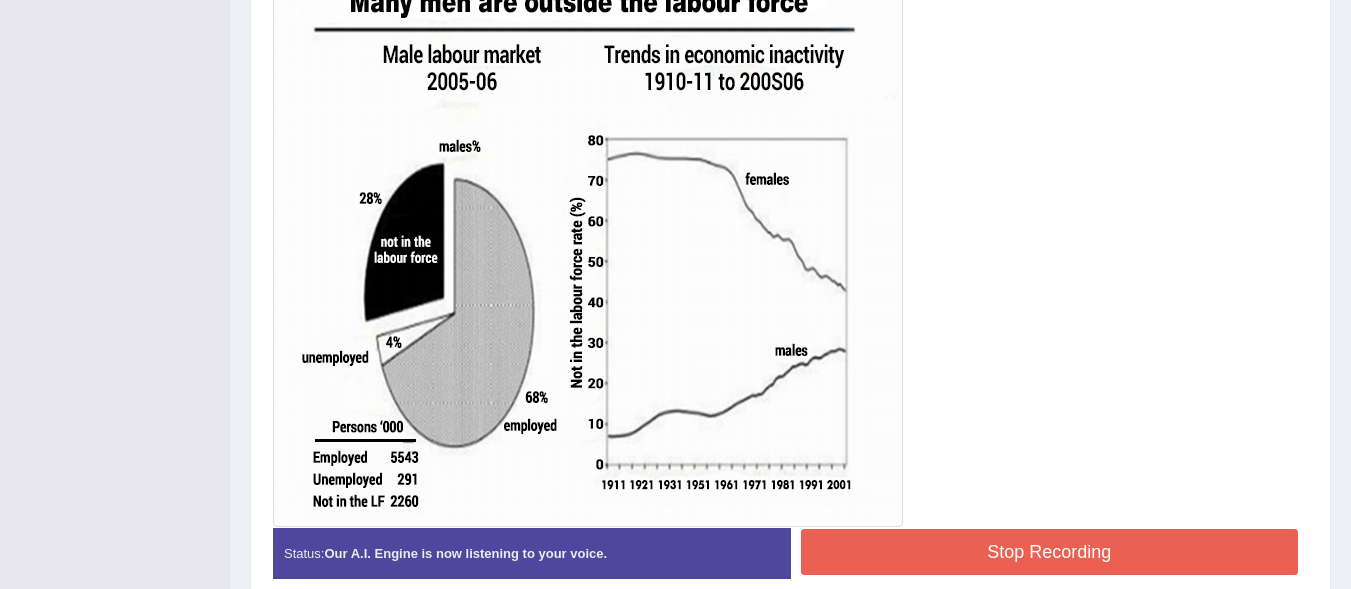 scroll, scrollTop: 675, scrollLeft: 0, axis: vertical 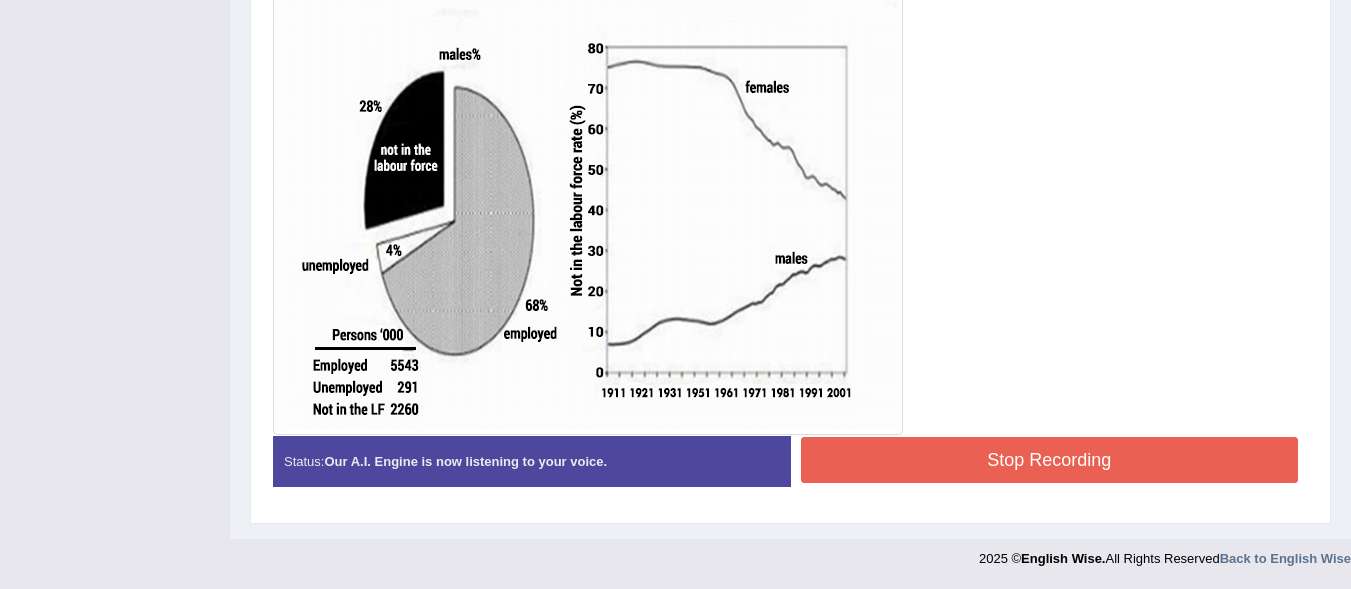 click on "Stop Recording" at bounding box center (1050, 460) 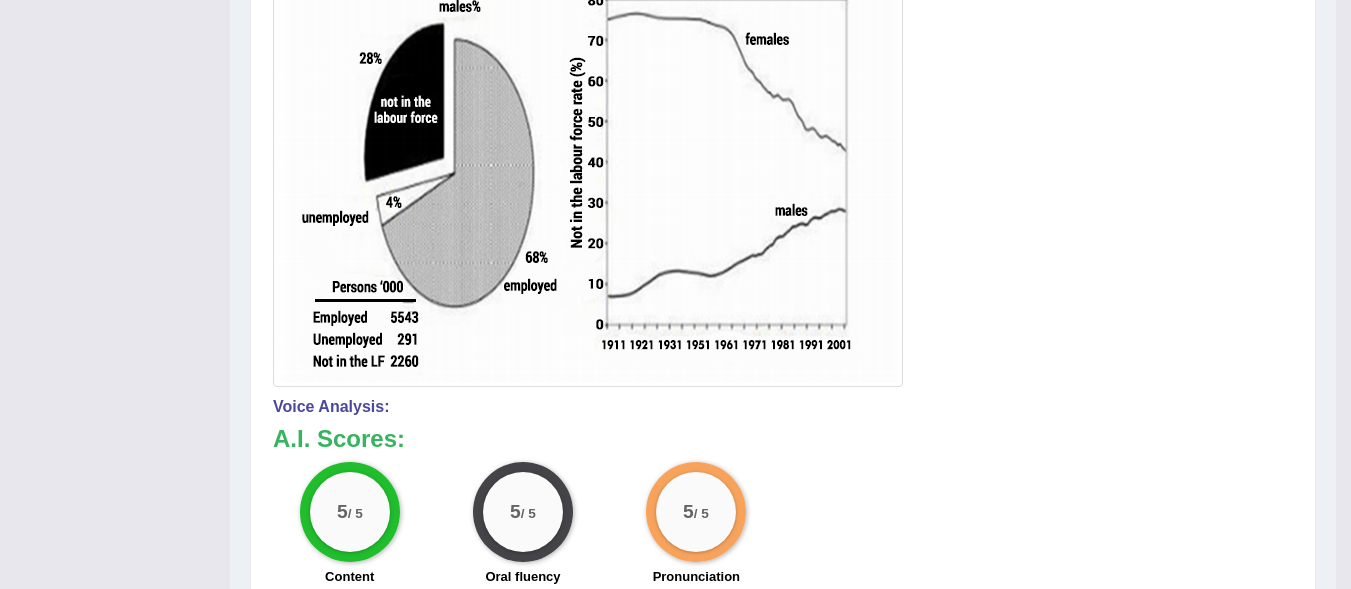 scroll, scrollTop: 868, scrollLeft: 0, axis: vertical 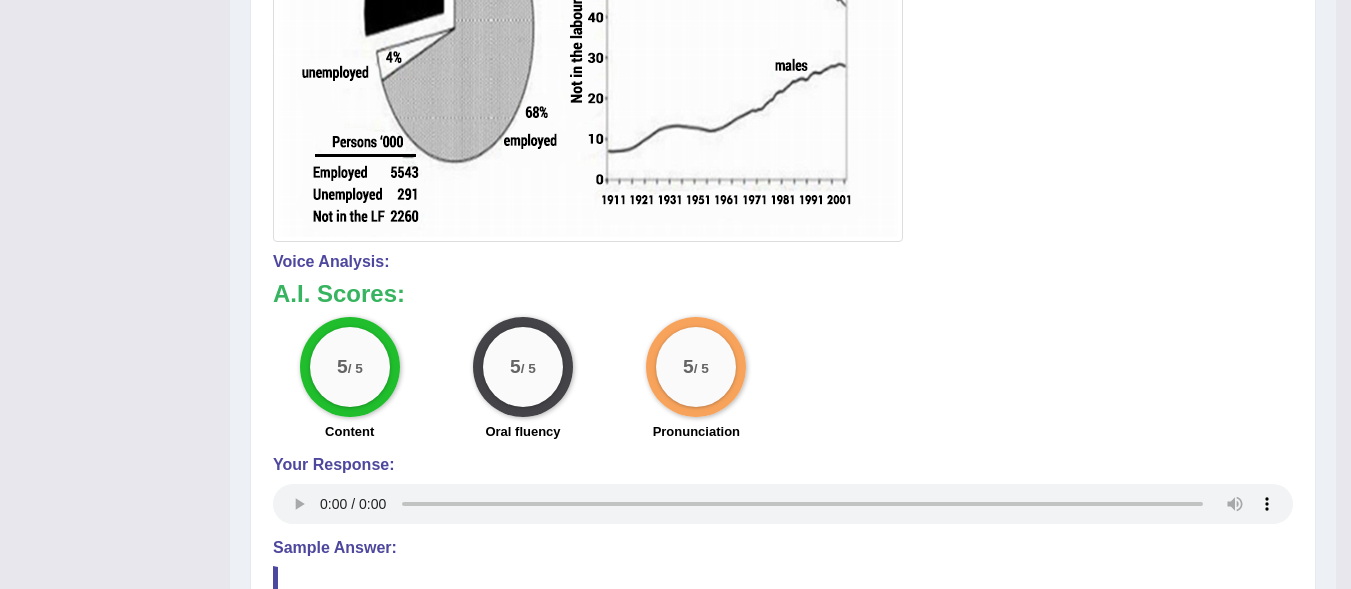 drag, startPoint x: 1357, startPoint y: 298, endPoint x: 1361, endPoint y: 379, distance: 81.09871 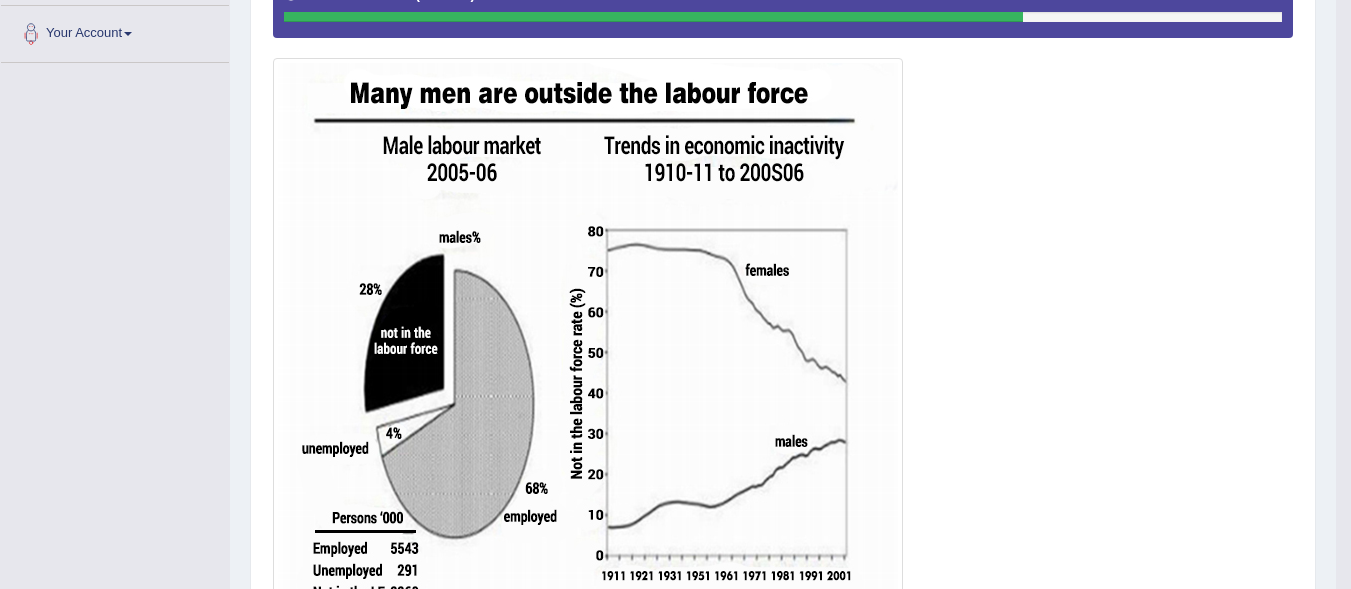 scroll, scrollTop: 499, scrollLeft: 0, axis: vertical 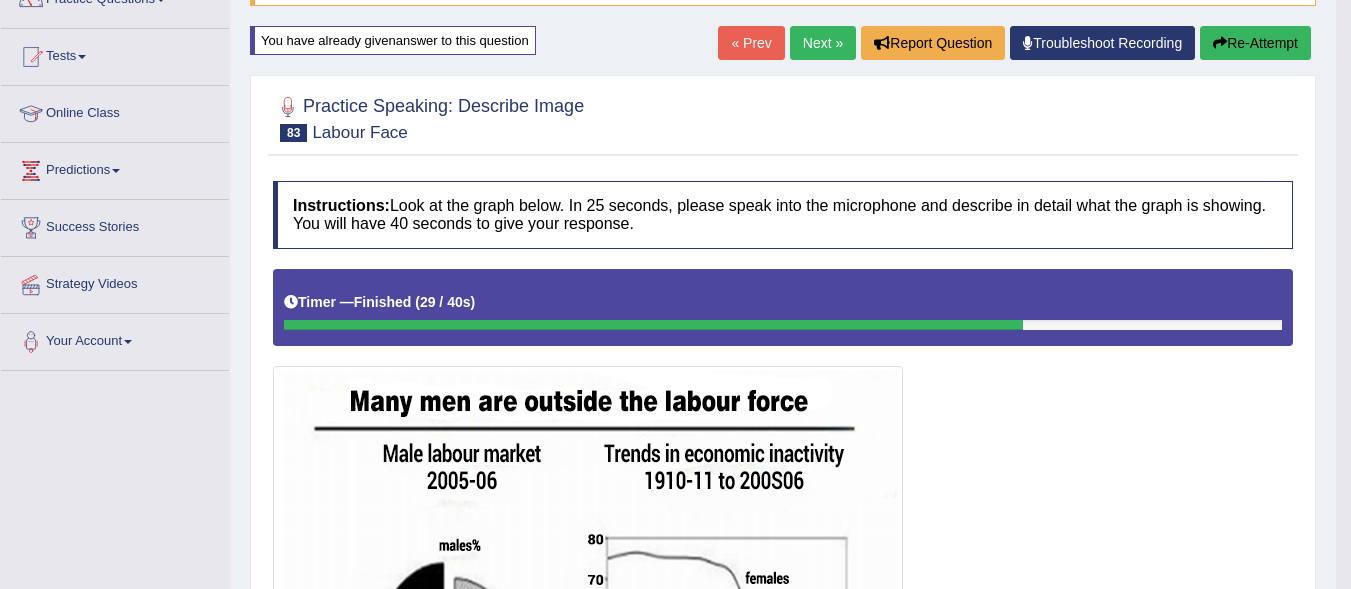 click on "Next »" at bounding box center (823, 43) 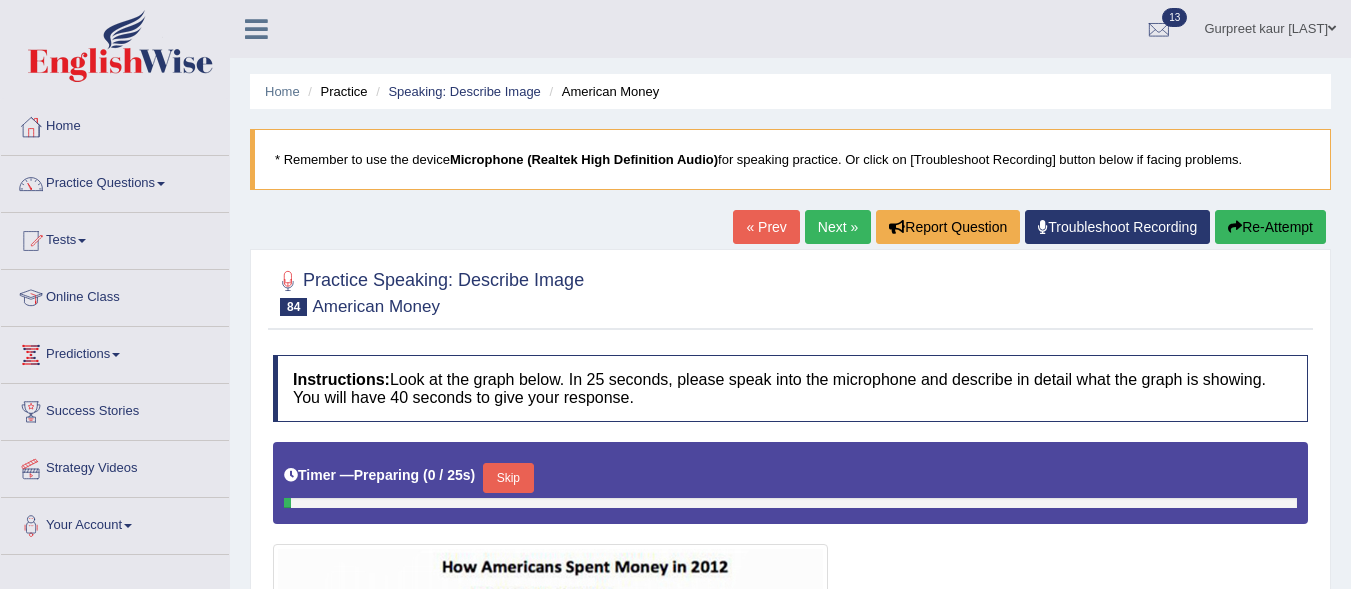 scroll, scrollTop: 0, scrollLeft: 0, axis: both 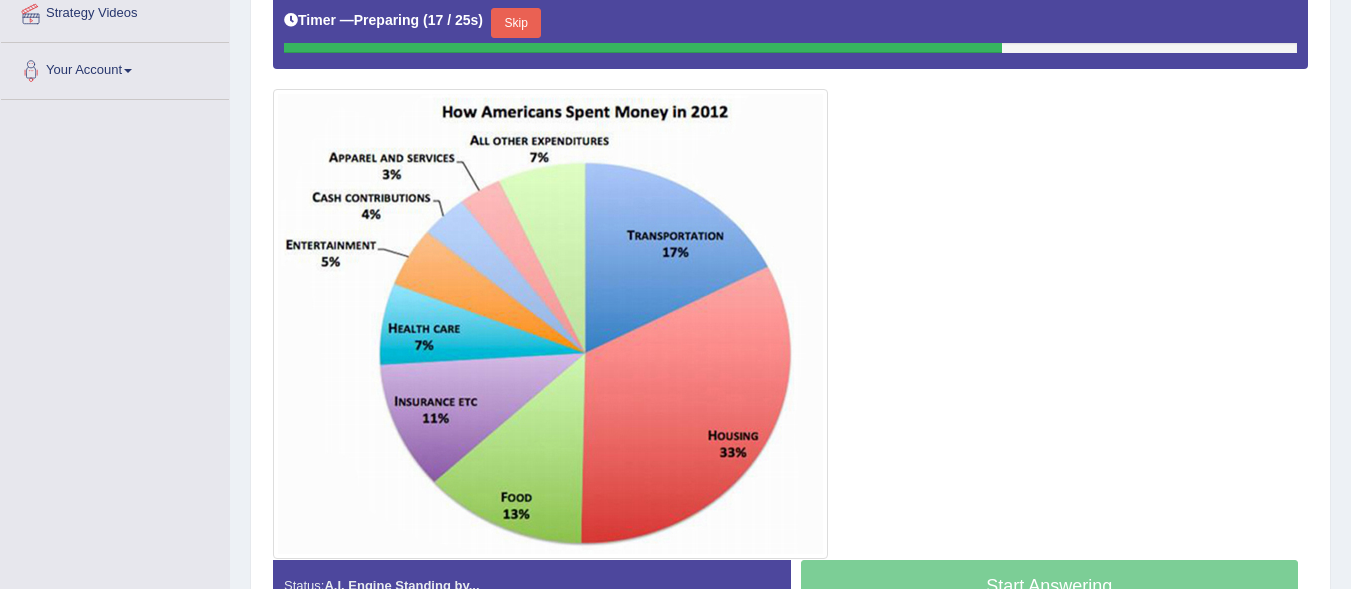click on "Skip" at bounding box center [516, 23] 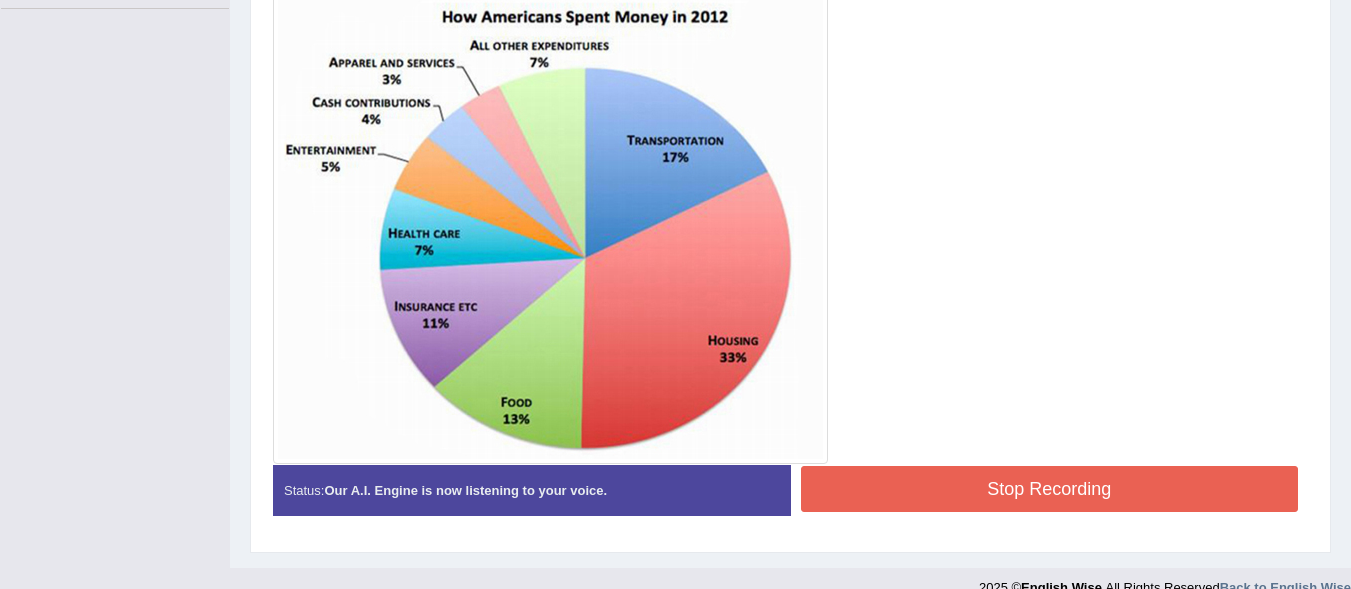 scroll, scrollTop: 575, scrollLeft: 0, axis: vertical 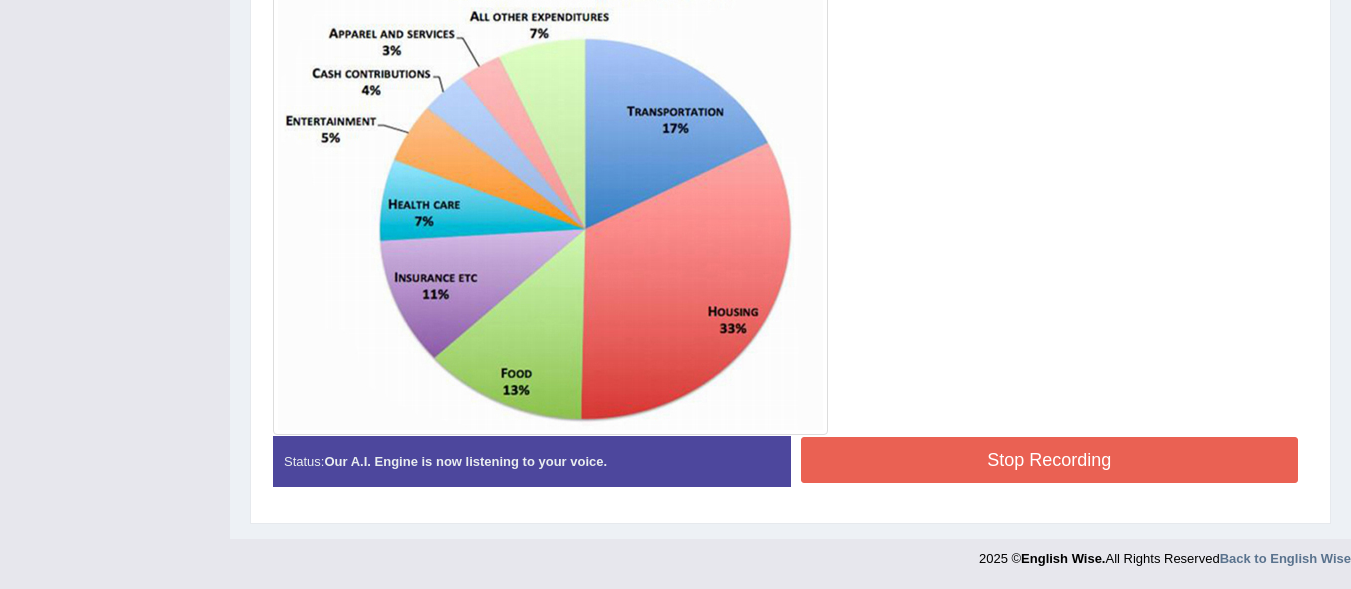 click on "Stop Recording" at bounding box center (1050, 460) 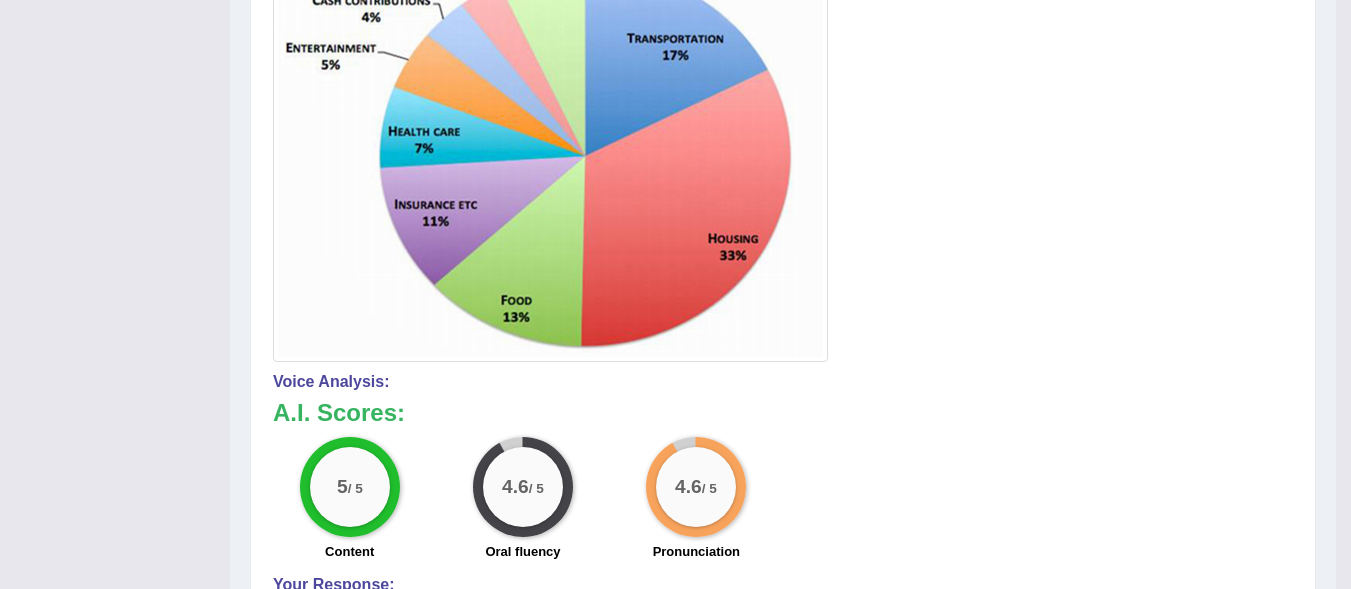 scroll, scrollTop: 654, scrollLeft: 0, axis: vertical 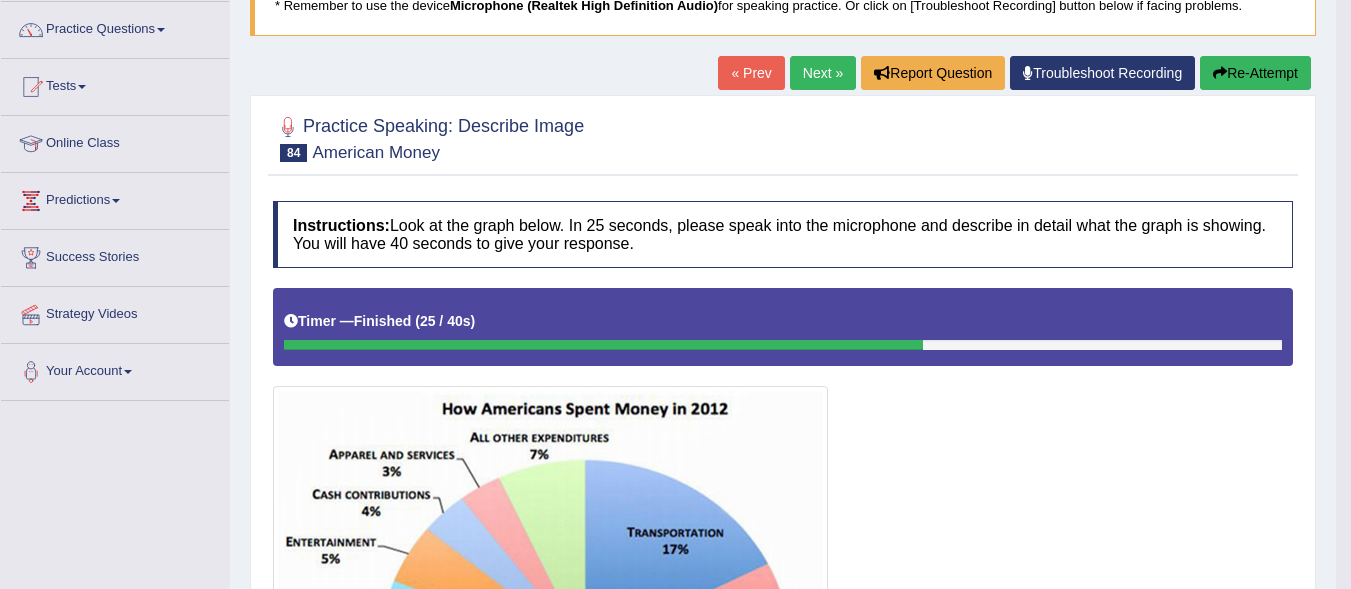 click on "Re-Attempt" at bounding box center (1255, 73) 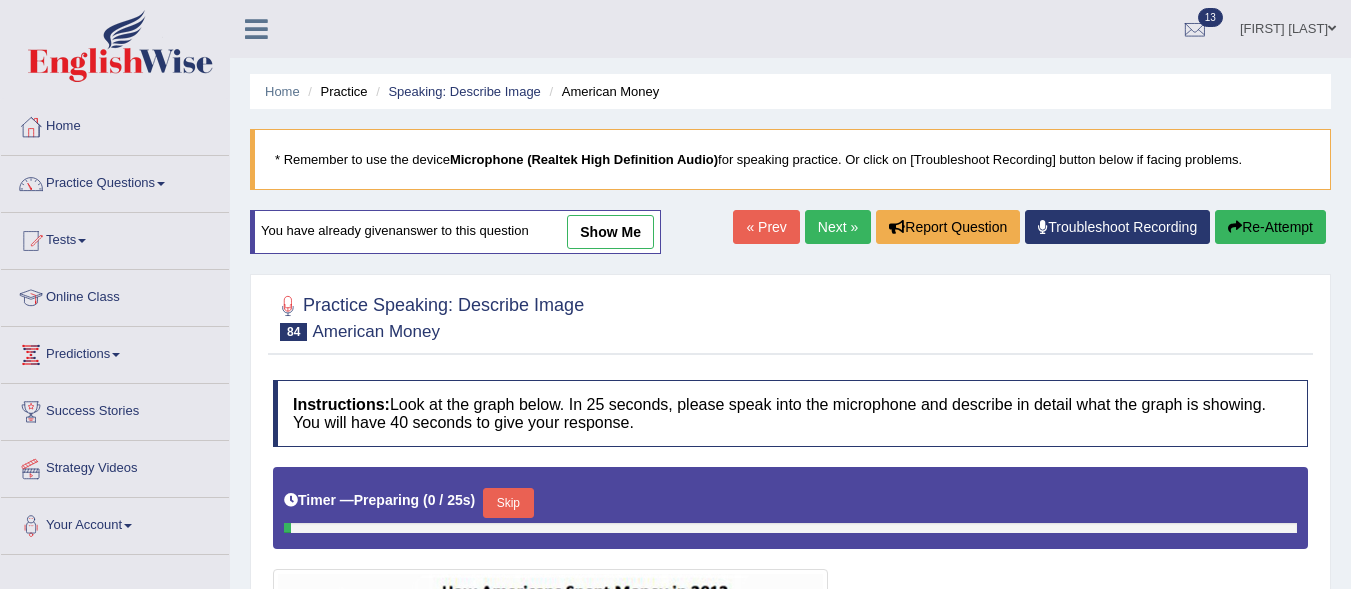 scroll, scrollTop: 268, scrollLeft: 0, axis: vertical 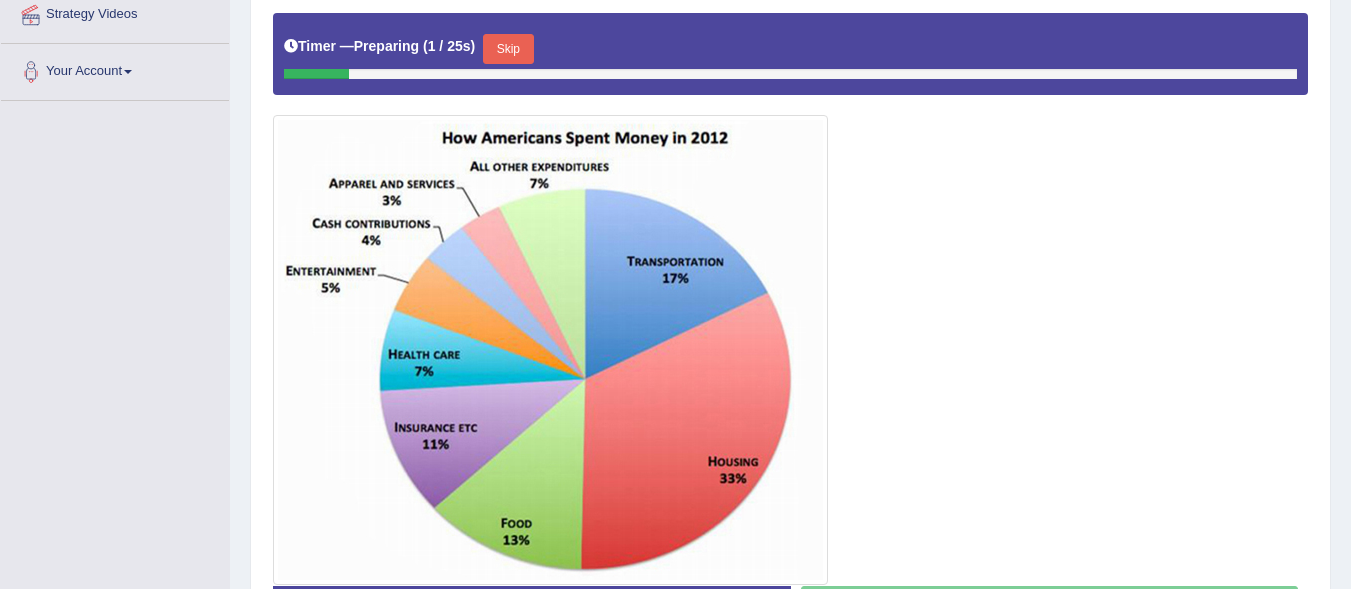 drag, startPoint x: 1357, startPoint y: 123, endPoint x: 1354, endPoint y: 256, distance: 133.03383 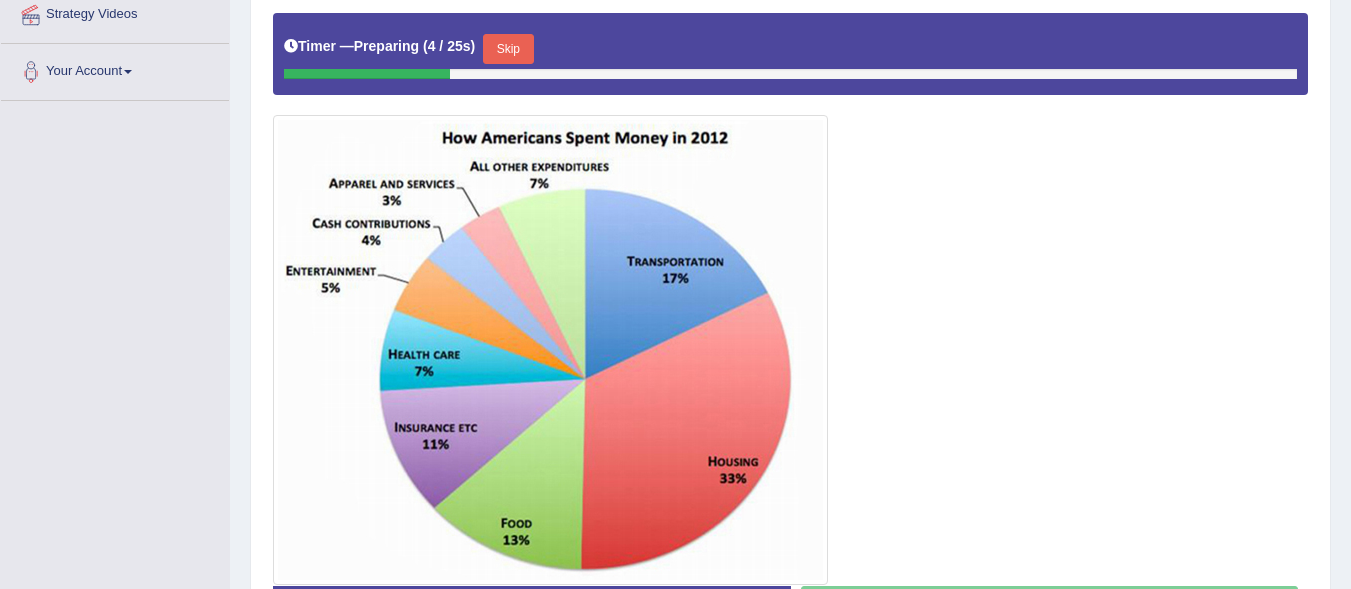 click on "Skip" at bounding box center [508, 49] 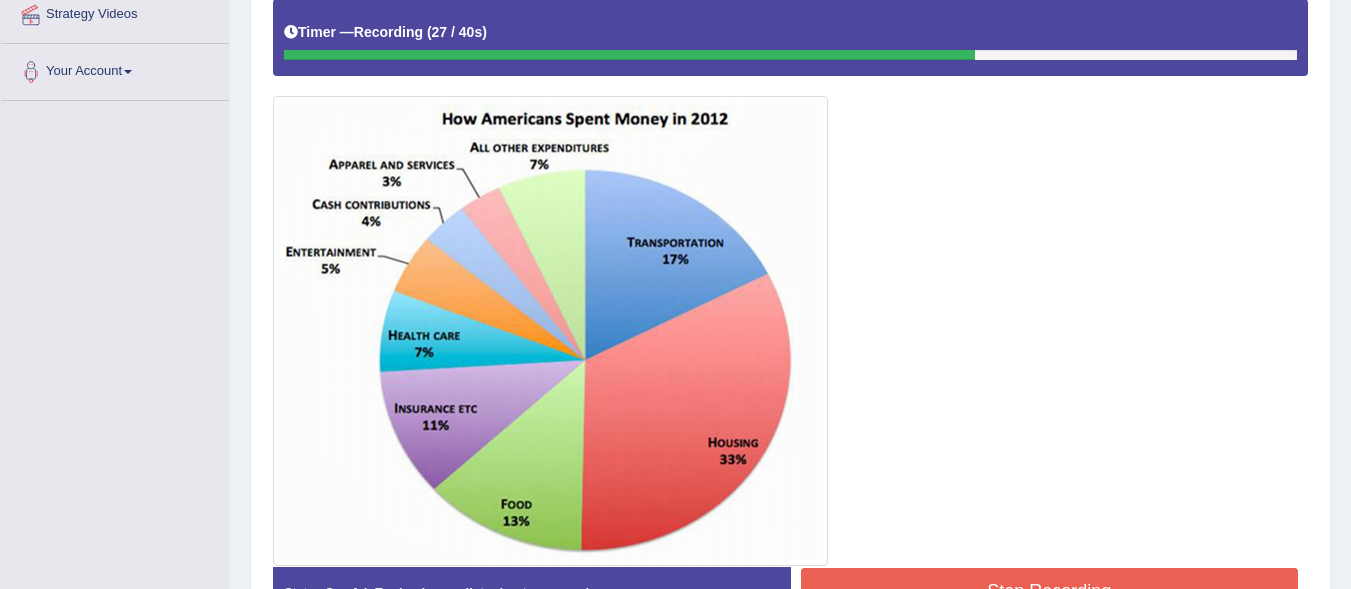 click on "Stop Recording" at bounding box center (1050, 591) 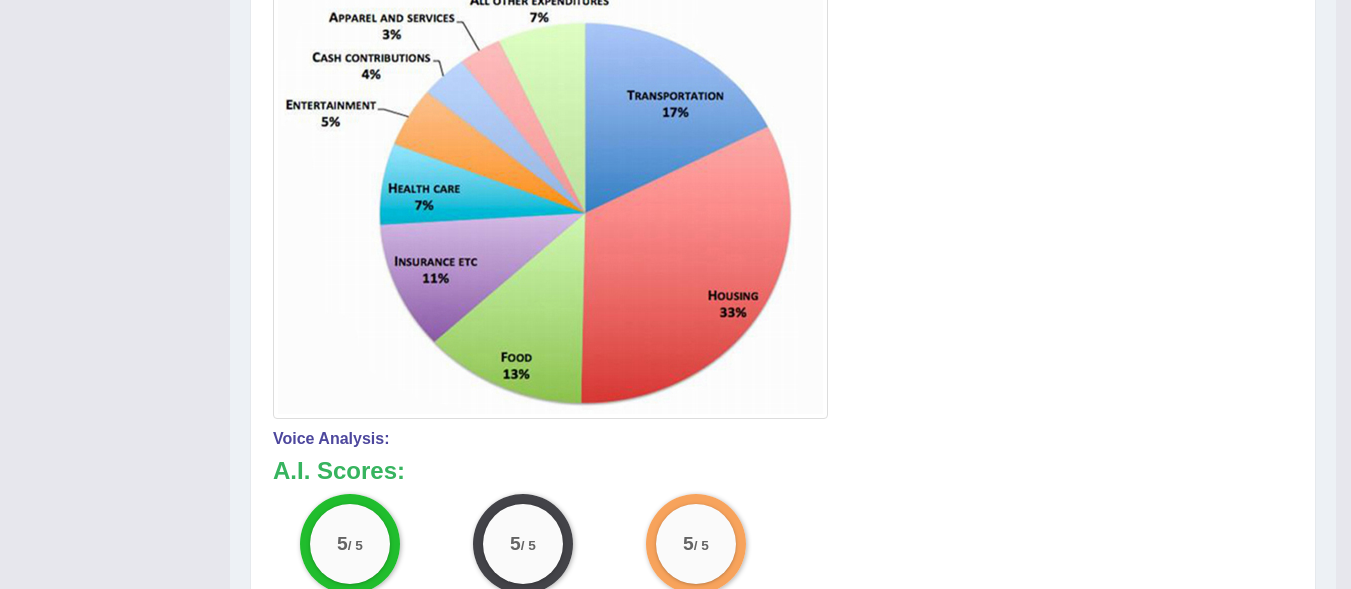 scroll, scrollTop: 604, scrollLeft: 0, axis: vertical 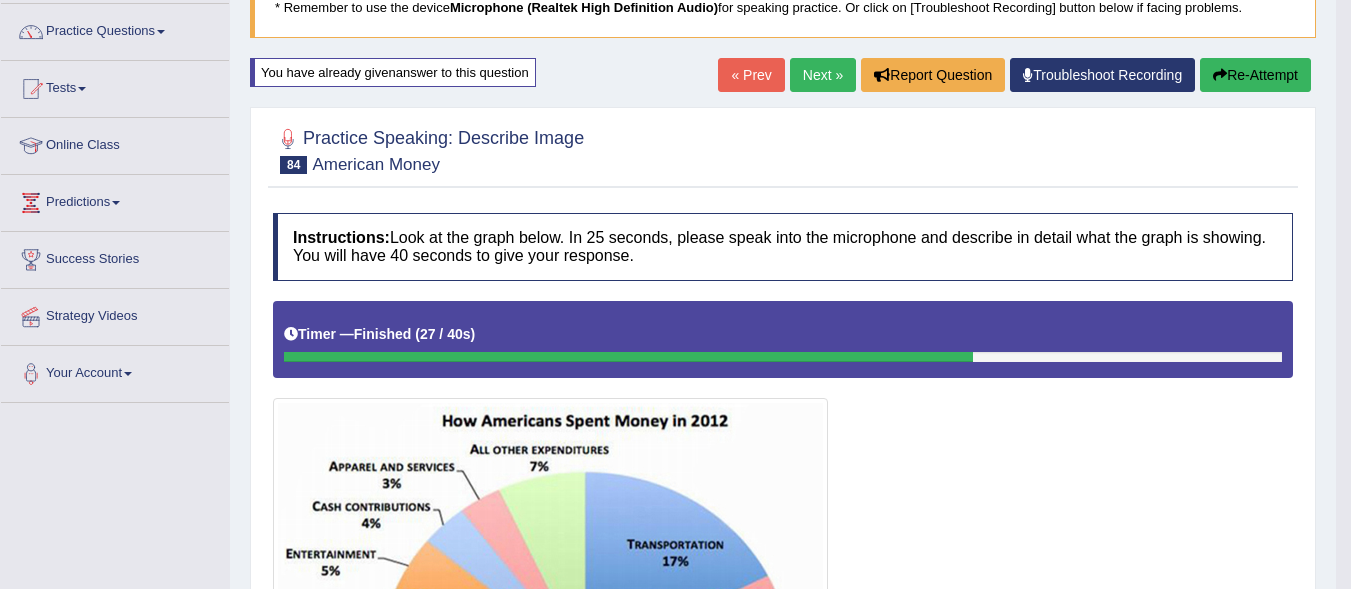 click on "Re-Attempt" at bounding box center (1255, 75) 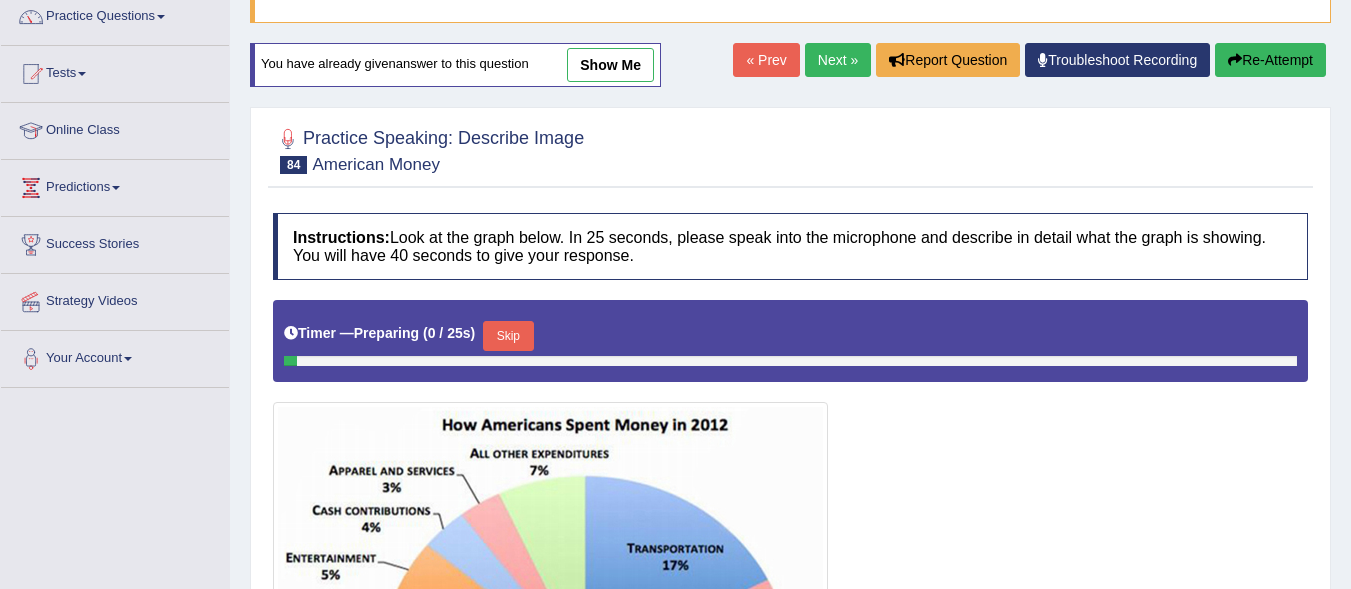 scroll, scrollTop: 0, scrollLeft: 0, axis: both 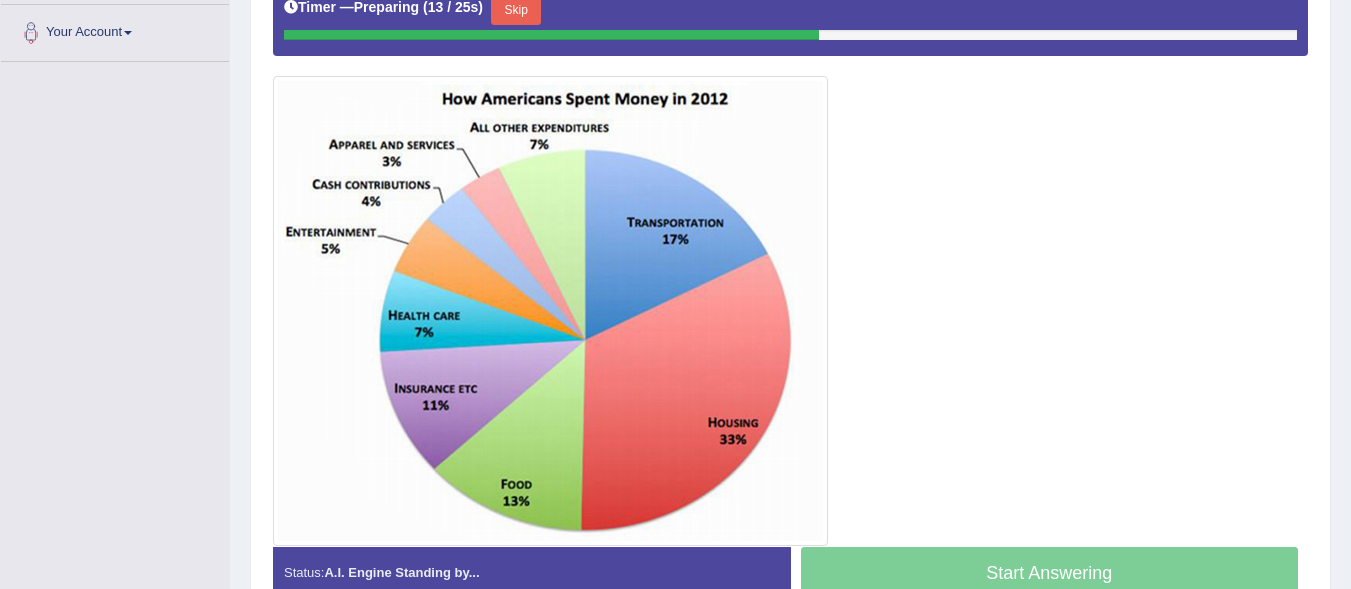 click on "Skip" at bounding box center (516, 10) 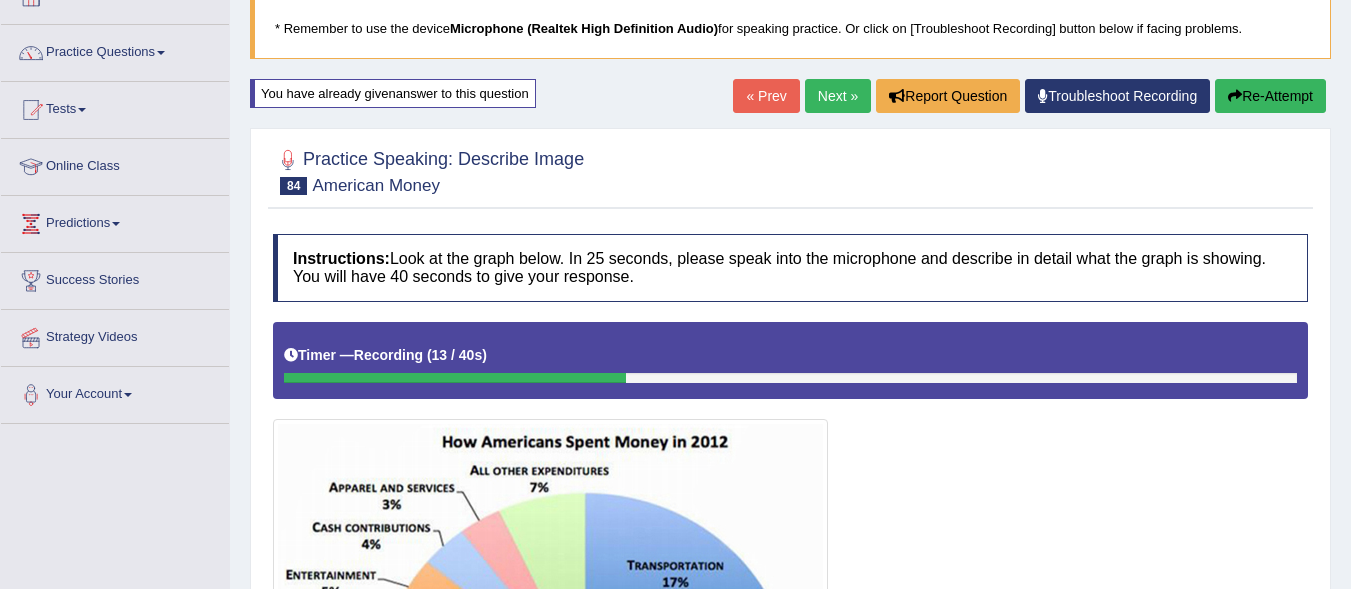 scroll, scrollTop: 124, scrollLeft: 0, axis: vertical 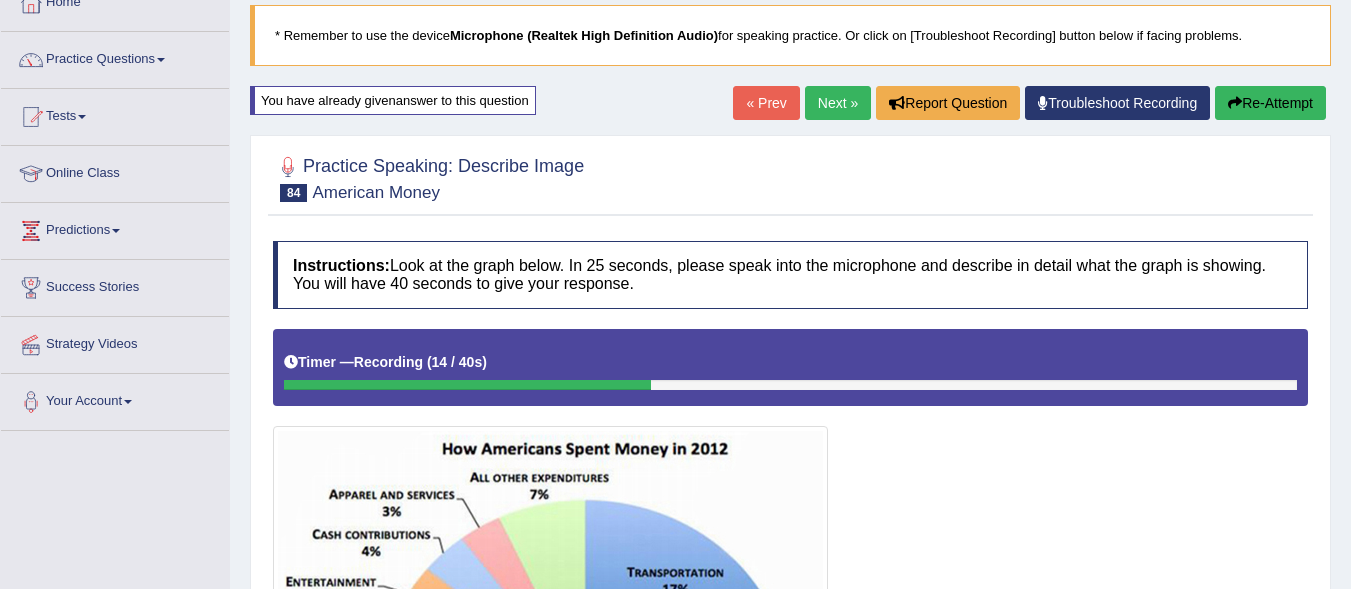 click on "Re-Attempt" at bounding box center [1270, 103] 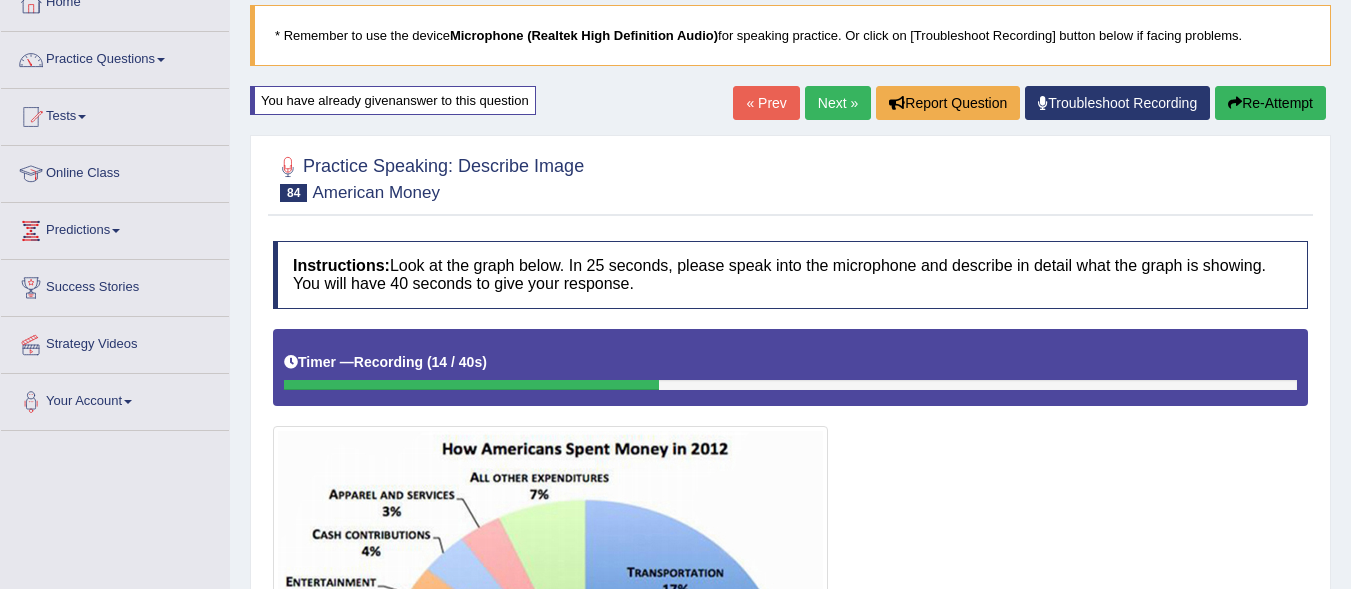 click on "Re-Attempt" at bounding box center (1270, 103) 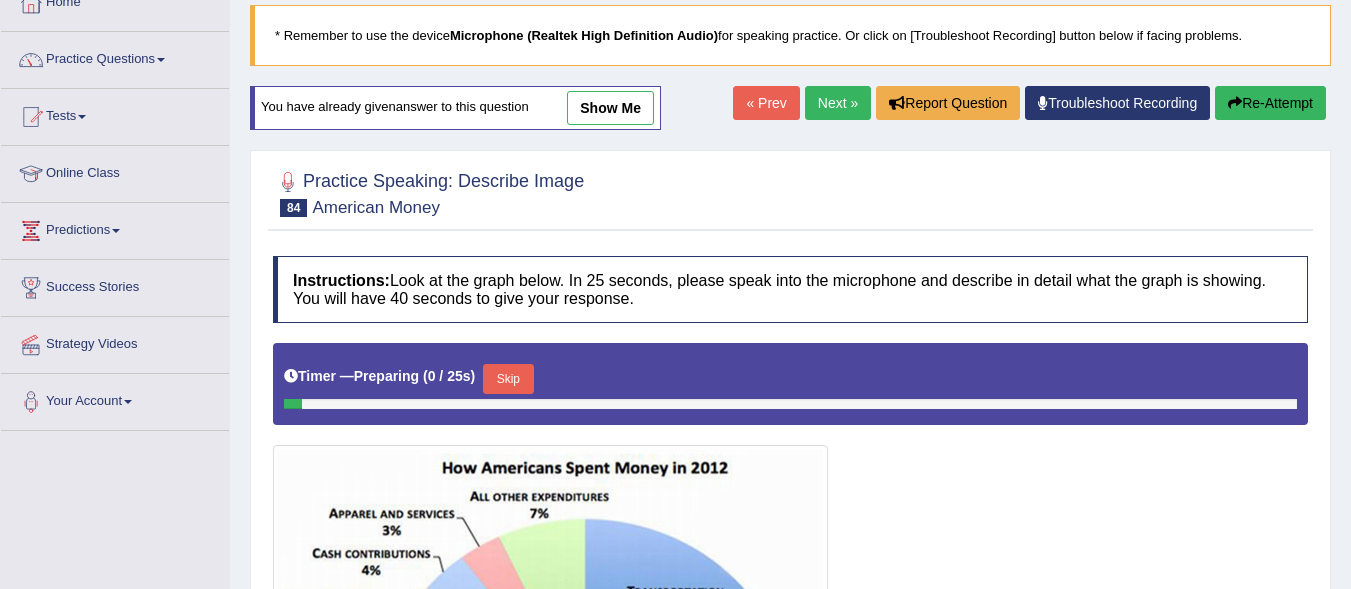 scroll, scrollTop: 124, scrollLeft: 0, axis: vertical 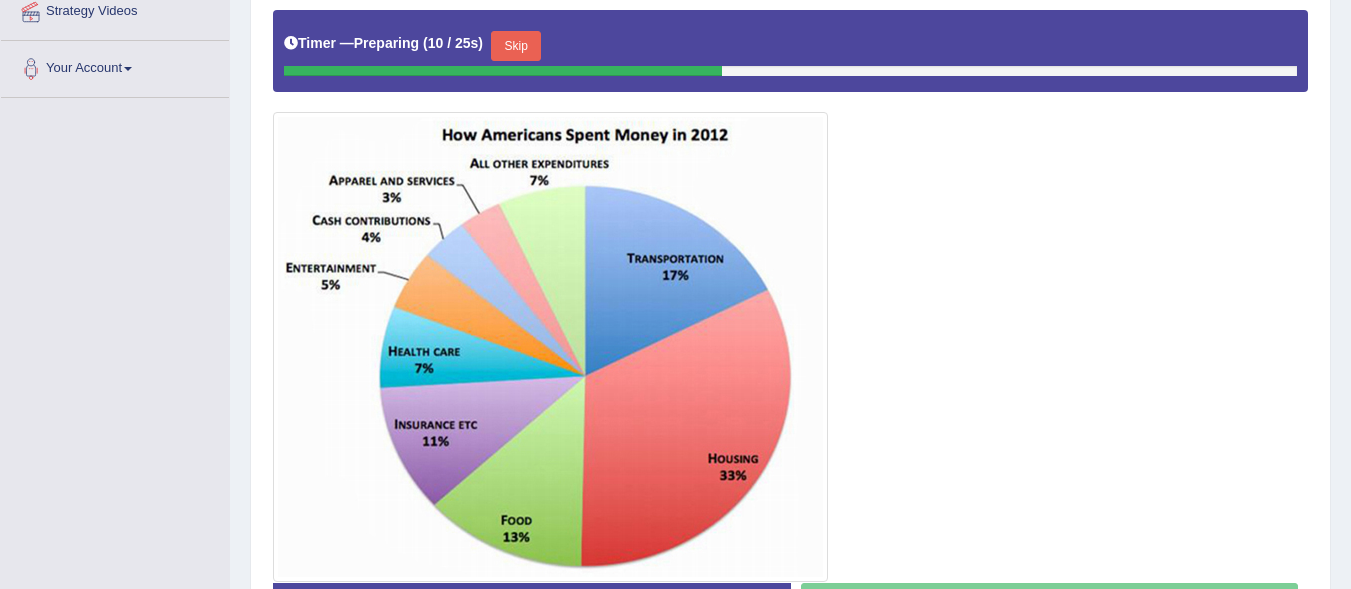 click on "Skip" at bounding box center (516, 46) 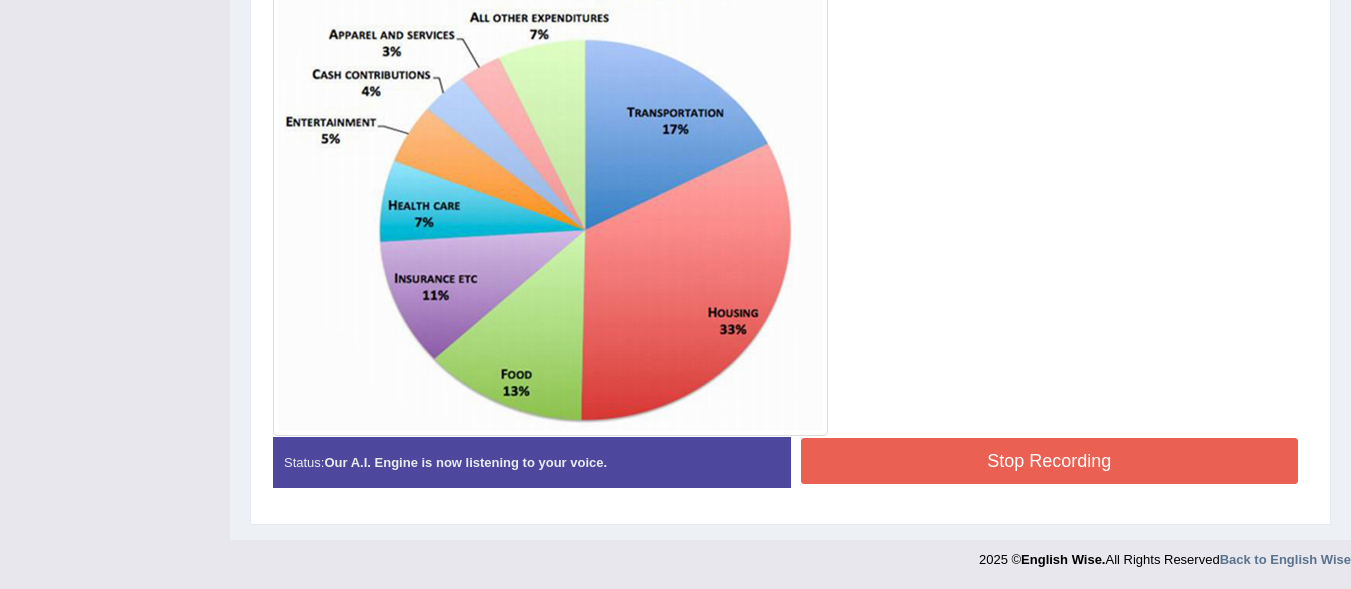 scroll, scrollTop: 585, scrollLeft: 0, axis: vertical 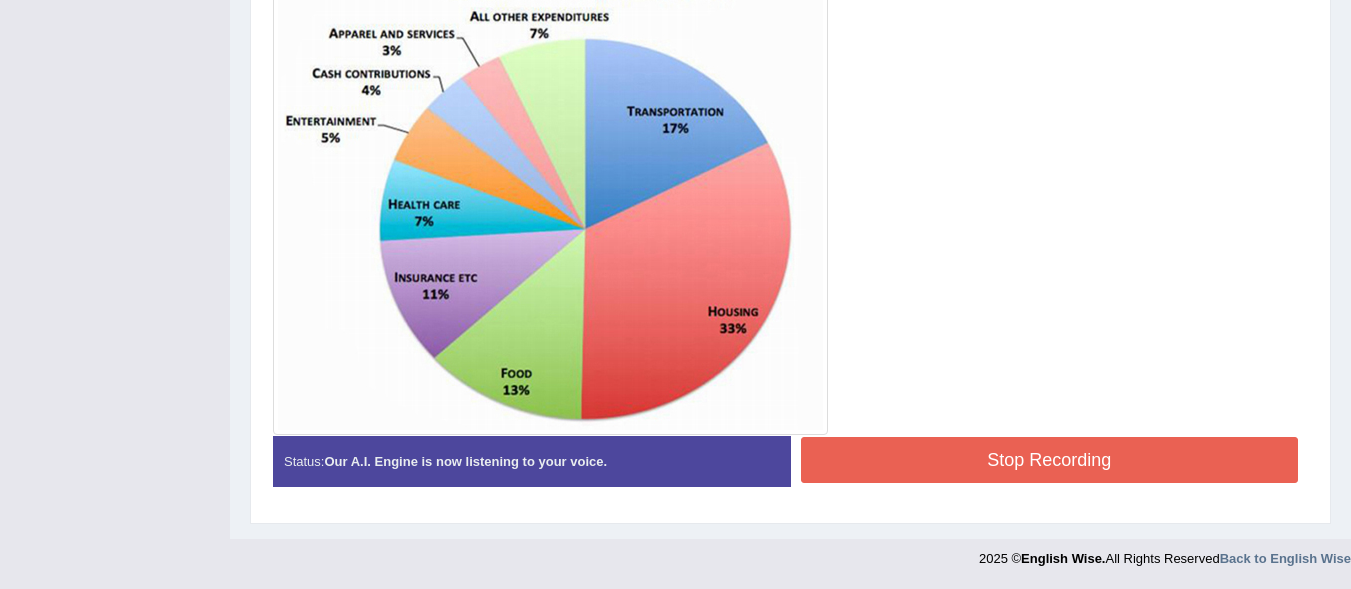 click on "Stop Recording" at bounding box center [1050, 460] 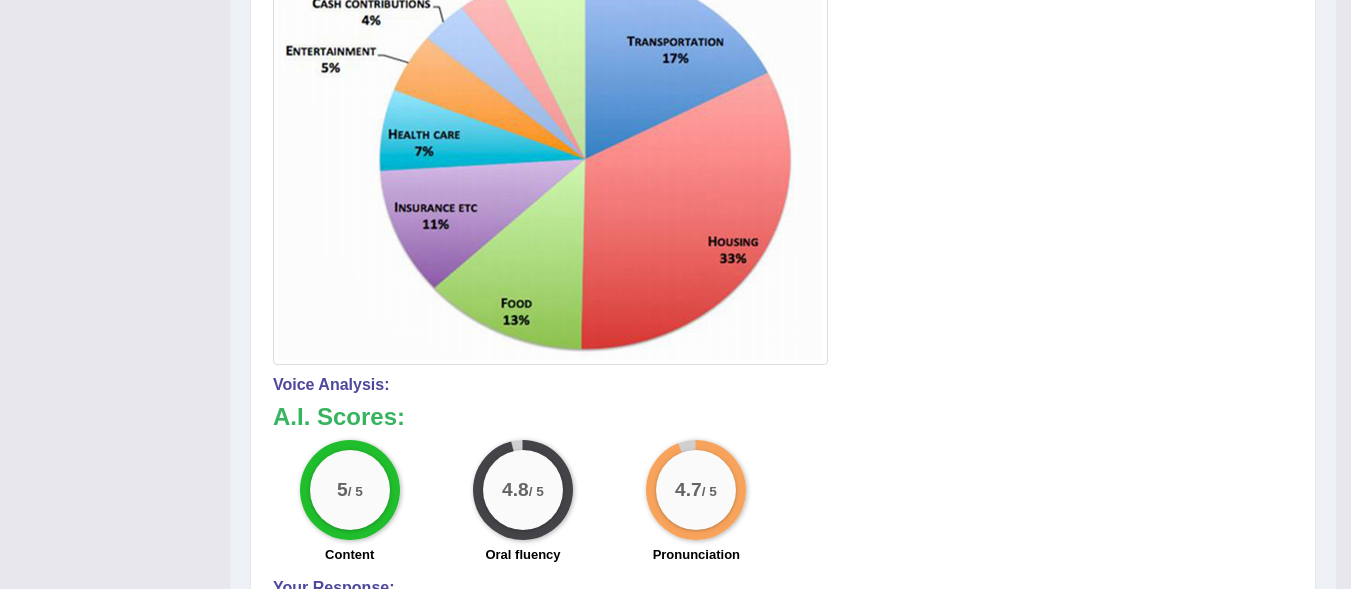scroll, scrollTop: 670, scrollLeft: 0, axis: vertical 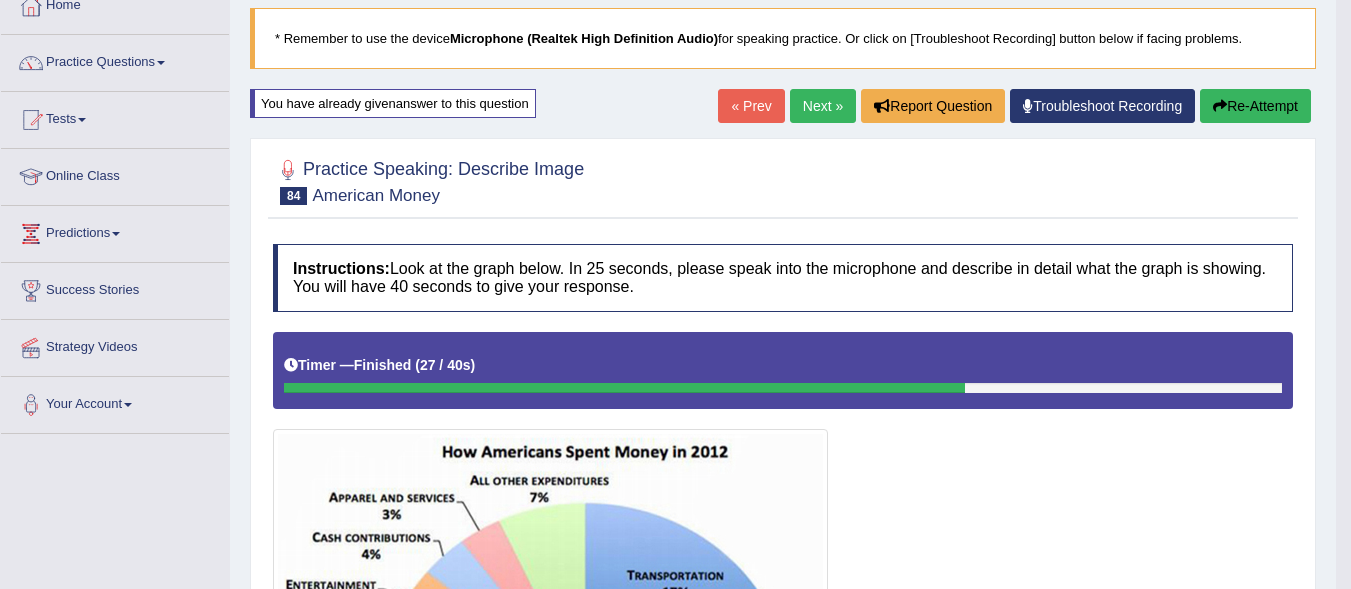click on "Re-Attempt" at bounding box center [1255, 106] 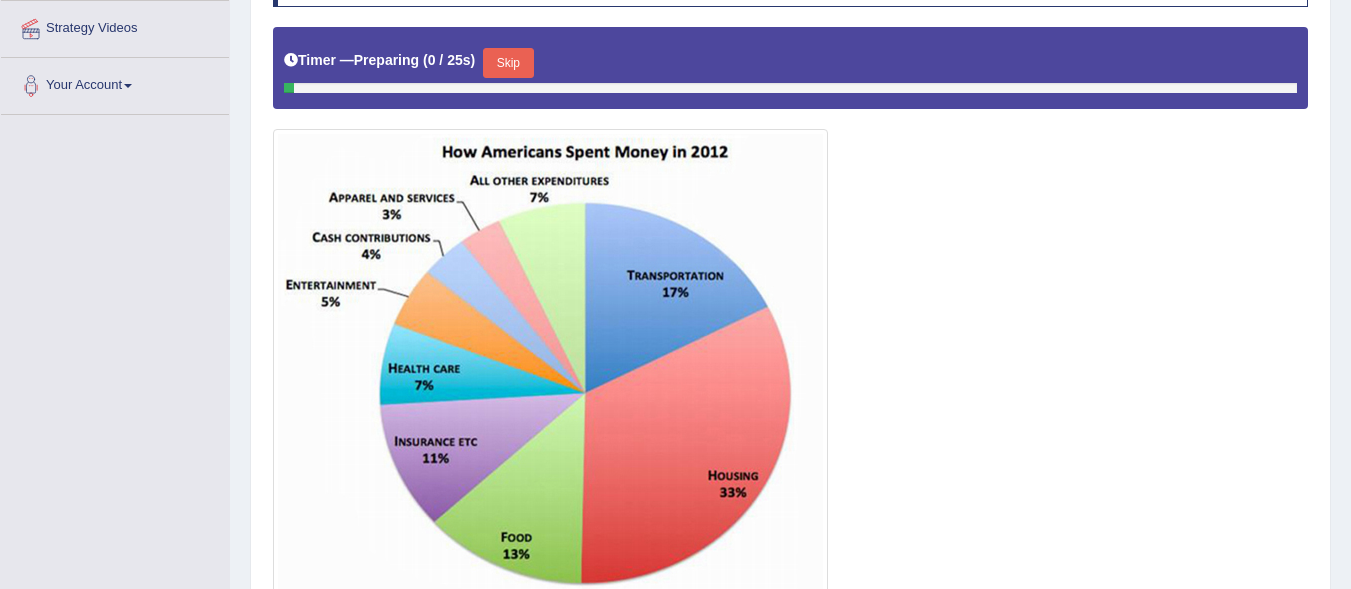 scroll, scrollTop: 0, scrollLeft: 0, axis: both 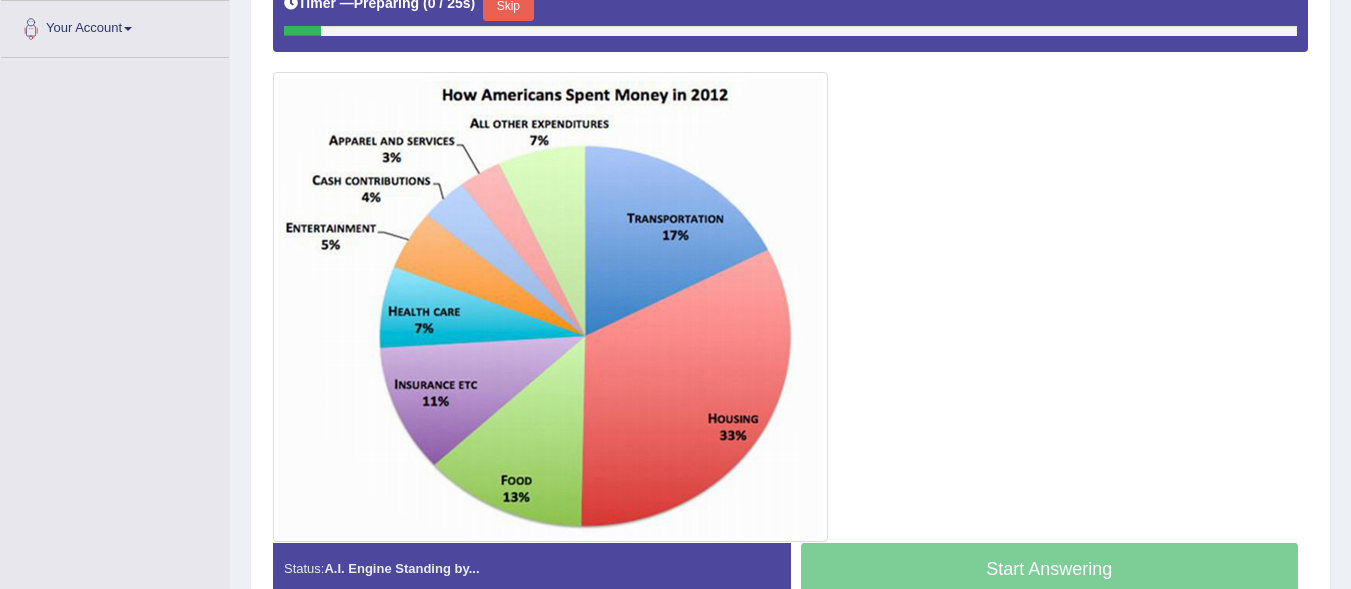 click on "Toggle navigation
Home
Practice Questions   Speaking Practice Read Aloud
Repeat Sentence
Describe Image
Re-tell Lecture
Answer Short Question
Summarize Group Discussion
Respond To A Situation
Writing Practice  Summarize Written Text
Write Essay
Reading Practice  Reading & Writing: Fill In The Blanks
Choose Multiple Answers
Re-order Paragraphs
Fill In The Blanks
Choose Single Answer
Listening Practice  Summarize Spoken Text
Highlight Incorrect Words
Highlight Correct Summary
Select Missing Word
Choose Single Answer
Choose Multiple Answers
Fill In The Blanks
Write From Dictation
Pronunciation
Tests
Take Mock Test" at bounding box center (675, -203) 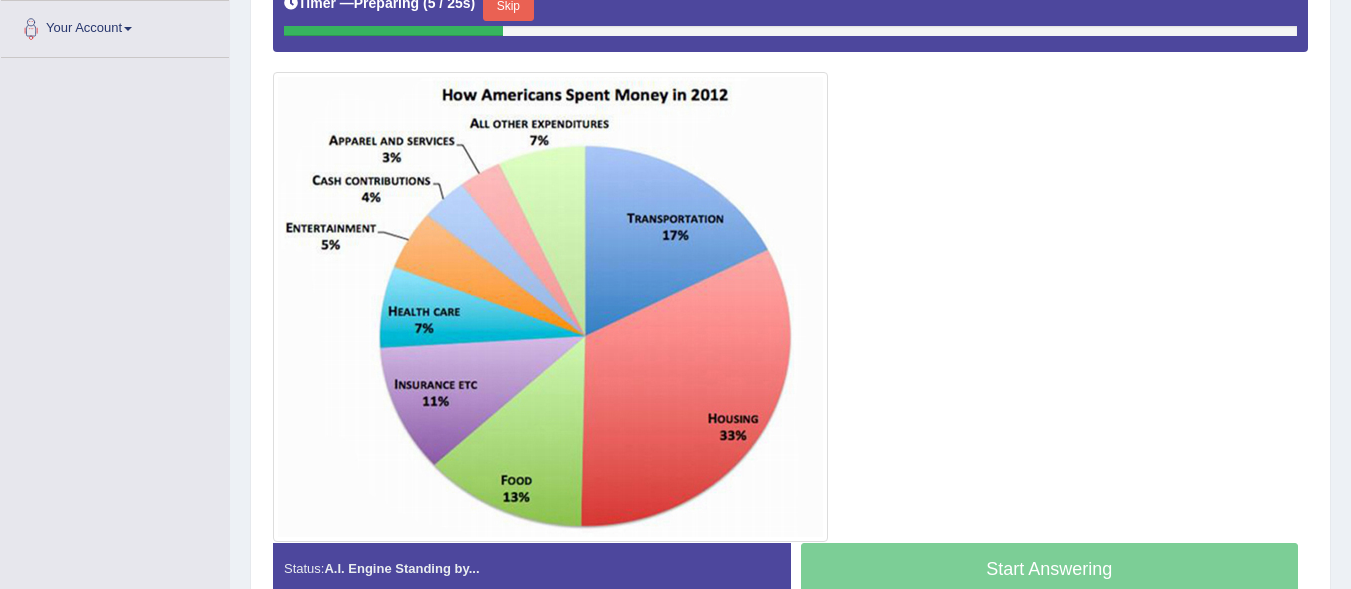 click on "Skip" at bounding box center (508, 6) 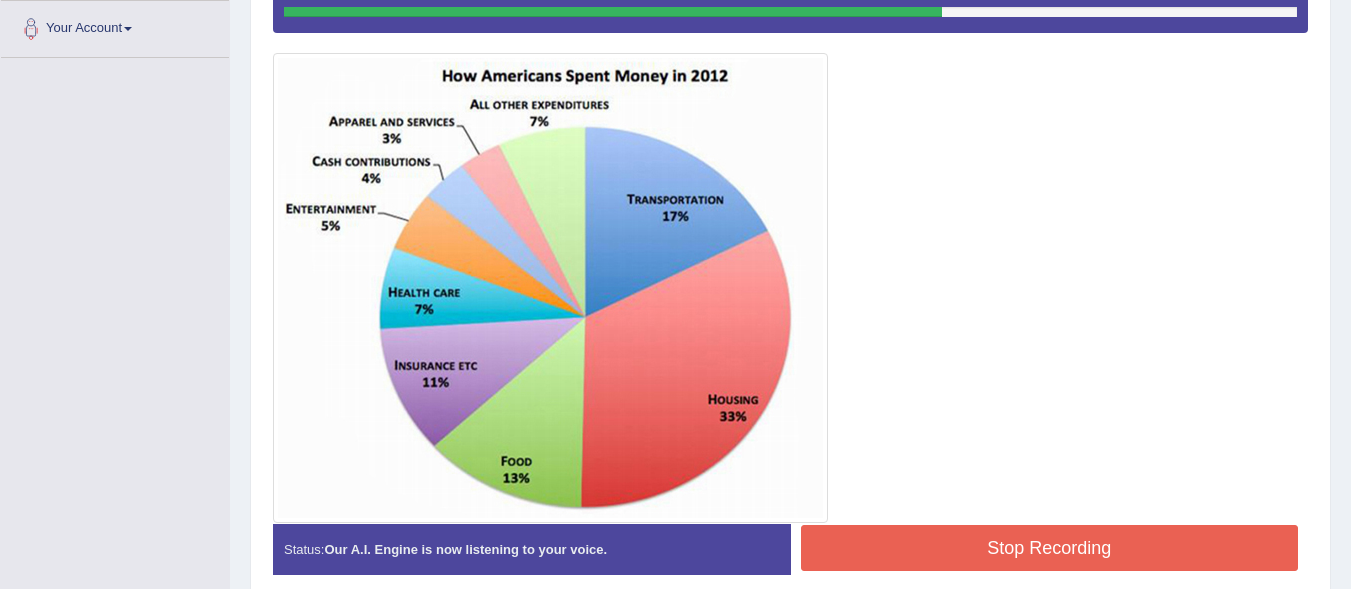 click on "Stop Recording" at bounding box center (1050, 548) 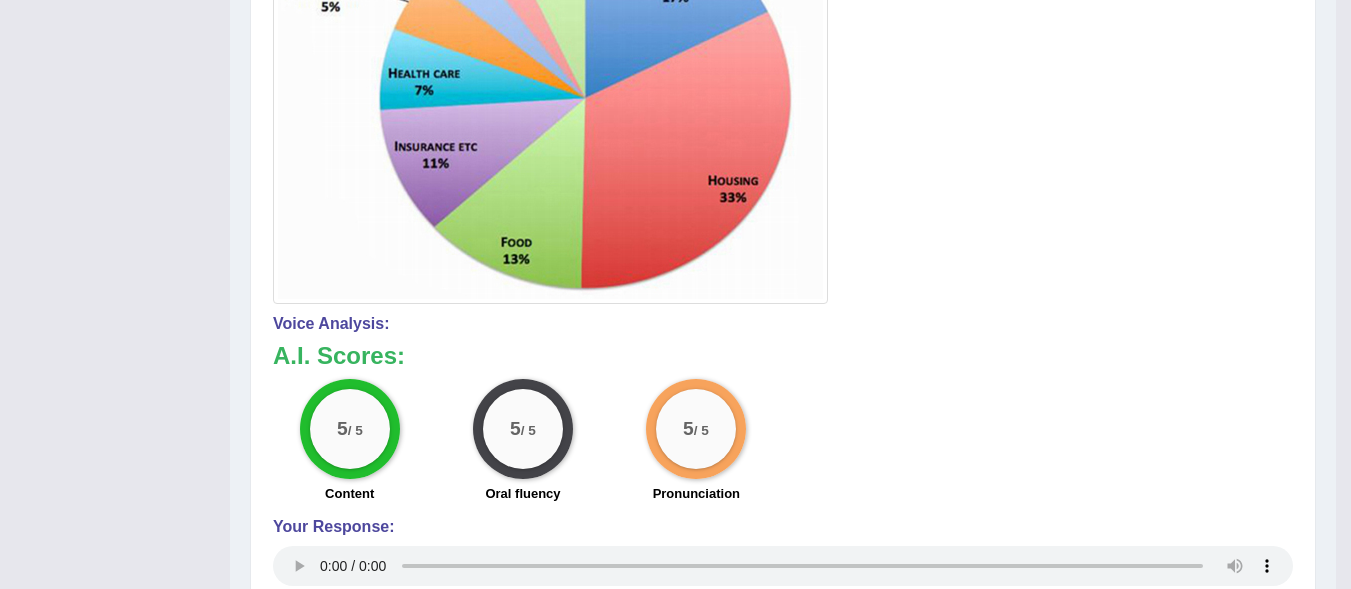 scroll, scrollTop: 722, scrollLeft: 0, axis: vertical 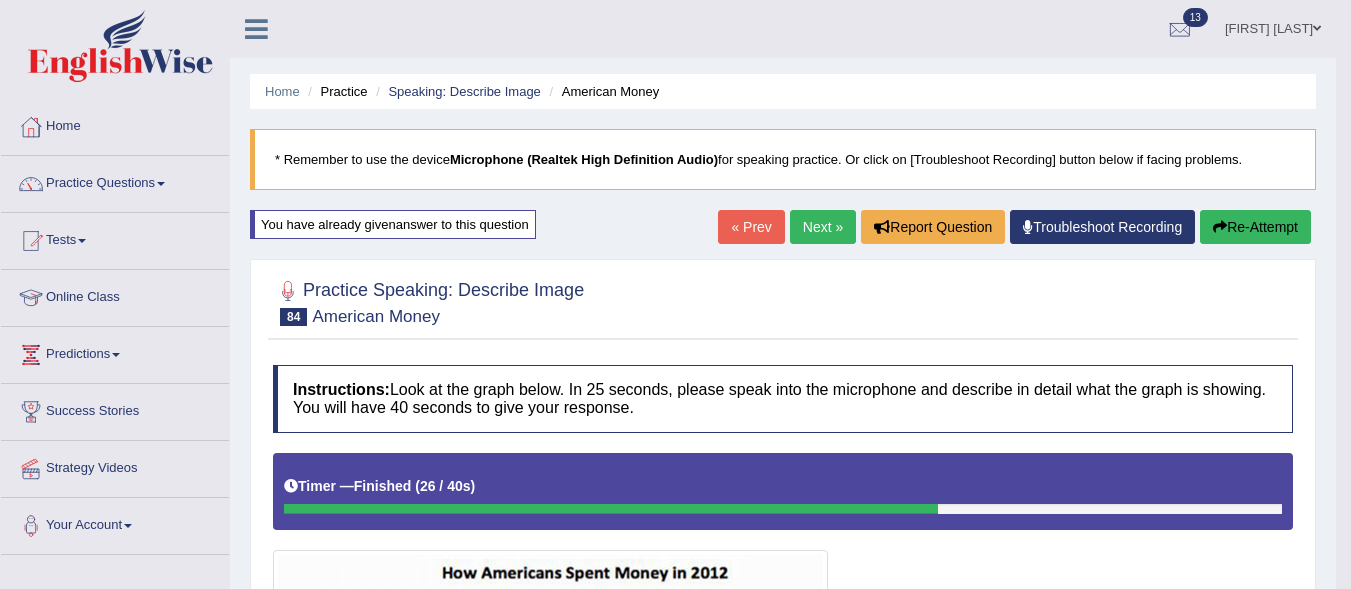 click on "Next »" at bounding box center (823, 227) 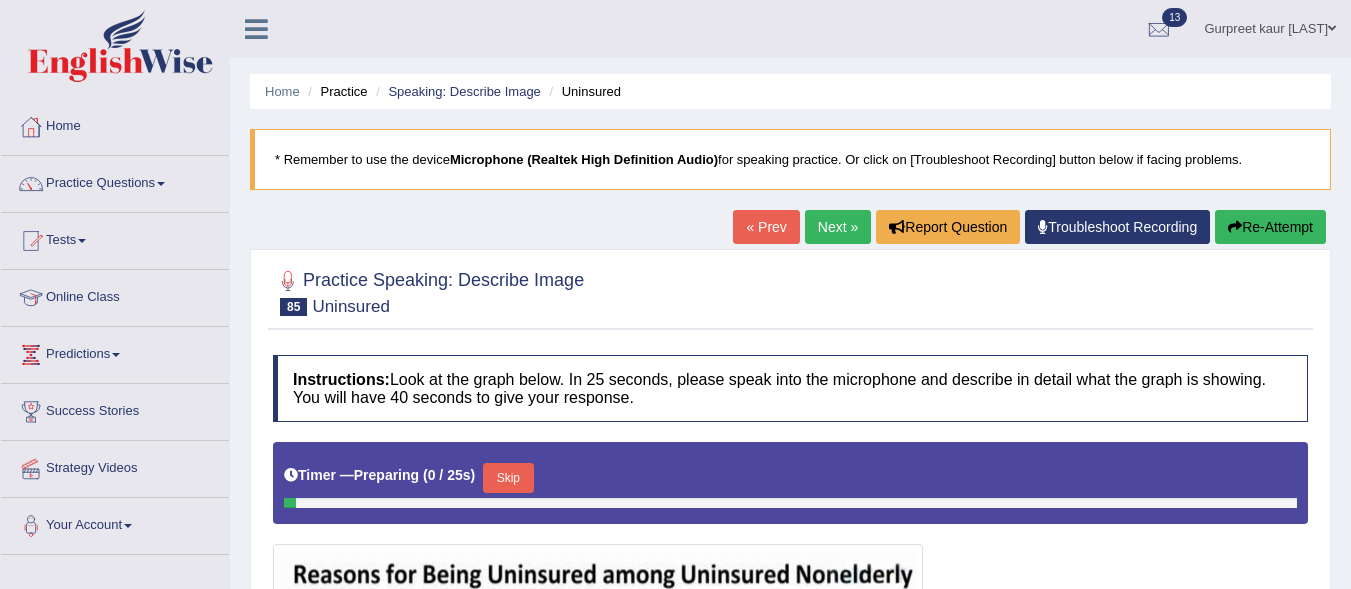 scroll, scrollTop: 0, scrollLeft: 0, axis: both 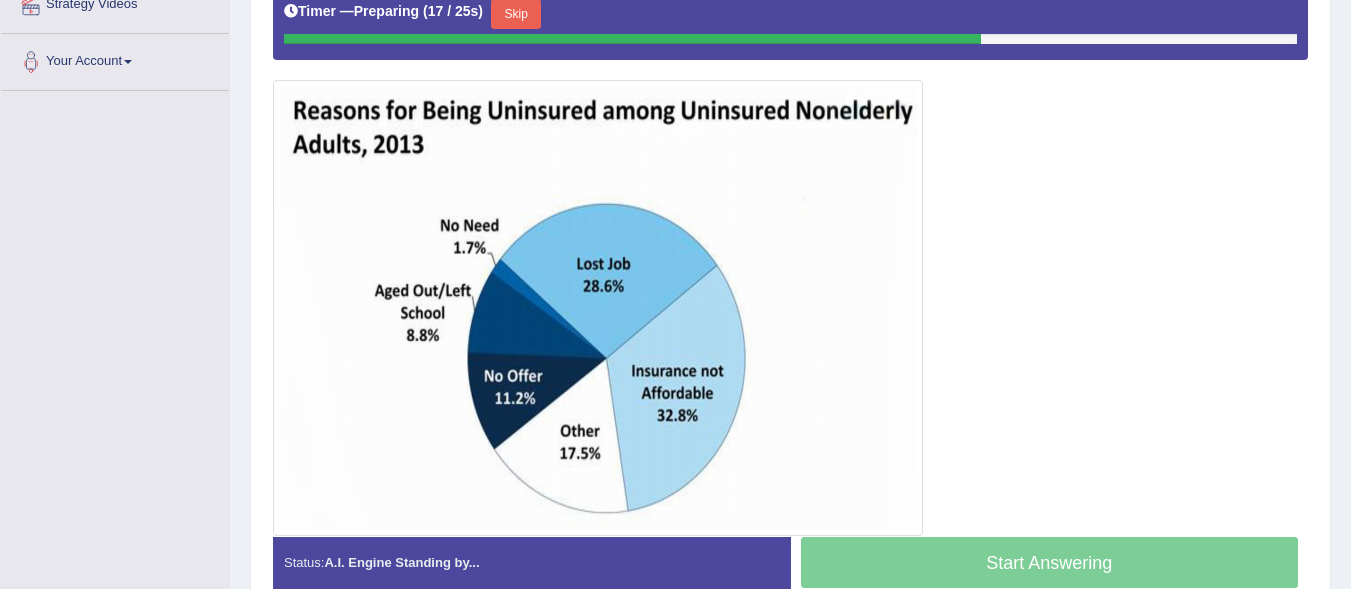 click on "Skip" at bounding box center [516, 14] 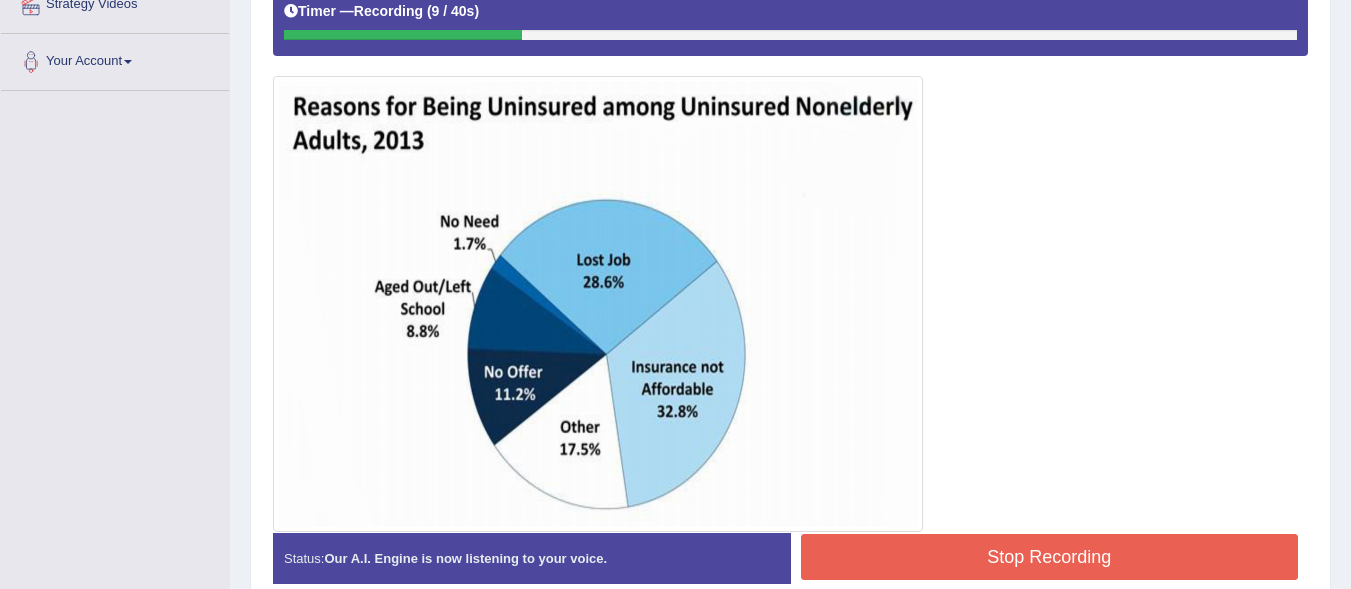 click on "Stop Recording" at bounding box center (1050, 557) 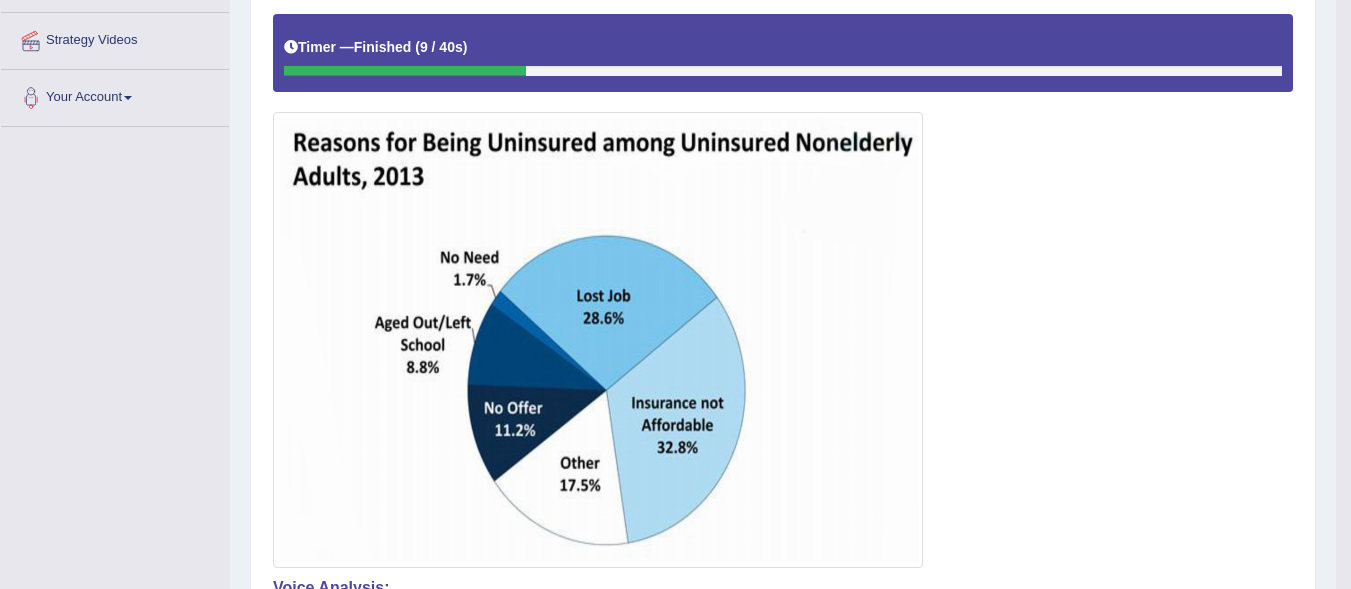 scroll, scrollTop: 388, scrollLeft: 0, axis: vertical 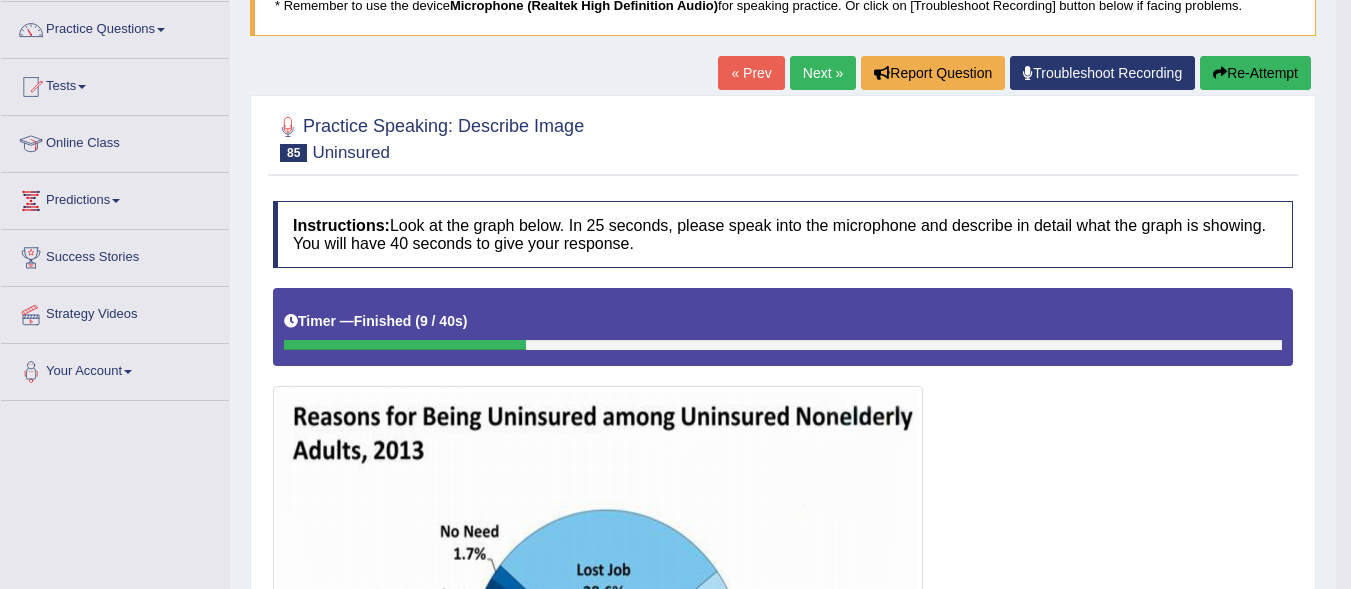 click on "Re-Attempt" at bounding box center [1255, 73] 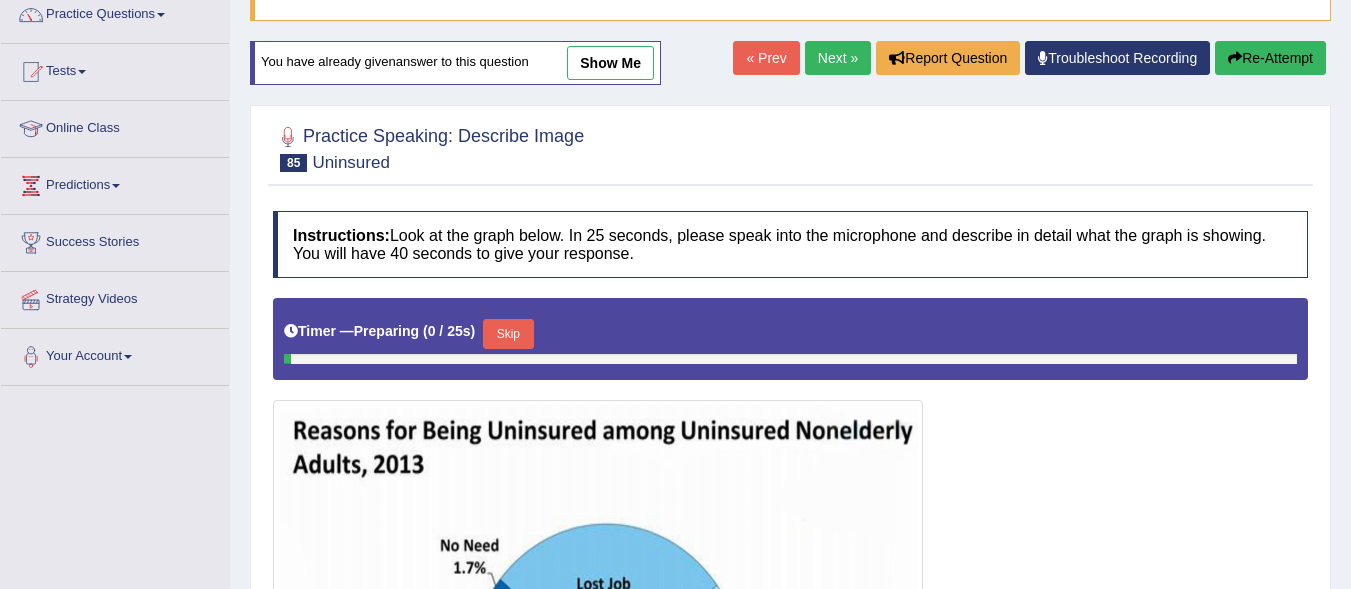 scroll, scrollTop: 374, scrollLeft: 0, axis: vertical 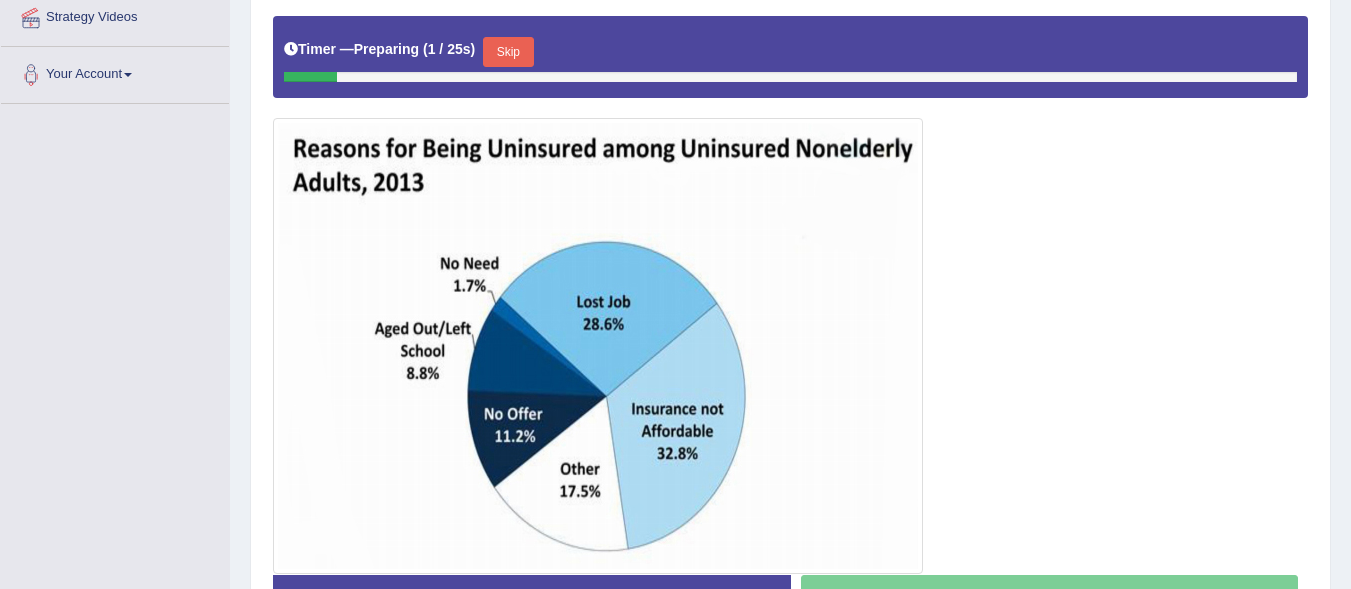 drag, startPoint x: 1363, startPoint y: 213, endPoint x: 1360, endPoint y: 286, distance: 73.061615 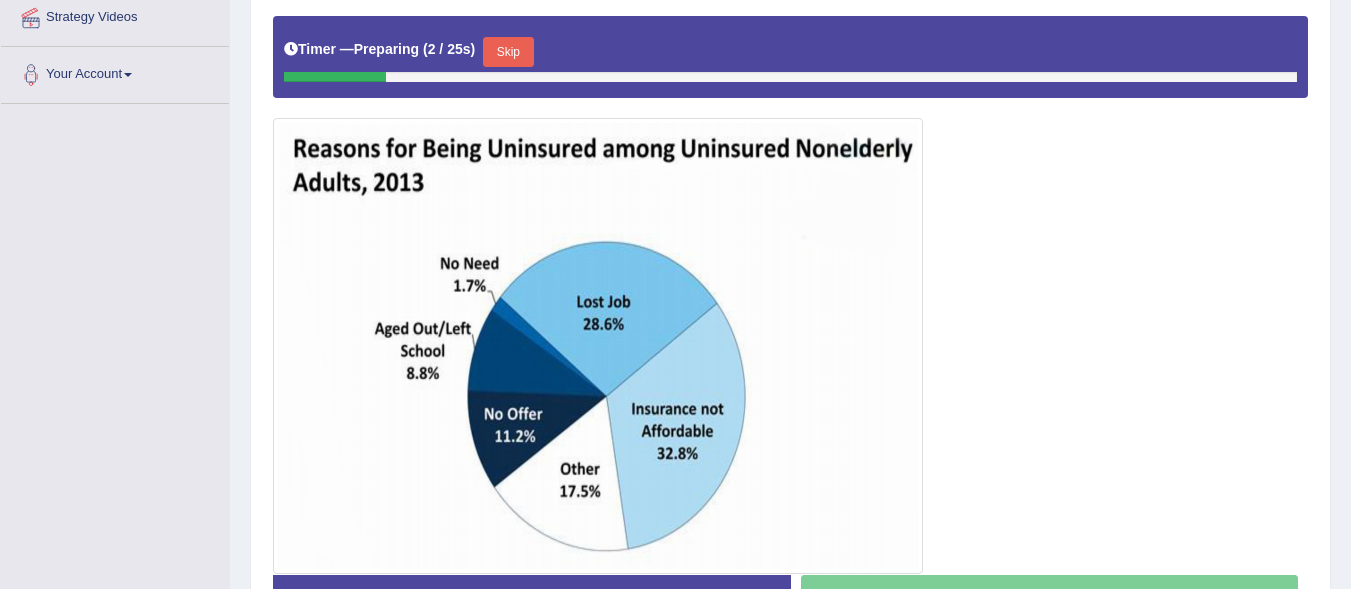 click on "Skip" at bounding box center [508, 52] 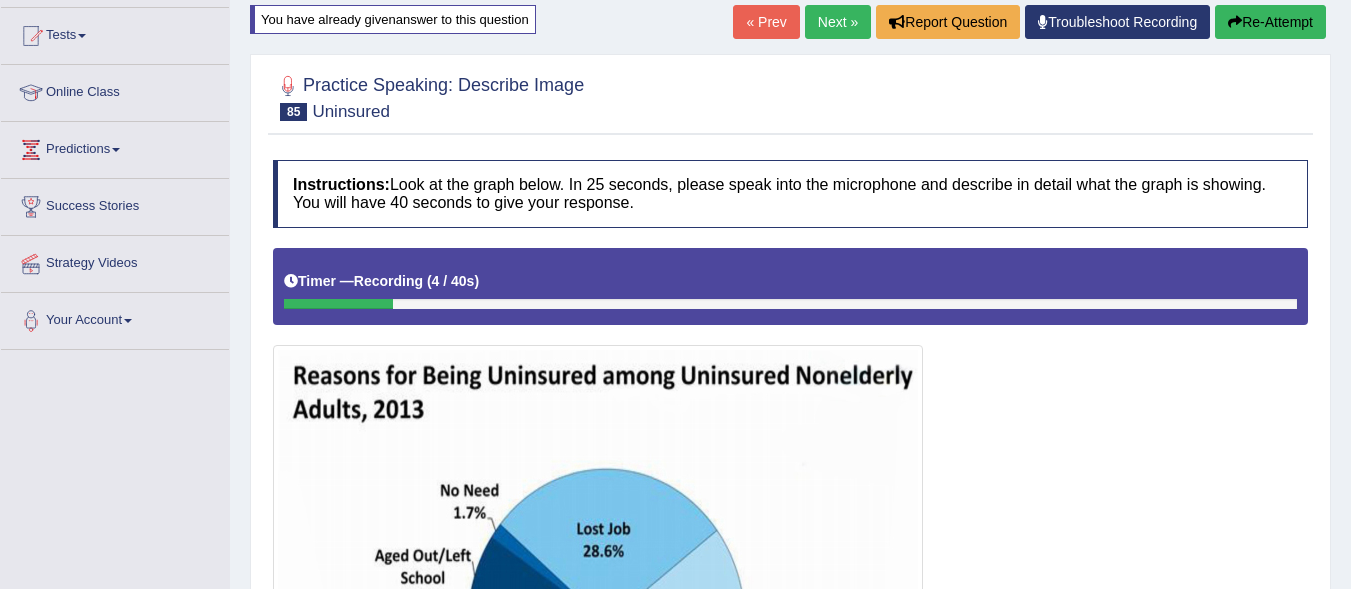 scroll, scrollTop: 0, scrollLeft: 0, axis: both 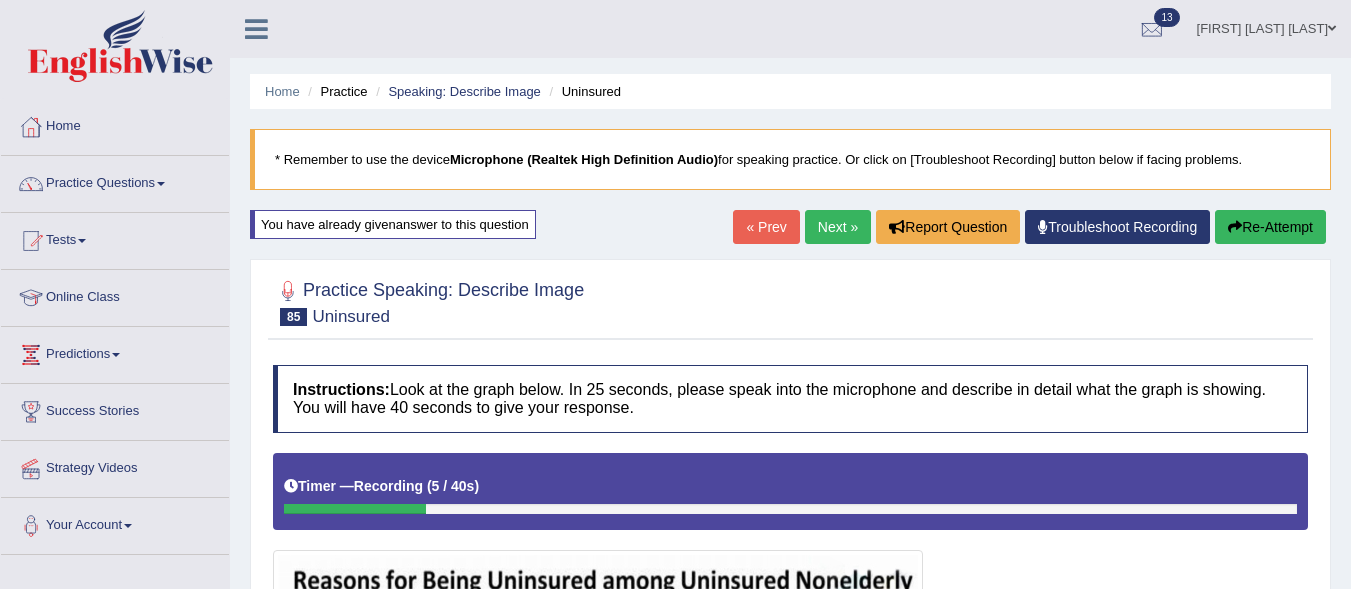 click on "Re-Attempt" at bounding box center (1270, 227) 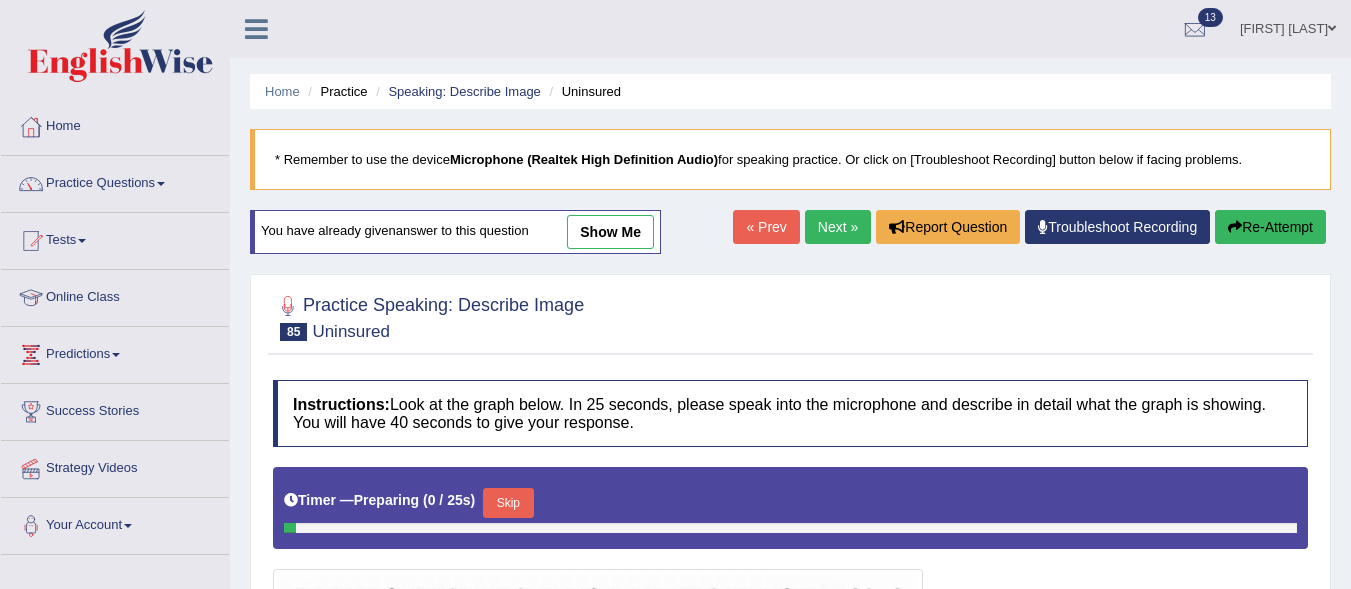 scroll, scrollTop: 288, scrollLeft: 0, axis: vertical 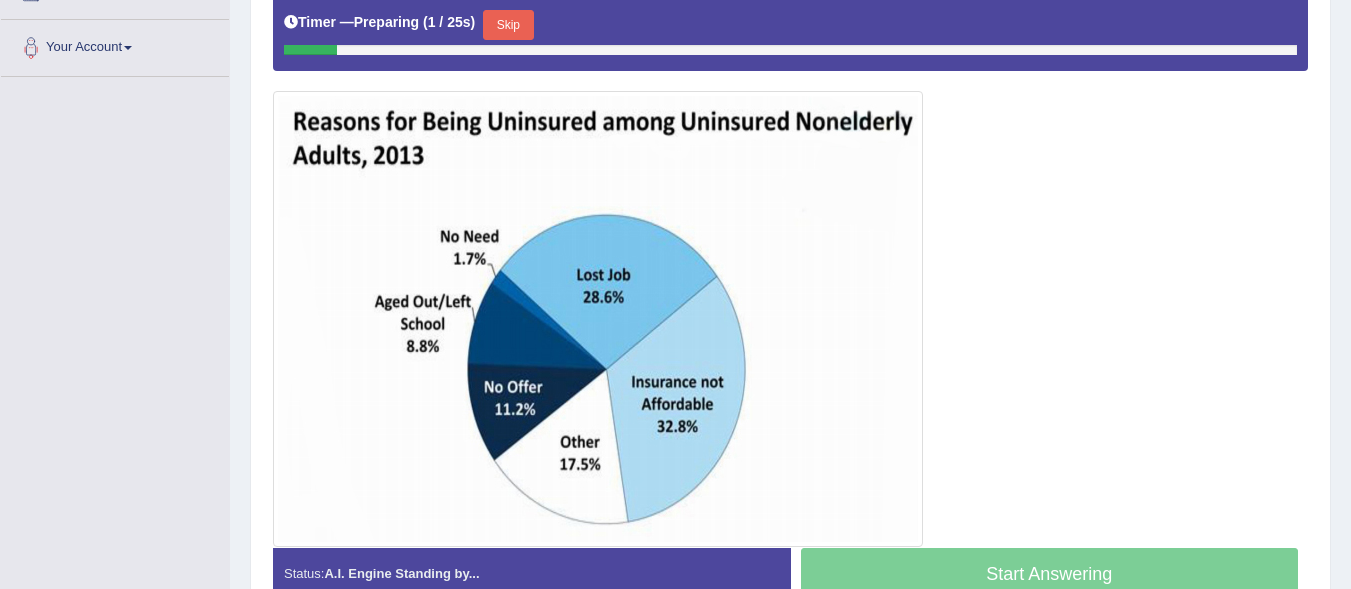 drag, startPoint x: 1351, startPoint y: 140, endPoint x: 1338, endPoint y: 366, distance: 226.37358 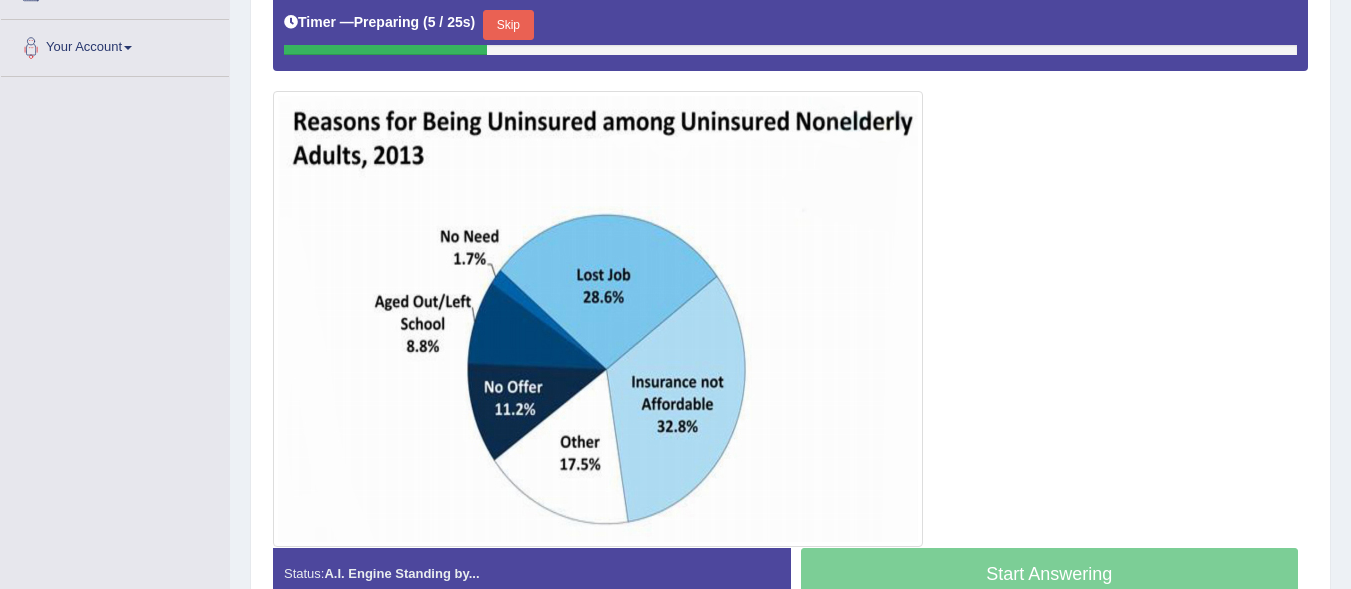 click on "Skip" at bounding box center [508, 25] 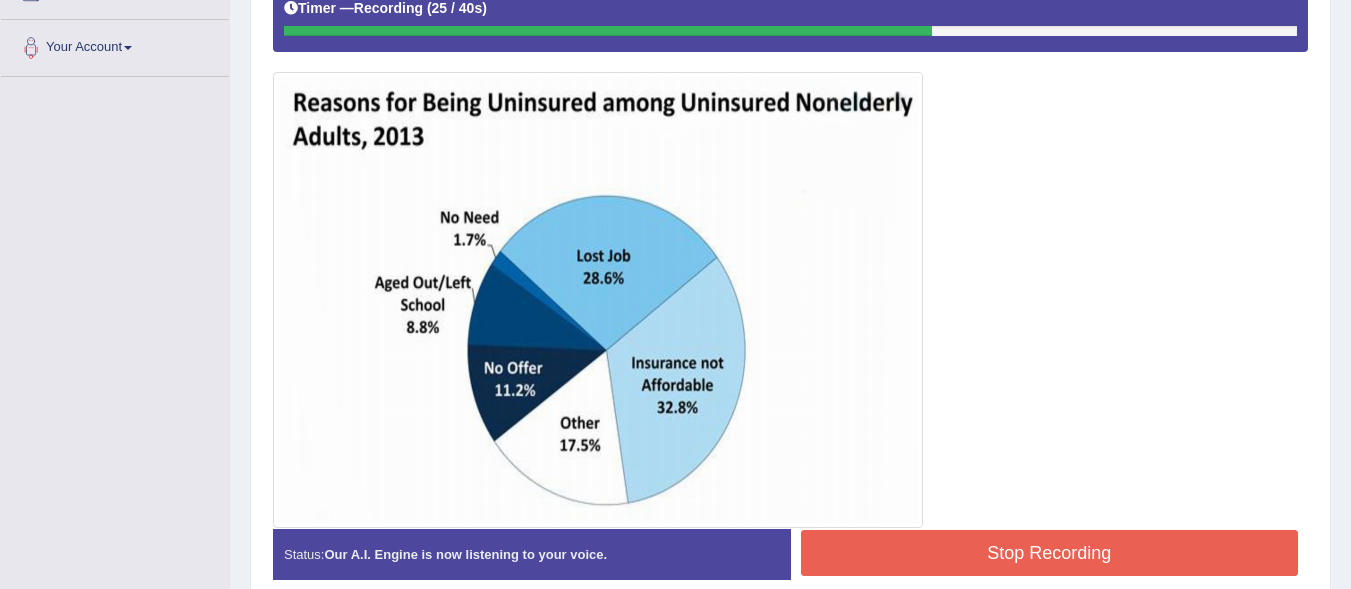 click on "Stop Recording" at bounding box center [1050, 553] 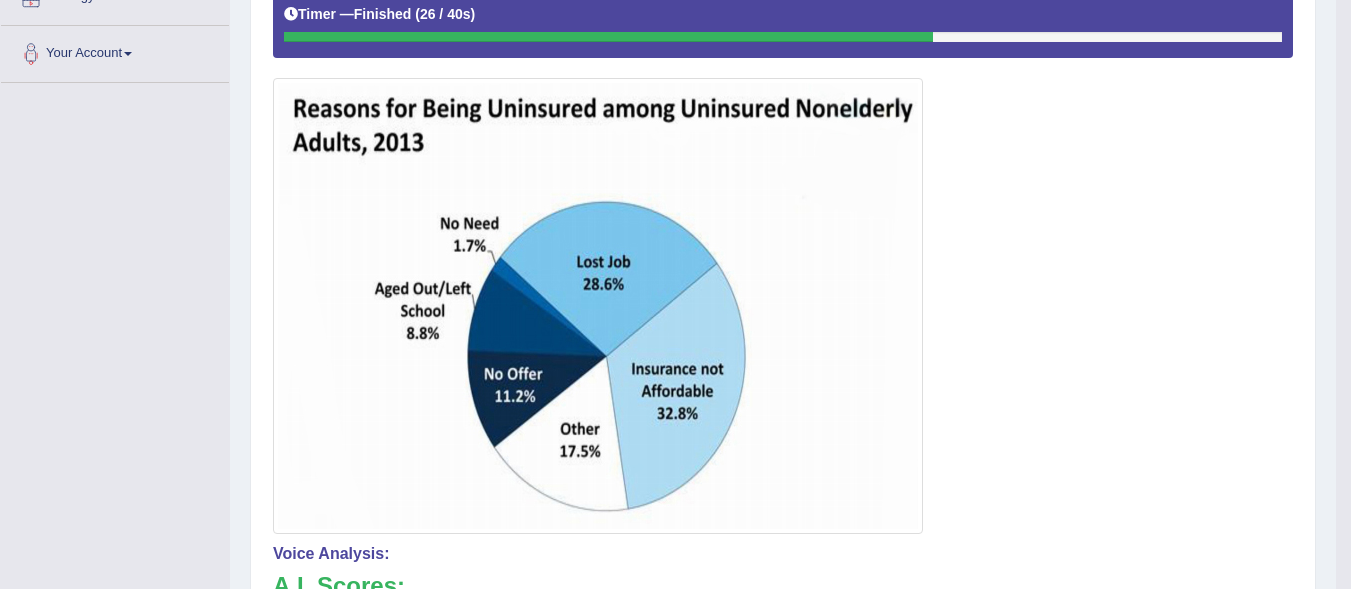 scroll, scrollTop: 478, scrollLeft: 0, axis: vertical 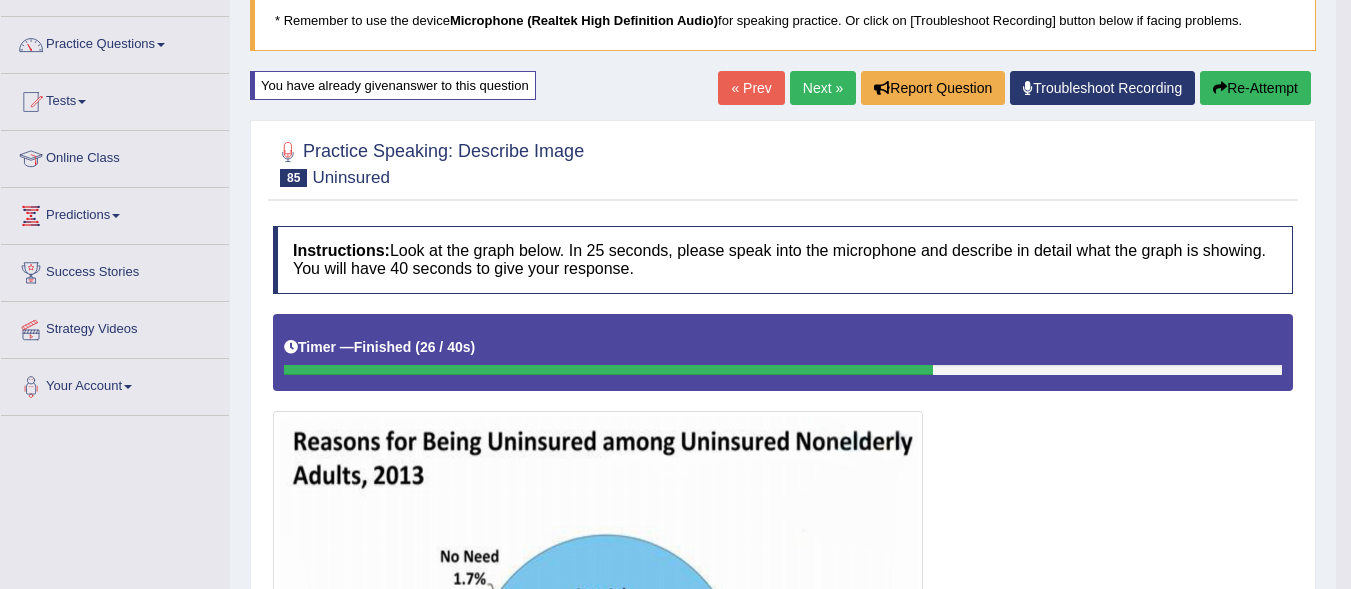 click on "Next »" at bounding box center [823, 88] 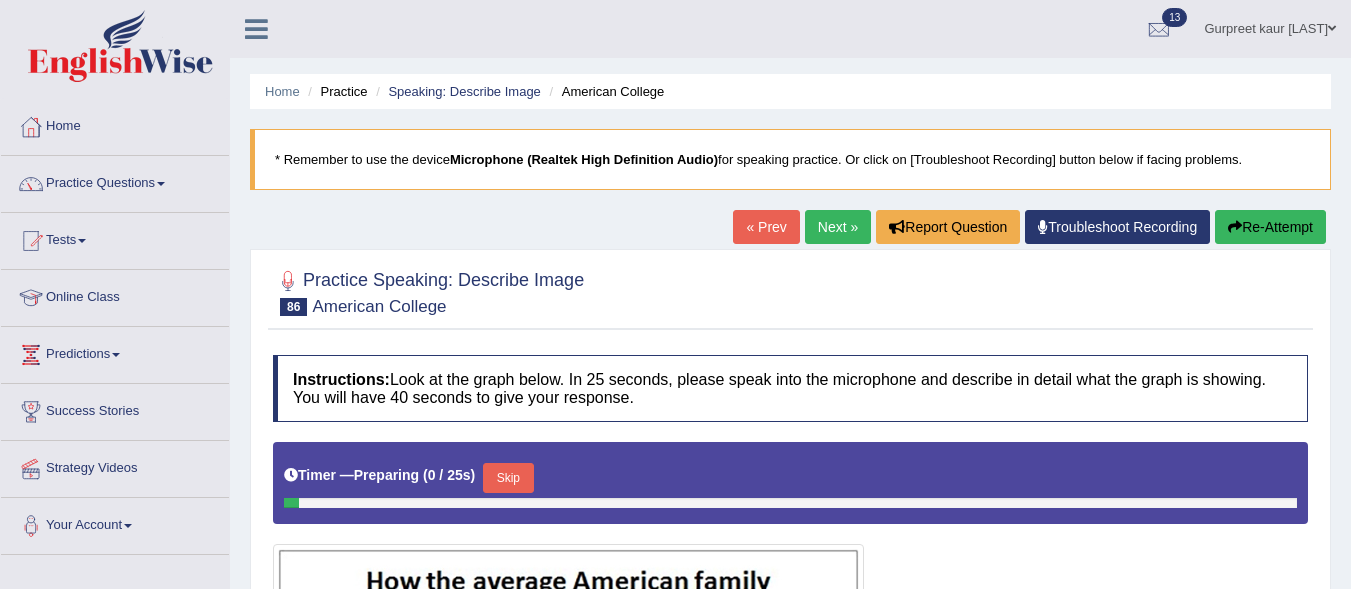 scroll, scrollTop: 0, scrollLeft: 0, axis: both 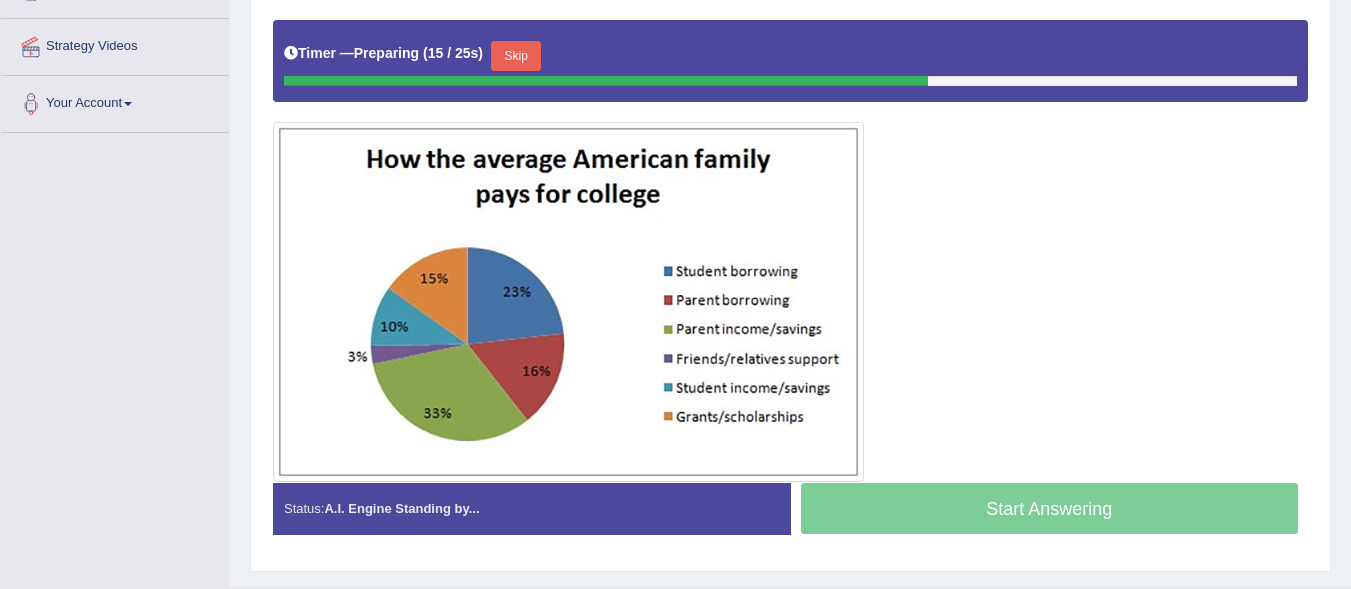 click on "Skip" at bounding box center [516, 56] 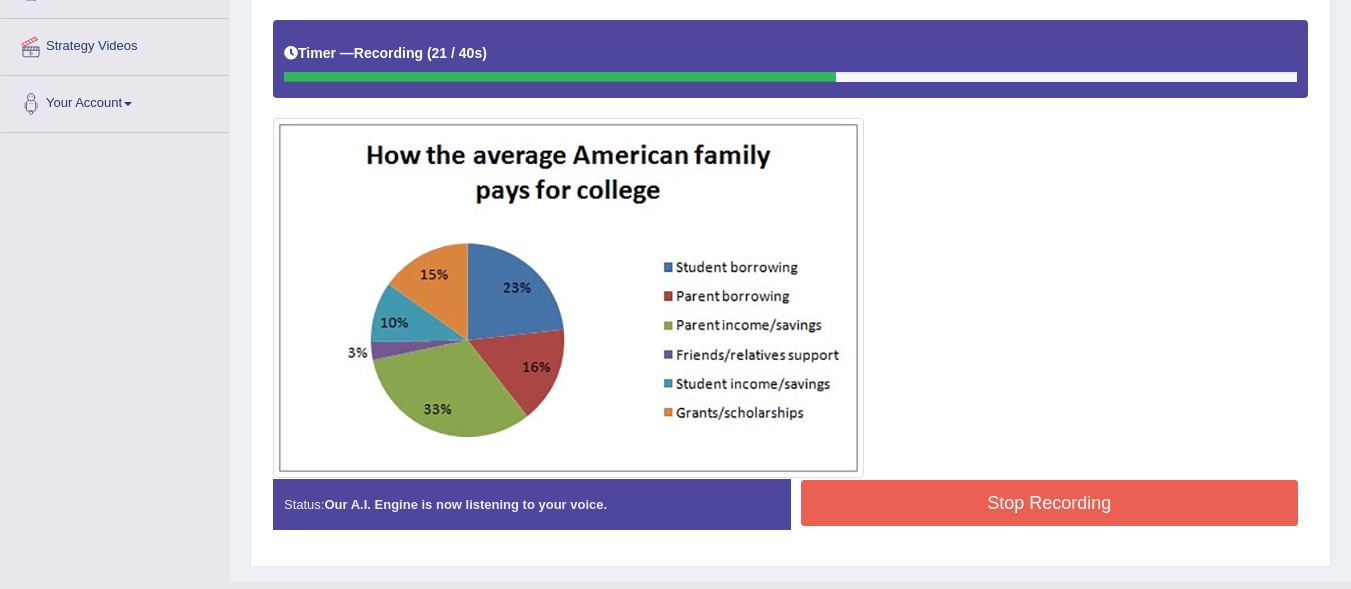 click on "Stop Recording" at bounding box center [1050, 503] 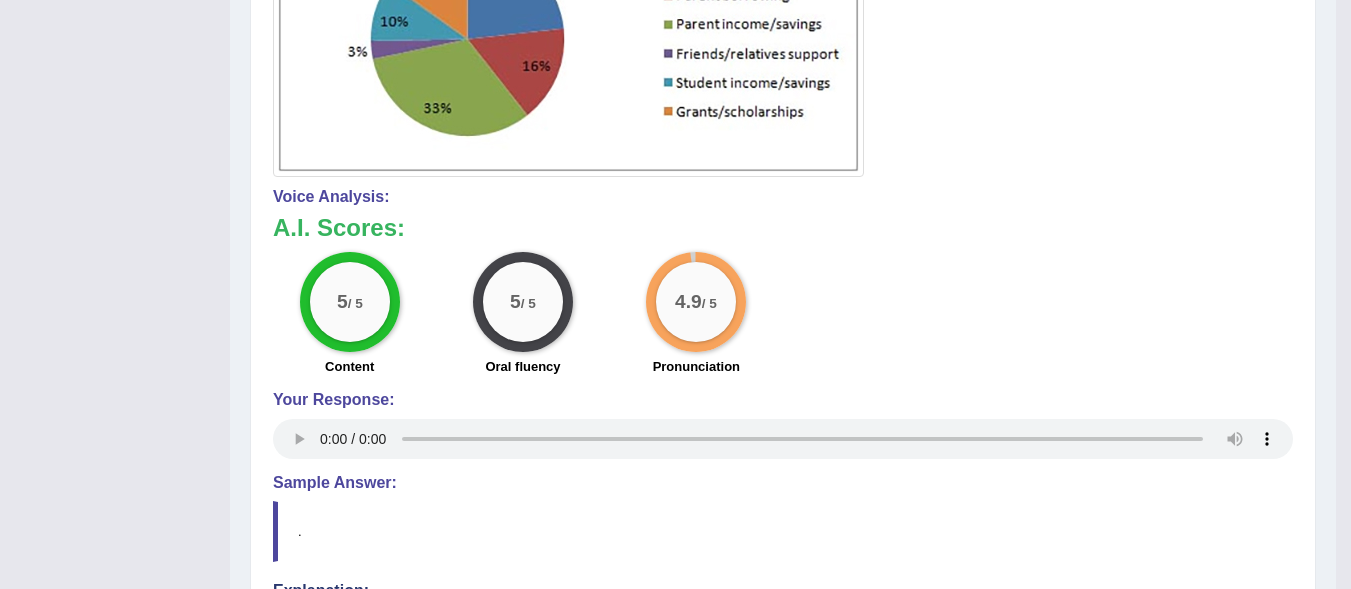scroll, scrollTop: 740, scrollLeft: 0, axis: vertical 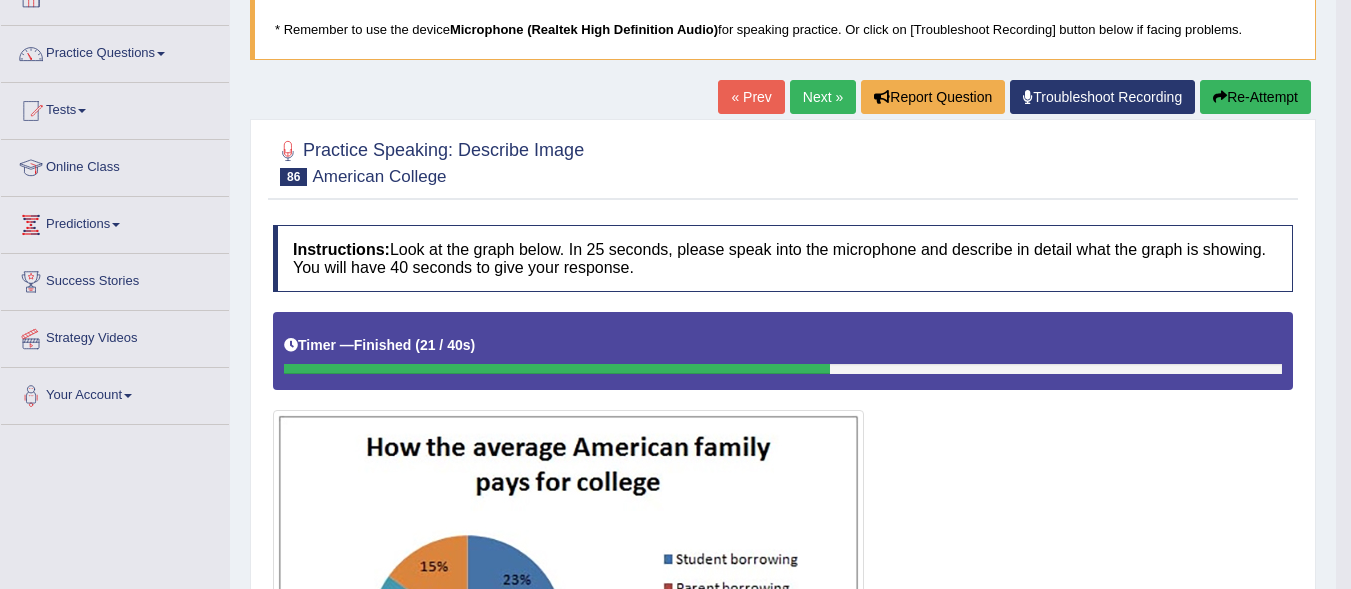 click on "Next »" at bounding box center [823, 97] 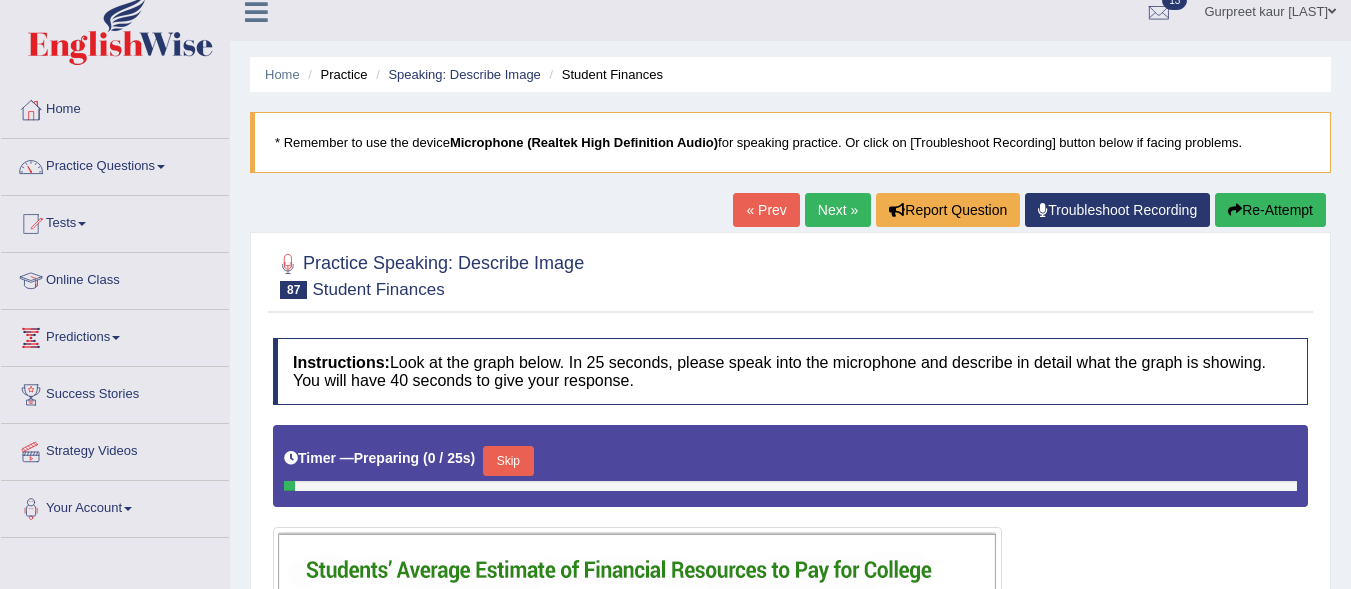 scroll, scrollTop: 271, scrollLeft: 0, axis: vertical 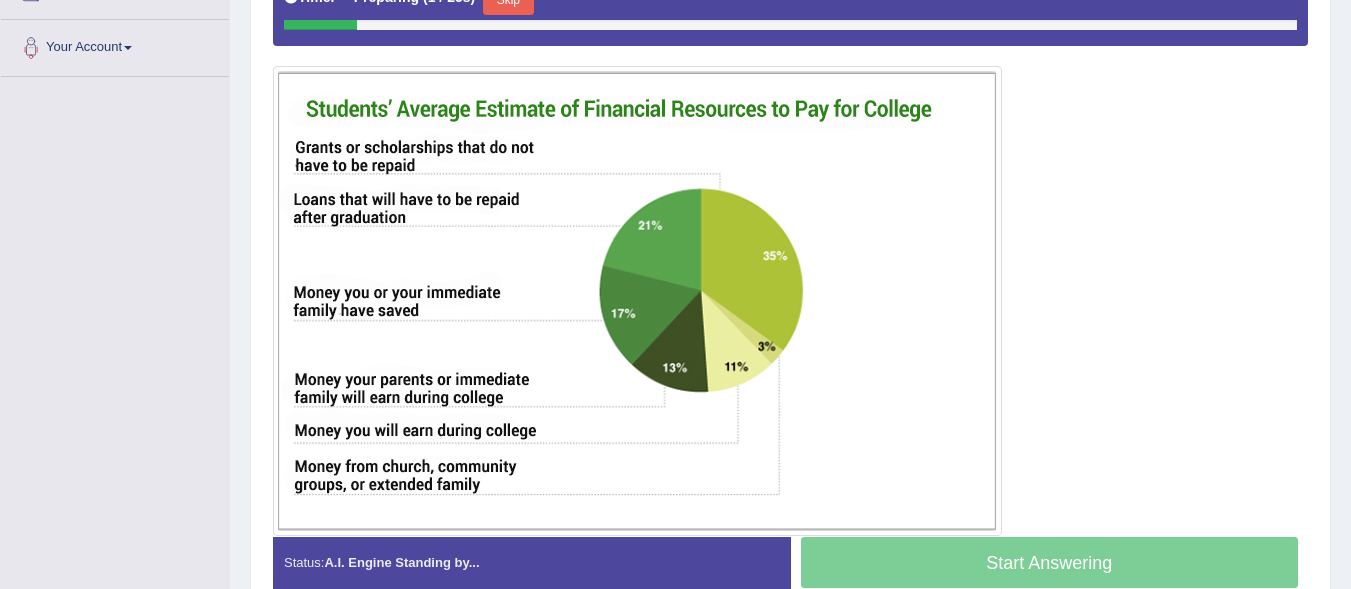 click on "Toggle navigation
Home
Practice Questions   Speaking Practice Read Aloud
Repeat Sentence
Describe Image
Re-tell Lecture
Answer Short Question
Summarize Group Discussion
Respond To A Situation
Writing Practice  Summarize Written Text
Write Essay
Reading Practice  Reading & Writing: Fill In The Blanks
Choose Multiple Answers
Re-order Paragraphs
Fill In The Blanks
Choose Single Answer
Listening Practice  Summarize Spoken Text
Highlight Incorrect Words
Highlight Correct Summary
Select Missing Word
Choose Single Answer
Choose Multiple Answers
Fill In The Blanks
Write From Dictation
Pronunciation
Tests
Take Mock Test" at bounding box center (675, -184) 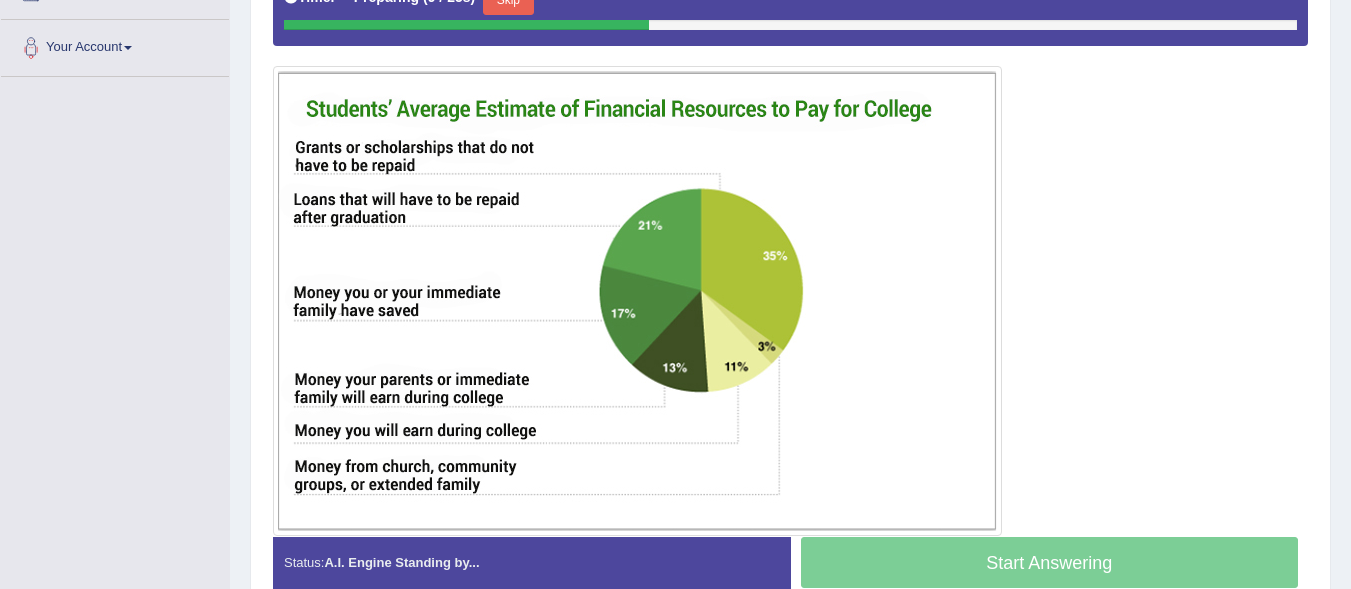 click on "Skip" at bounding box center [508, 0] 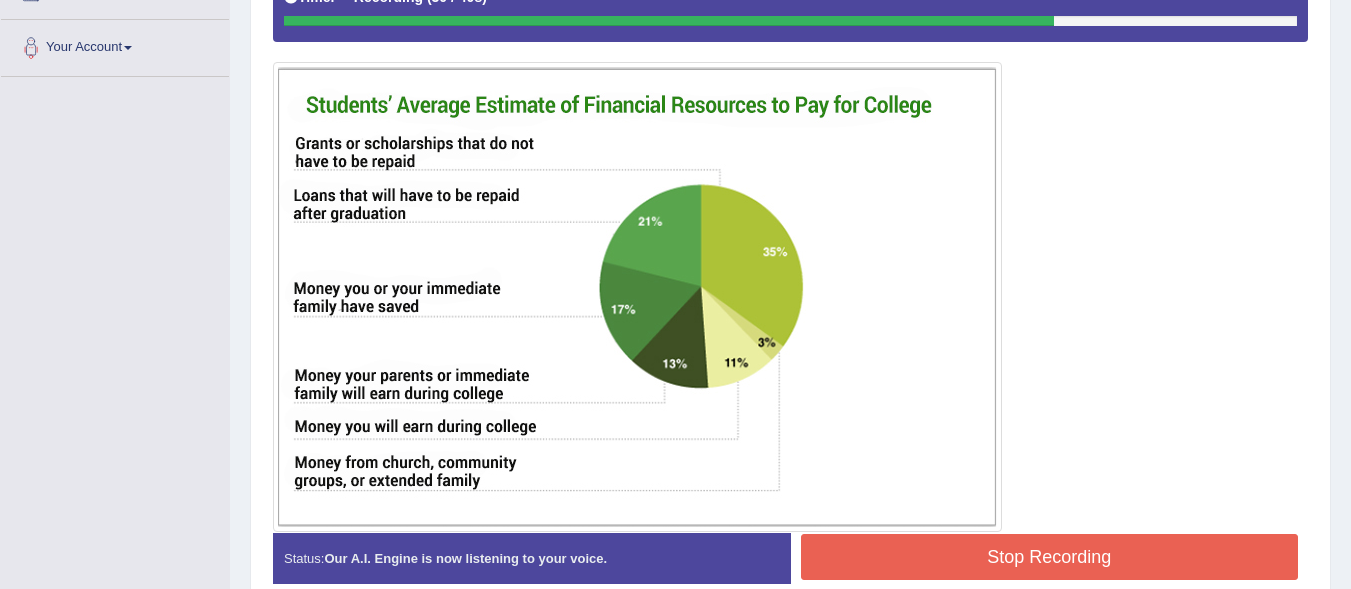 click on "Stop Recording" at bounding box center [1050, 557] 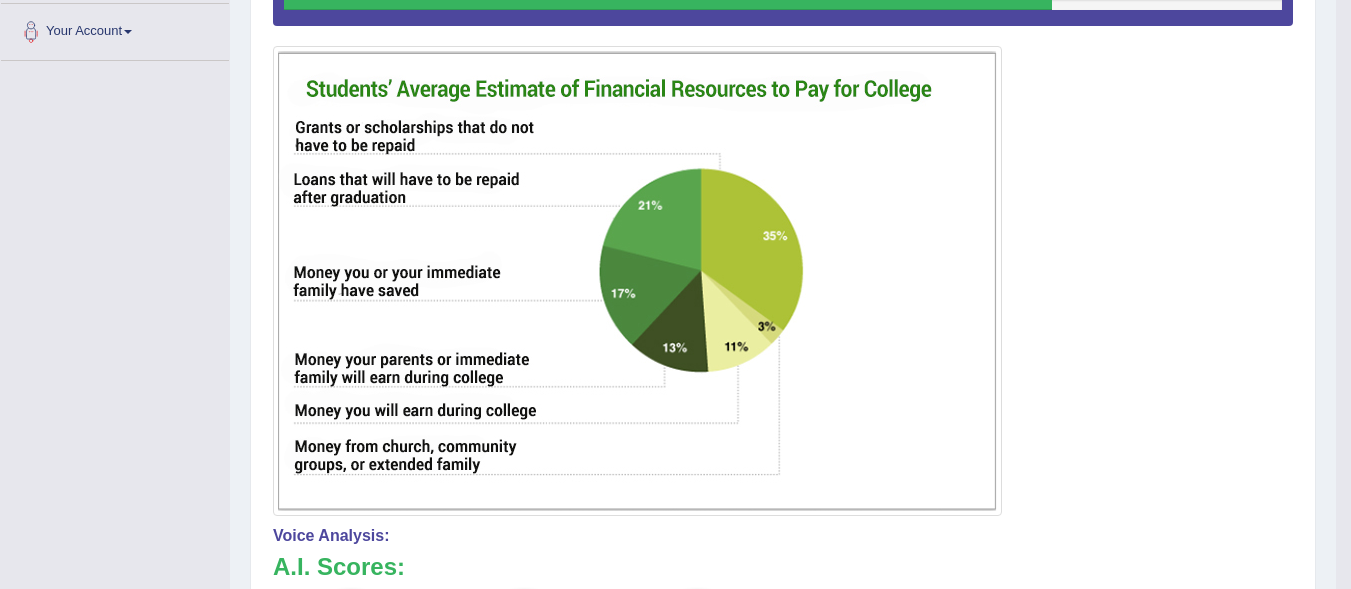 scroll, scrollTop: 524, scrollLeft: 0, axis: vertical 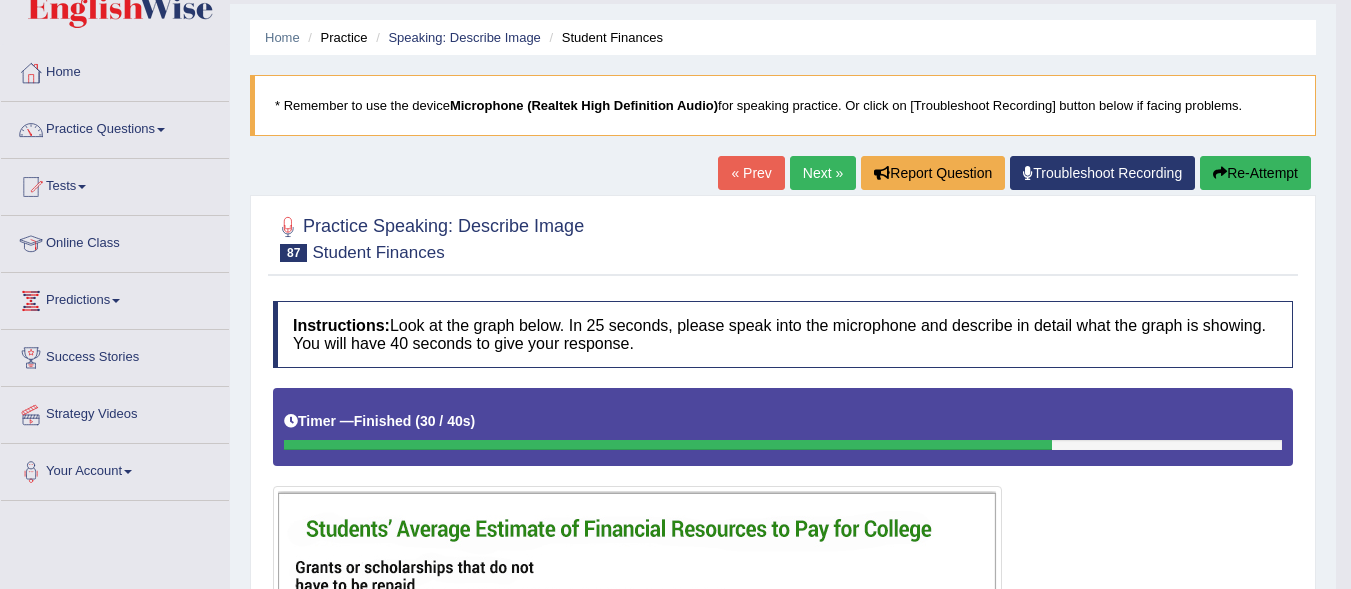 click on "Next »" at bounding box center [823, 173] 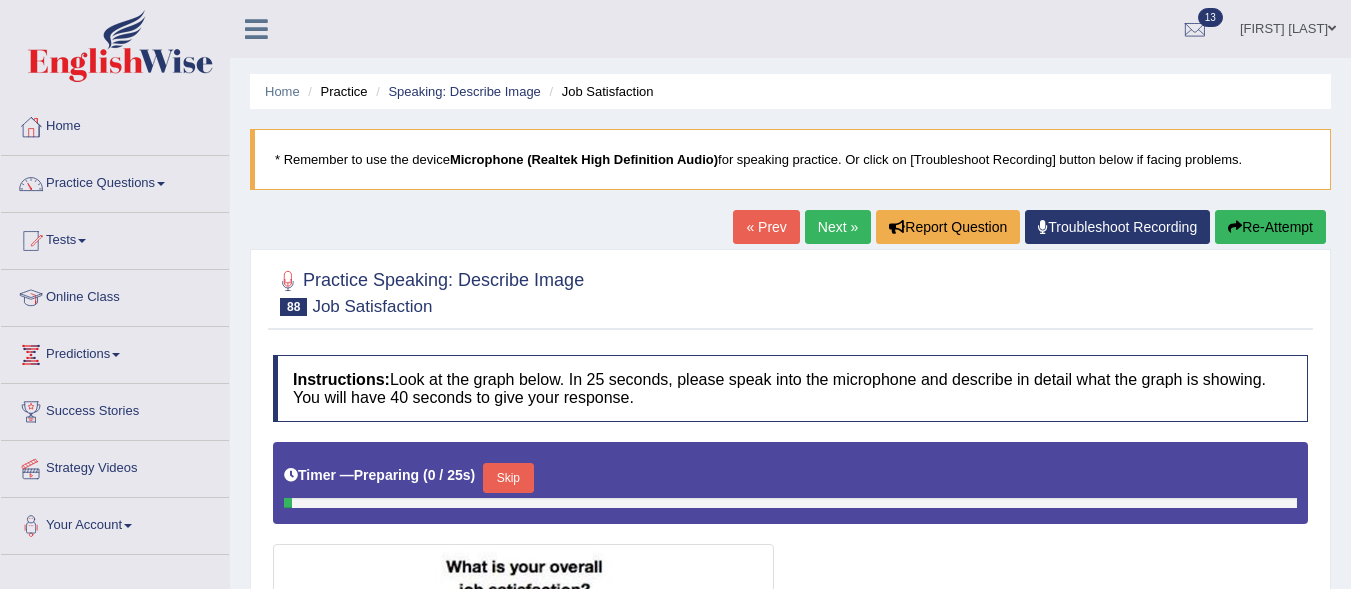 scroll, scrollTop: 0, scrollLeft: 0, axis: both 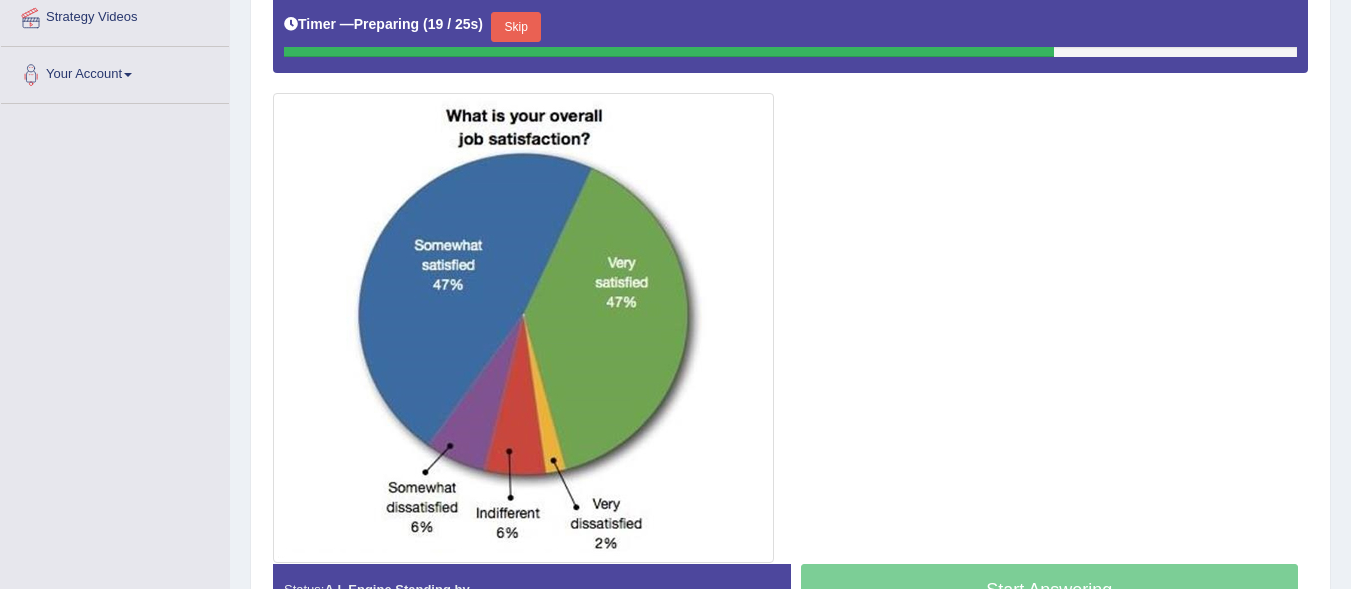 click on "Skip" at bounding box center (516, 27) 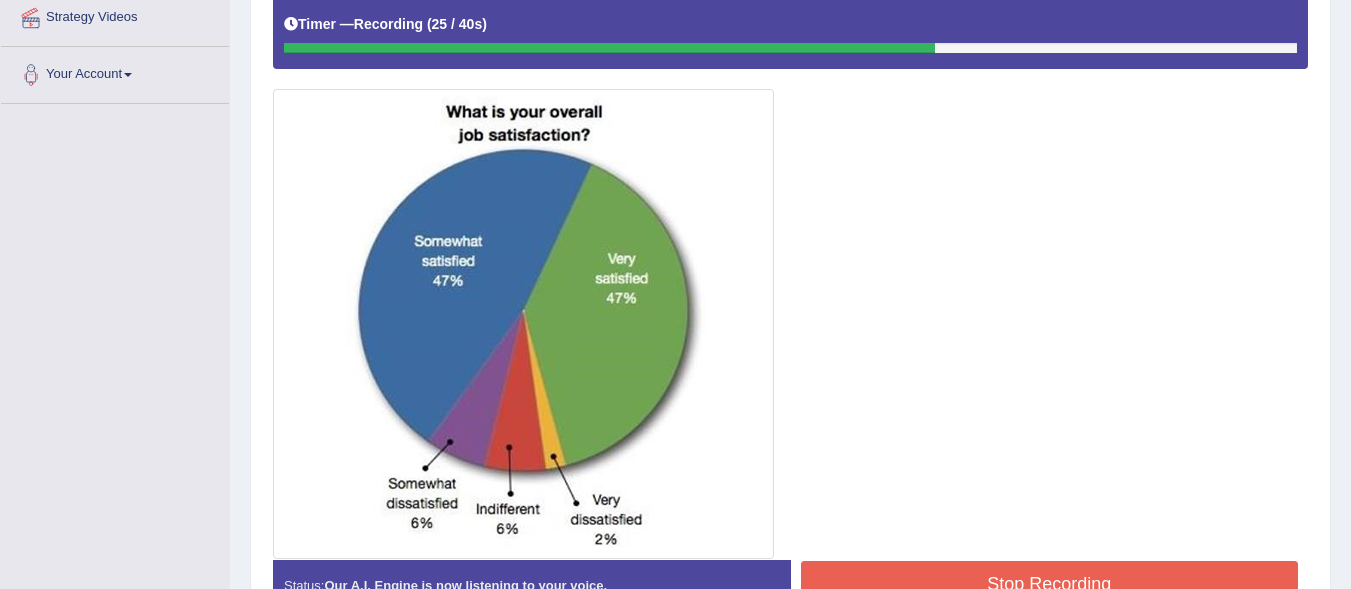 click on "Stop Recording" at bounding box center (1050, 584) 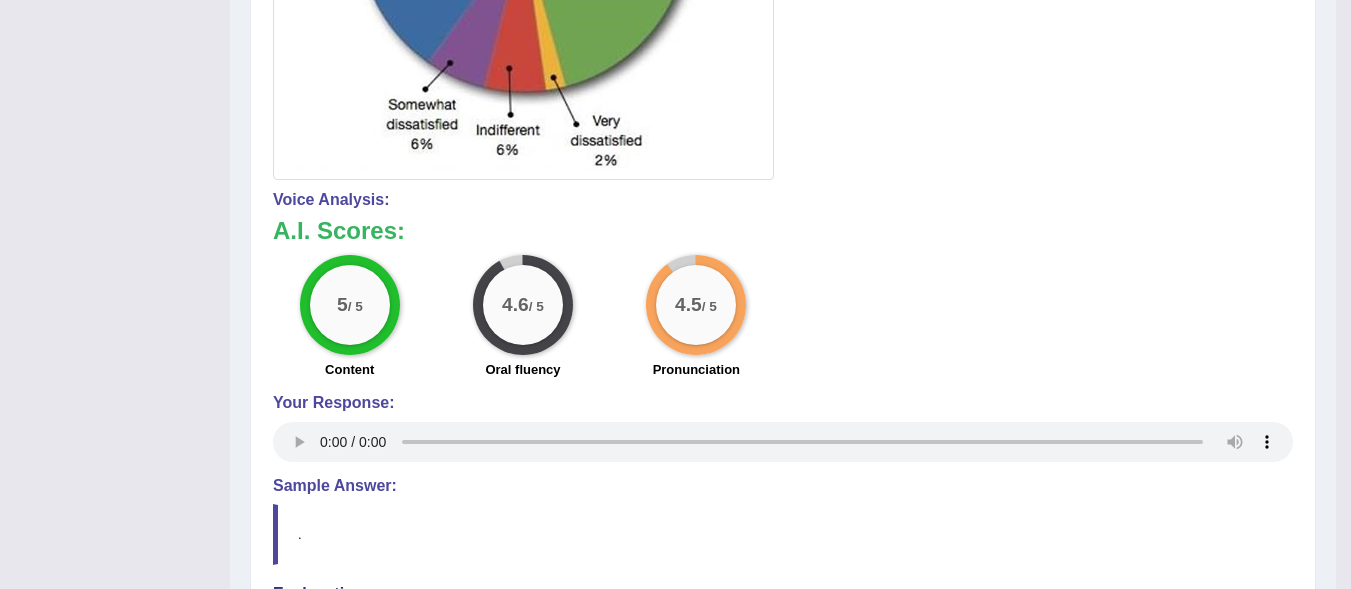 scroll, scrollTop: 833, scrollLeft: 0, axis: vertical 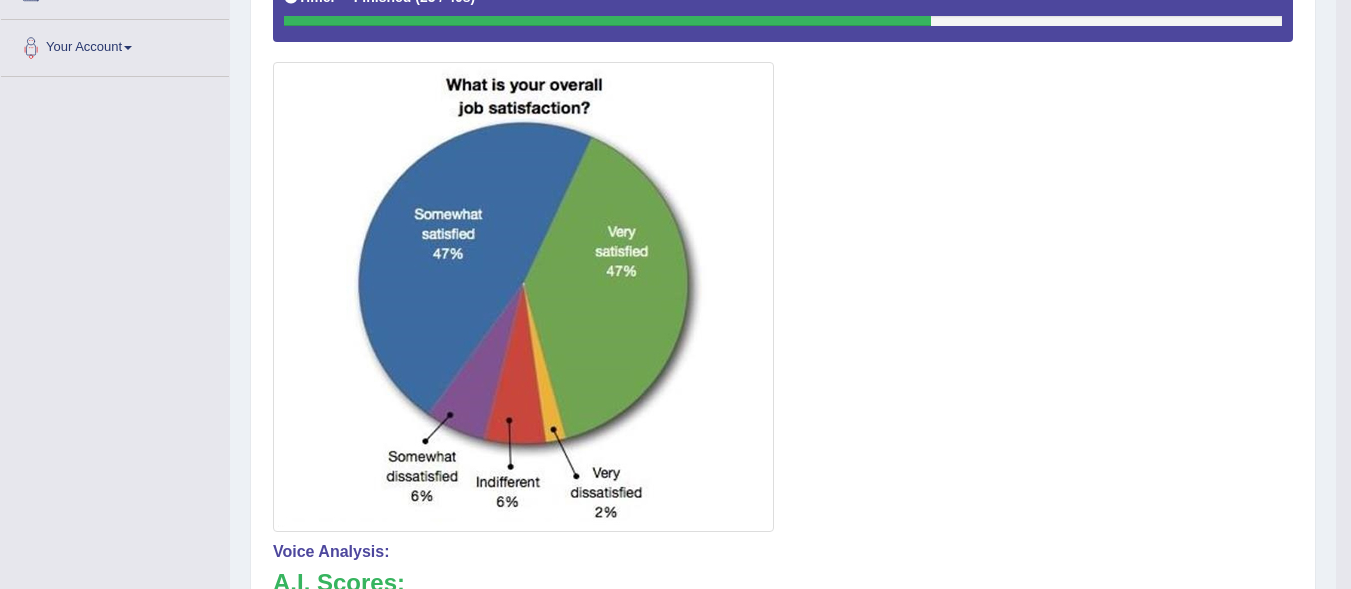 drag, startPoint x: 1347, startPoint y: 34, endPoint x: 1357, endPoint y: 37, distance: 10.440307 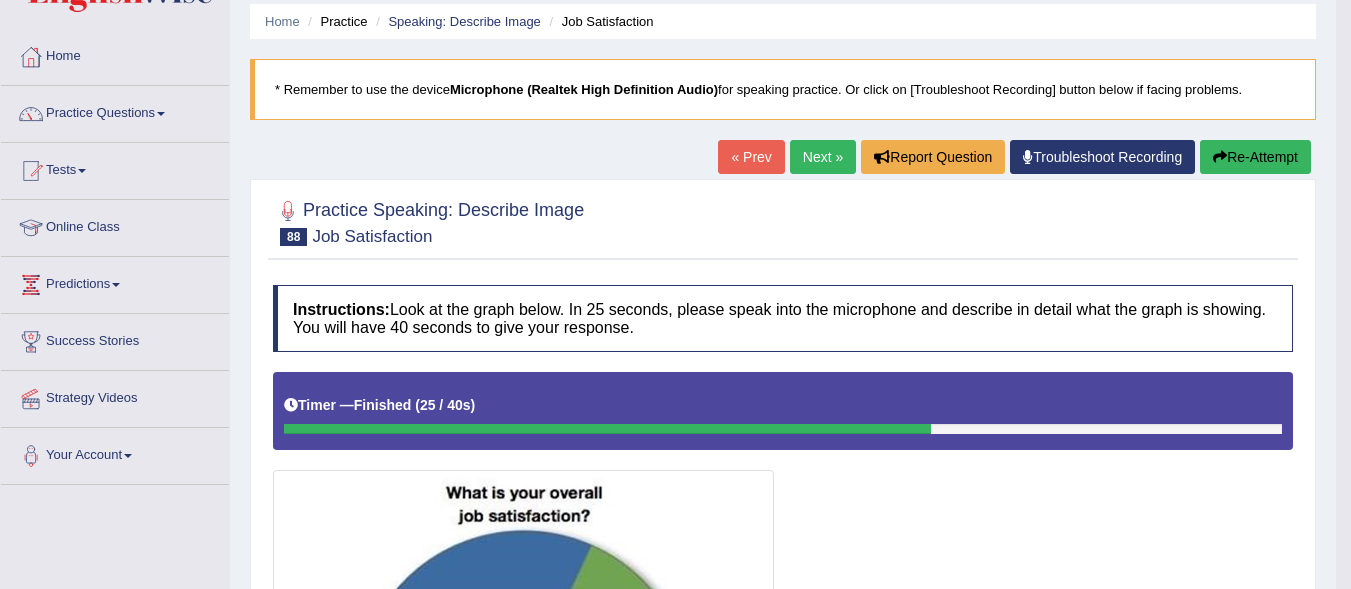 scroll, scrollTop: 0, scrollLeft: 0, axis: both 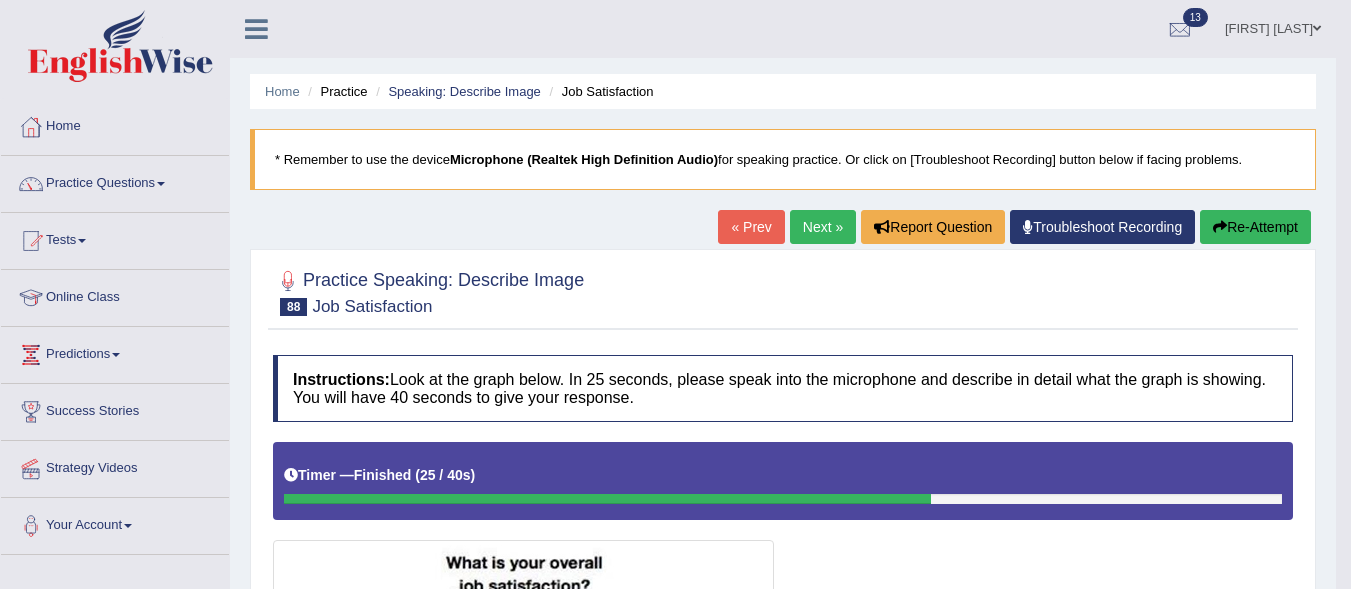 click on "Re-Attempt" at bounding box center [1255, 227] 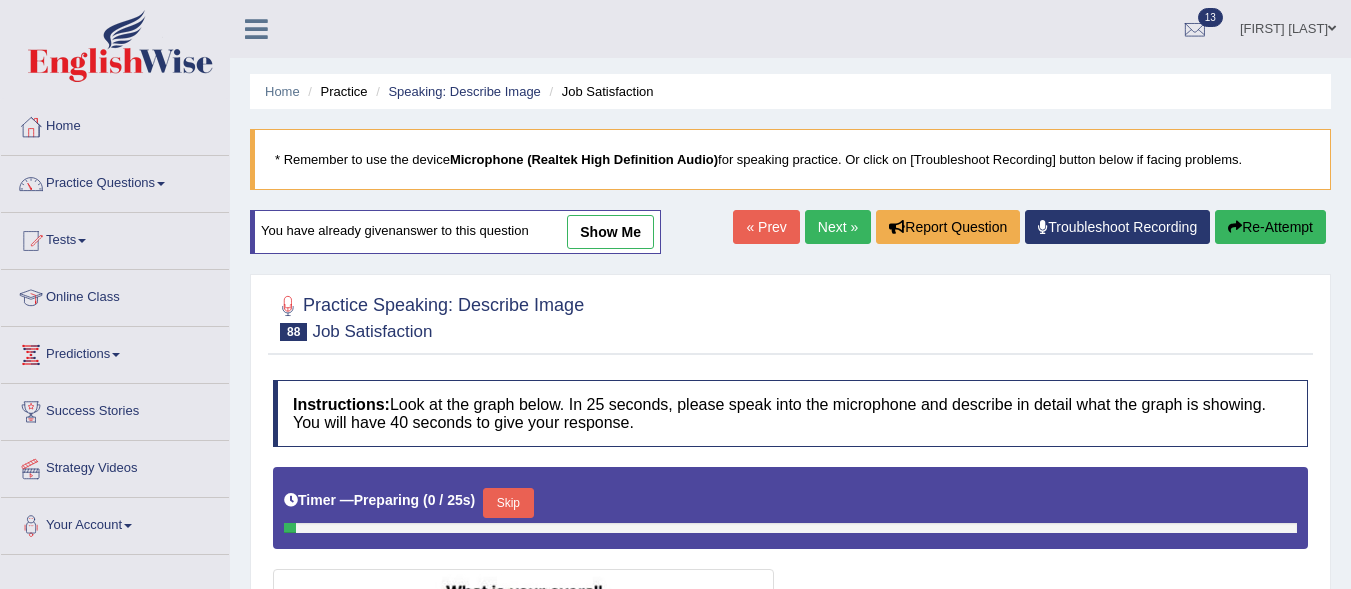 scroll, scrollTop: 0, scrollLeft: 0, axis: both 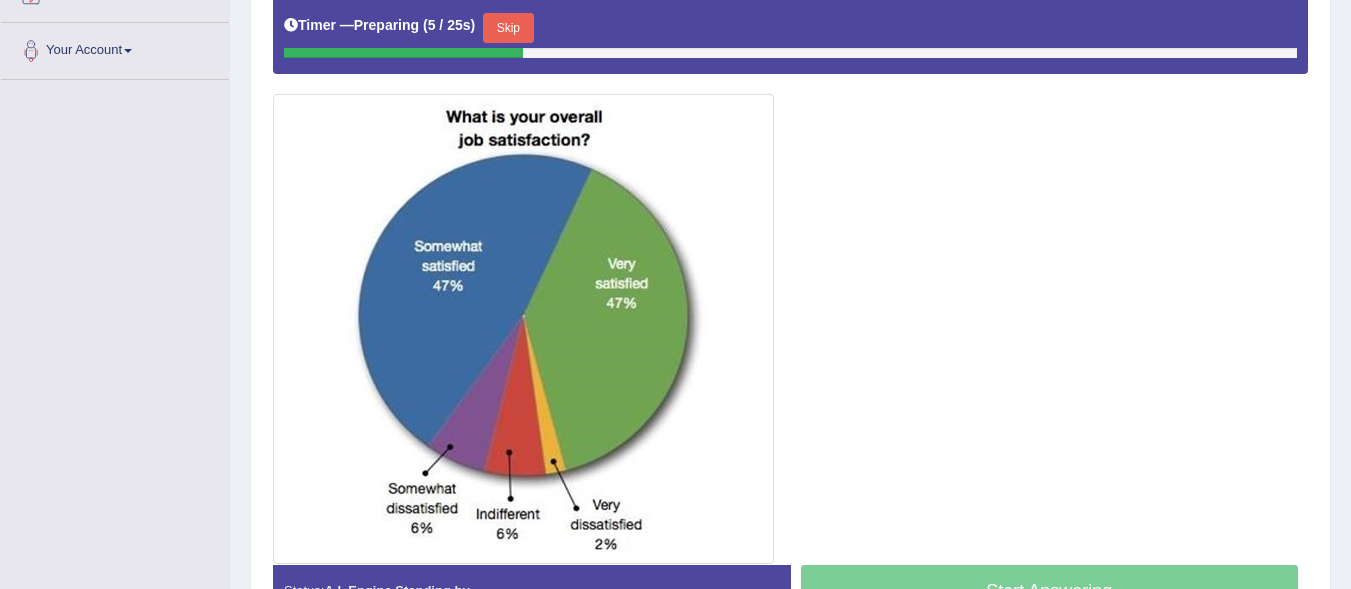 click on "Skip" at bounding box center [508, 28] 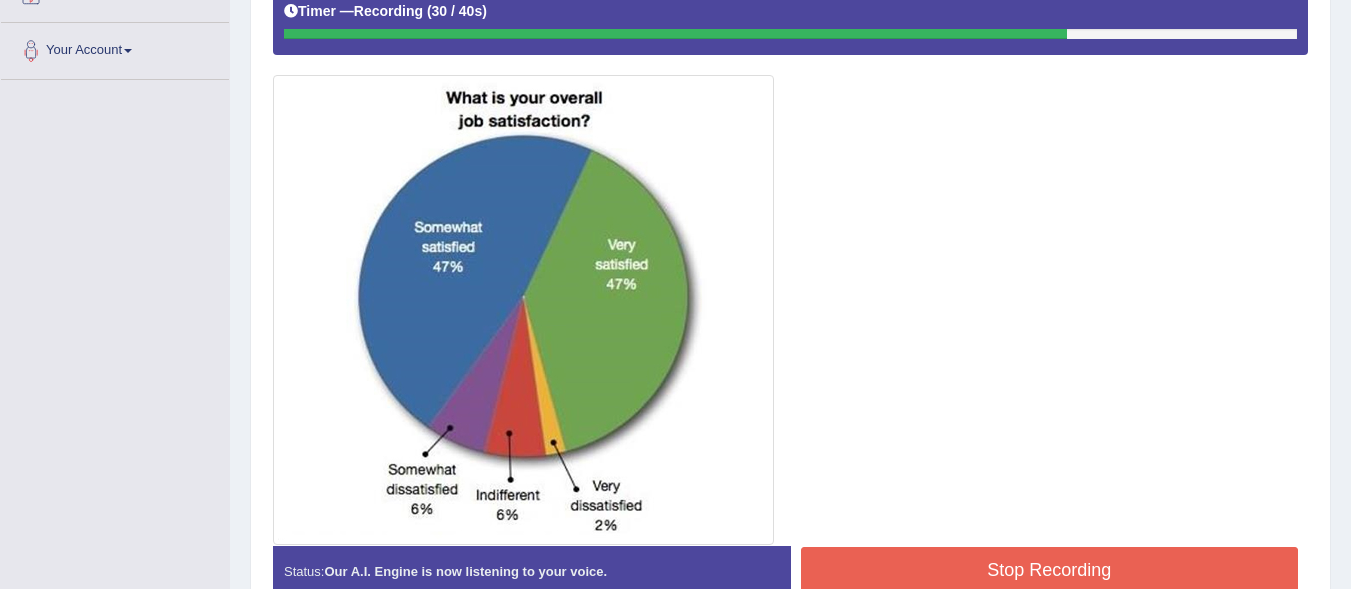 click on "Stop Recording" at bounding box center [1050, 570] 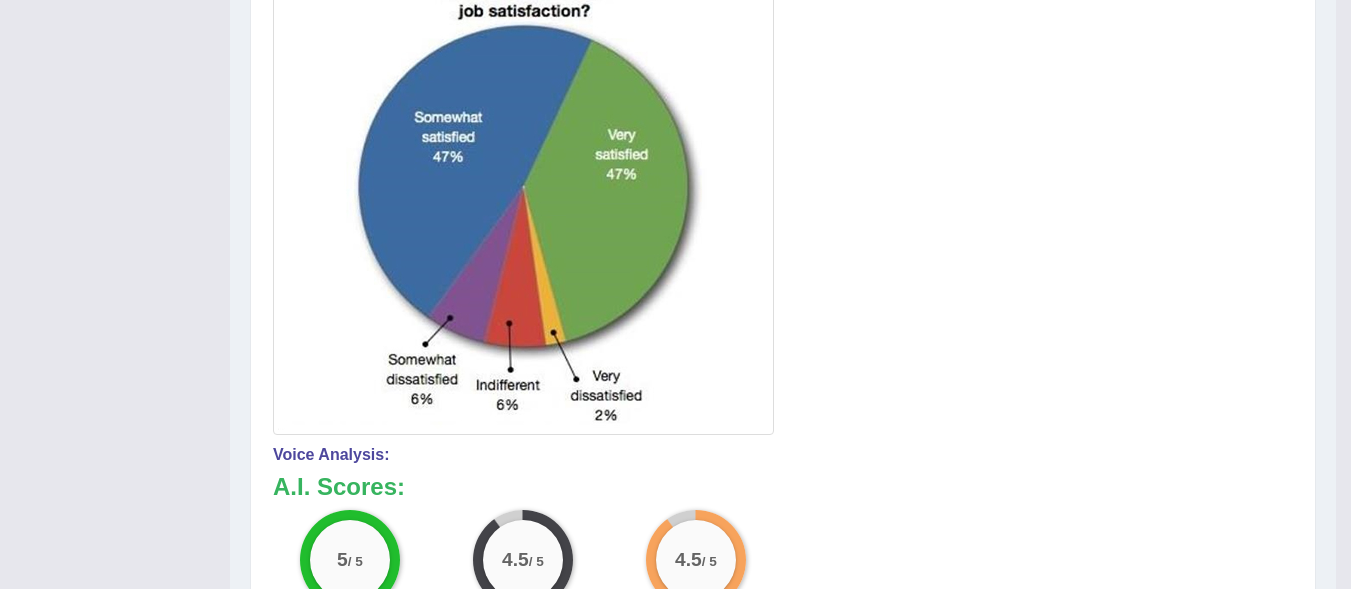 scroll, scrollTop: 741, scrollLeft: 0, axis: vertical 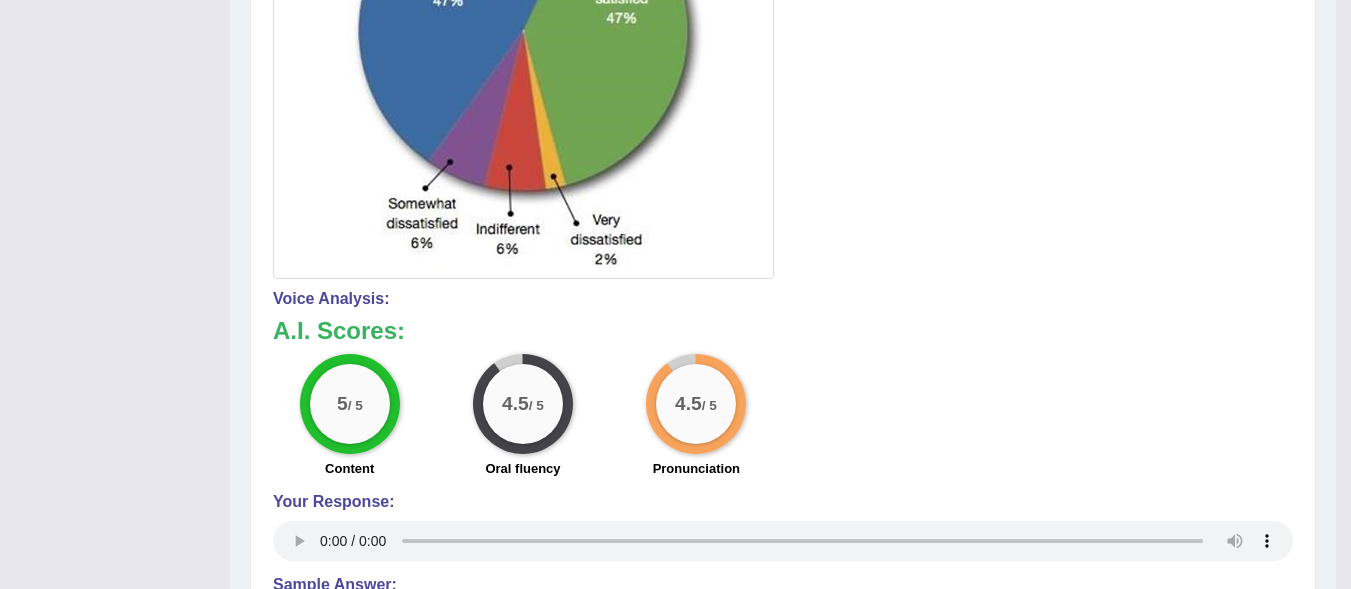 drag, startPoint x: 1345, startPoint y: 312, endPoint x: 1363, endPoint y: 253, distance: 61.68468 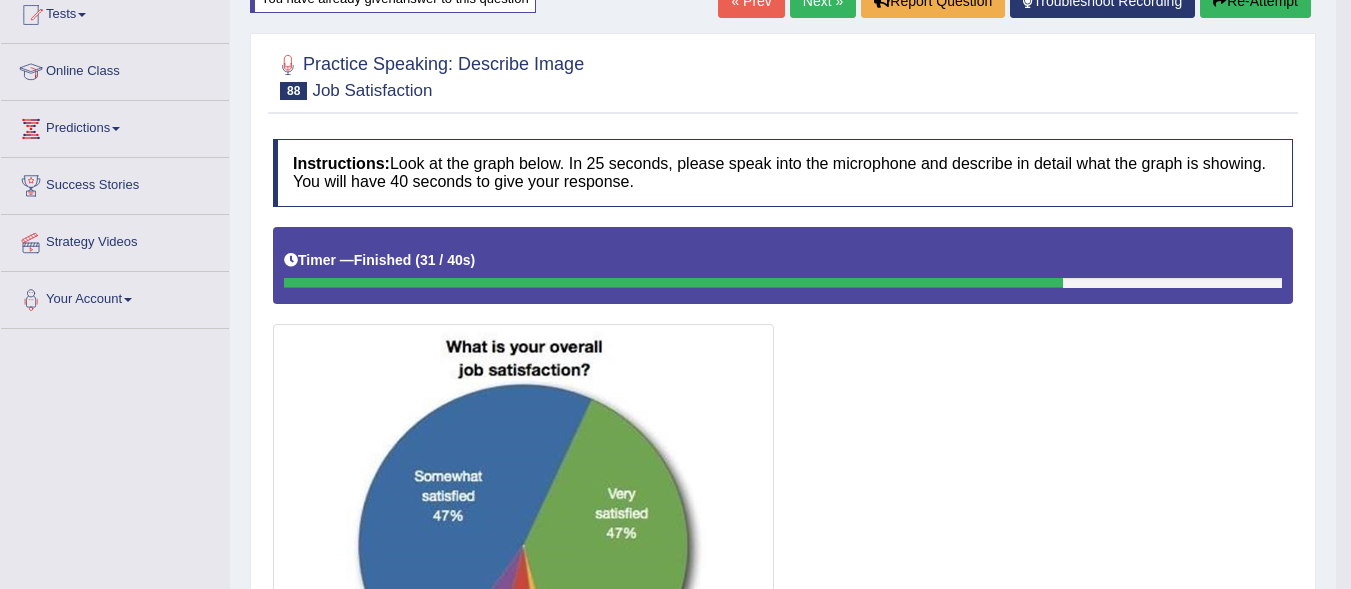 scroll, scrollTop: 0, scrollLeft: 0, axis: both 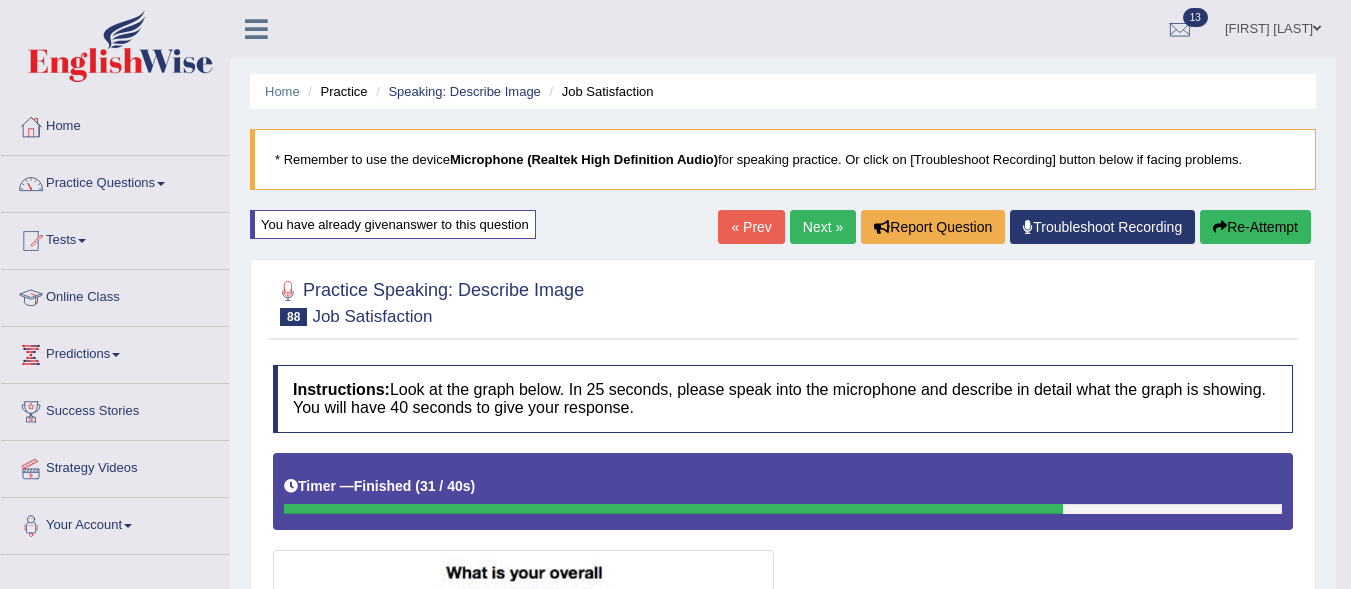 click on "Re-Attempt" at bounding box center [1255, 227] 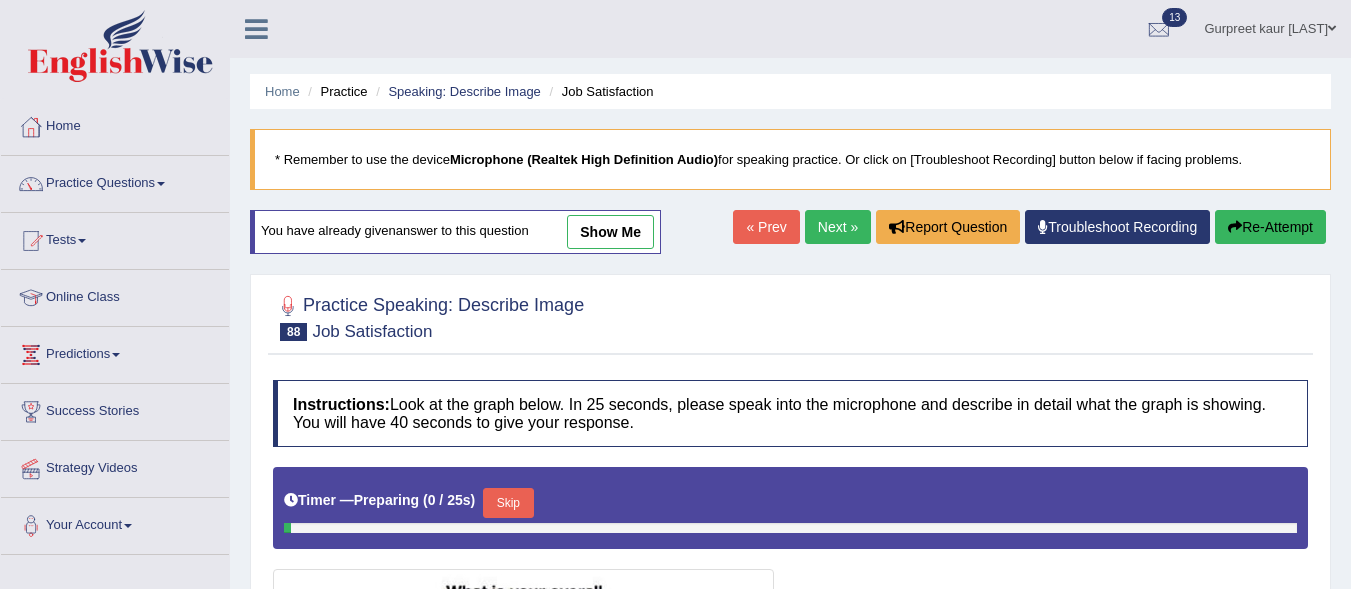 scroll, scrollTop: 413, scrollLeft: 0, axis: vertical 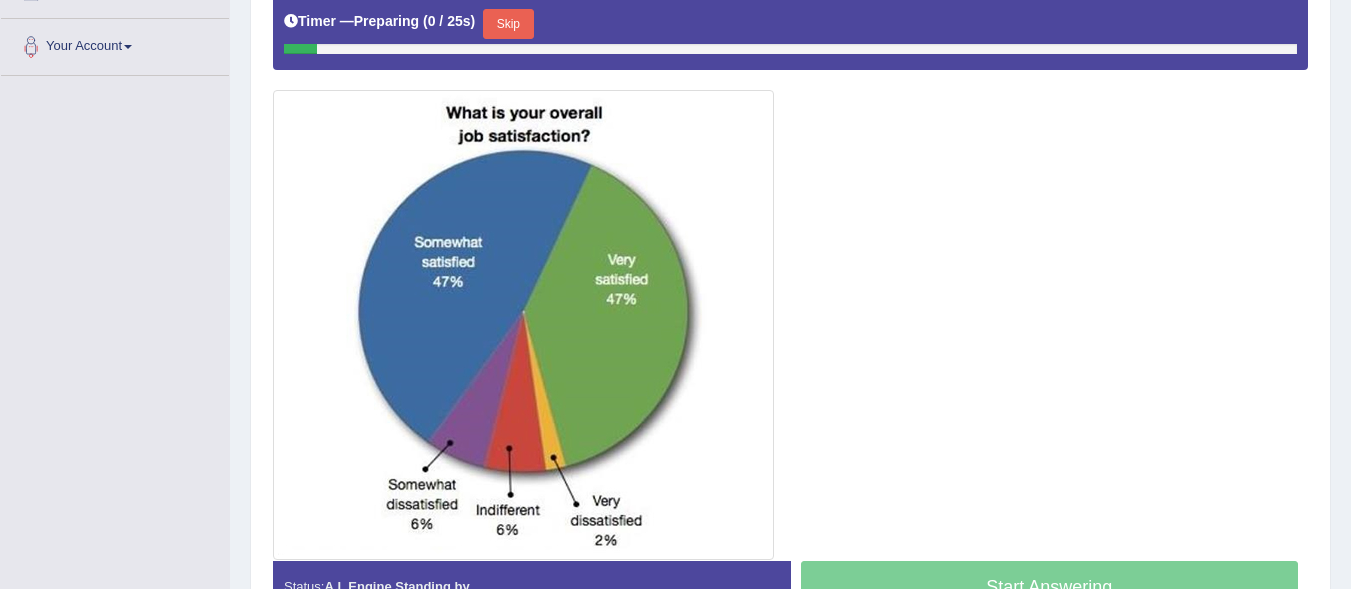 click on "Toggle navigation
Home
Practice Questions   Speaking Practice Read Aloud
Repeat Sentence
Describe Image
Re-tell Lecture
Answer Short Question
Summarize Group Discussion
Respond To A Situation
Writing Practice  Summarize Written Text
Write Essay
Reading Practice  Reading & Writing: Fill In The Blanks
Choose Multiple Answers
Re-order Paragraphs
Fill In The Blanks
Choose Single Answer
Listening Practice  Summarize Spoken Text
Highlight Incorrect Words
Highlight Correct Summary
Select Missing Word
Choose Single Answer
Choose Multiple Answers
Fill In The Blanks
Write From Dictation
Pronunciation
Tests
Take Mock Test" at bounding box center (675, -185) 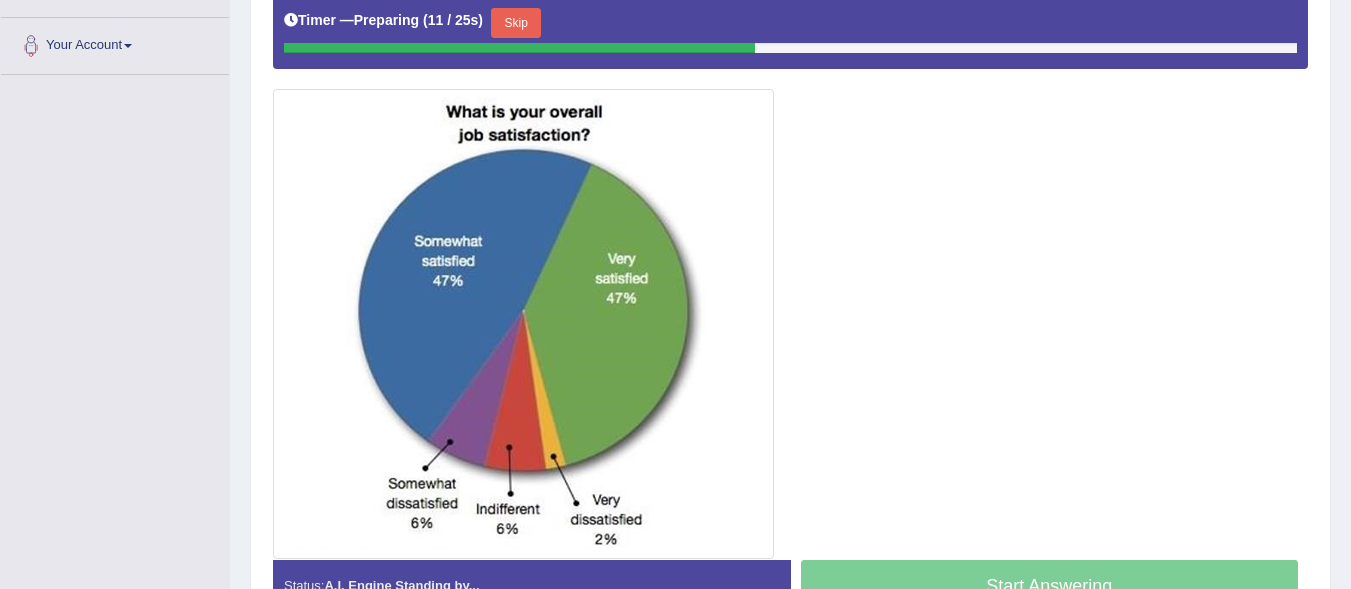click on "Skip" at bounding box center [516, 23] 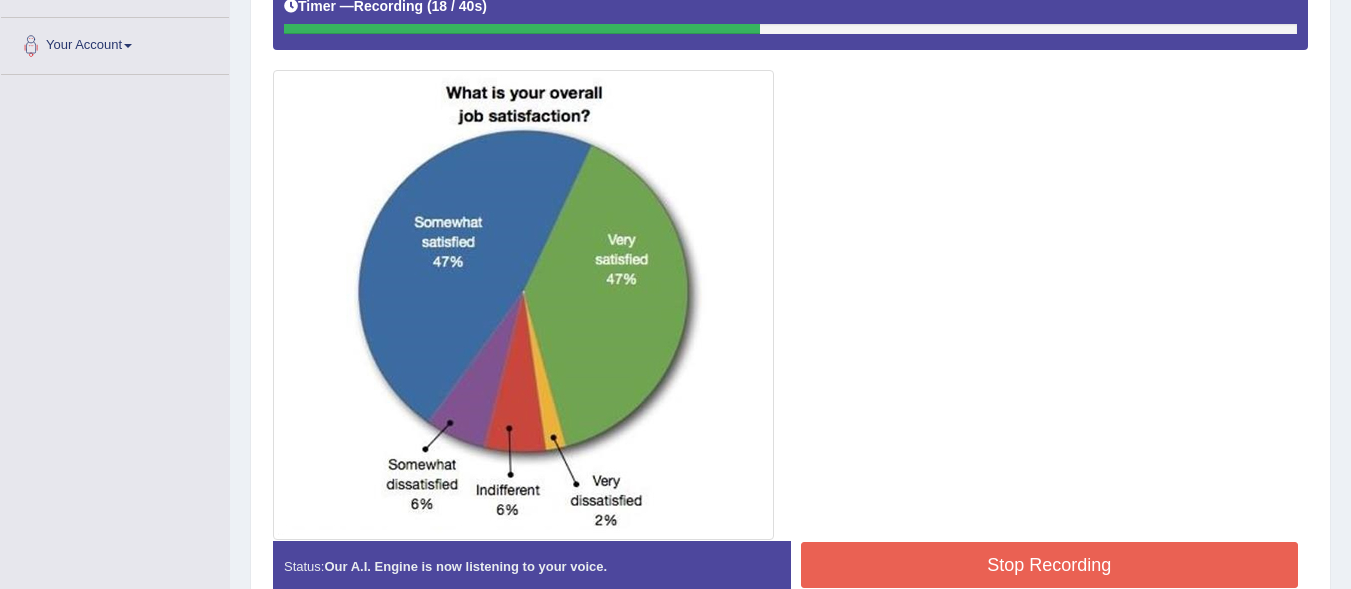 scroll, scrollTop: 0, scrollLeft: 0, axis: both 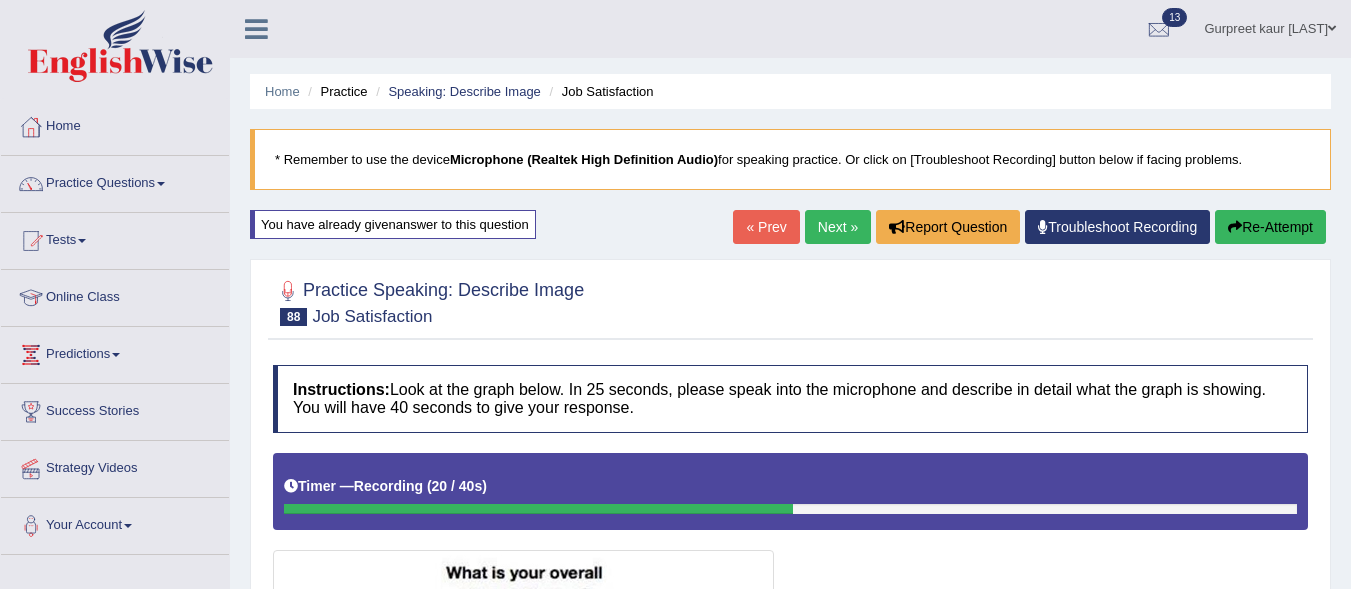 click on "Re-Attempt" at bounding box center [1270, 227] 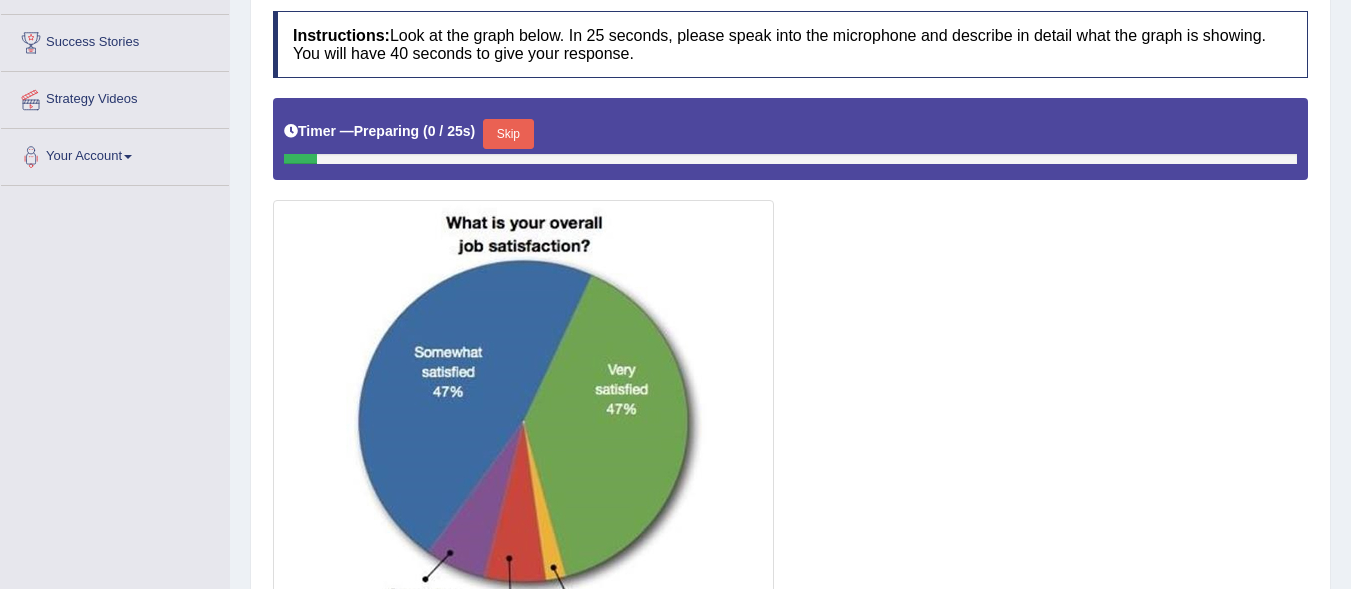 scroll, scrollTop: 369, scrollLeft: 0, axis: vertical 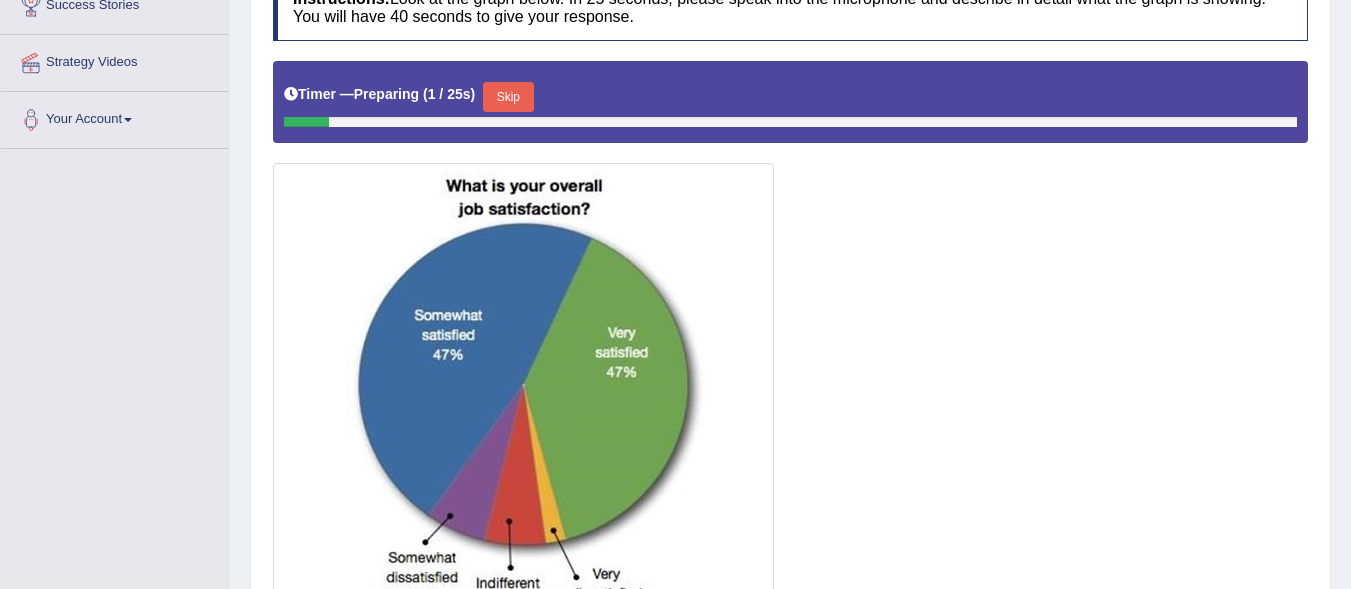 click on "Toggle navigation
Home
Practice Questions   Speaking Practice Read Aloud
Repeat Sentence
Describe Image
Re-tell Lecture
Answer Short Question
Summarize Group Discussion
Respond To A Situation
Writing Practice  Summarize Written Text
Write Essay
Reading Practice  Reading & Writing: Fill In The Blanks
Choose Multiple Answers
Re-order Paragraphs
Fill In The Blanks
Choose Single Answer
Listening Practice  Summarize Spoken Text
Highlight Incorrect Words
Highlight Correct Summary
Select Missing Word
Choose Single Answer
Choose Multiple Answers
Fill In The Blanks
Write From Dictation
Pronunciation
Tests
Take Mock Test" at bounding box center [675, -112] 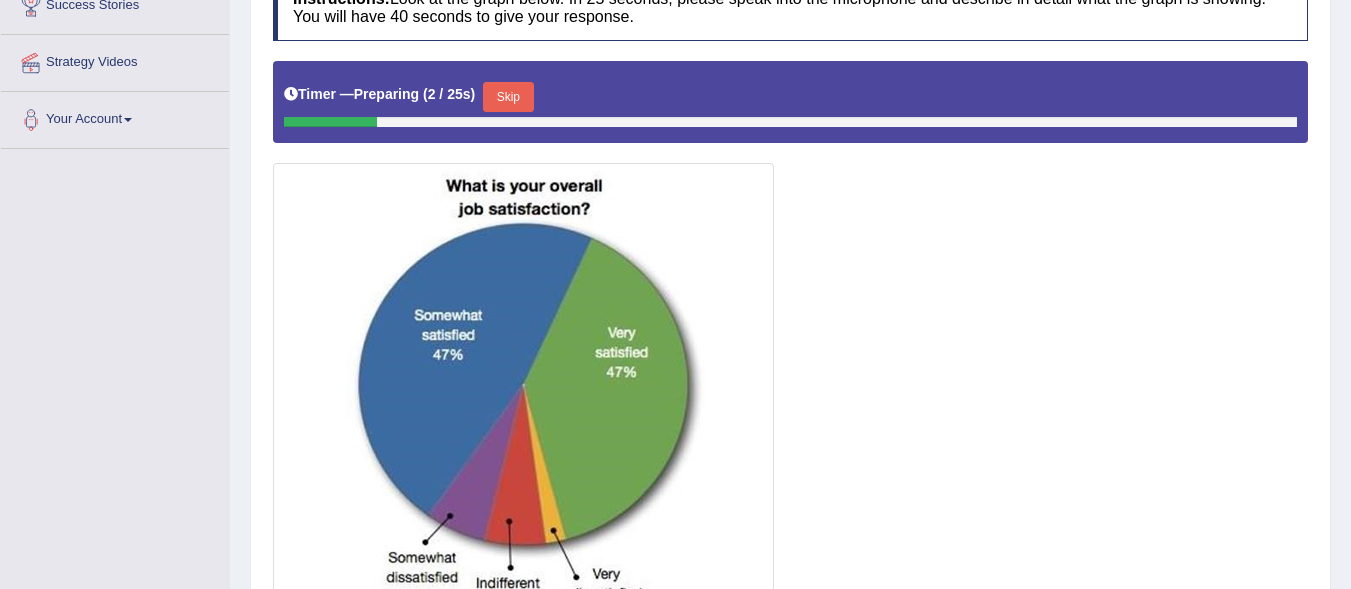click on "Skip" at bounding box center [508, 97] 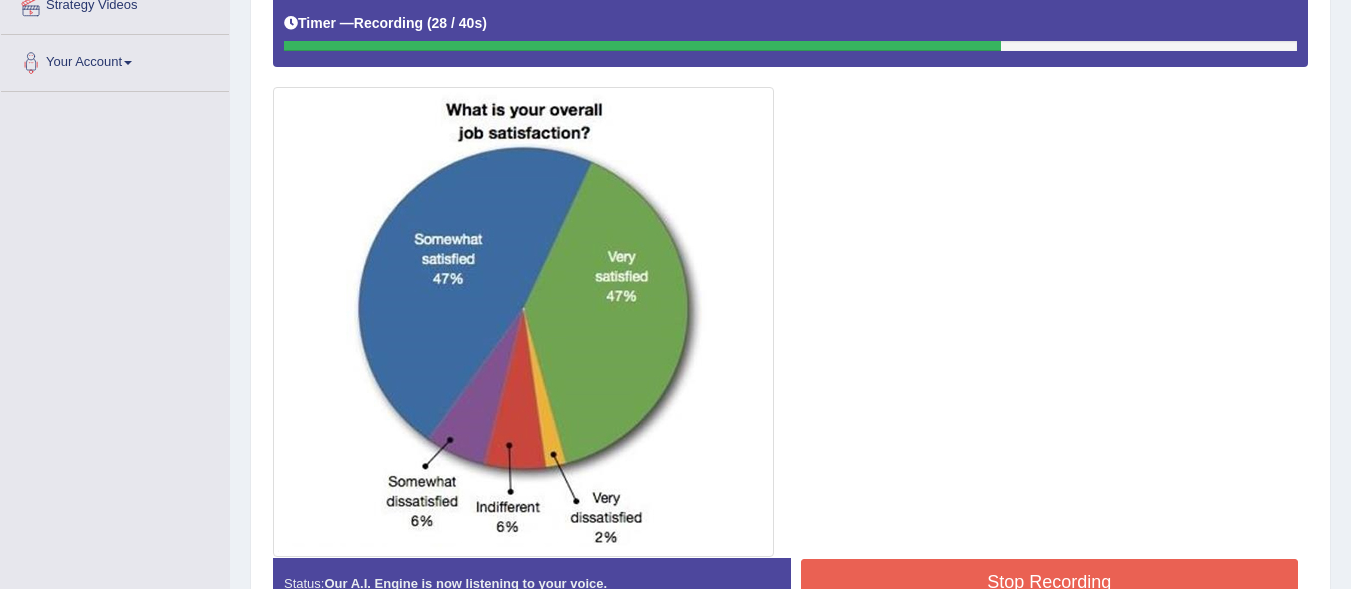 scroll, scrollTop: 585, scrollLeft: 0, axis: vertical 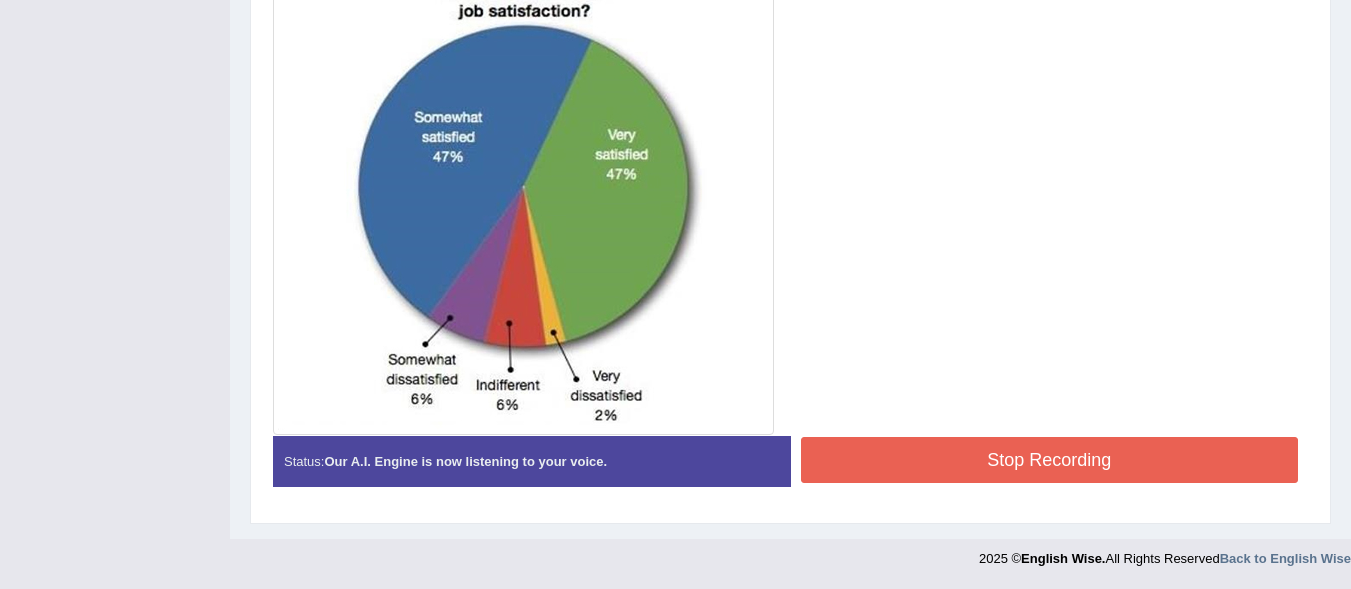 click on "Stop Recording" at bounding box center [1050, 460] 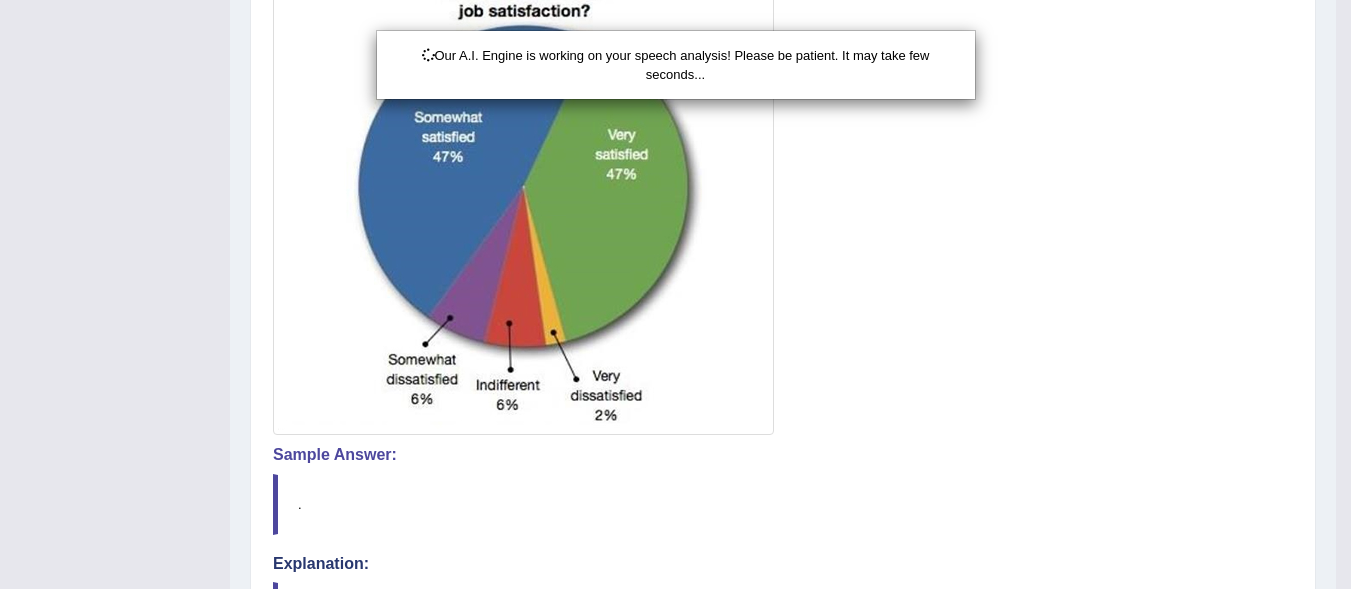 click on "Our A.I. Engine is working on your speech analysis! Please be patient. It may take few seconds..." at bounding box center (675, 294) 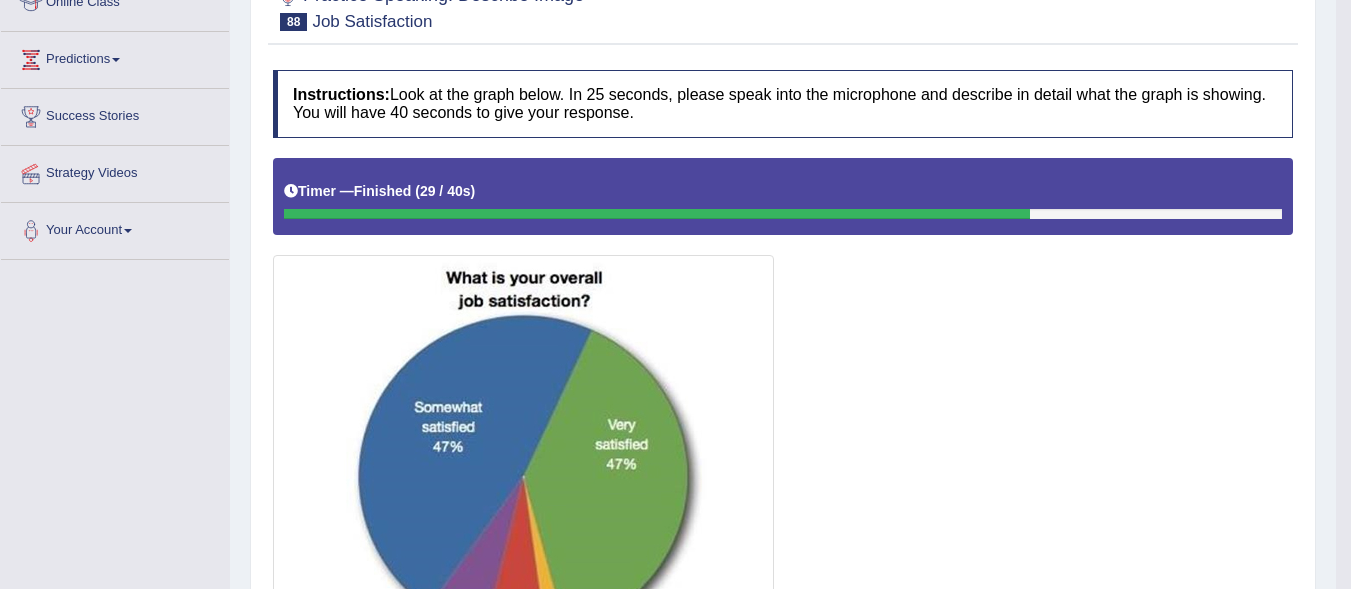scroll, scrollTop: 280, scrollLeft: 0, axis: vertical 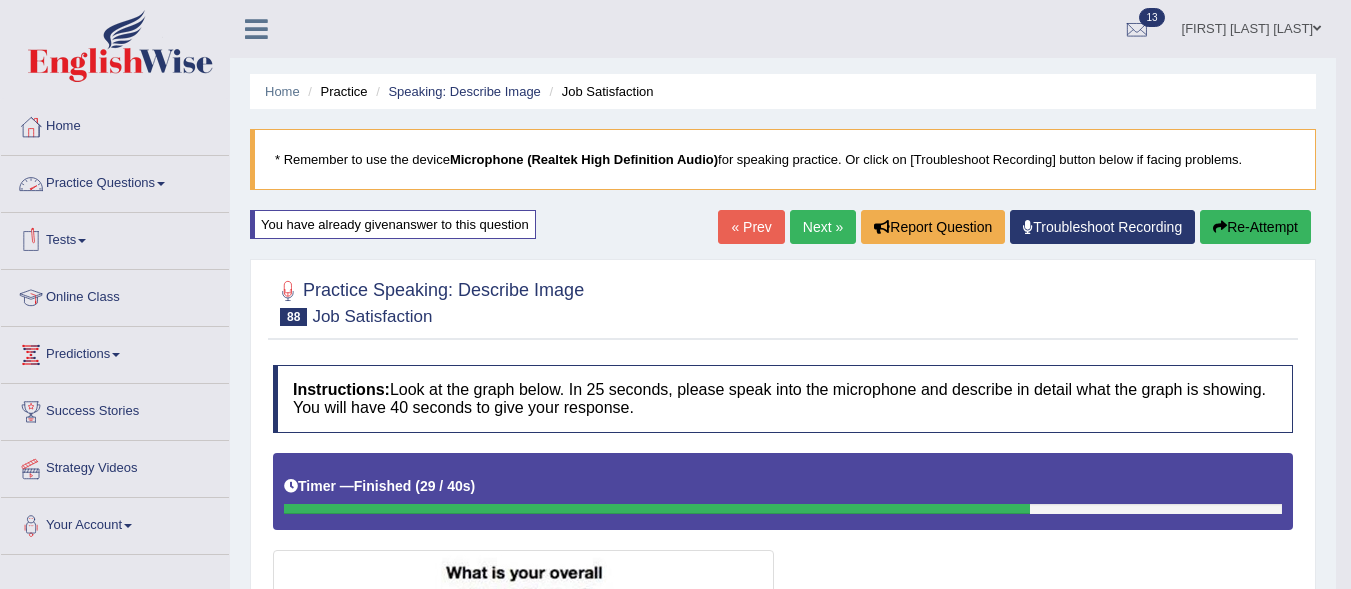 click on "Practice Questions" at bounding box center [115, 181] 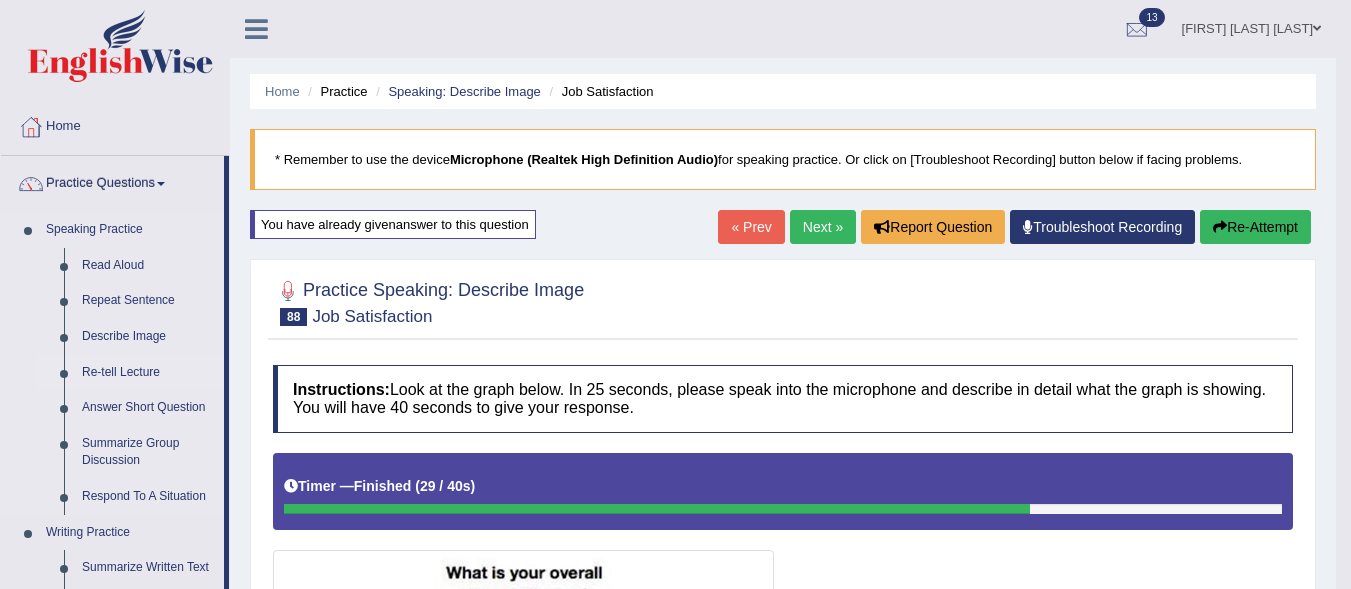 click on "Re-tell Lecture" at bounding box center (148, 373) 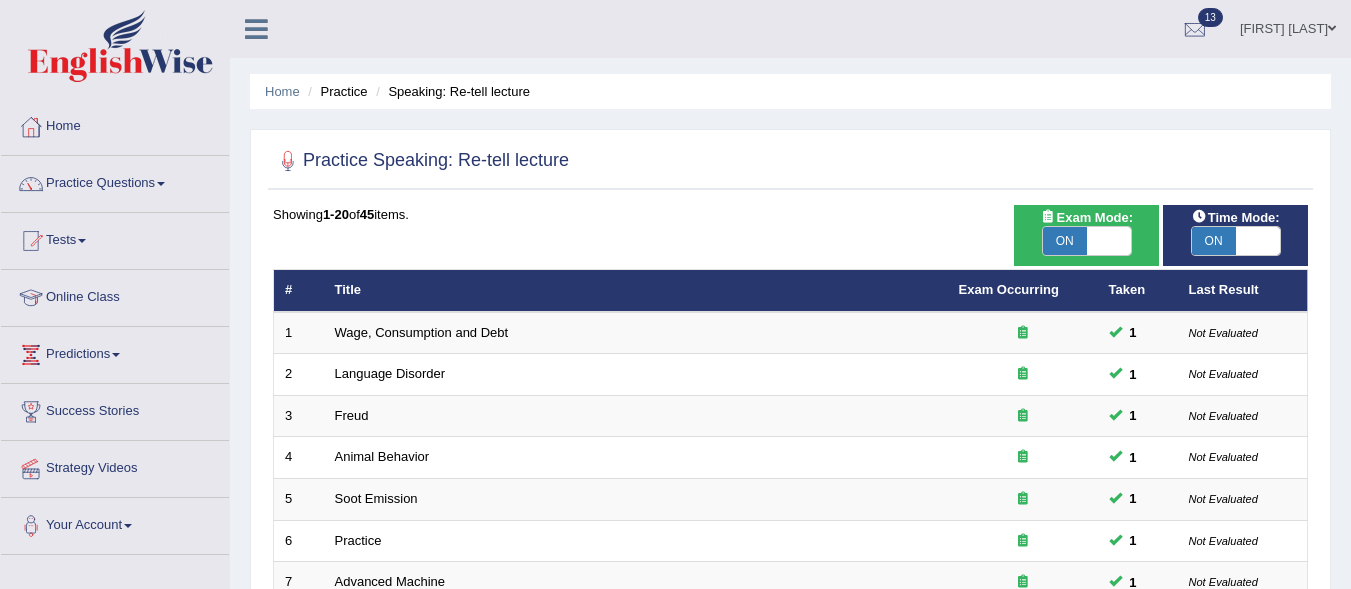 scroll, scrollTop: 0, scrollLeft: 0, axis: both 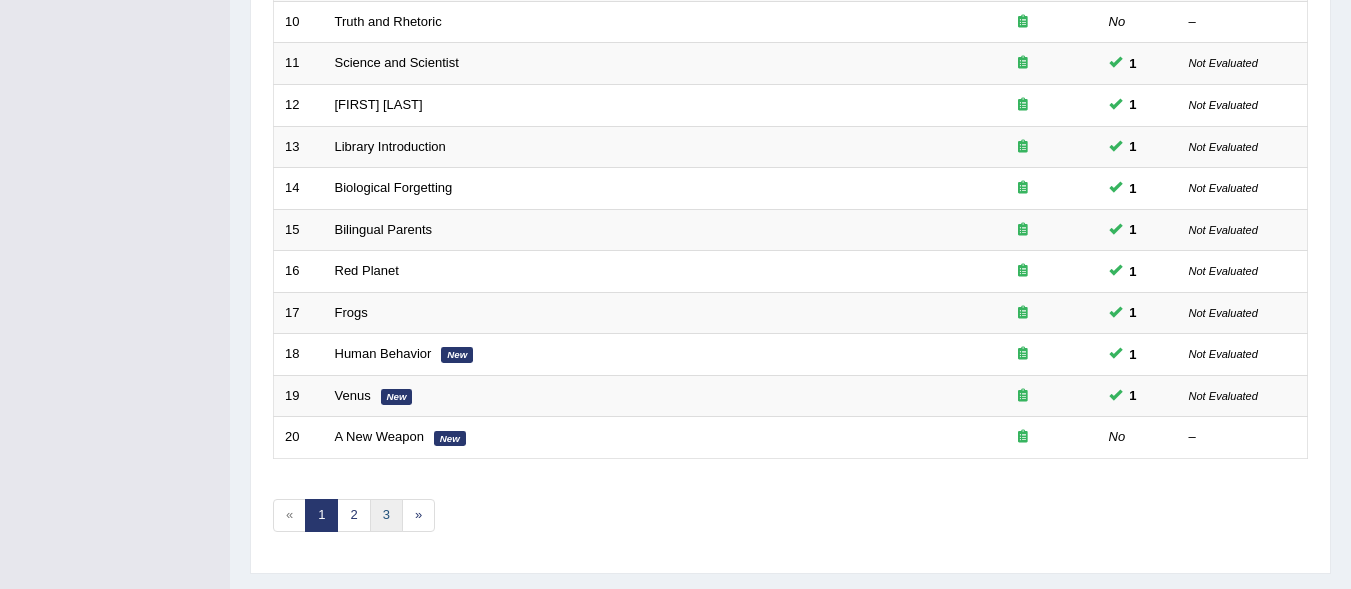 click on "3" at bounding box center [386, 515] 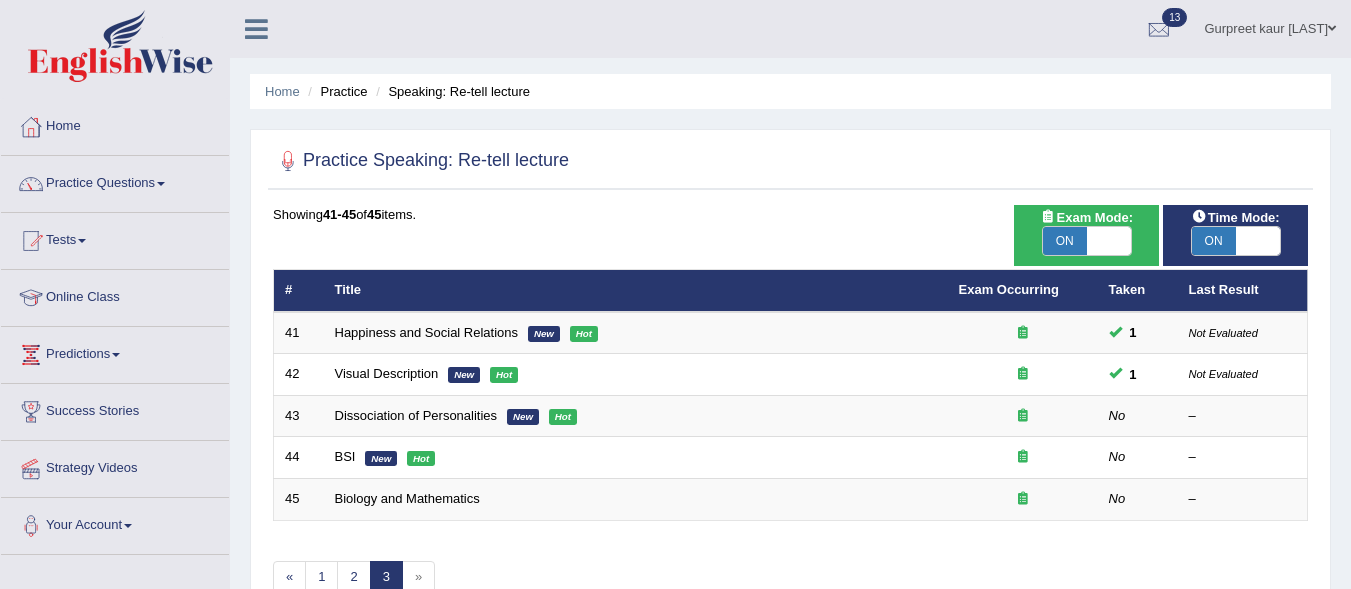 scroll, scrollTop: 0, scrollLeft: 0, axis: both 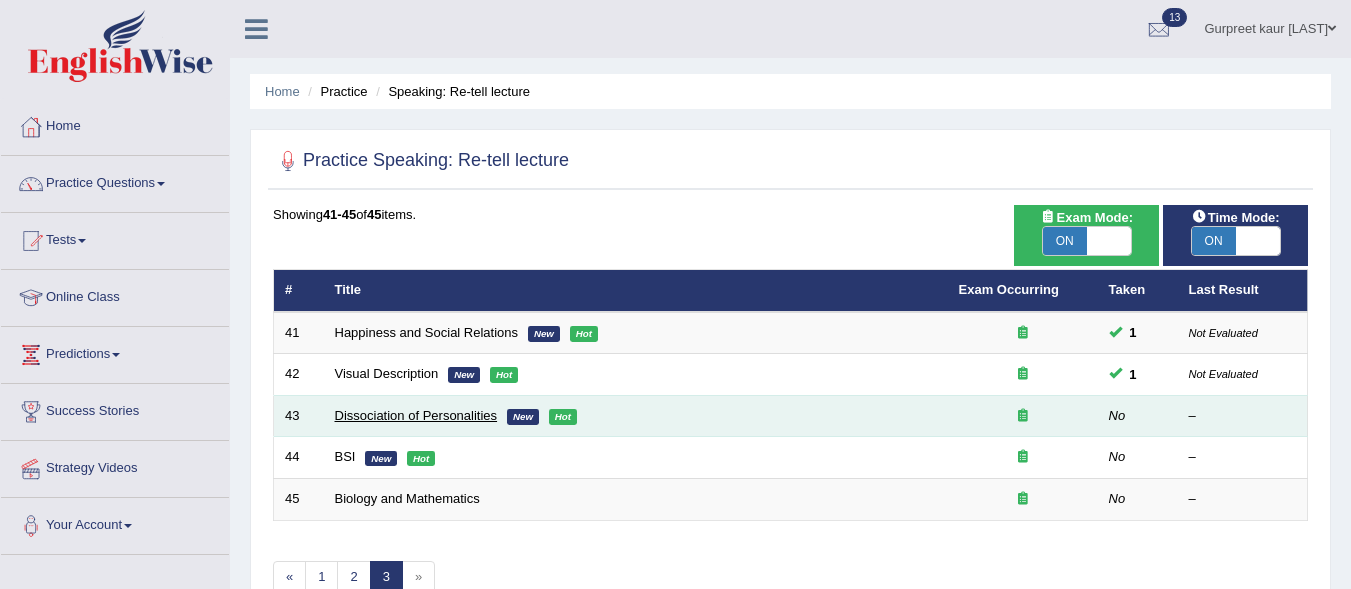 click on "Dissociation of Personalities" at bounding box center (416, 415) 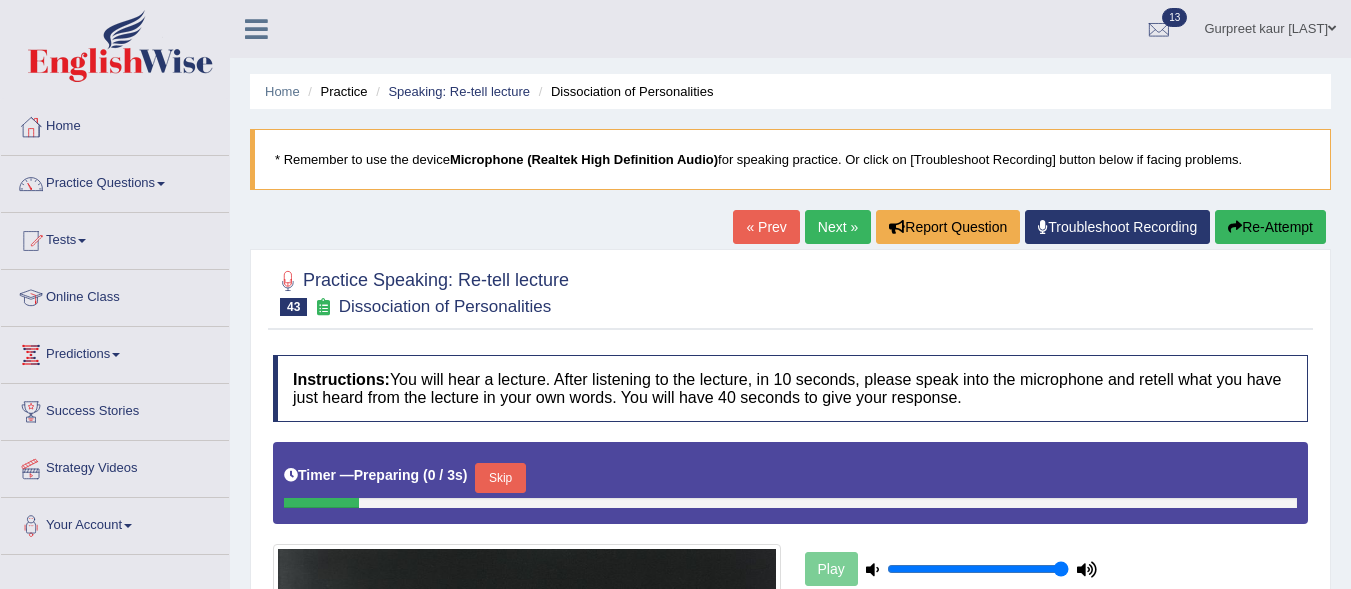scroll, scrollTop: 0, scrollLeft: 0, axis: both 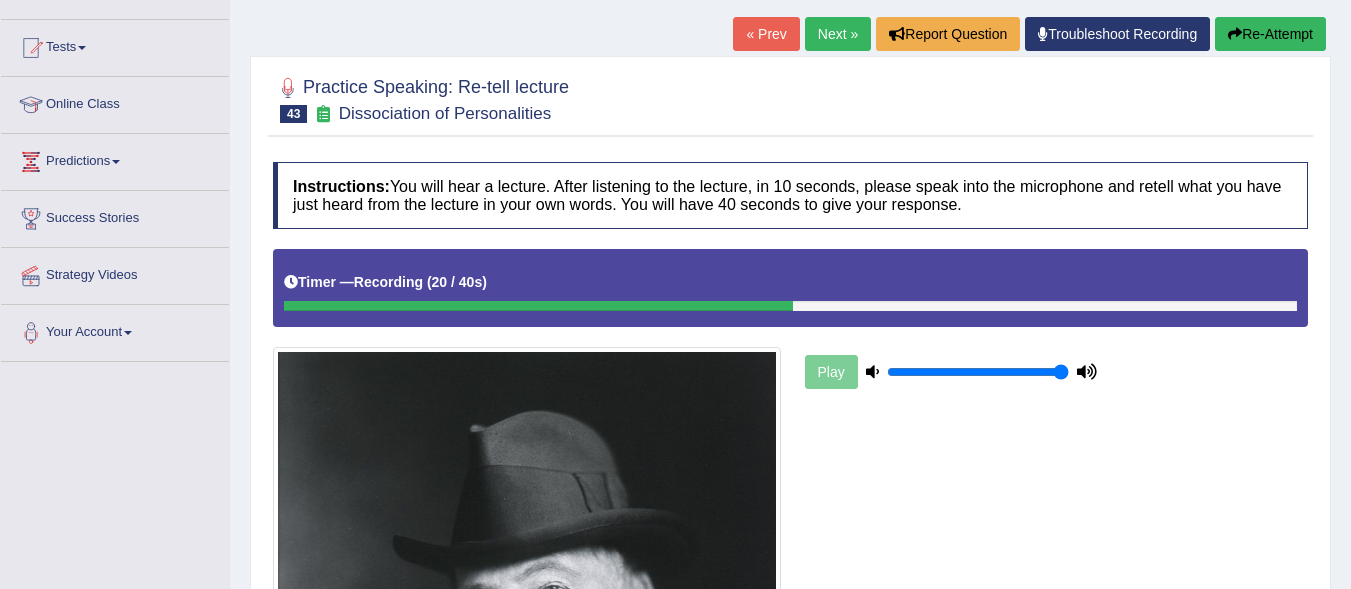 click on "Re-Attempt" at bounding box center [1270, 34] 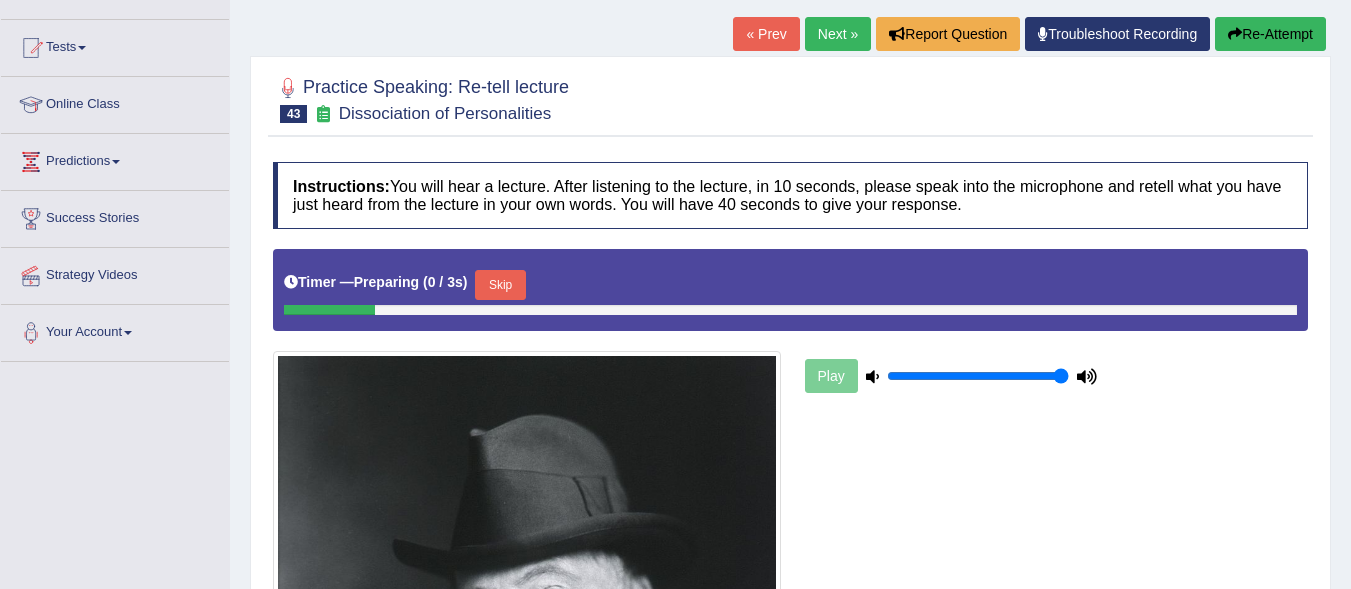 scroll, scrollTop: 0, scrollLeft: 0, axis: both 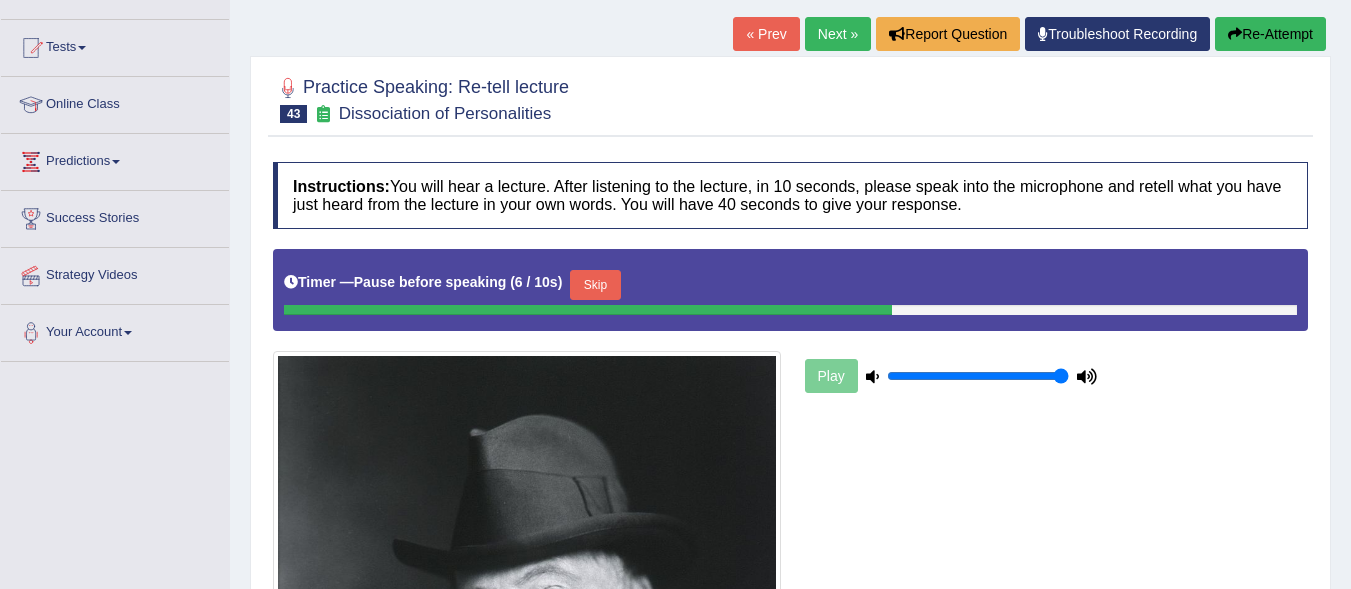 click on "Skip" at bounding box center [595, 285] 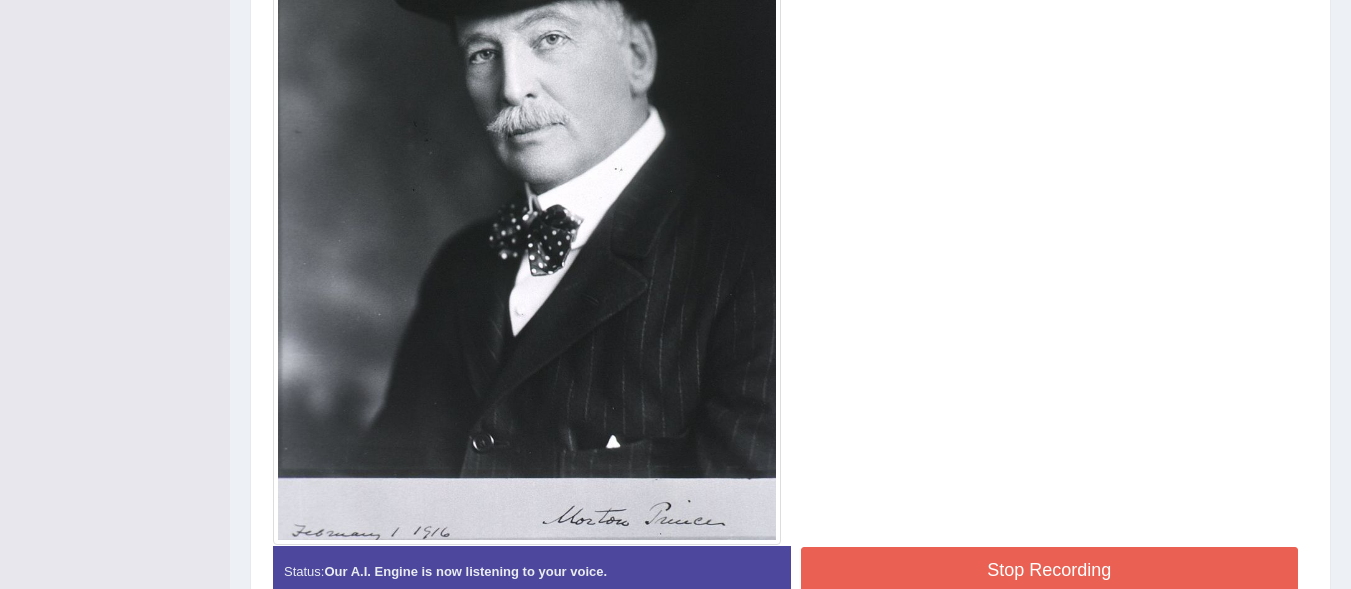 scroll, scrollTop: 854, scrollLeft: 0, axis: vertical 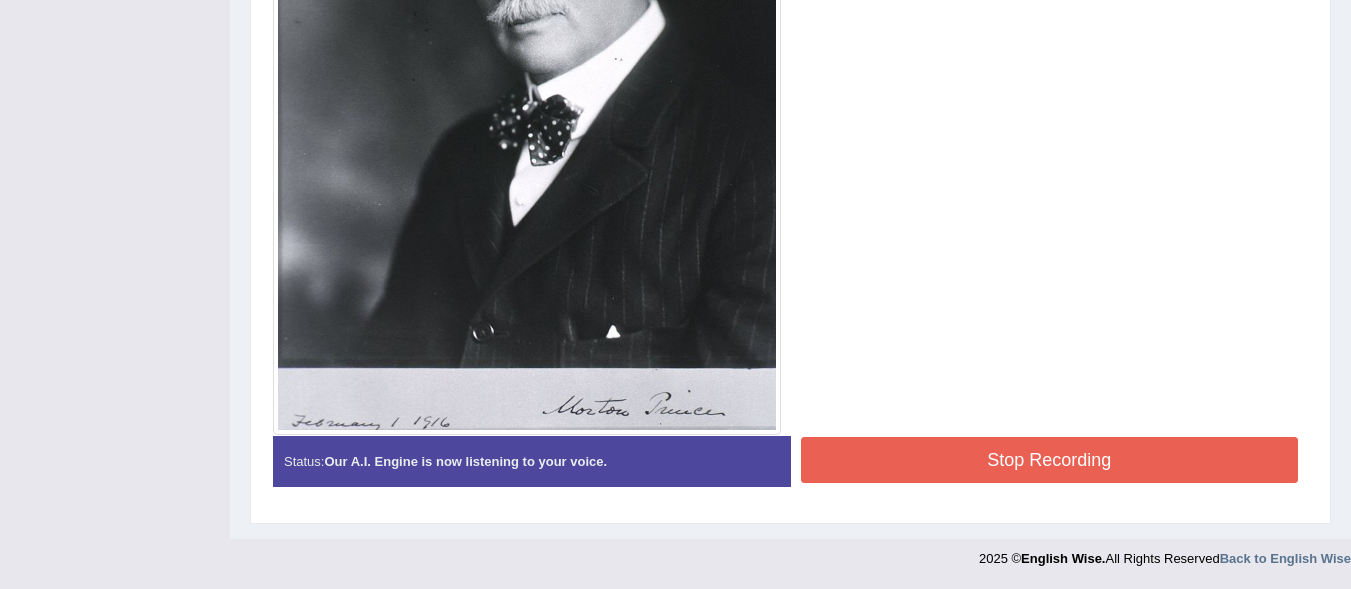 click on "Stop Recording" at bounding box center [1050, 460] 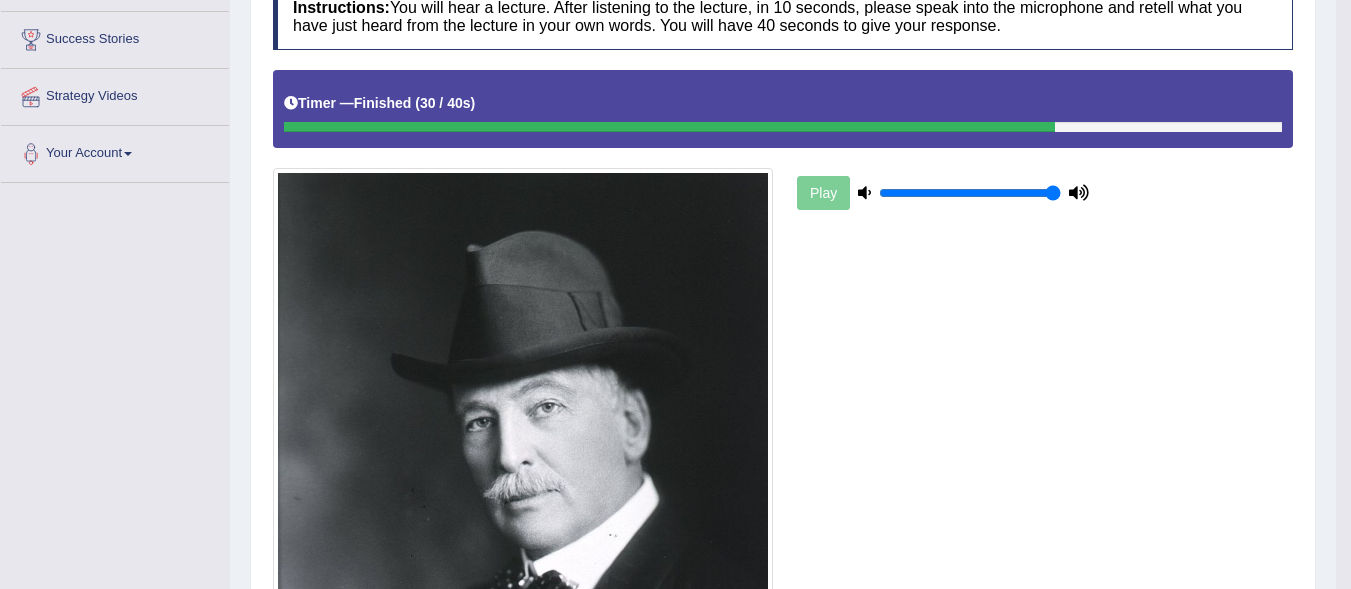 scroll, scrollTop: 339, scrollLeft: 0, axis: vertical 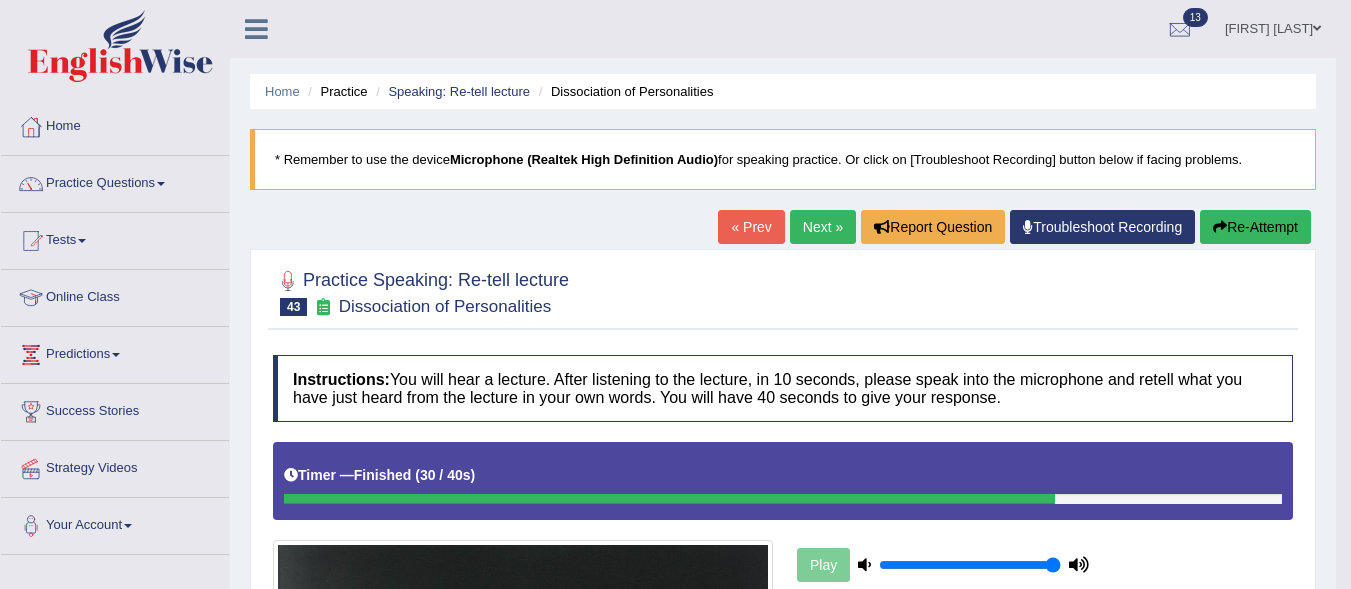 click on "Re-Attempt" at bounding box center (1255, 227) 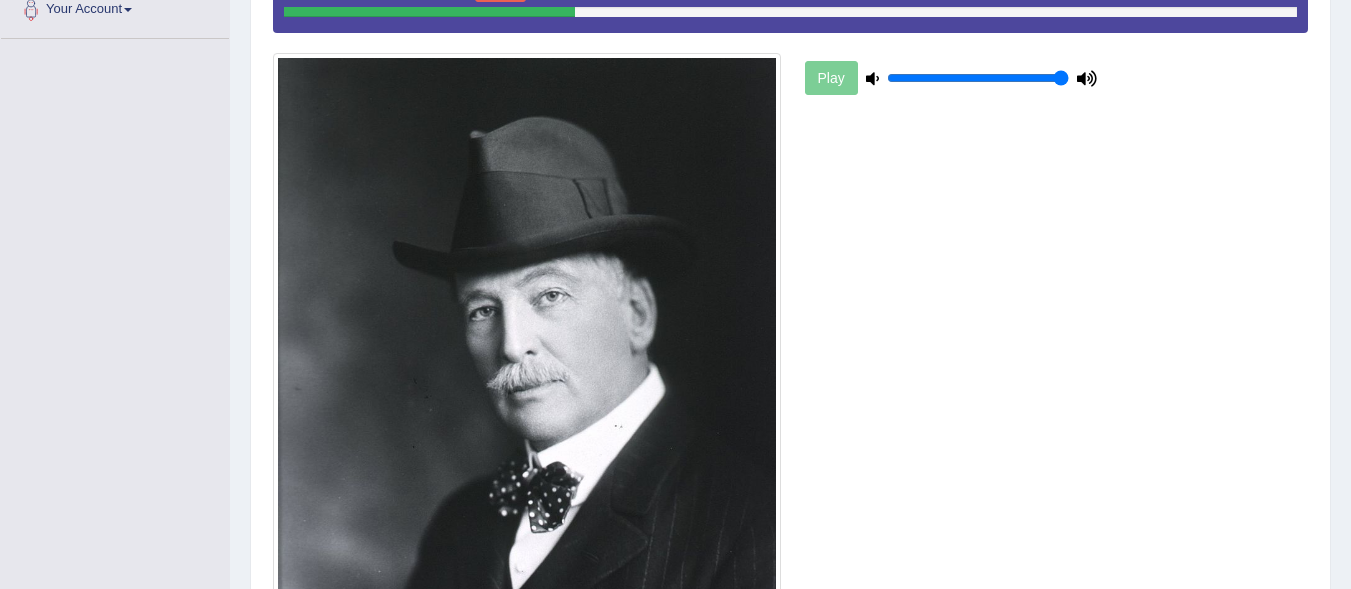 scroll, scrollTop: 516, scrollLeft: 0, axis: vertical 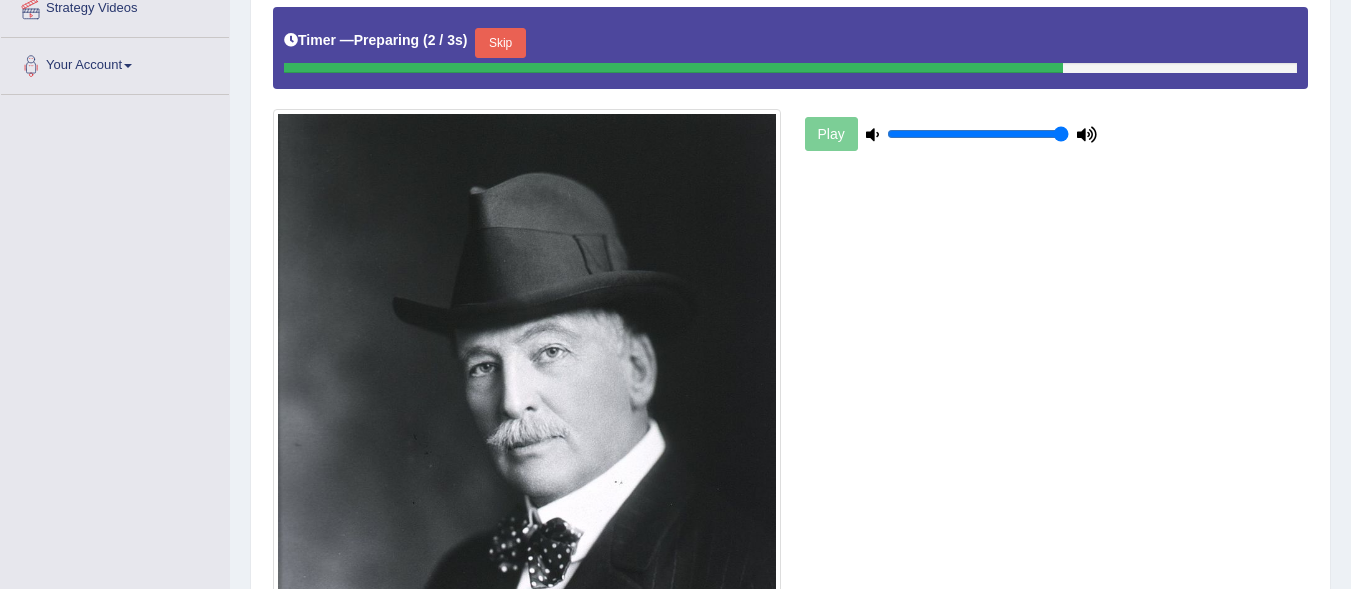 click on "Toggle navigation
Home
Practice Questions   Speaking Practice Read Aloud
Repeat Sentence
Describe Image
Re-tell Lecture
Answer Short Question
Summarize Group Discussion
Respond To A Situation
Writing Practice  Summarize Written Text
Write Essay
Reading Practice  Reading & Writing: Fill In The Blanks
Choose Multiple Answers
Re-order Paragraphs
Fill In The Blanks
Choose Single Answer
Listening Practice  Summarize Spoken Text
Highlight Incorrect Words
Highlight Correct Summary
Select Missing Word
Choose Single Answer
Choose Multiple Answers
Fill In The Blanks
Write From Dictation
Pronunciation
Tests
Take Mock Test" at bounding box center [675, -166] 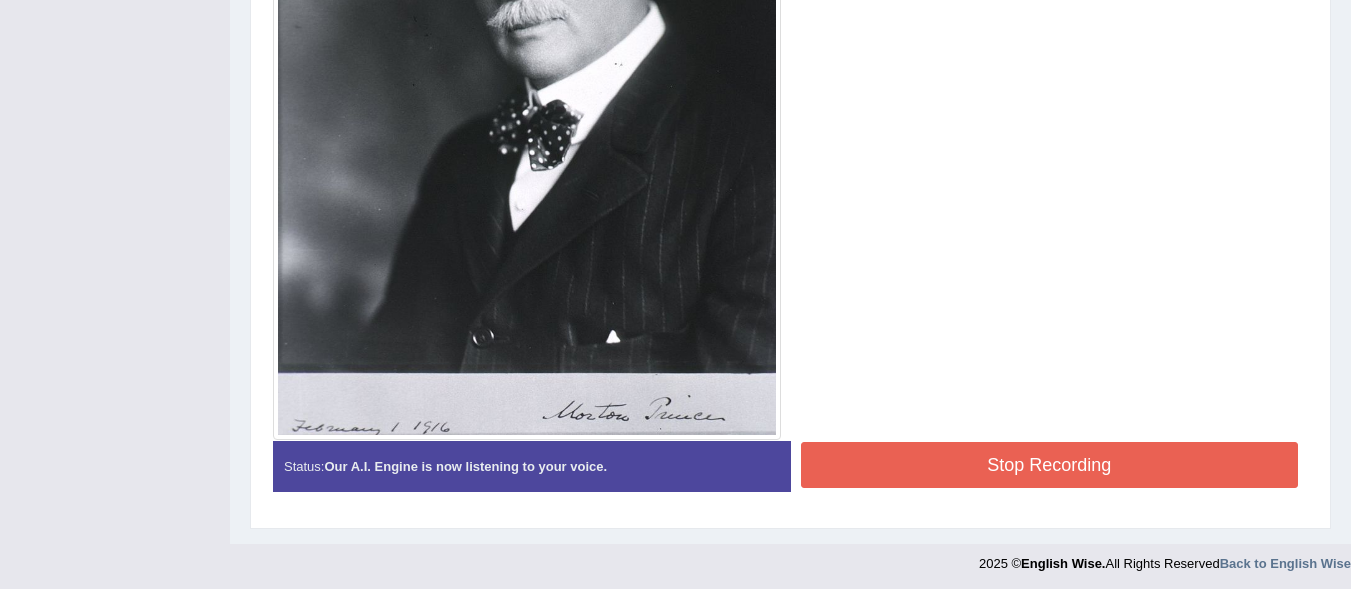 scroll, scrollTop: 864, scrollLeft: 0, axis: vertical 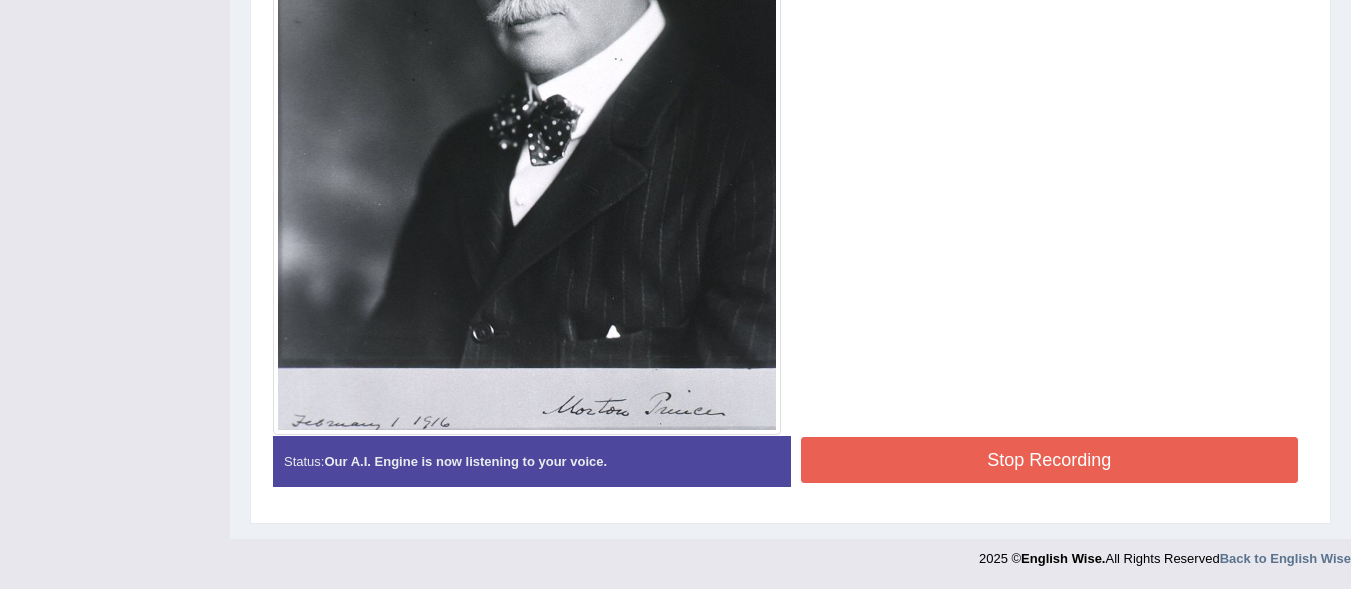 click on "Stop Recording" at bounding box center (1050, 460) 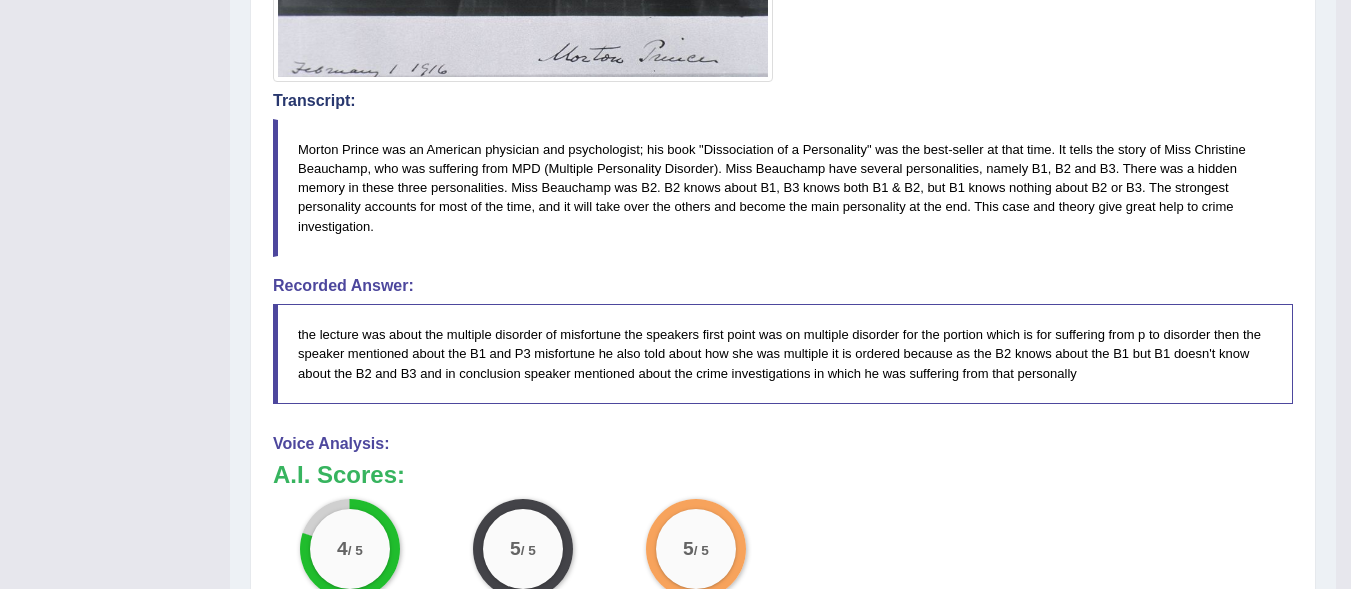 scroll, scrollTop: 1273, scrollLeft: 0, axis: vertical 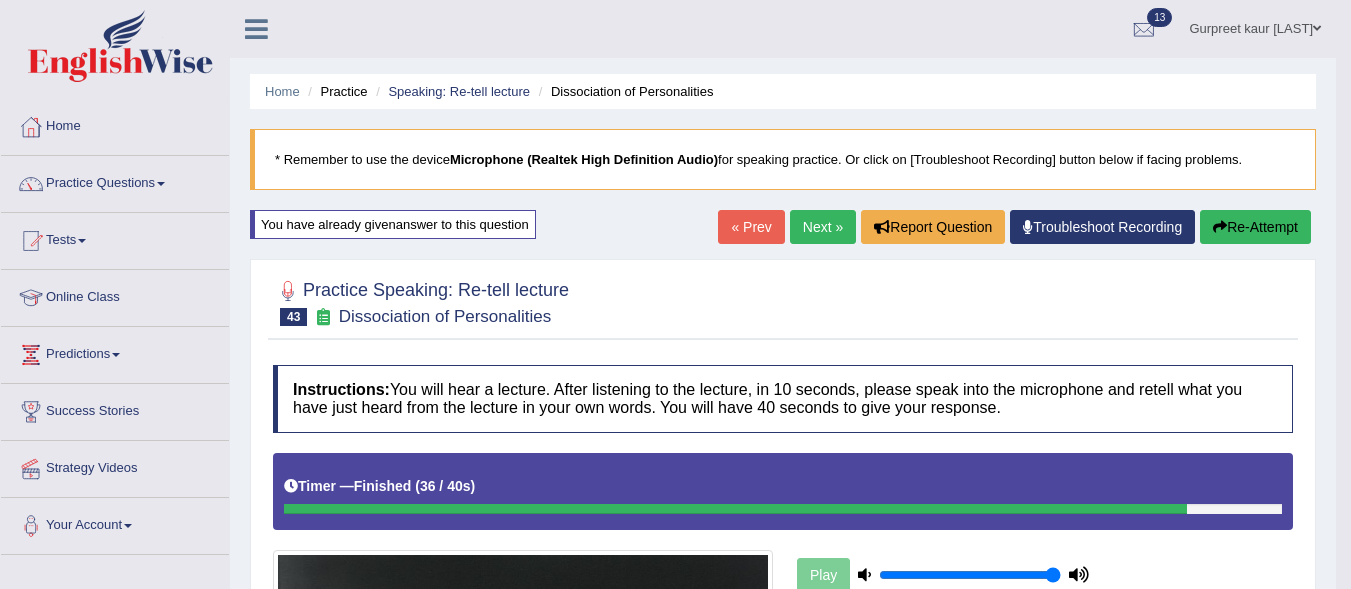 click on "Next »" at bounding box center [823, 227] 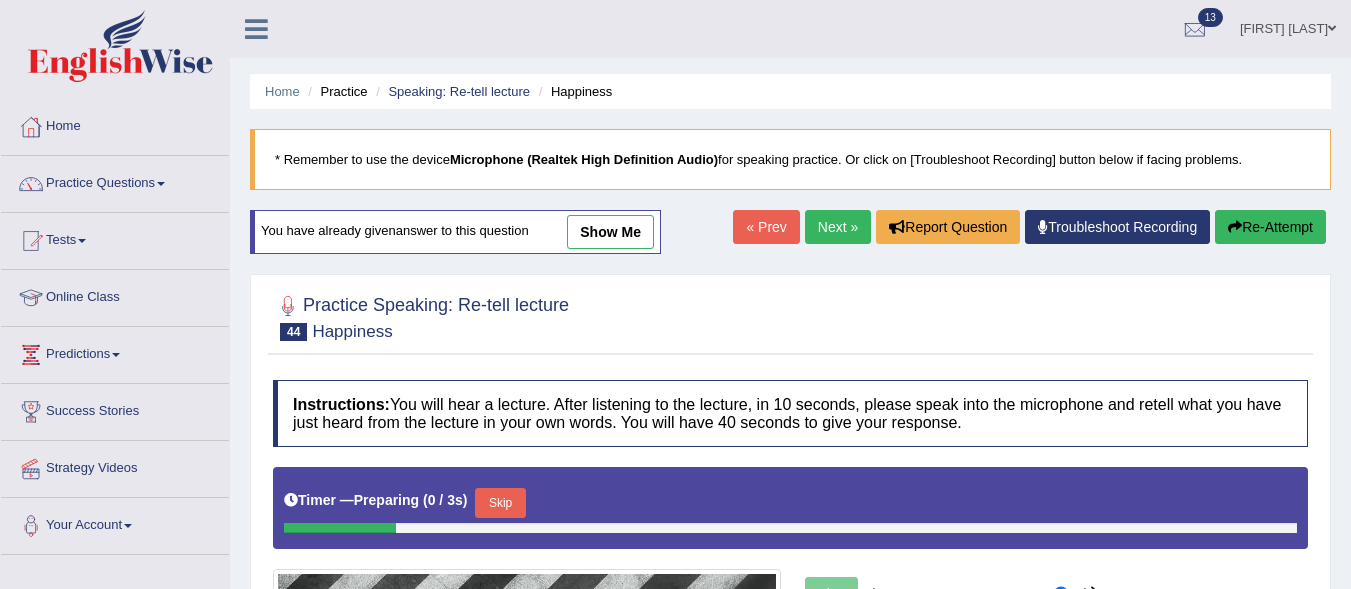 scroll, scrollTop: 0, scrollLeft: 0, axis: both 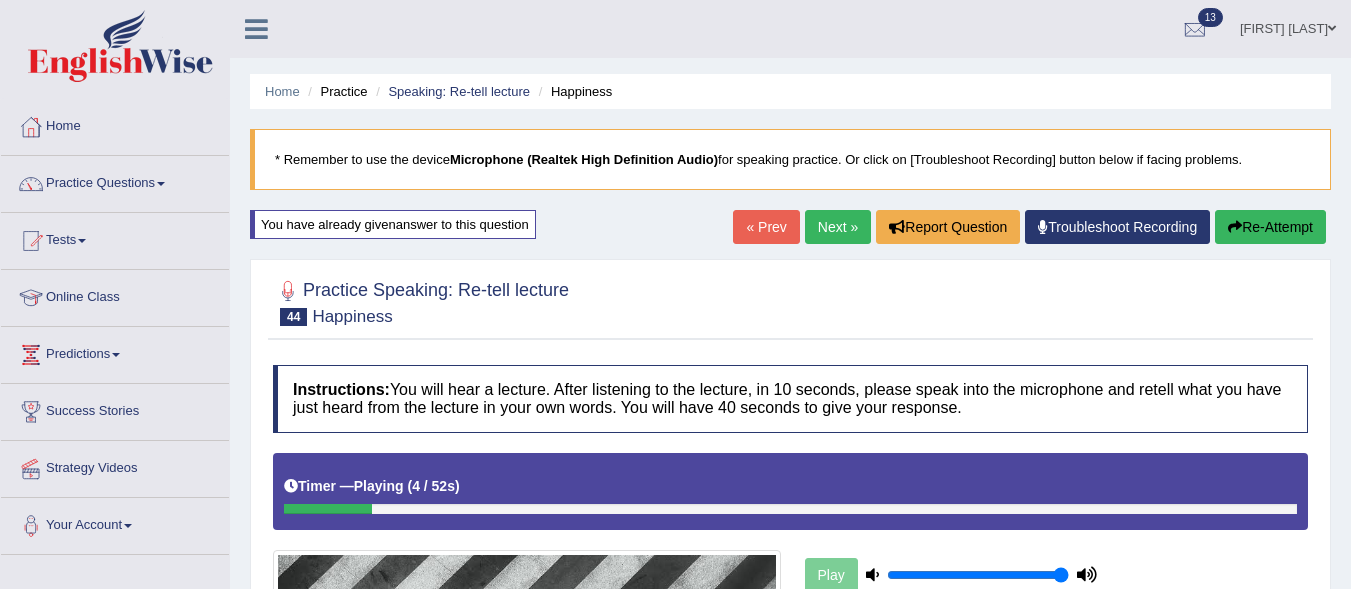 click on "Re-Attempt" at bounding box center (1270, 227) 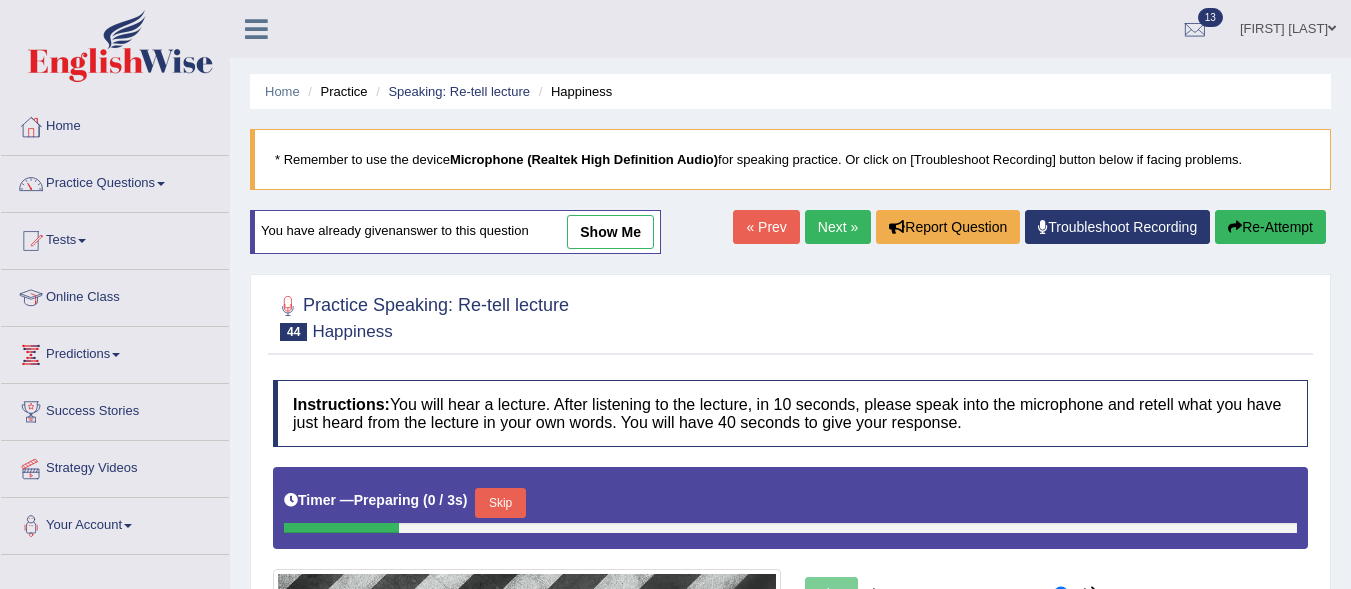 scroll, scrollTop: 0, scrollLeft: 0, axis: both 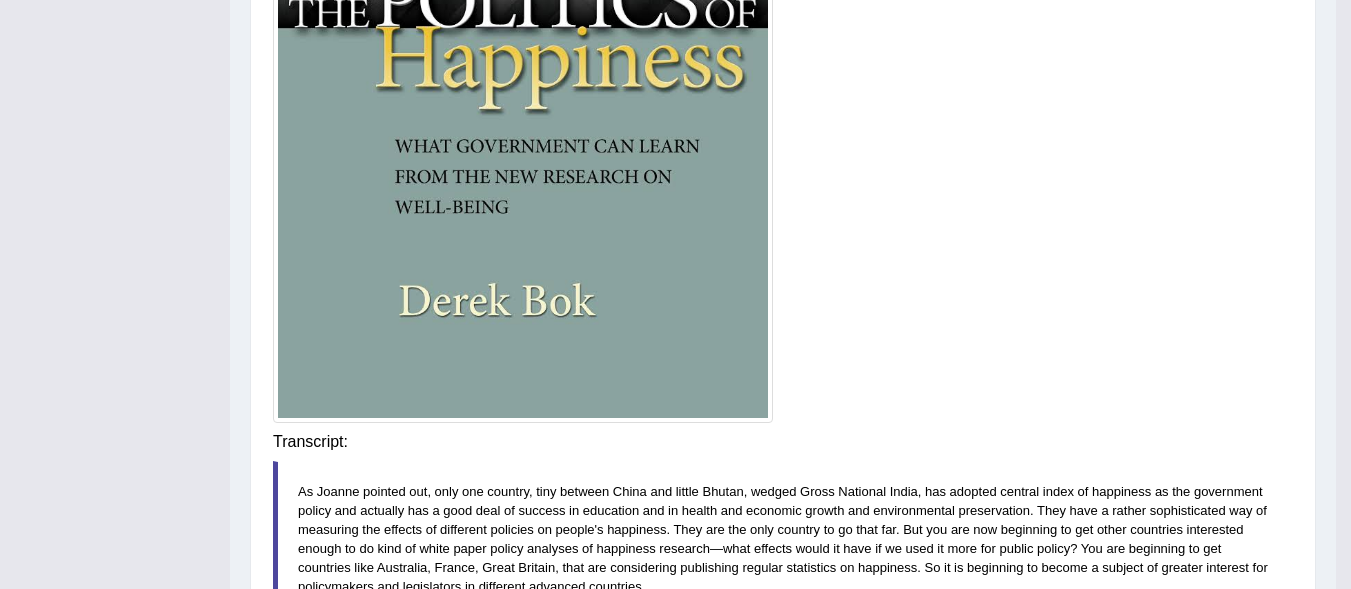 click on "Instructions:  You will hear a lecture. After listening to the lecture, in 10 seconds, please speak into the microphone and retell what you have just heard from the lecture in your own words. You will have 40 seconds to give your response.
Timer —  Finished   ( 40 / 40s ) Play Transcript: Recorded Answer: the lecture was about the regular statistics on happiness the speaker told the first point that there are many countries like China and Bhutan whereas India which are for the health and economical growth and the third point was about there are the only country so far with the white people policy which helps with getting a good strength for the happiness and the conclusion is about all things that the regular statistics on happiness which are the good countries Australia America Great Britain and India is falling down in that happiness Created with Highcharts 7.1.2 Too low Too high Time Pitch meter: 0 10 20 30 40 Created with Highcharts 7.1.2 Great Too slow Too fast Time Speech pace meter: 0" at bounding box center [783, 288] 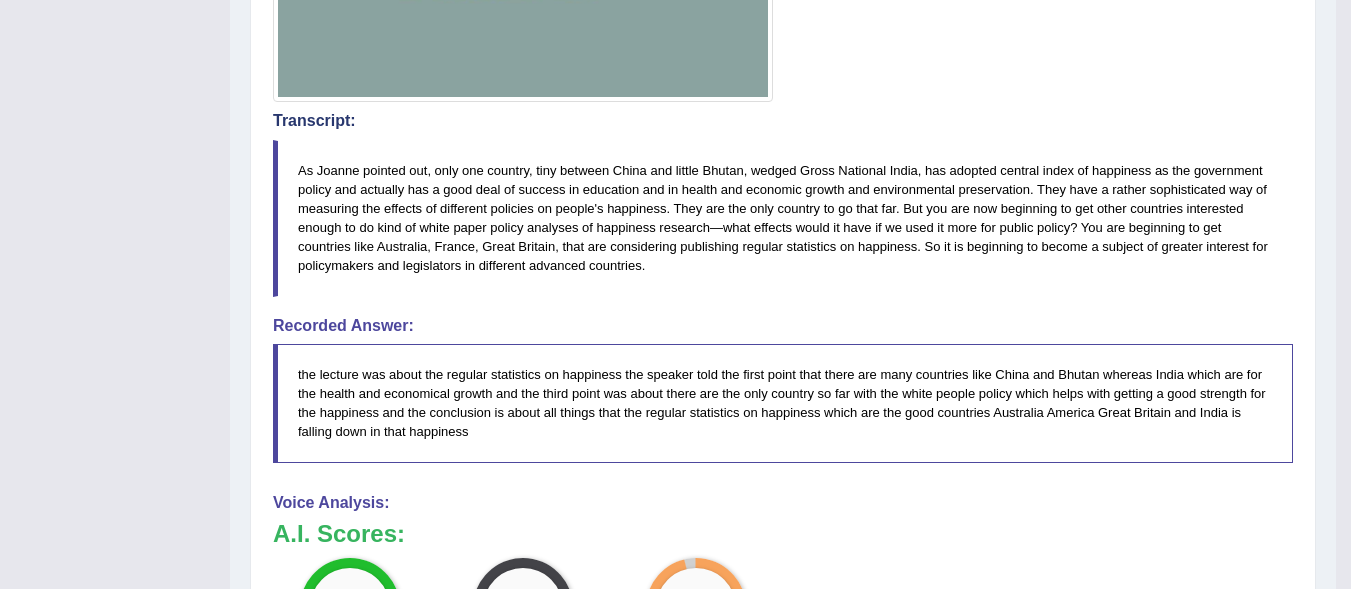 scroll, scrollTop: 1339, scrollLeft: 0, axis: vertical 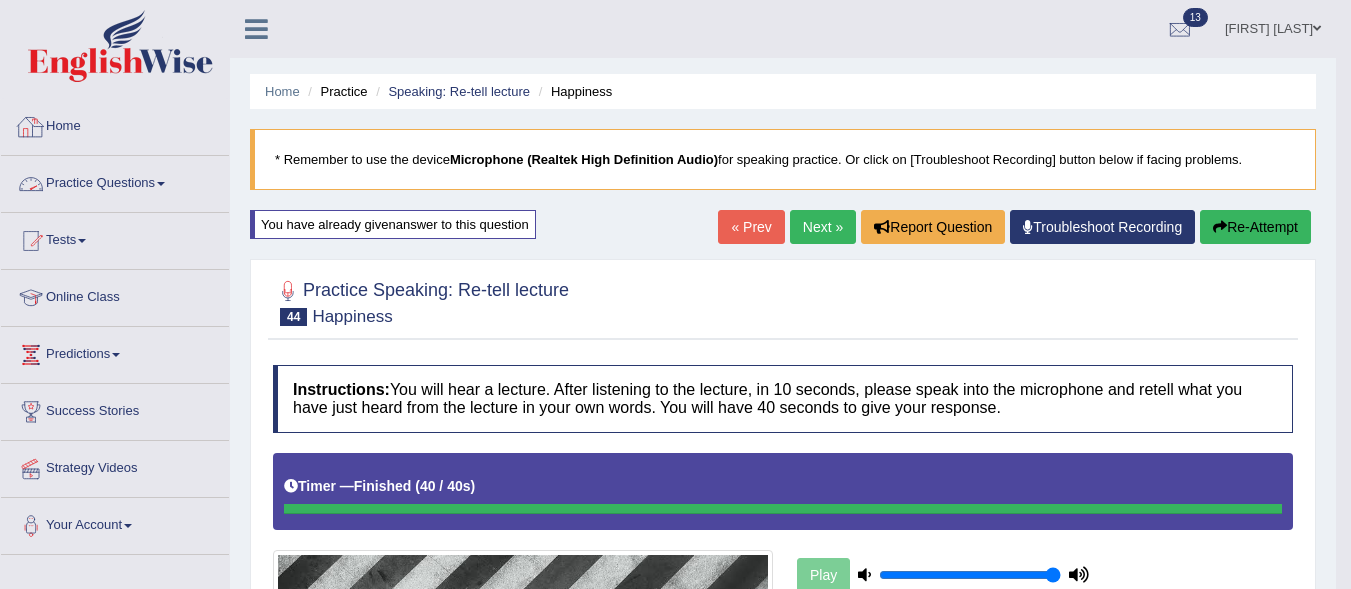 click on "Practice Questions" at bounding box center [115, 181] 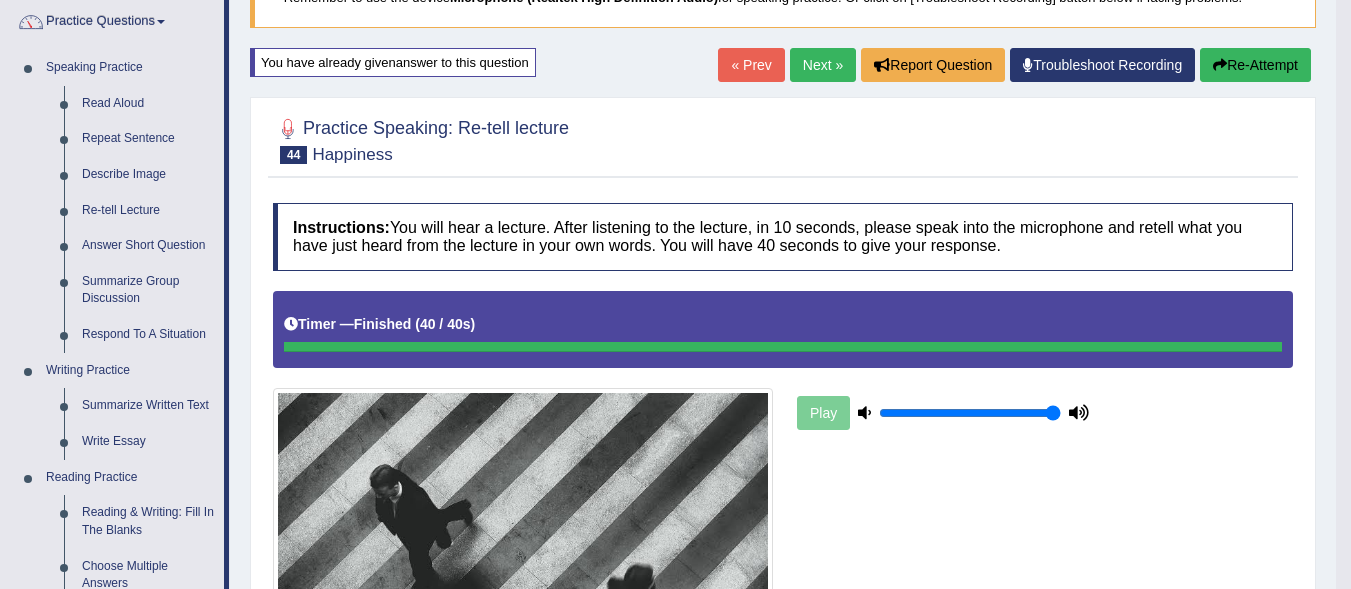 scroll, scrollTop: 167, scrollLeft: 0, axis: vertical 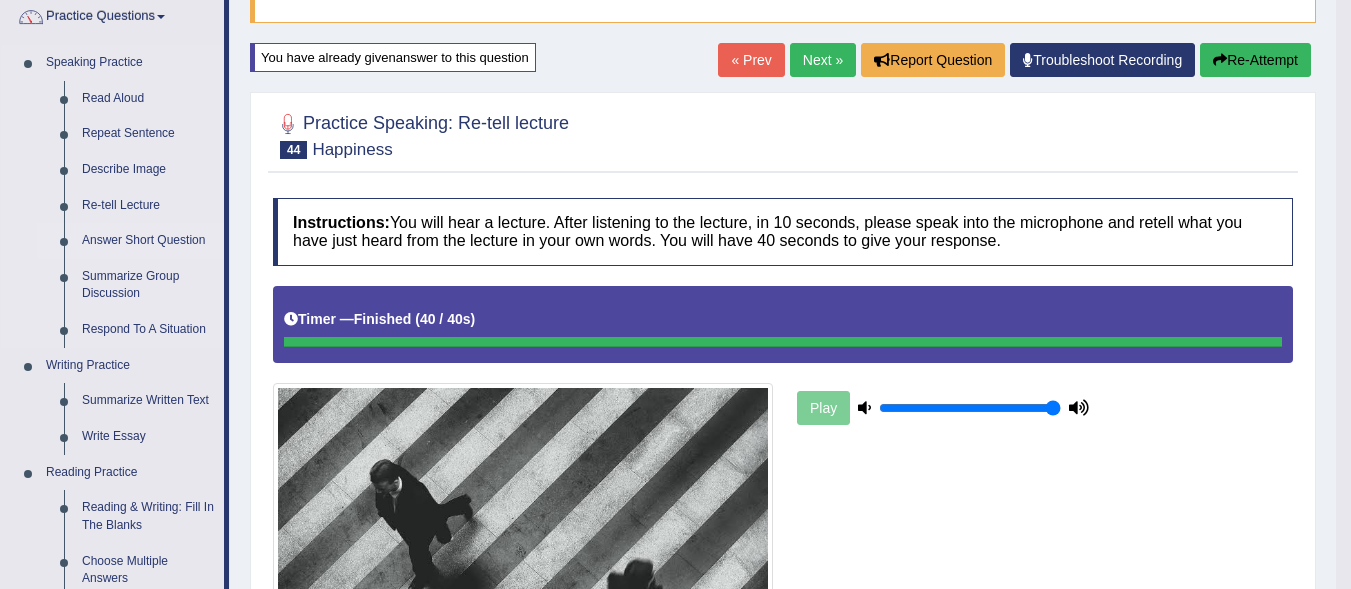 click on "Answer Short Question" at bounding box center (148, 241) 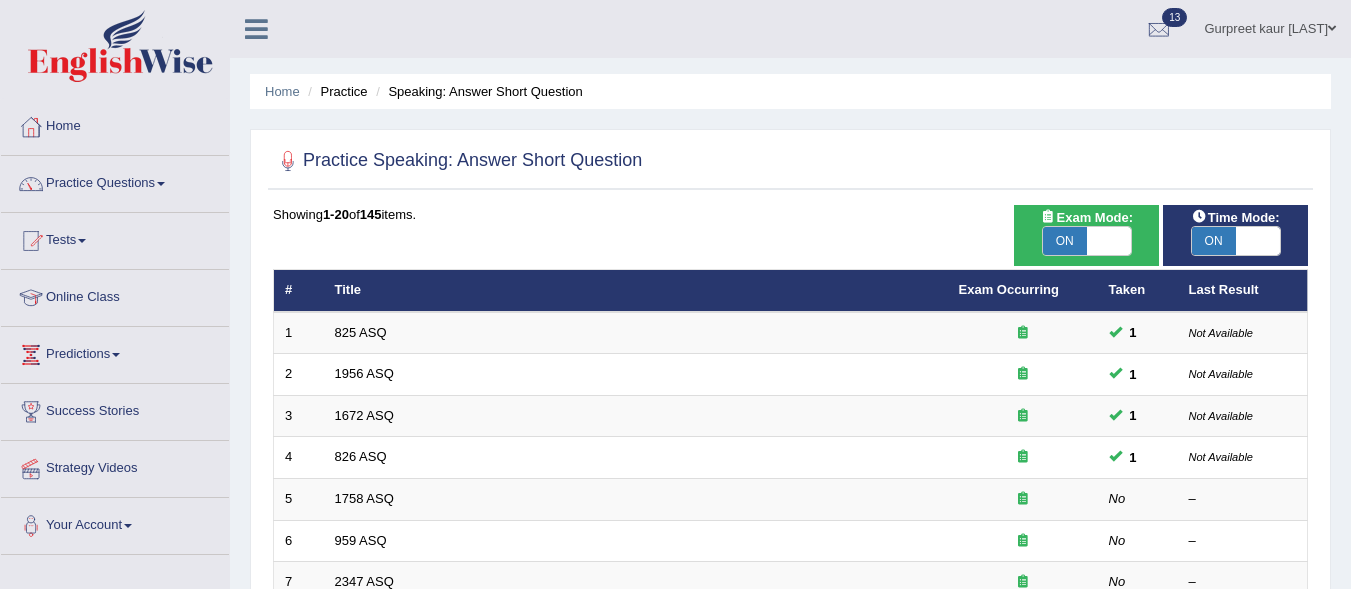 scroll, scrollTop: 0, scrollLeft: 0, axis: both 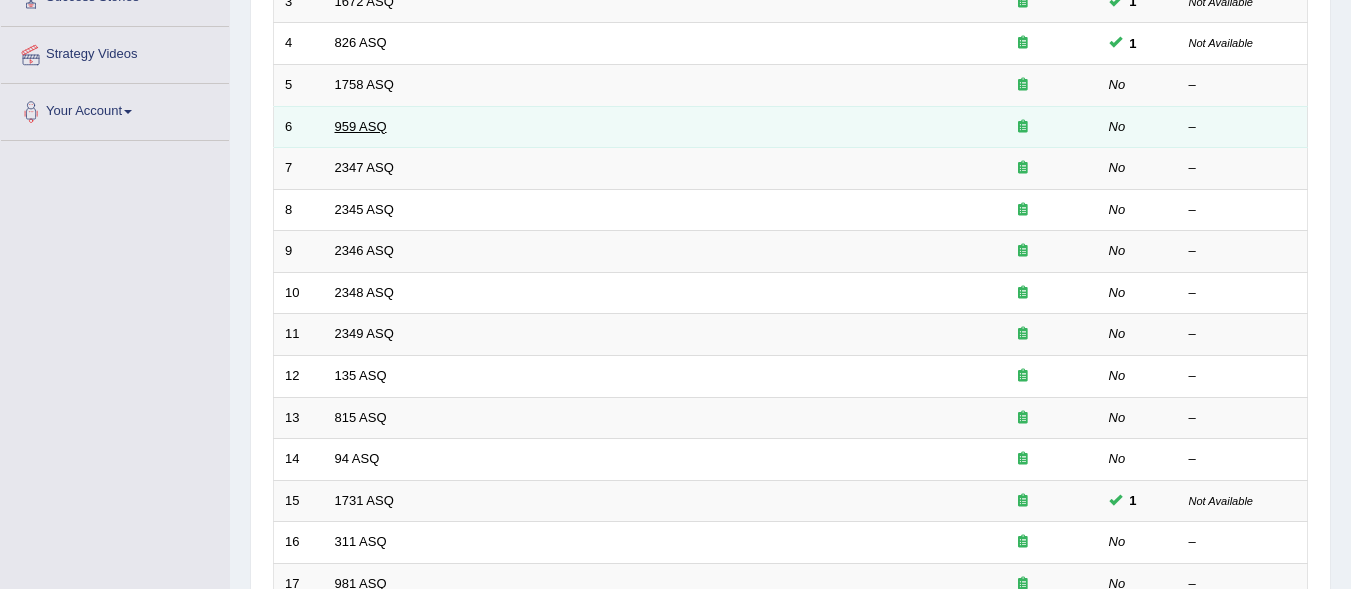 click on "959 ASQ" at bounding box center (361, 126) 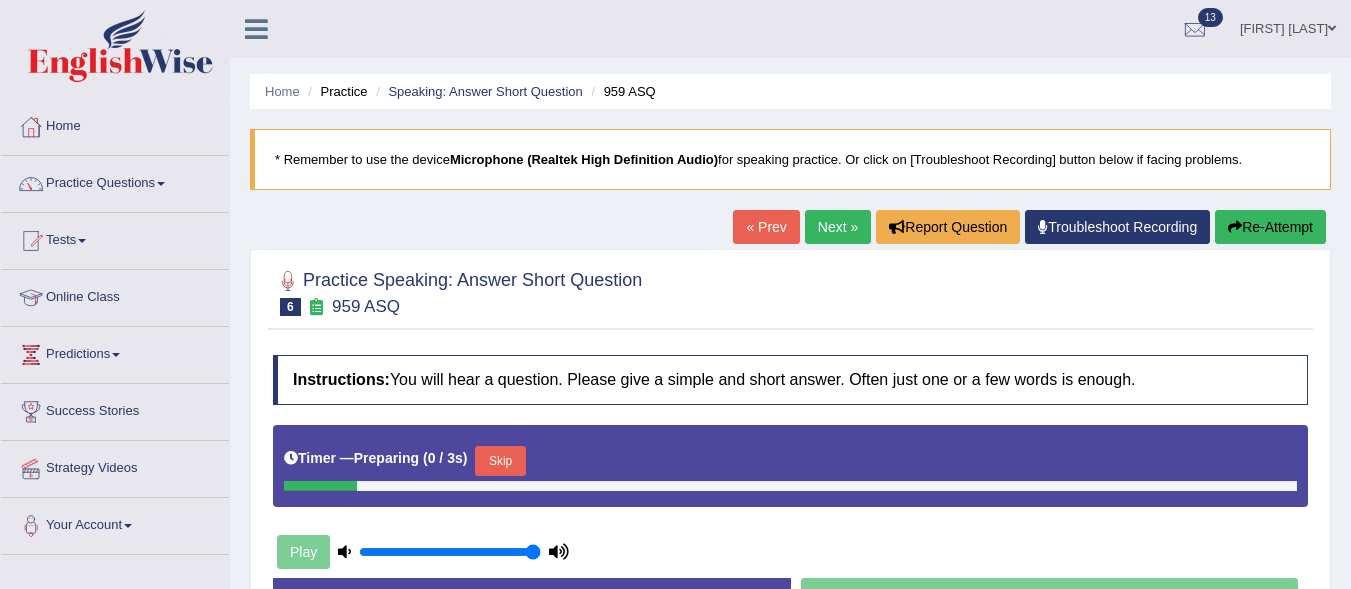 scroll, scrollTop: 0, scrollLeft: 0, axis: both 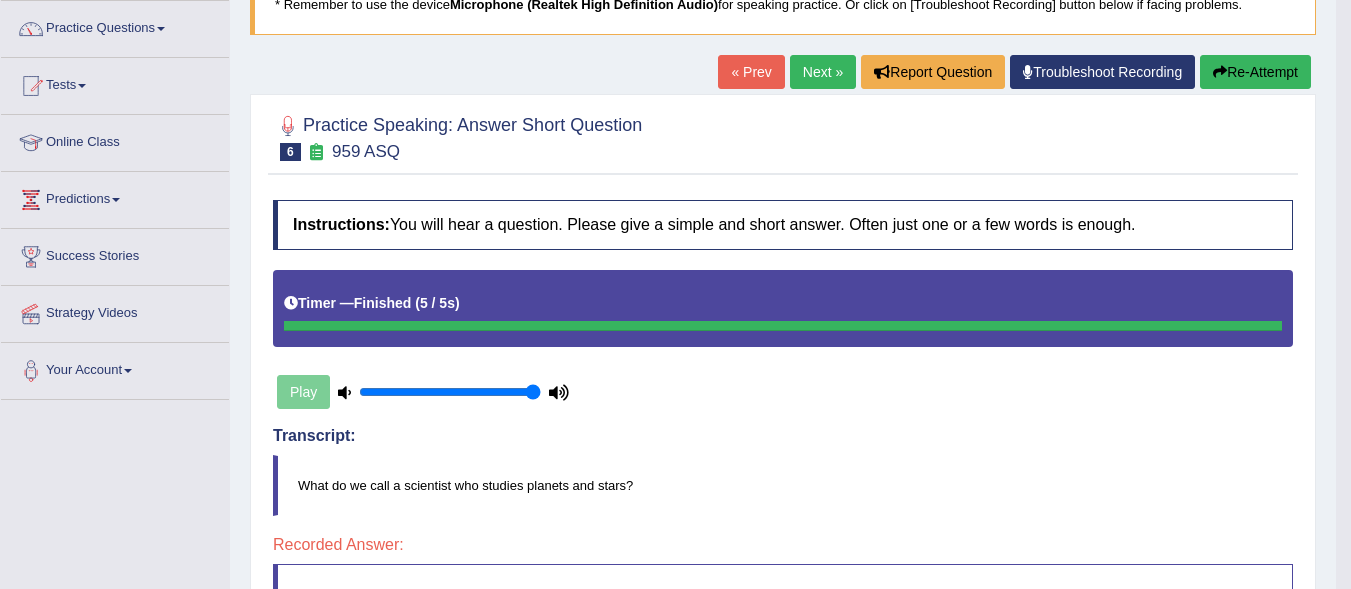 click on "Next »" at bounding box center [823, 72] 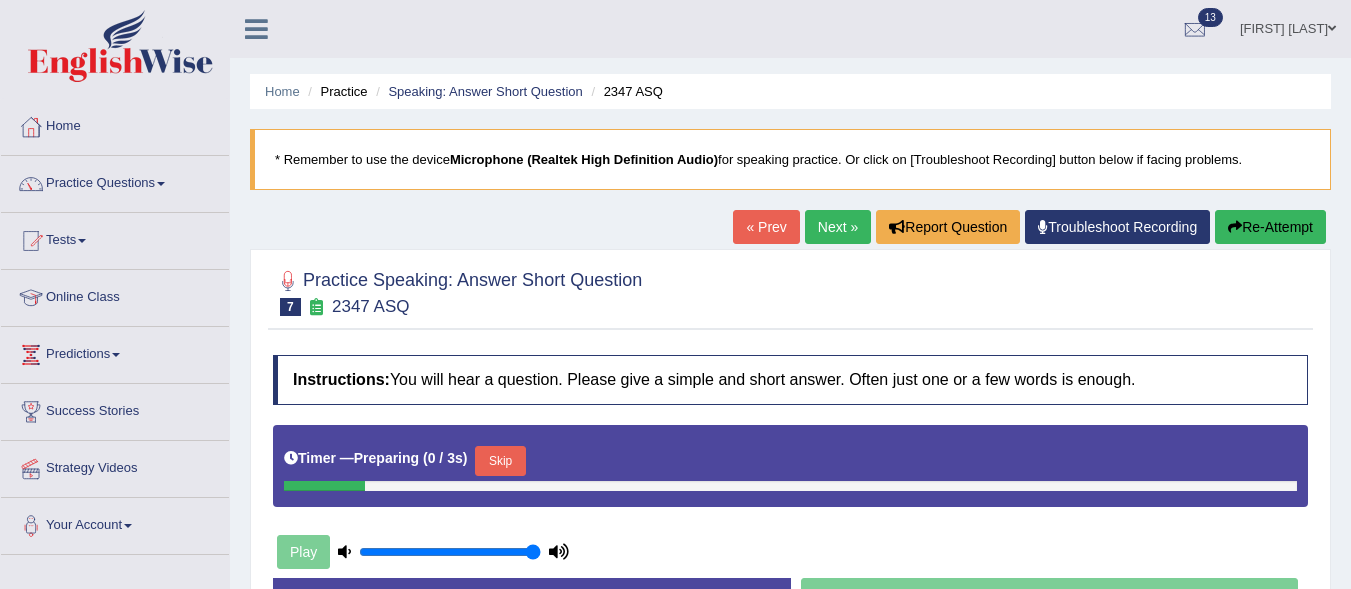 scroll, scrollTop: 0, scrollLeft: 0, axis: both 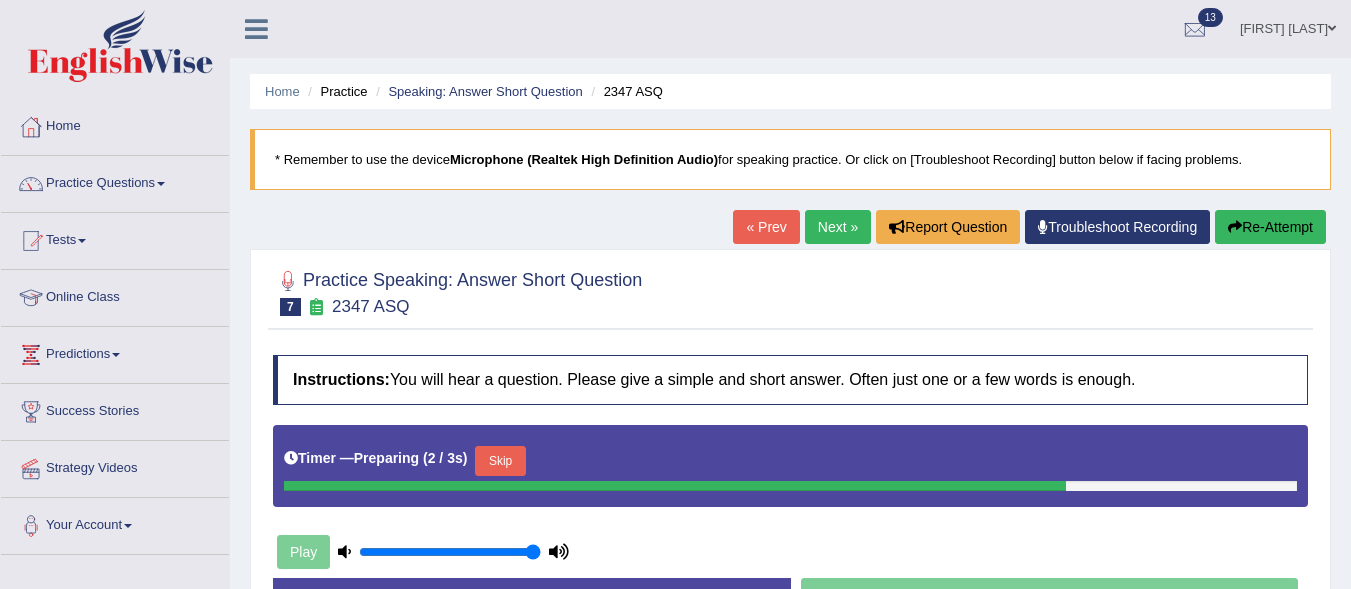 click on "Skip" at bounding box center [500, 461] 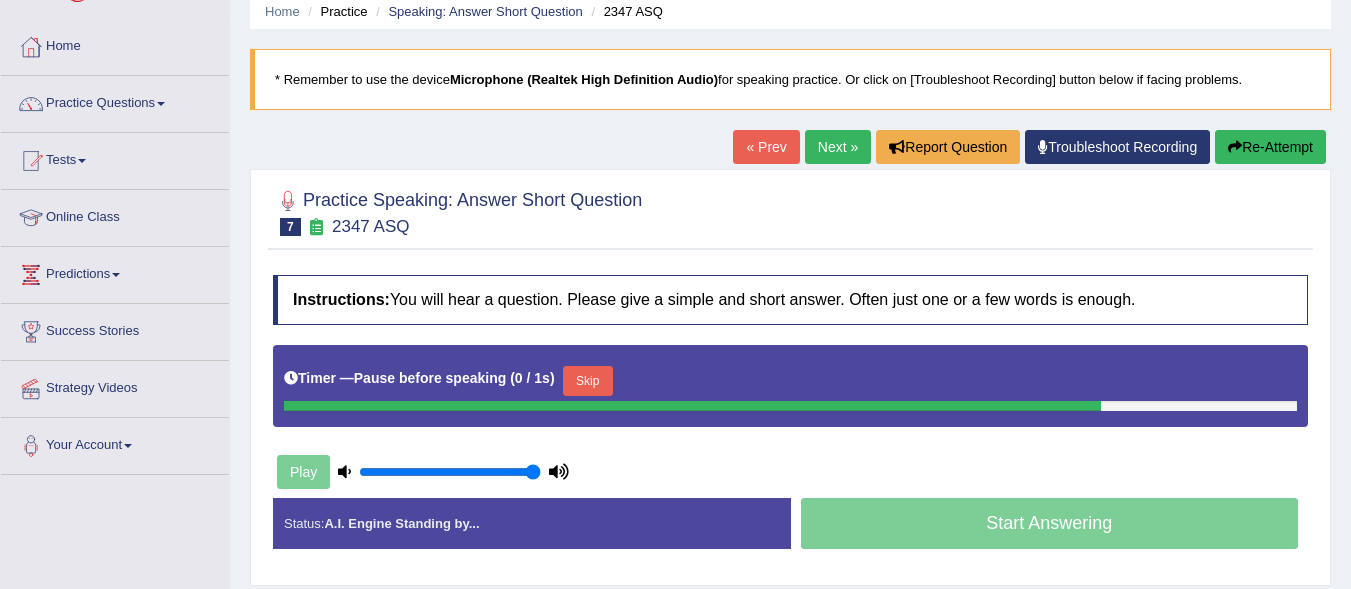 scroll, scrollTop: 211, scrollLeft: 0, axis: vertical 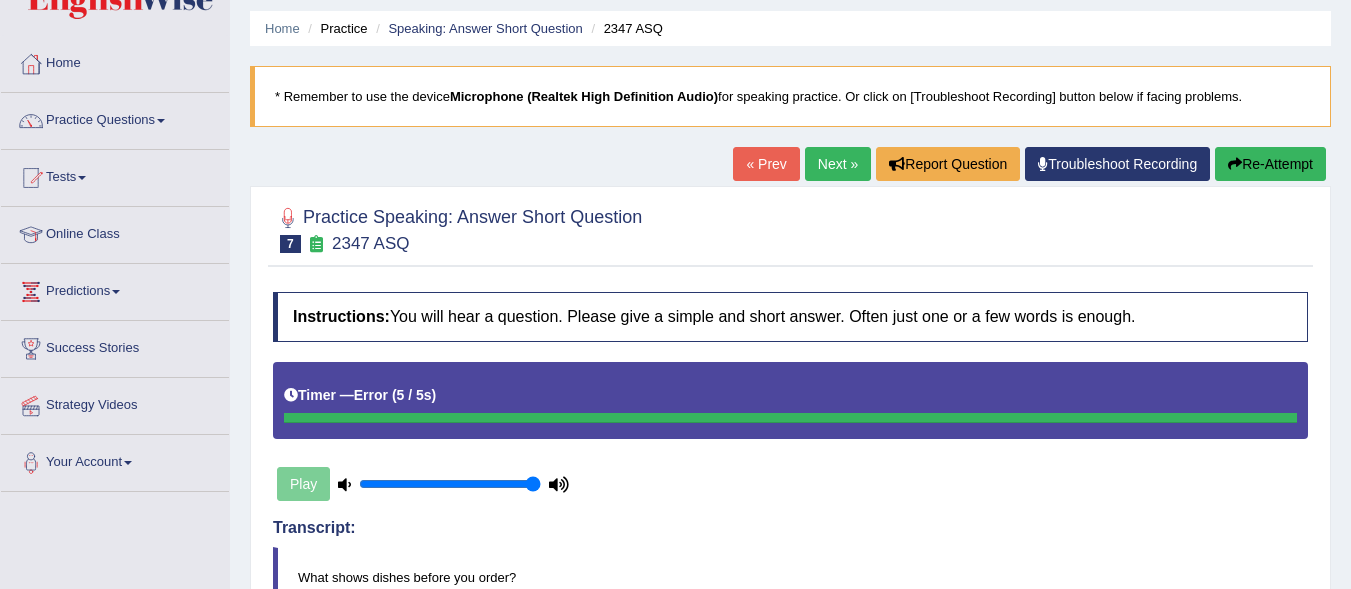 click on "Next »" at bounding box center (838, 164) 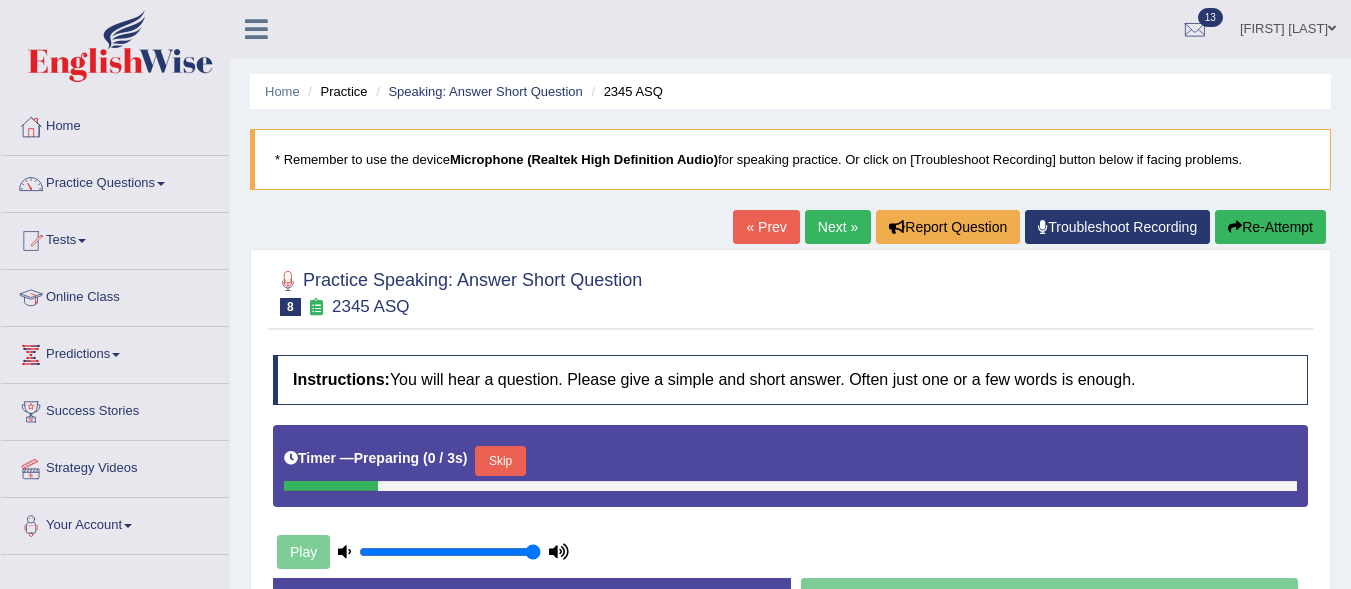 scroll, scrollTop: 0, scrollLeft: 0, axis: both 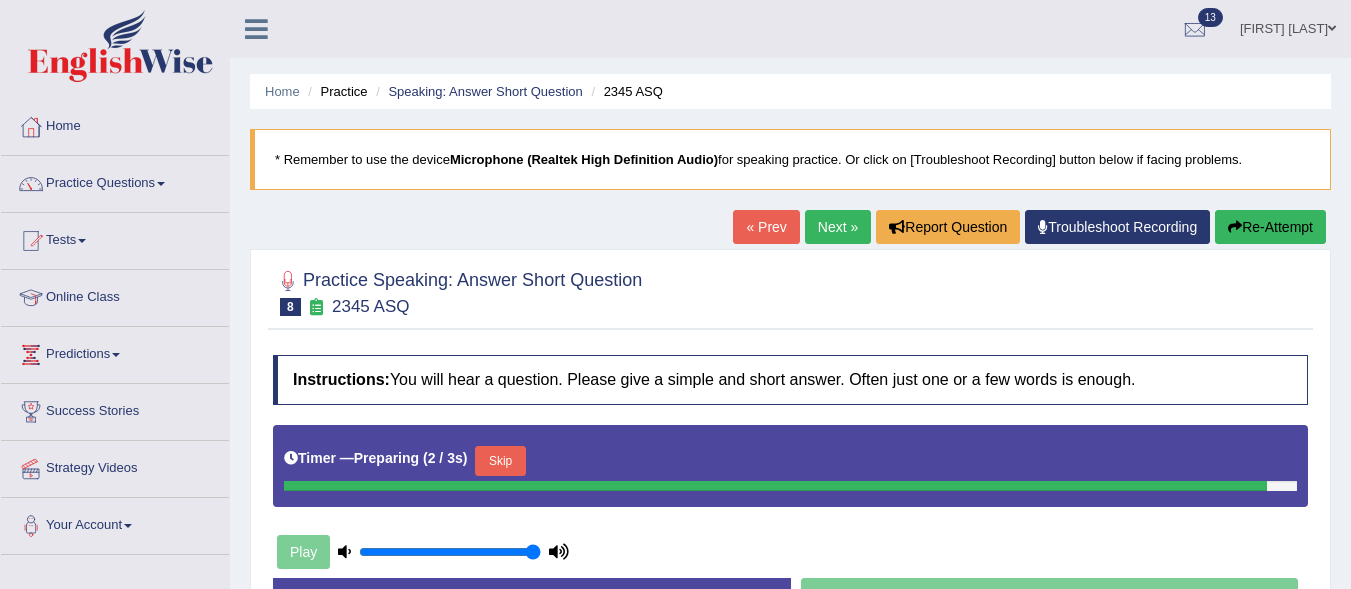 click on "Timer —  Preparing   ( 2 / 3s ) Skip" at bounding box center [790, 461] 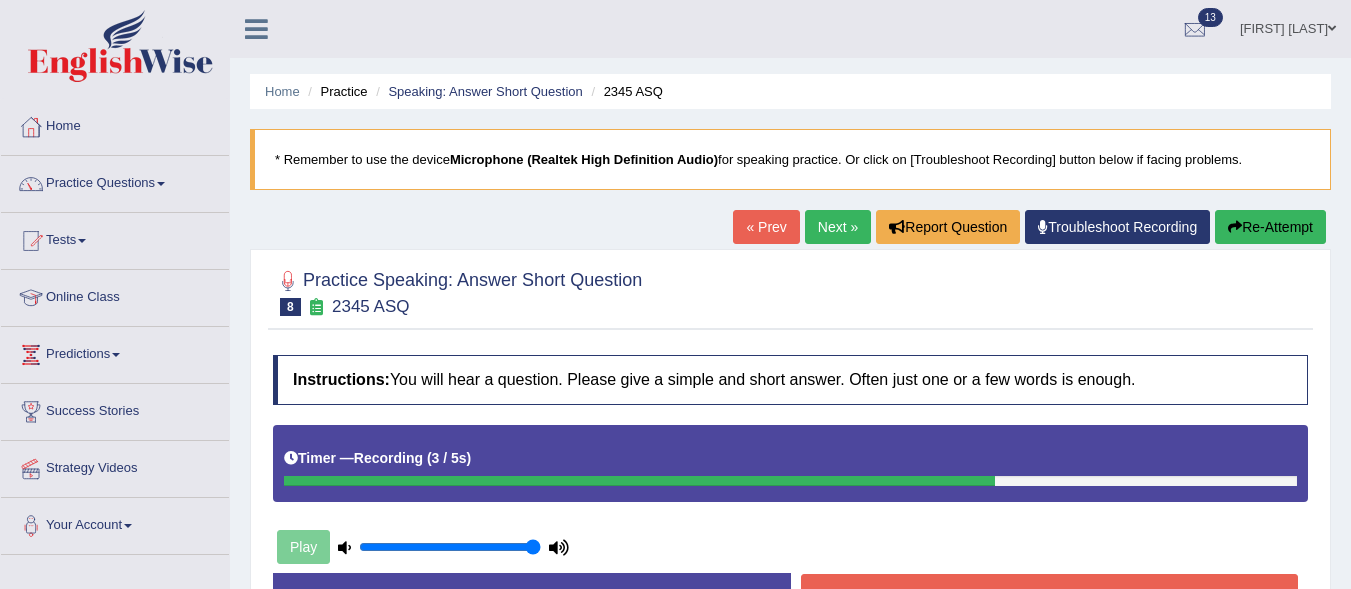 click on "Stop Recording" at bounding box center [1050, 597] 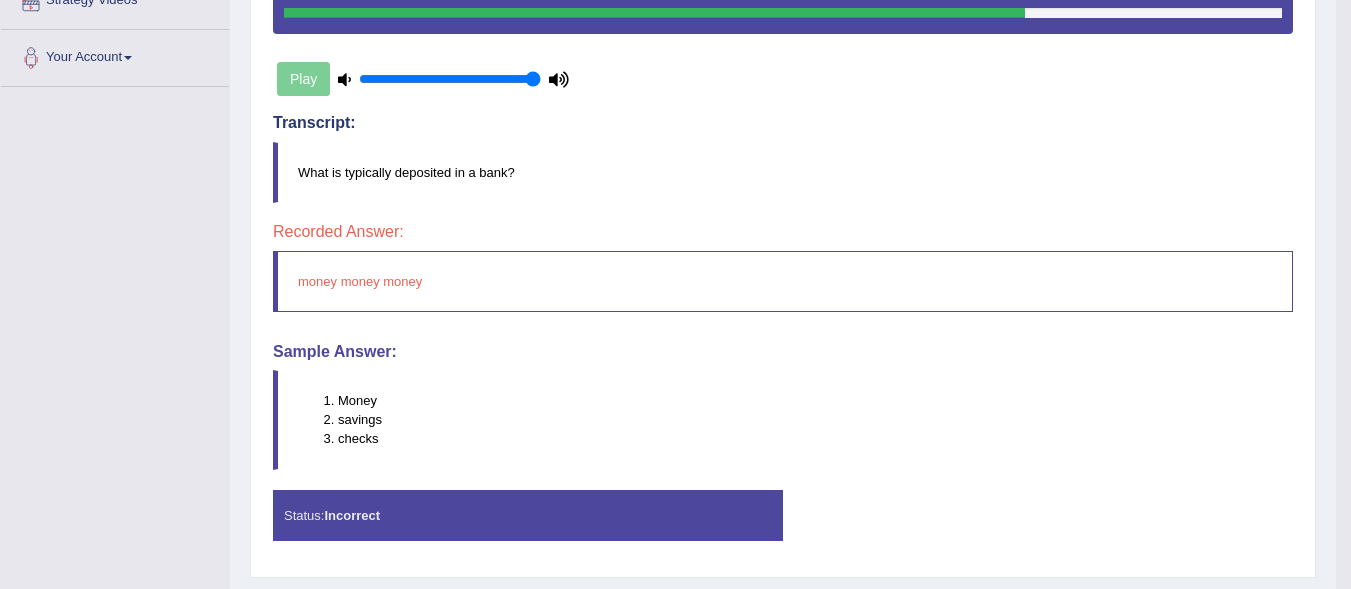 scroll, scrollTop: 0, scrollLeft: 0, axis: both 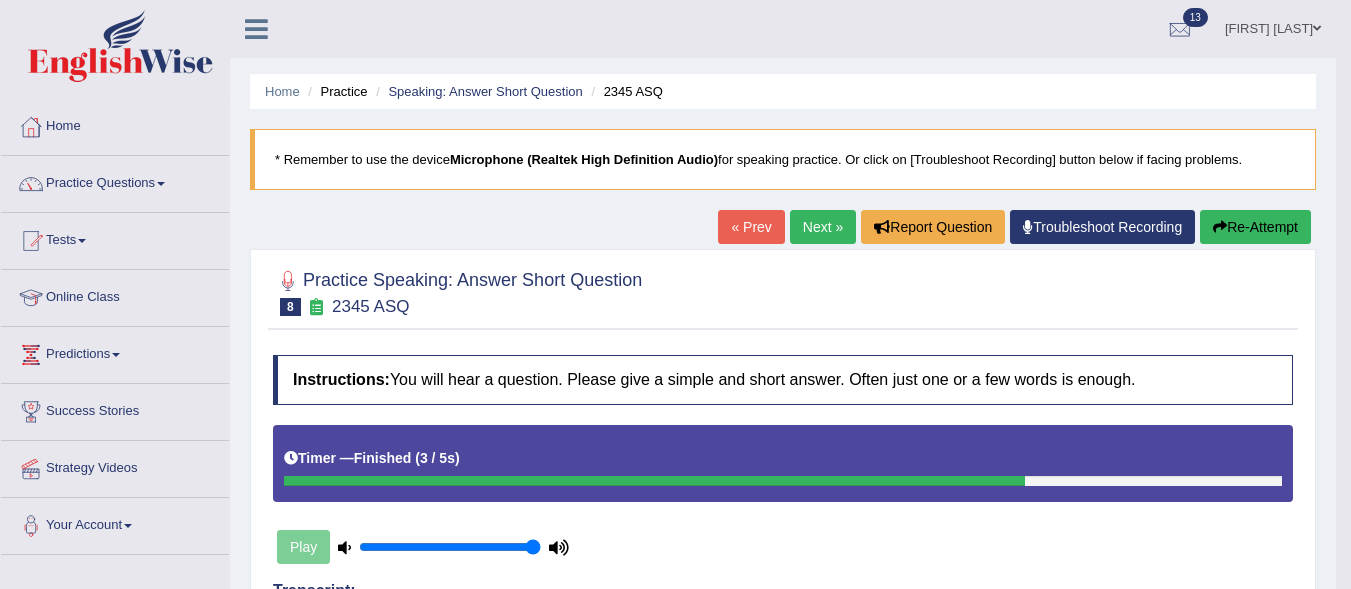 click on "Next »" at bounding box center (823, 227) 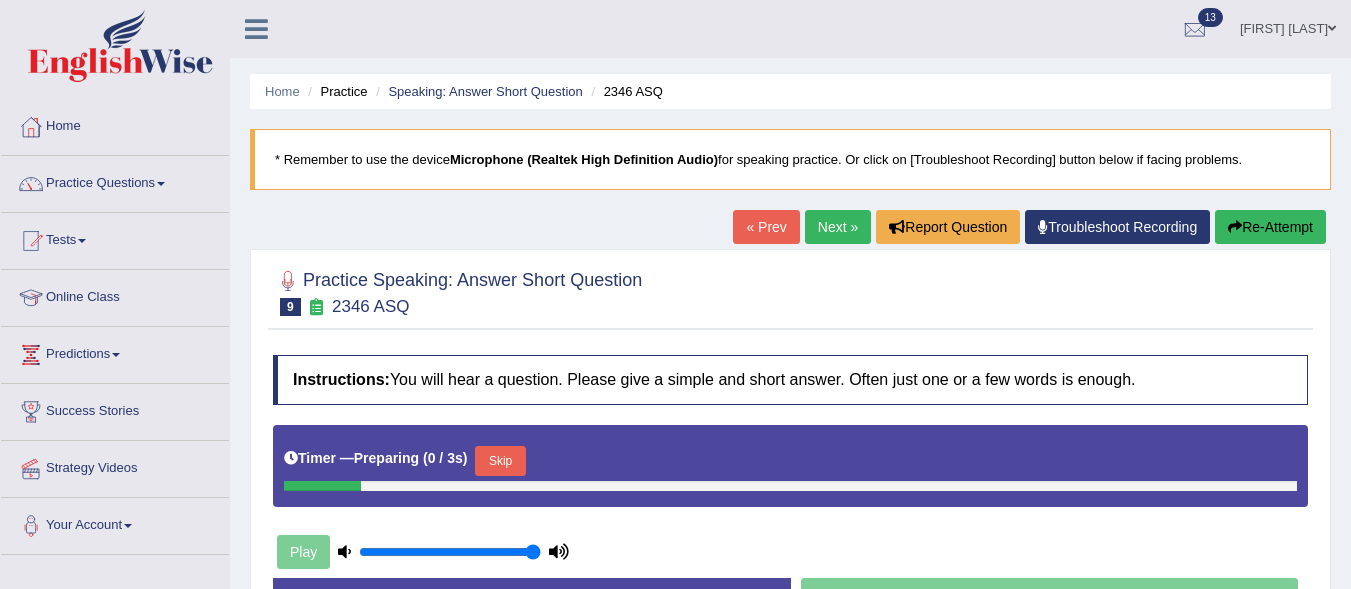scroll, scrollTop: 0, scrollLeft: 0, axis: both 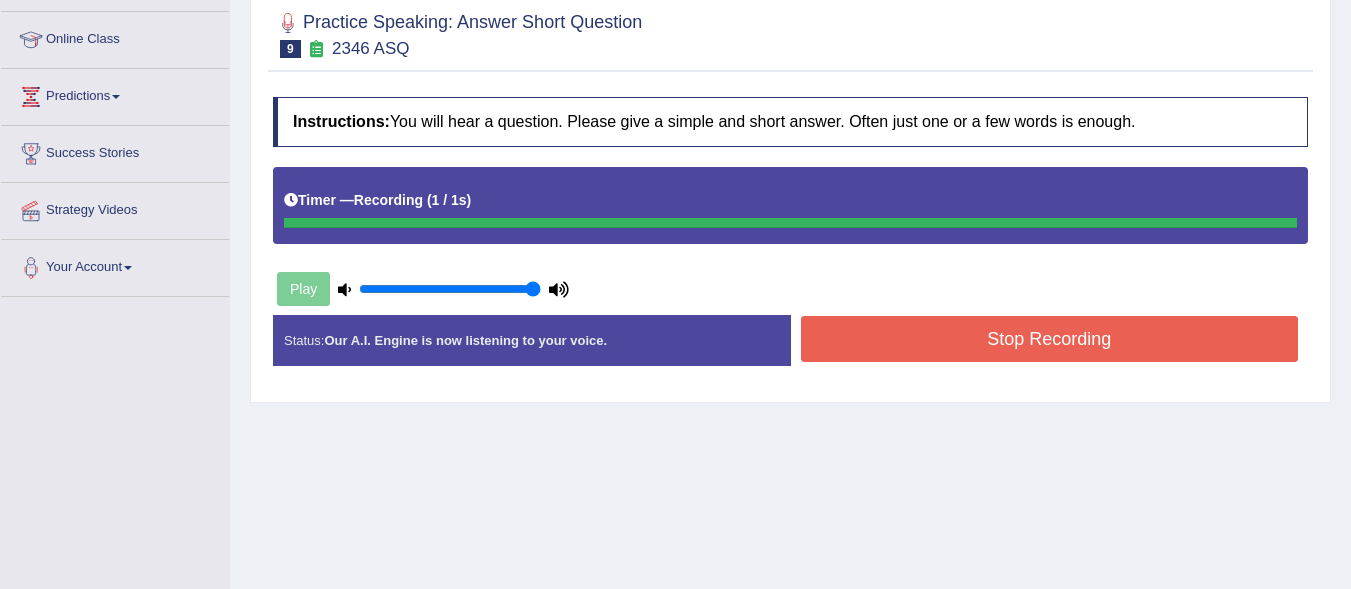 click on "Timer —  Recording   ( 1 / 1s )" at bounding box center [790, 200] 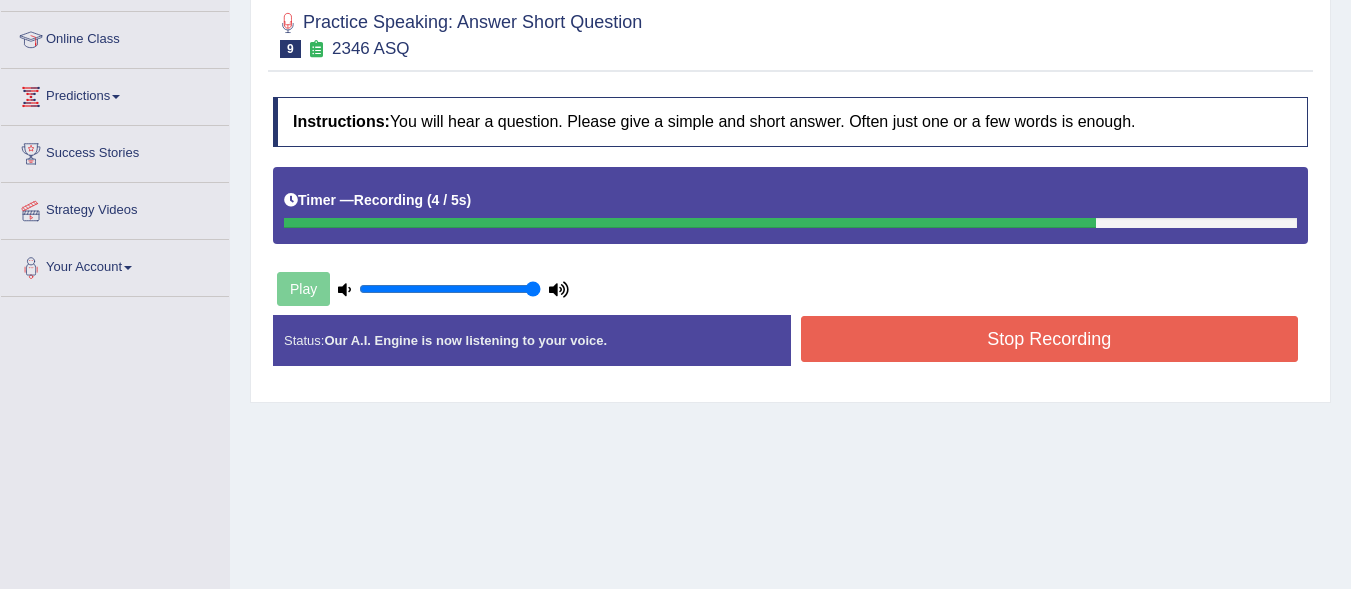 click on "Stop Recording" at bounding box center (1050, 339) 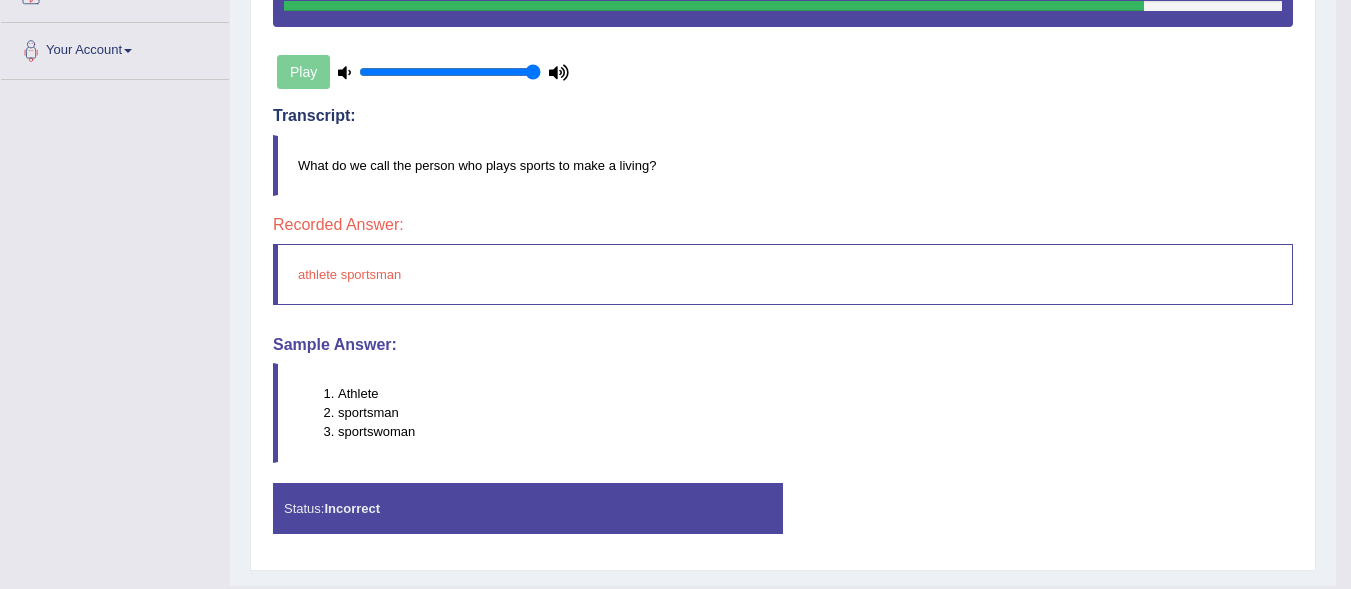 scroll, scrollTop: 481, scrollLeft: 0, axis: vertical 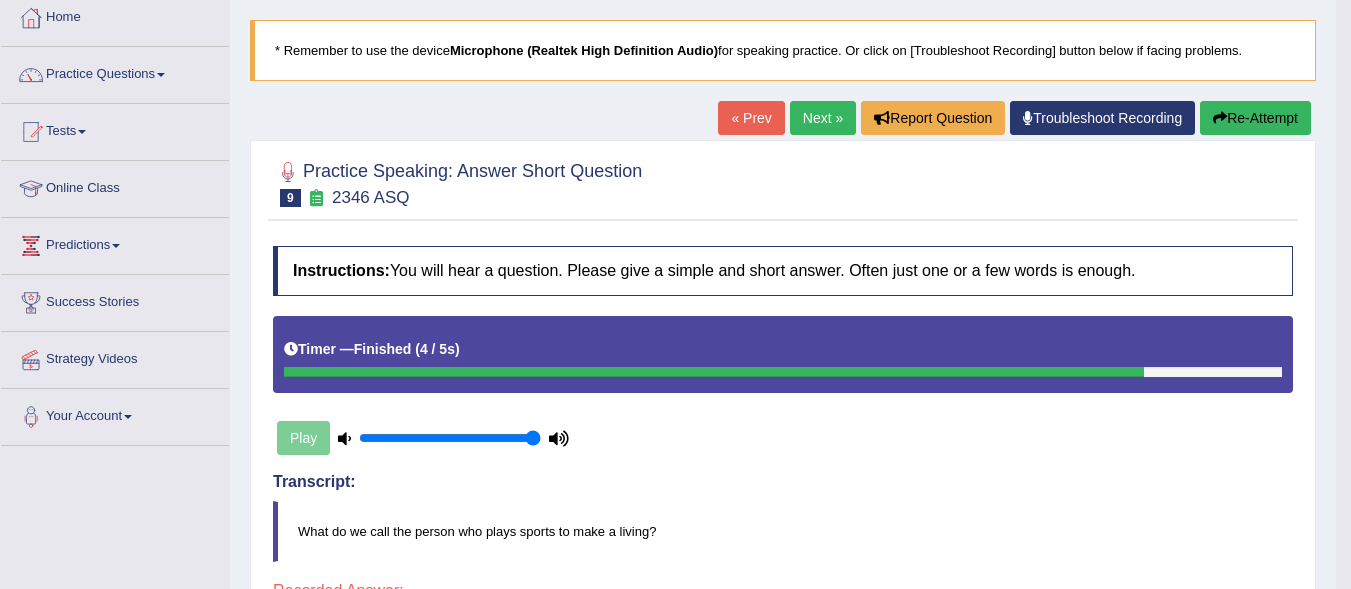 click on "Next »" at bounding box center [823, 118] 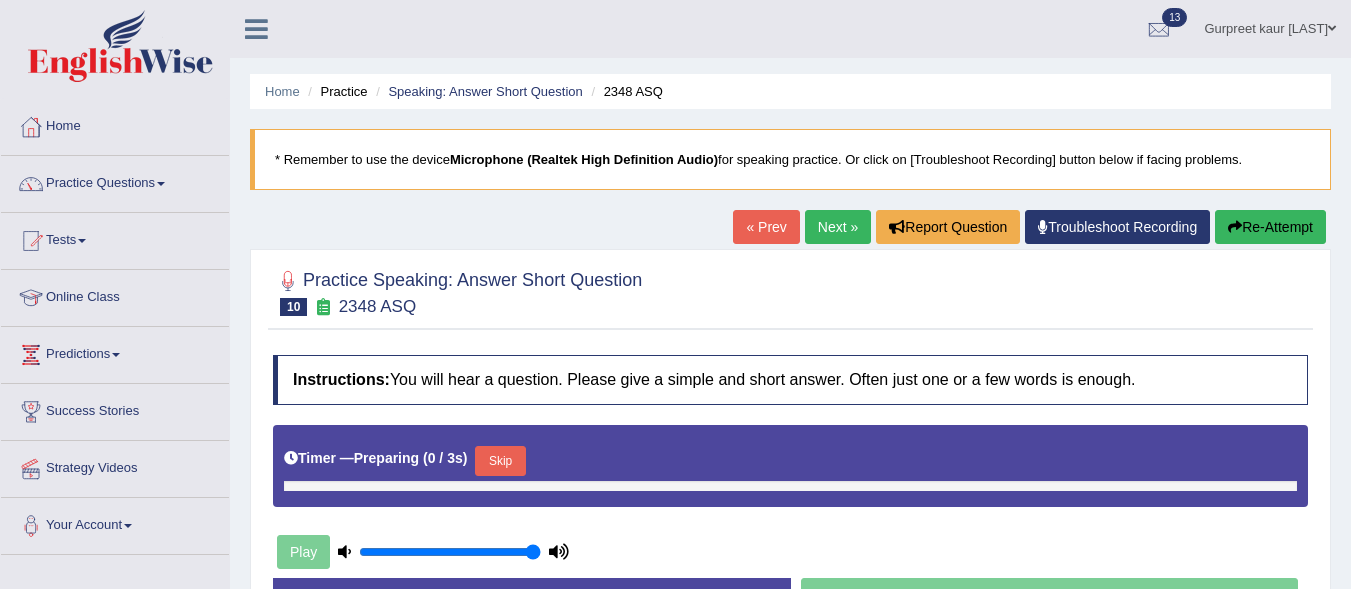 scroll, scrollTop: 0, scrollLeft: 0, axis: both 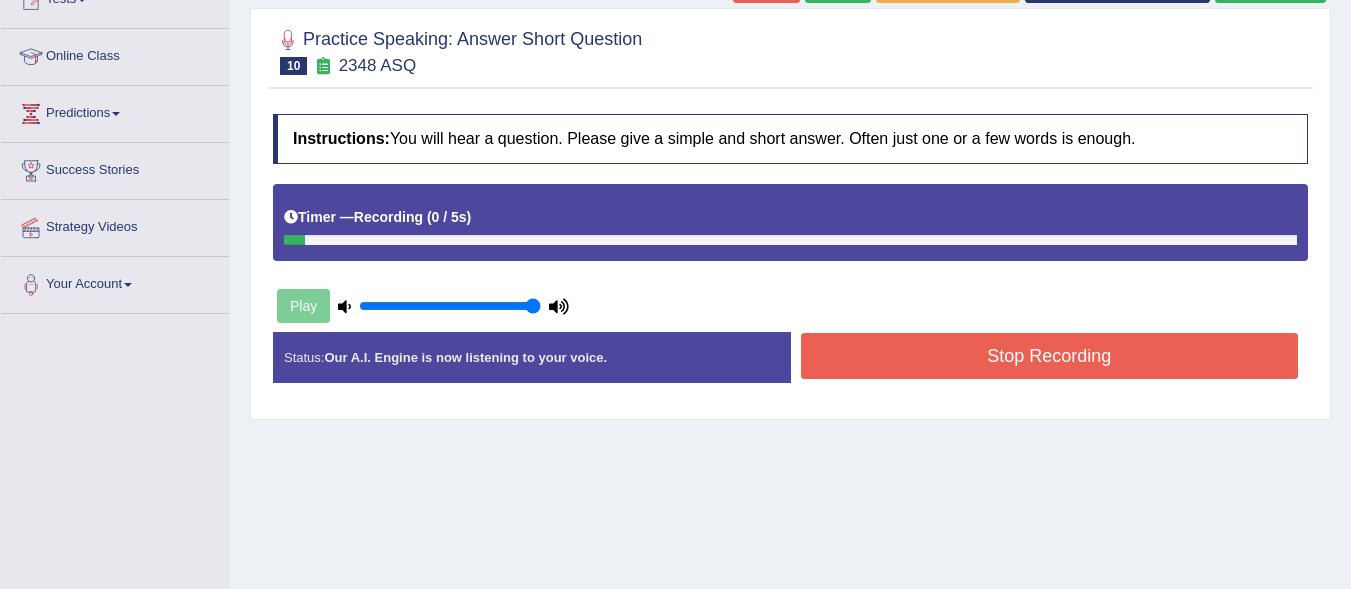 click on "Timer —  Recording   ( 0 / 5s )" at bounding box center [790, 217] 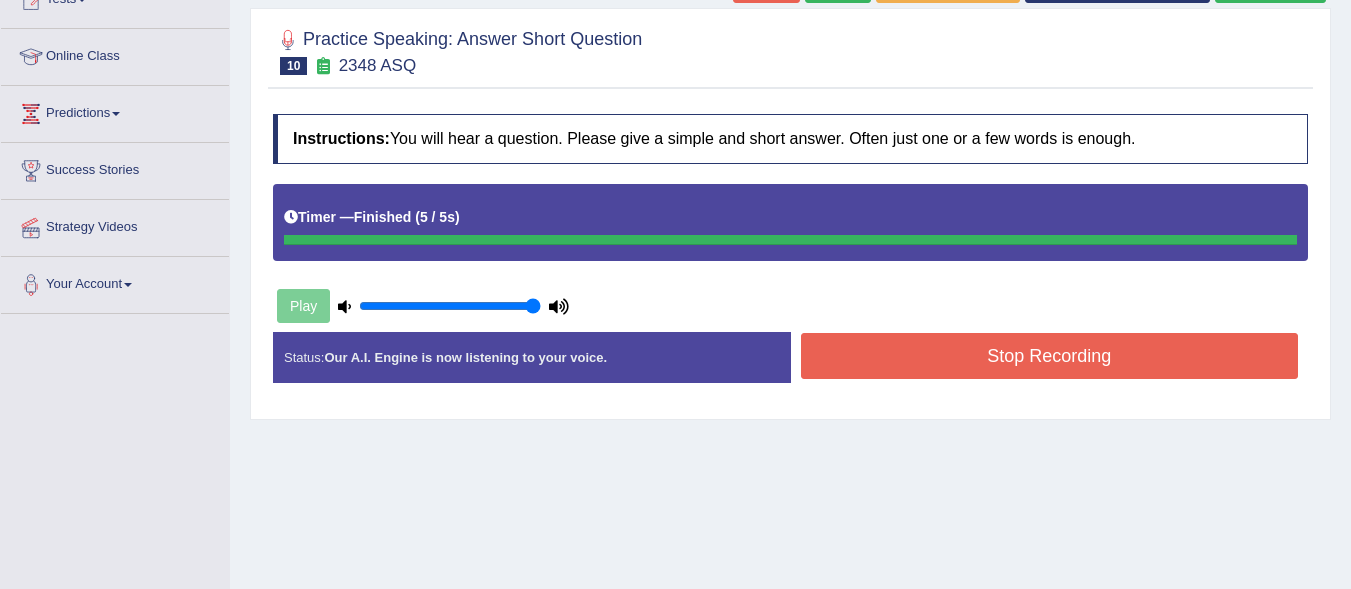click on "Instructions:  You will hear a question. Please give a simple and short answer. Often just one or a few words is enough.
Timer —  Finished   ( 5 / 5s ) Play Transcript: What do we call a statement that shows fees of essential services such as electricity, gas, water and internet? Recorded Answer: Created with Highcharts 7.1.2 Too low Too high Time Pitch meter: 0 1 2 3 4 5 Sample Answer: Bill
bills
utility bill Status:  Our A.I. Engine is now listening to your voice. Start Answering Stop Recording" at bounding box center (790, 256) 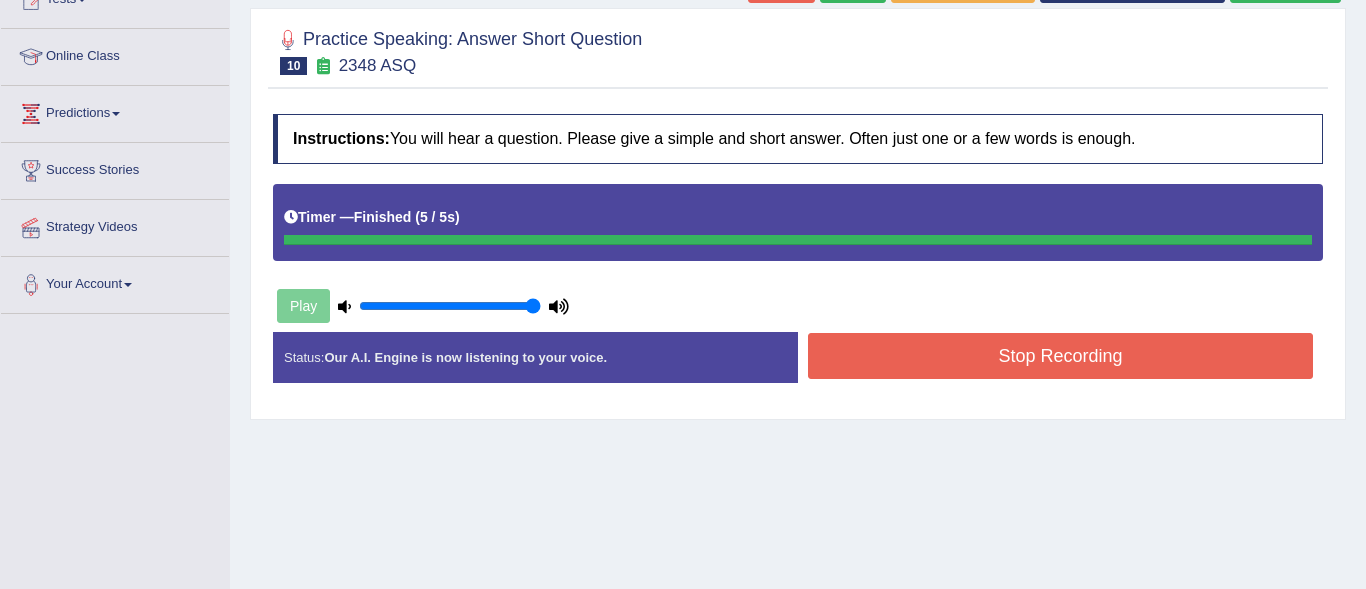 click on "Transcript:" at bounding box center [0, 0] 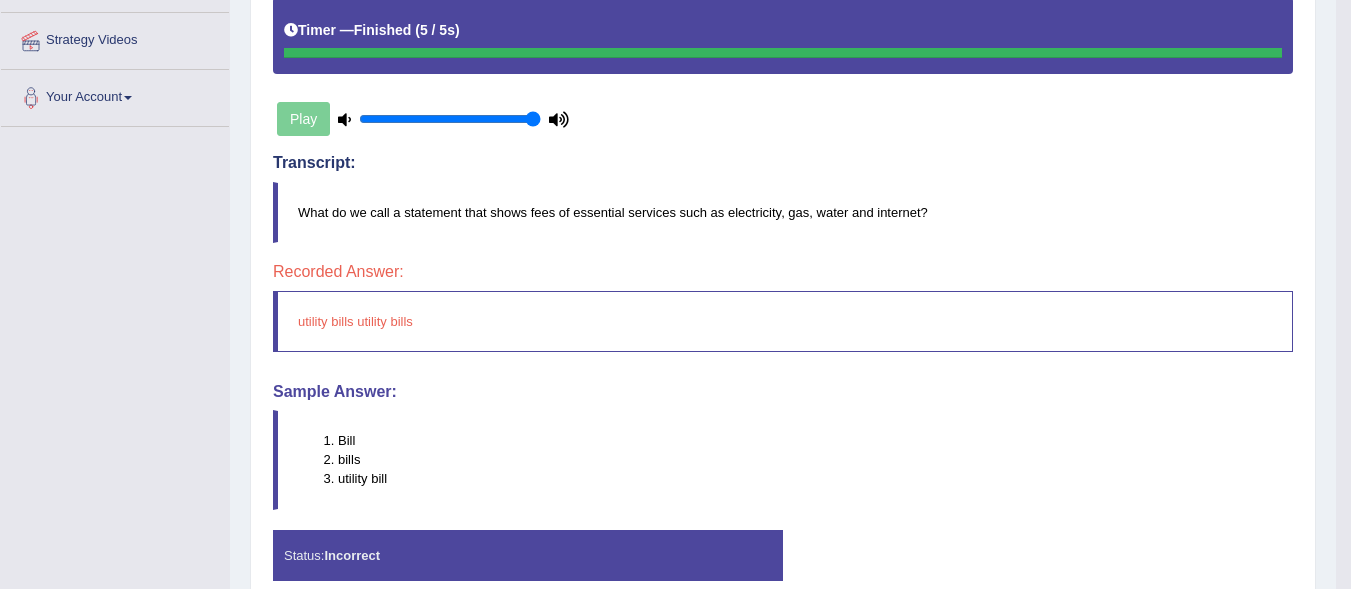 scroll, scrollTop: 508, scrollLeft: 0, axis: vertical 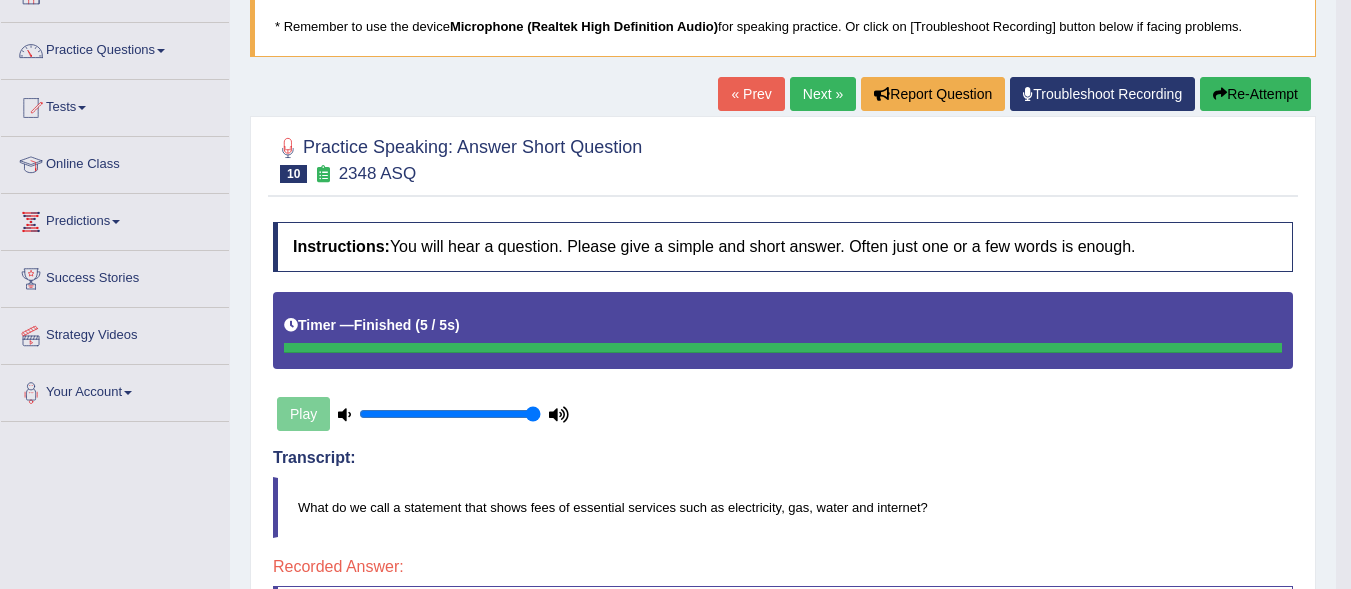 click on "Re-Attempt" at bounding box center [1255, 94] 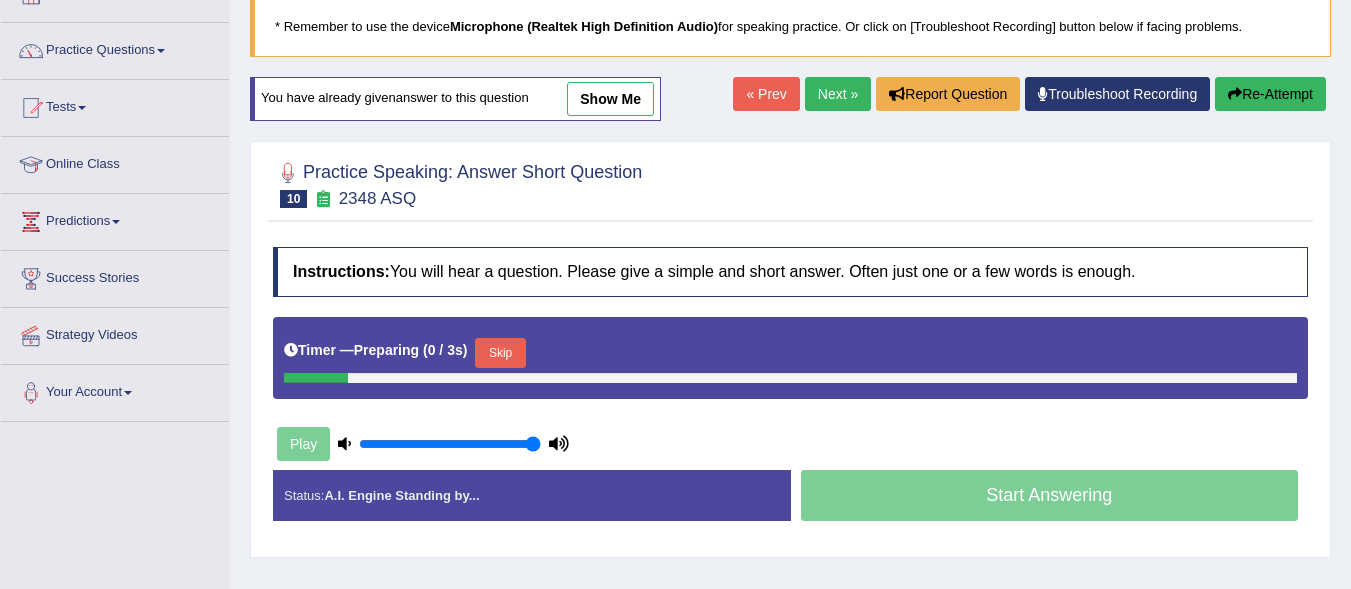 scroll, scrollTop: 141, scrollLeft: 0, axis: vertical 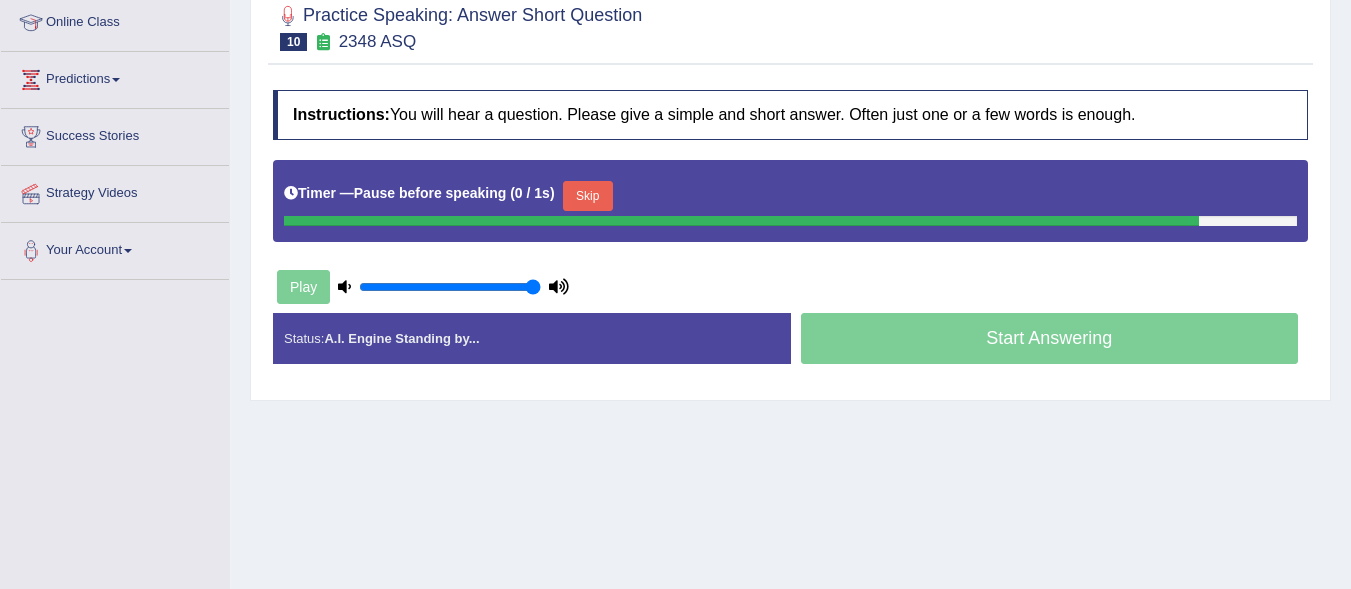 click on "Timer —  Pause before speaking   ( 0 / 1s ) Skip" at bounding box center [790, 196] 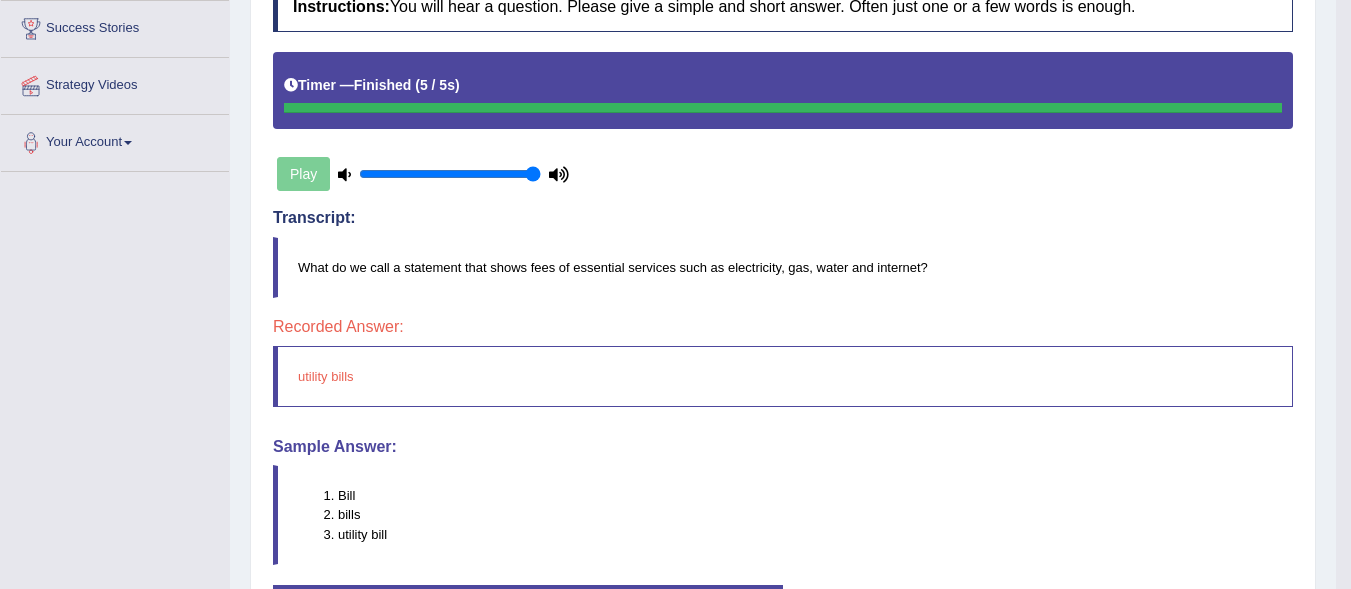 scroll, scrollTop: 275, scrollLeft: 0, axis: vertical 